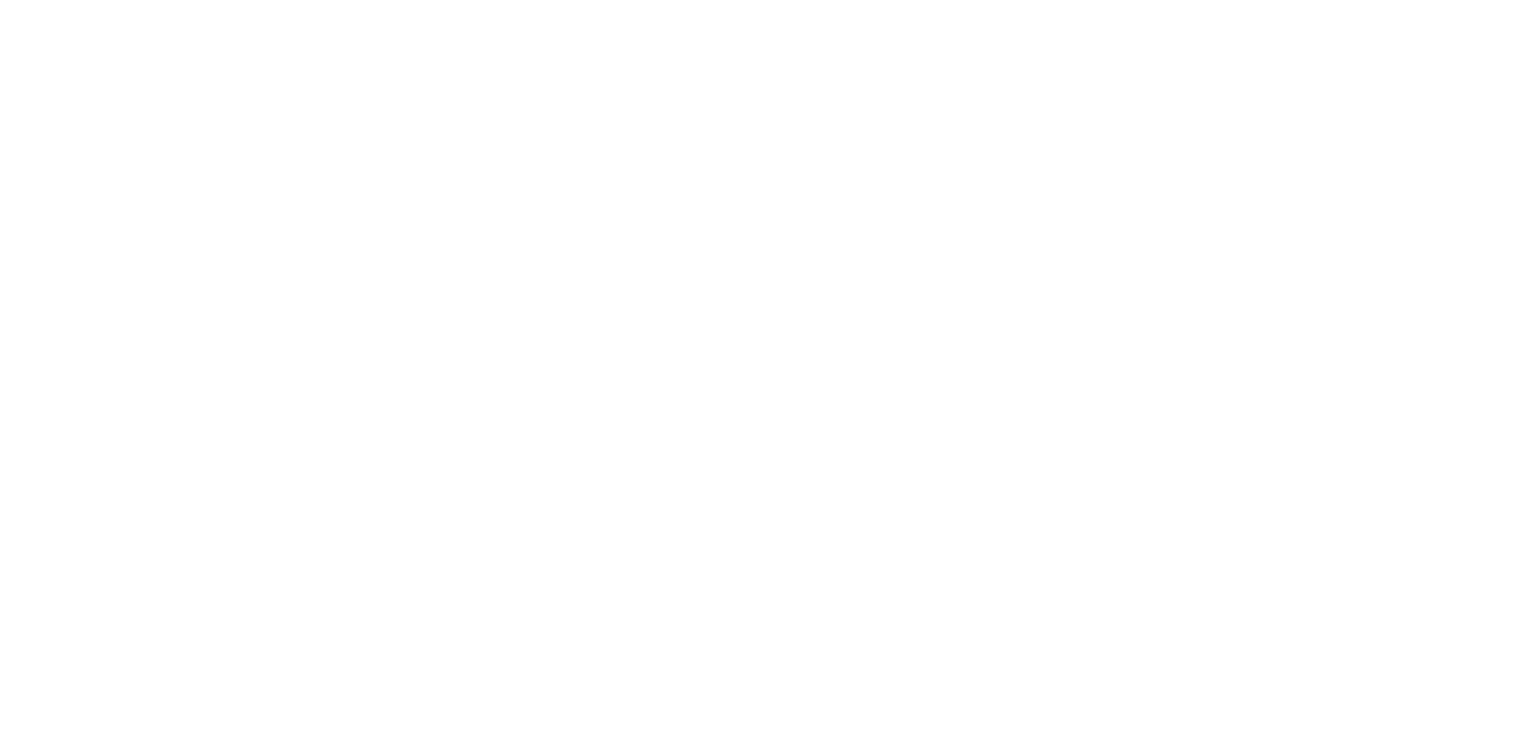 scroll, scrollTop: 0, scrollLeft: 0, axis: both 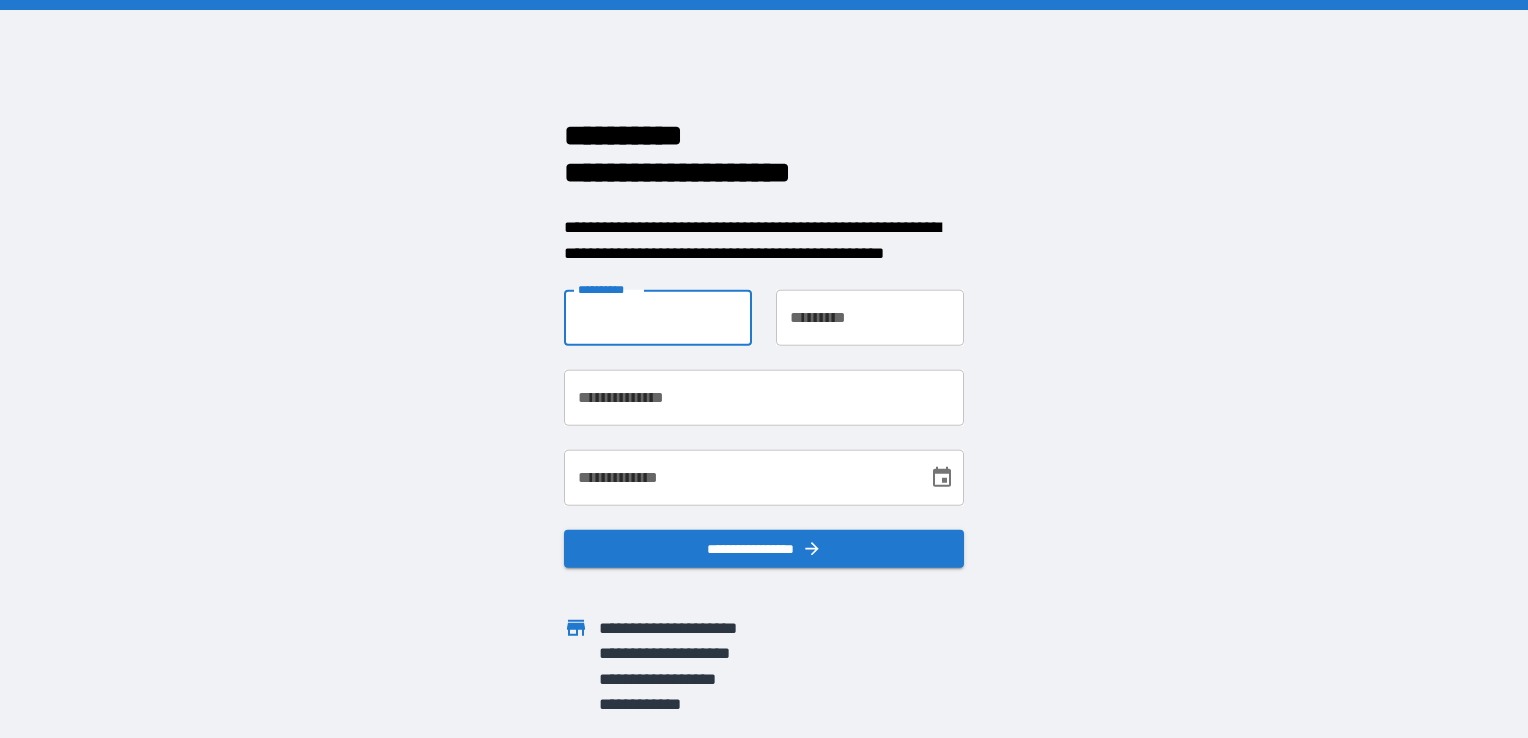 click on "**********" at bounding box center (658, 318) 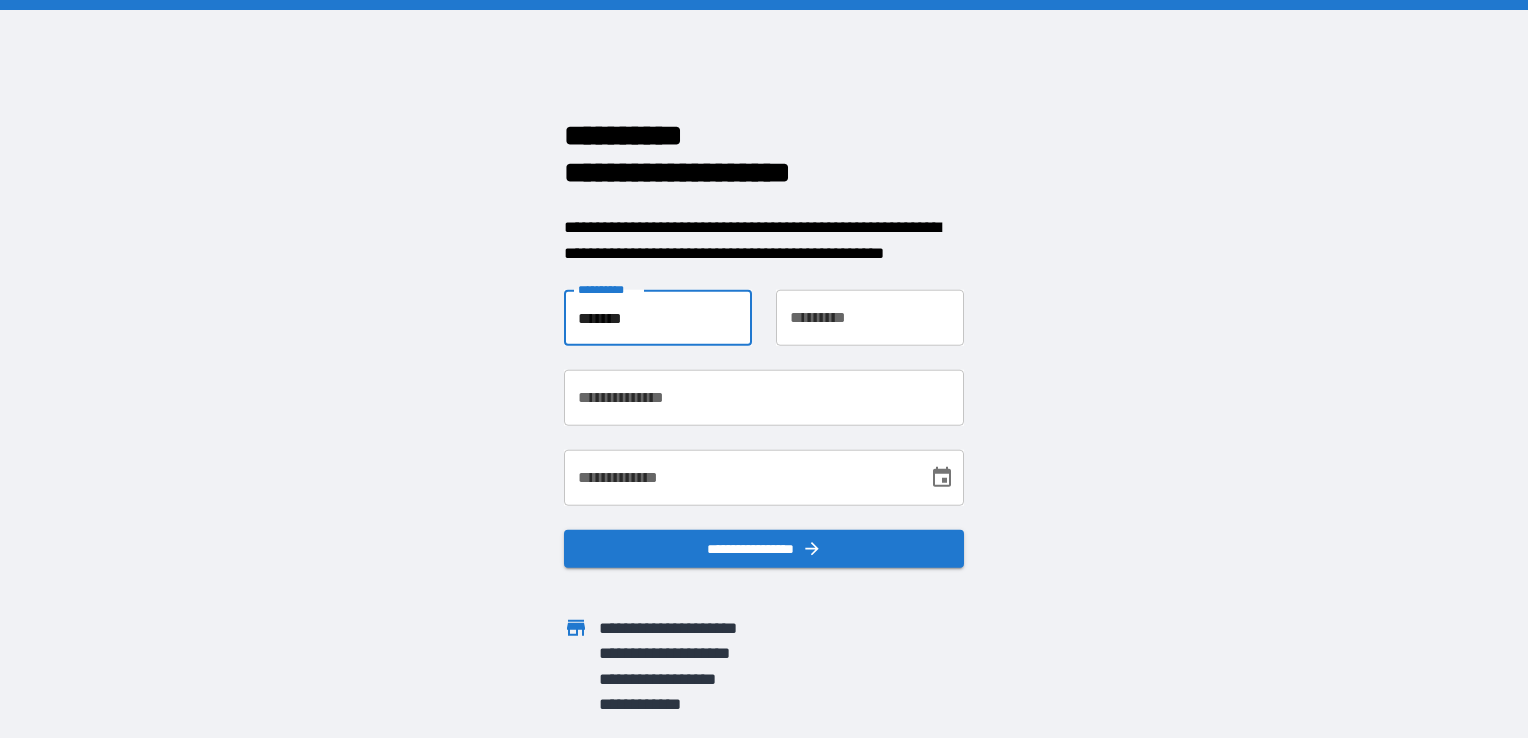 type on "*******" 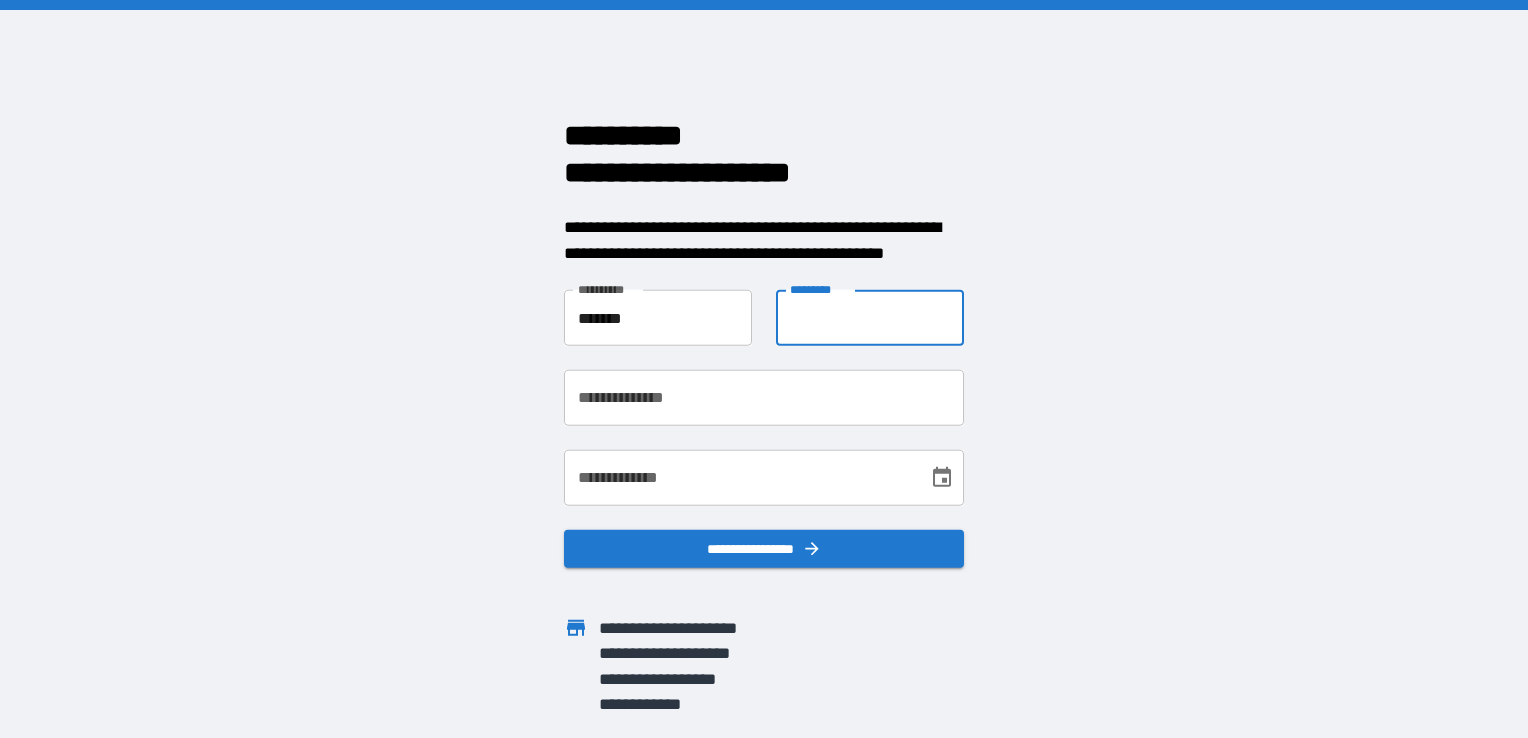 click on "**********" at bounding box center (870, 318) 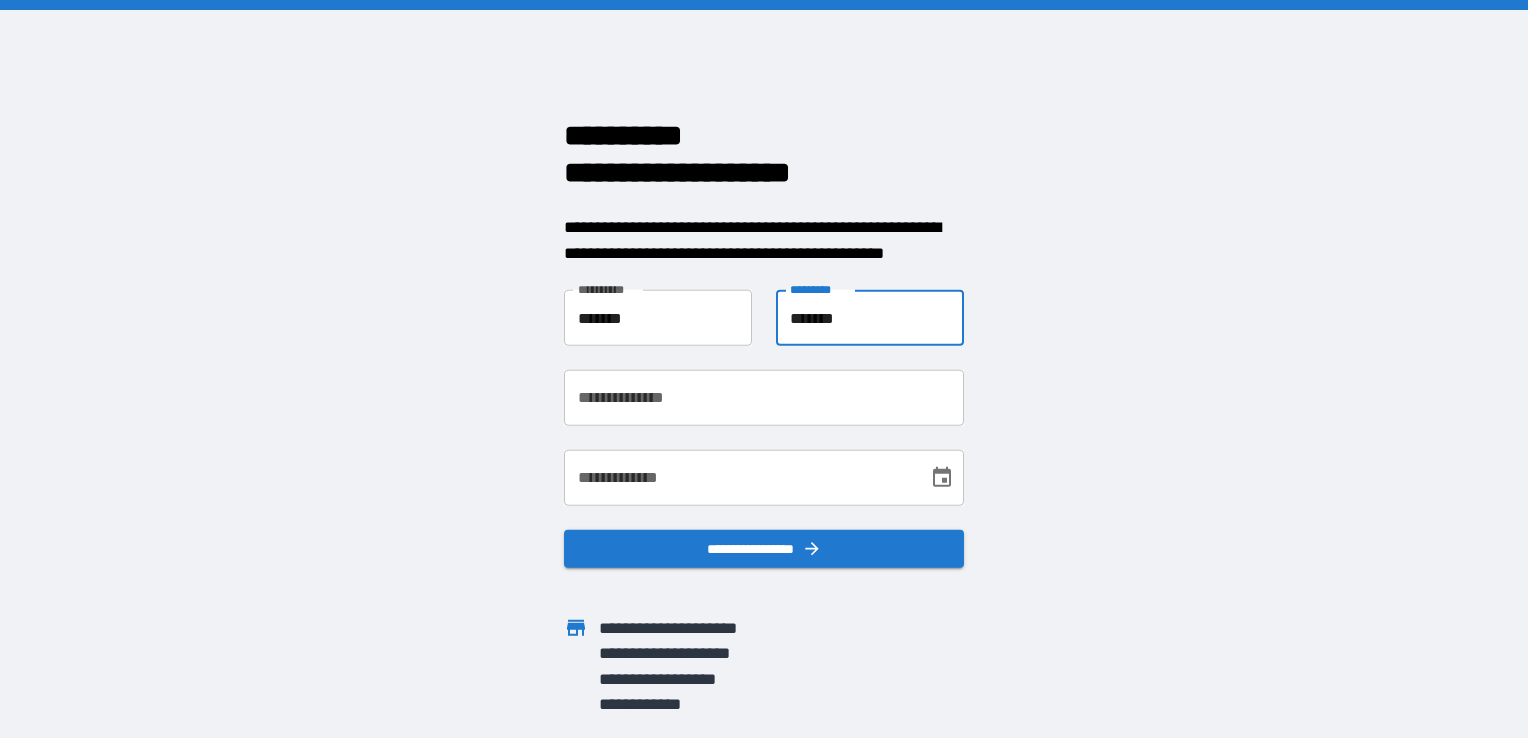 type on "*******" 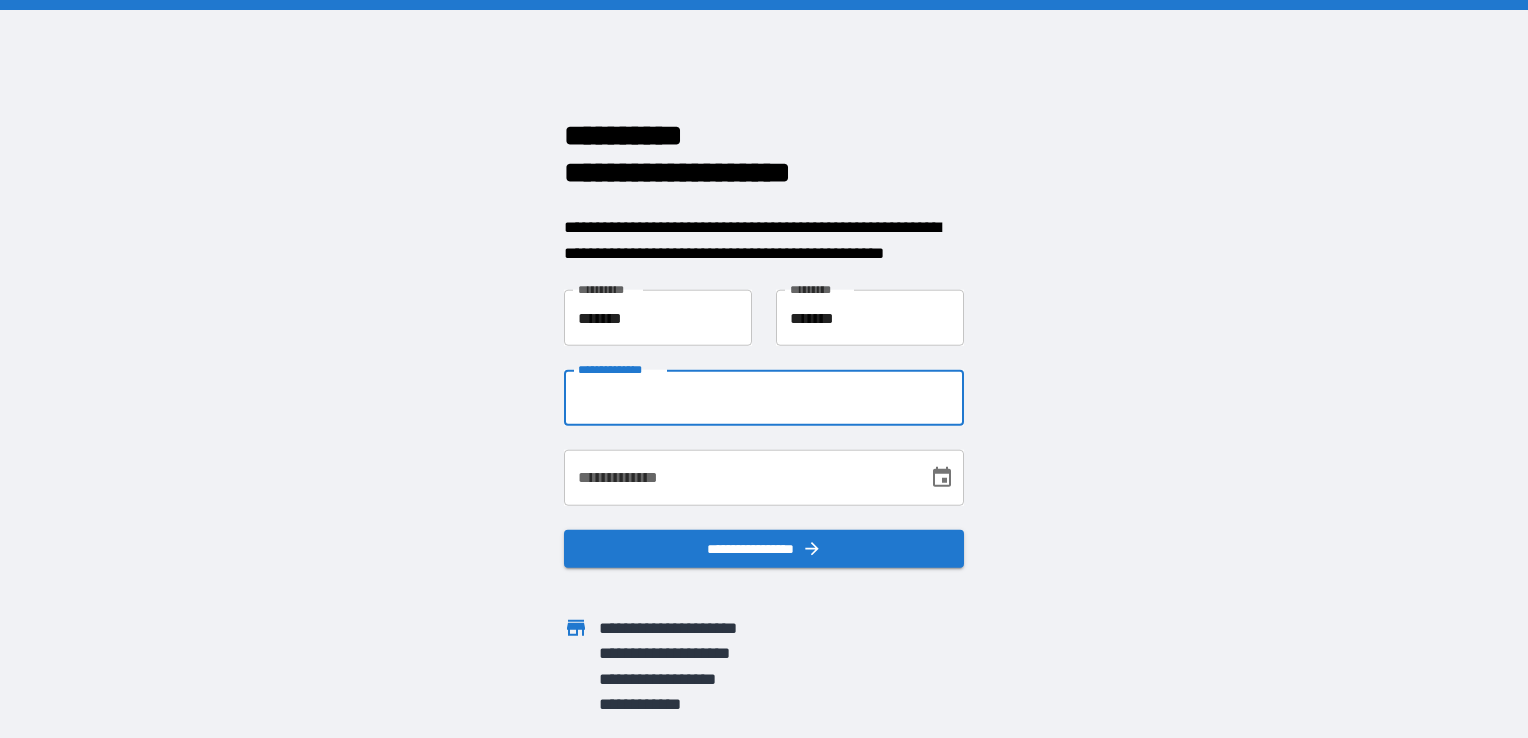 click on "**********" at bounding box center [764, 398] 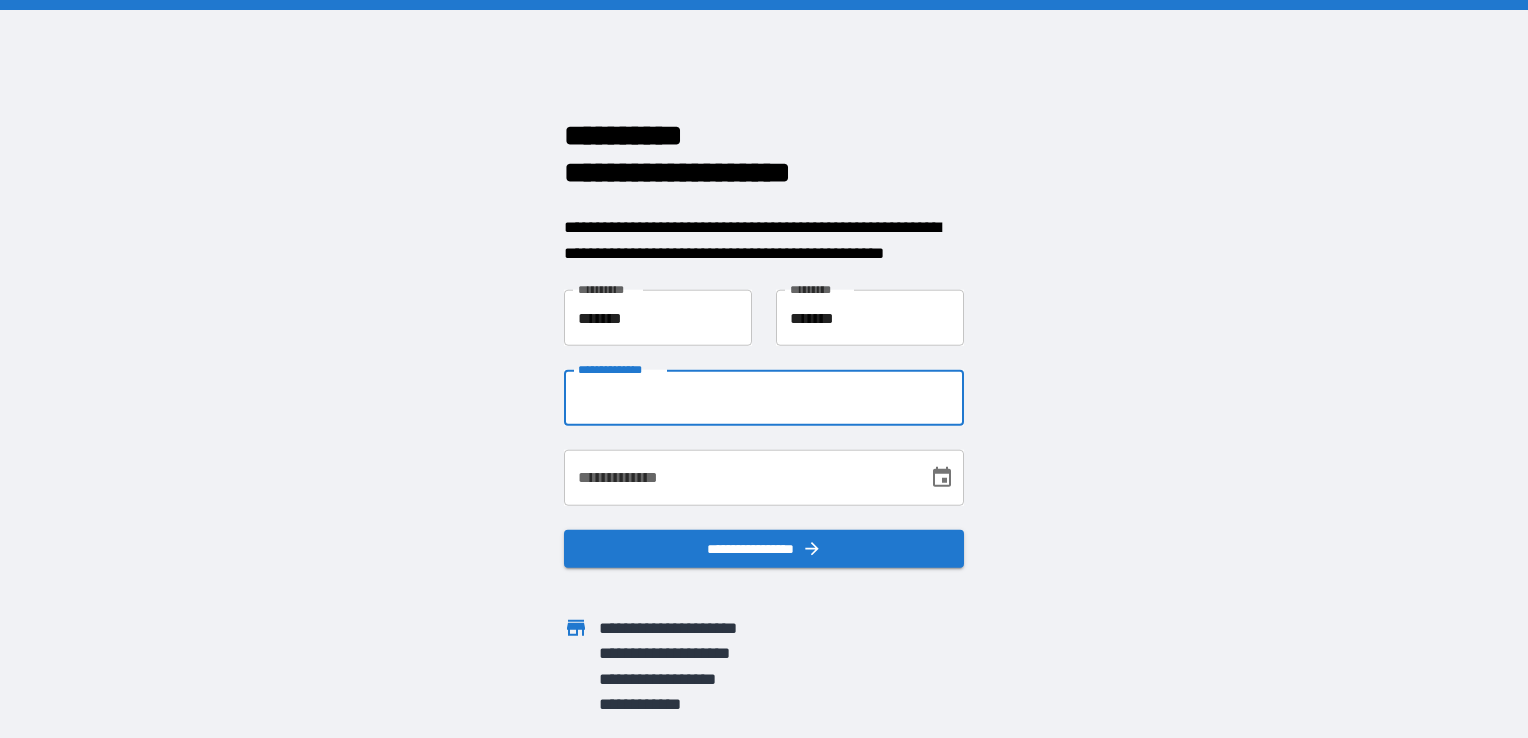 type on "**********" 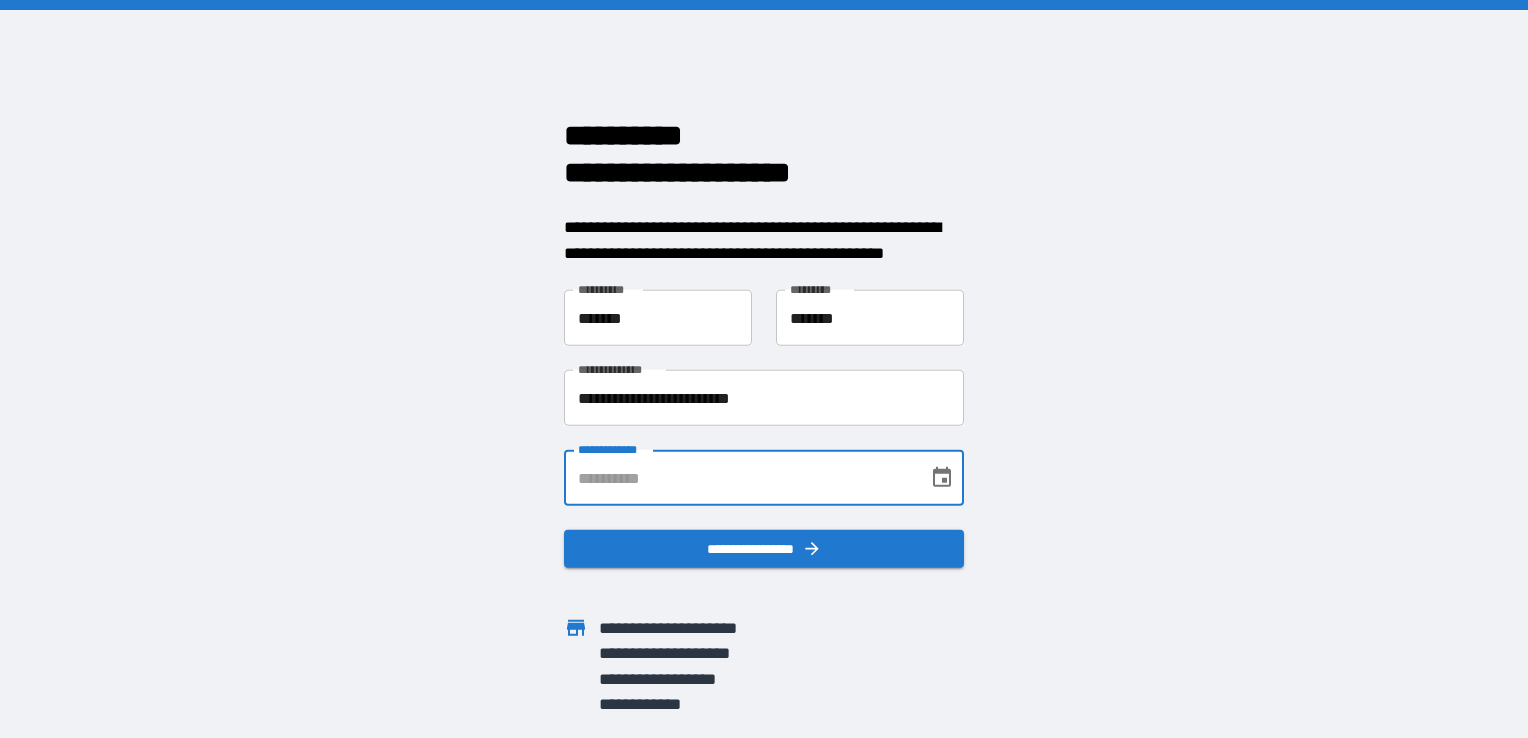 click on "**********" at bounding box center [739, 478] 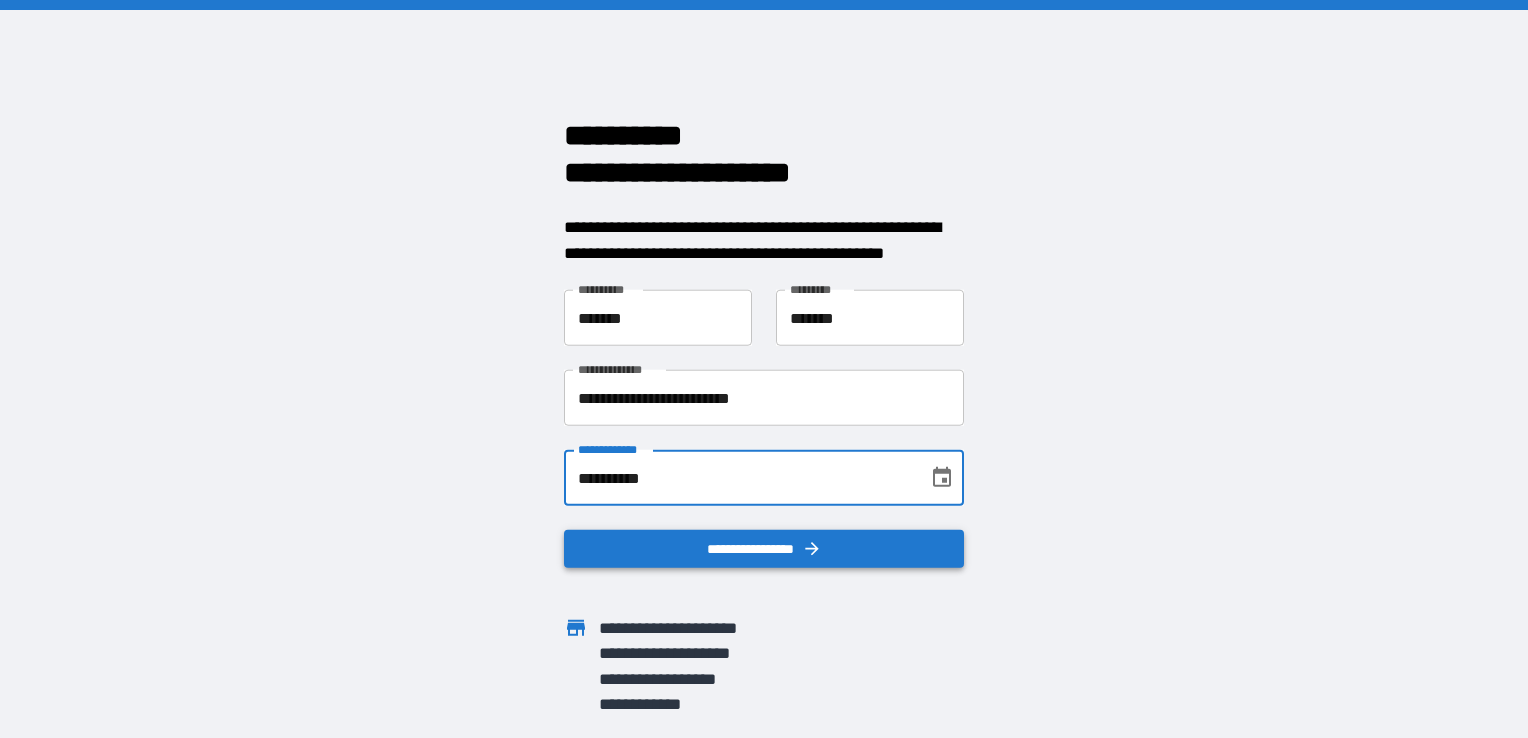 type on "**********" 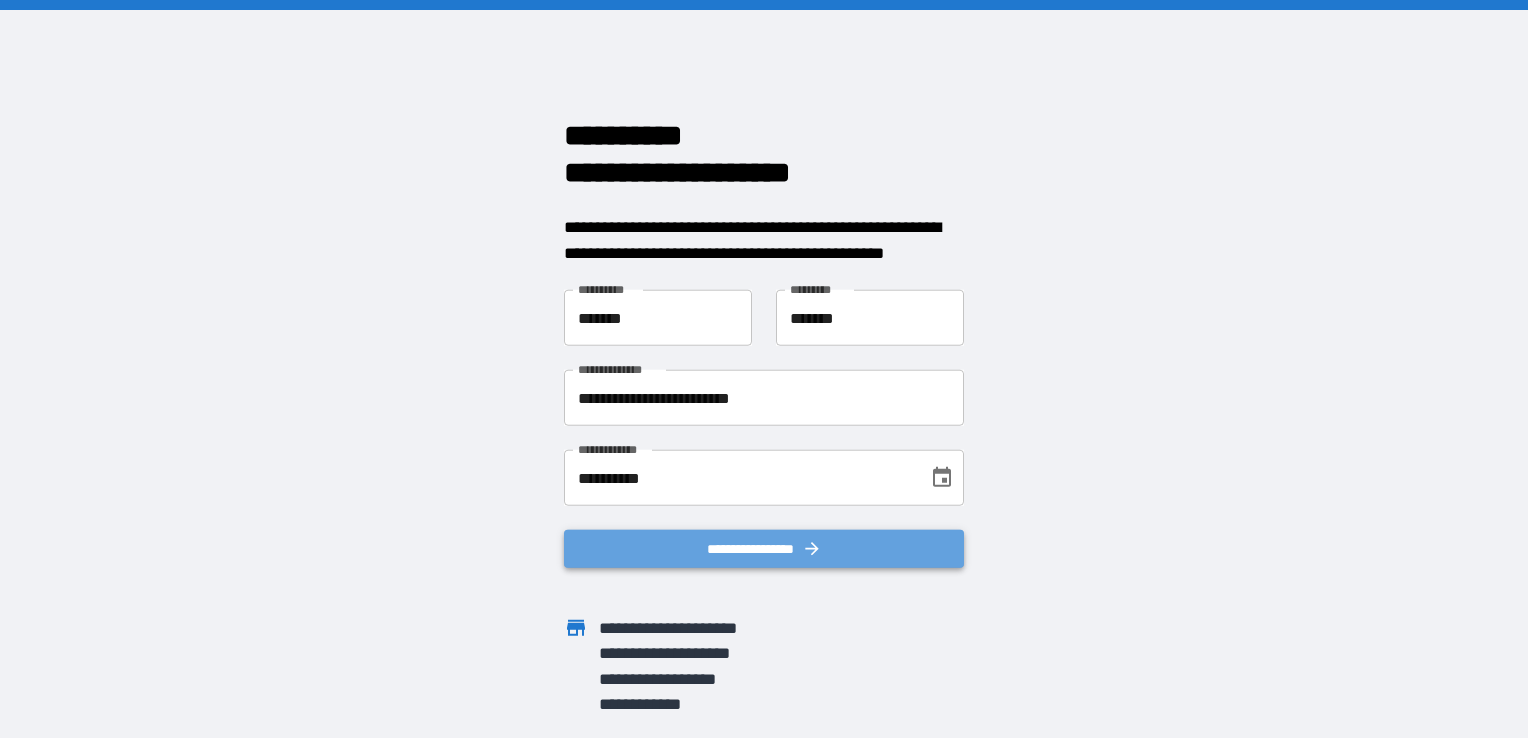 click on "**********" at bounding box center (764, 549) 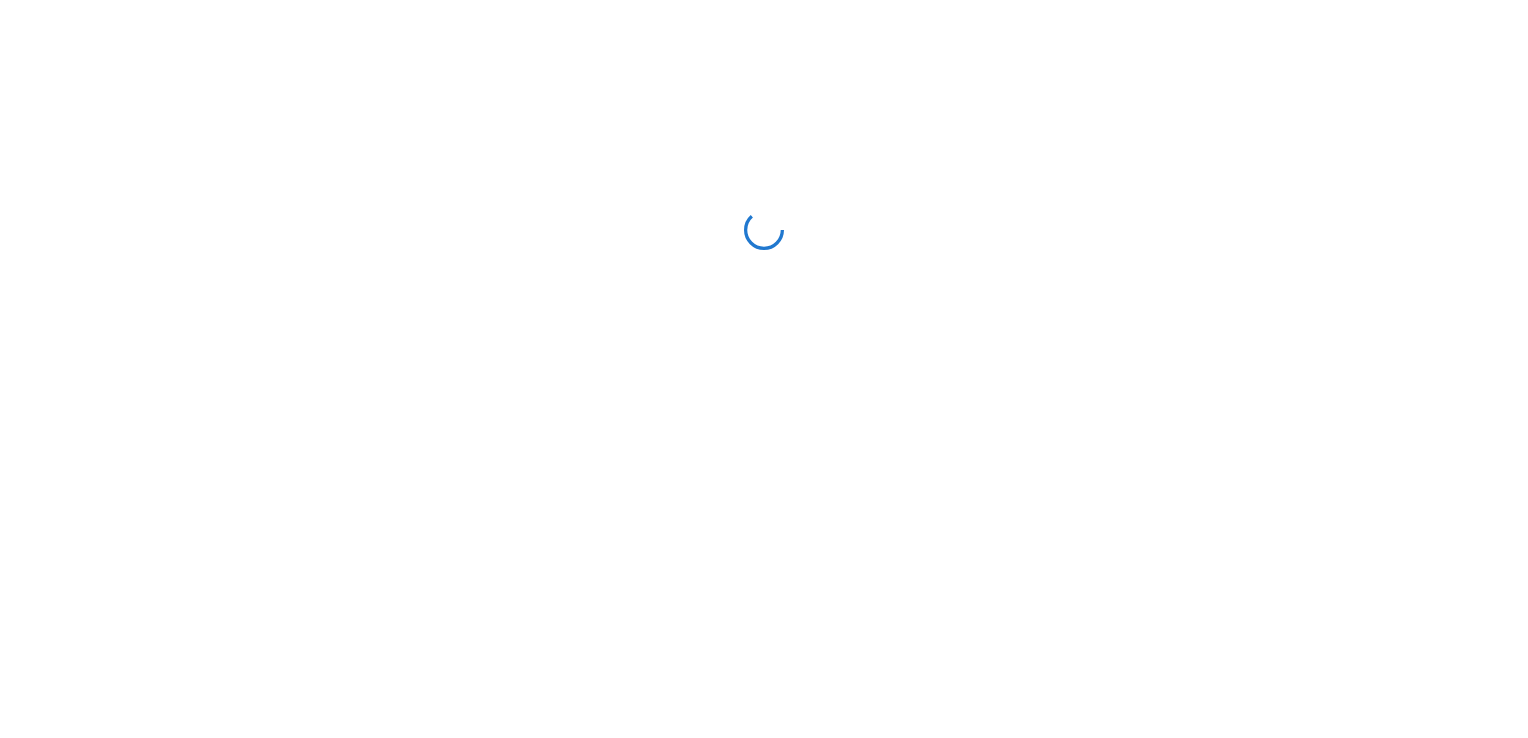 scroll, scrollTop: 0, scrollLeft: 0, axis: both 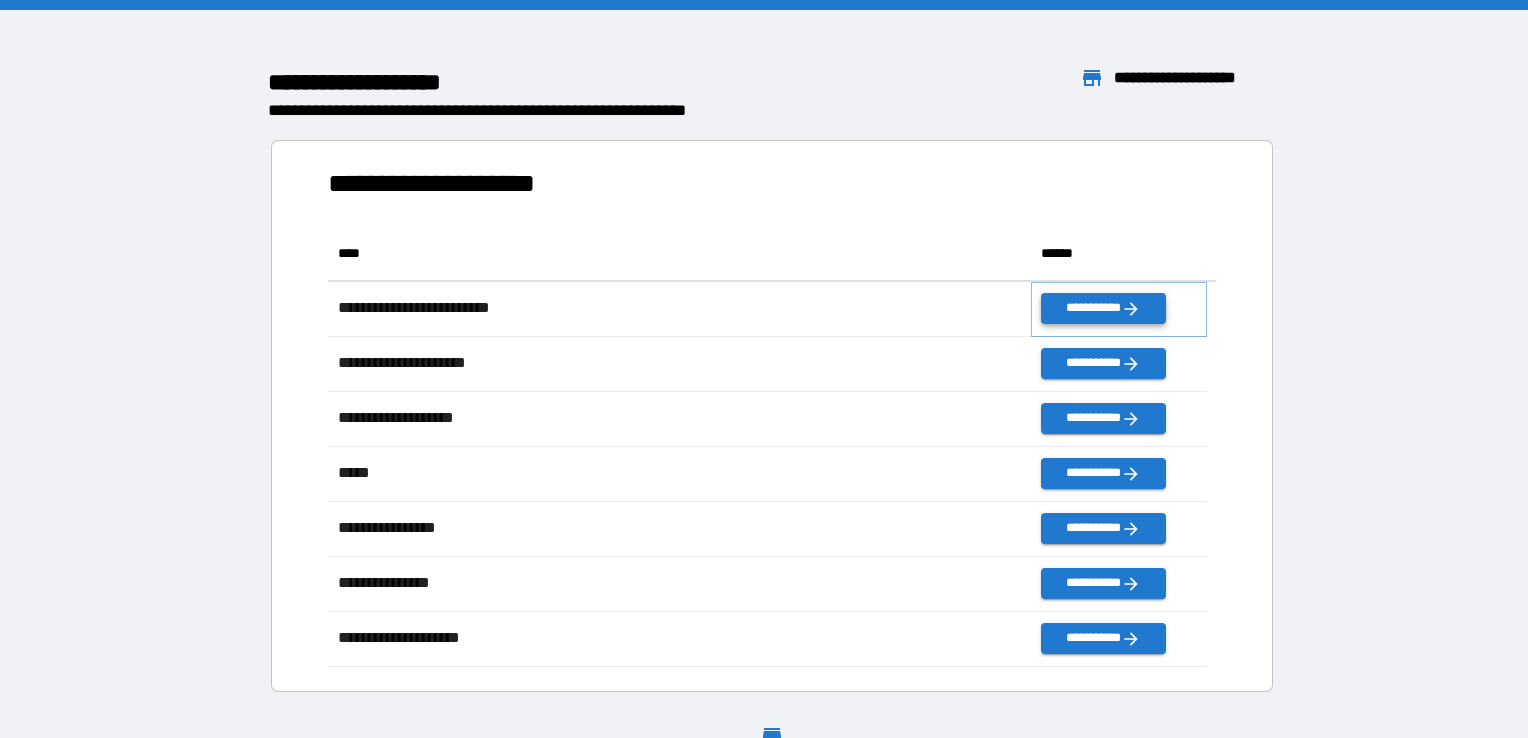 click on "**********" at bounding box center (1103, 308) 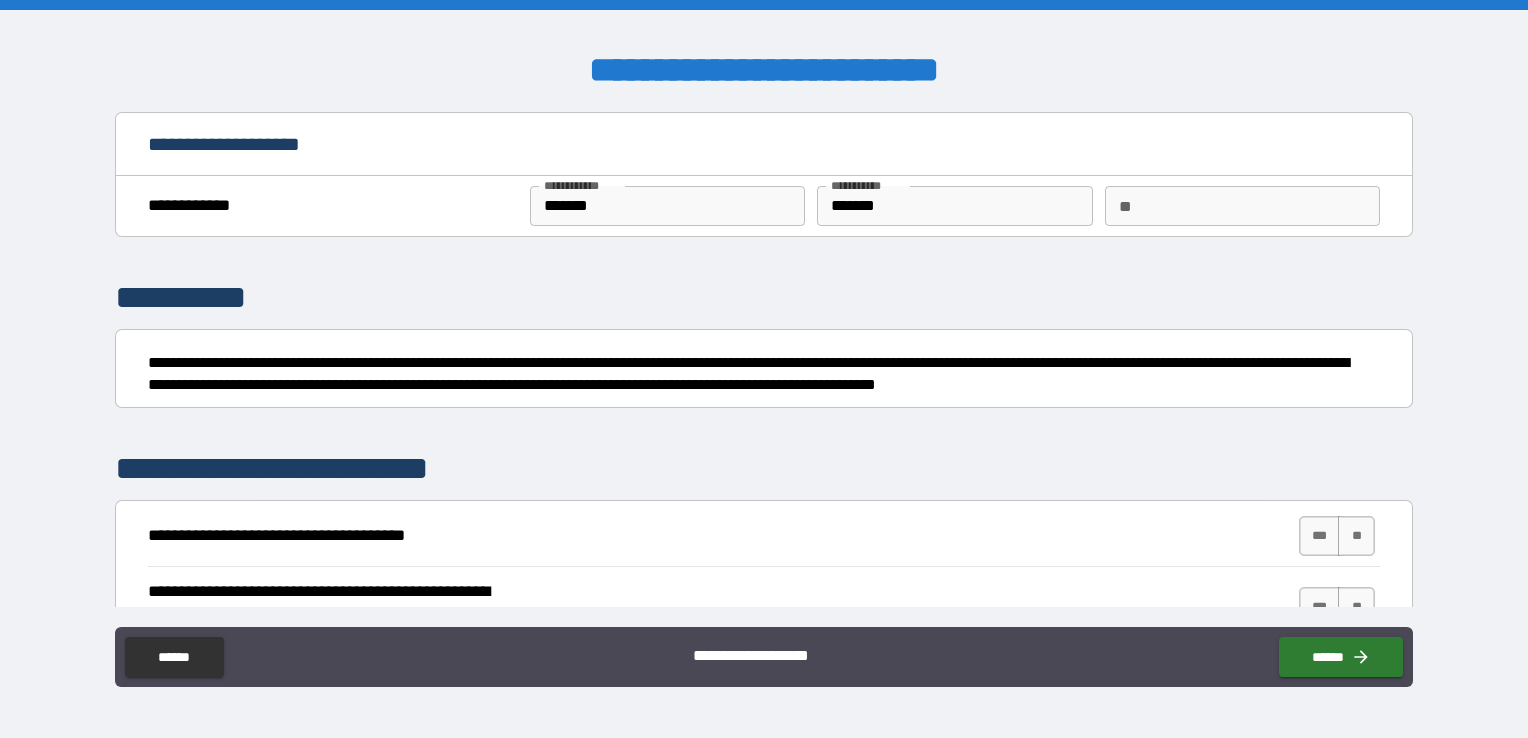 click on "**" at bounding box center (1242, 206) 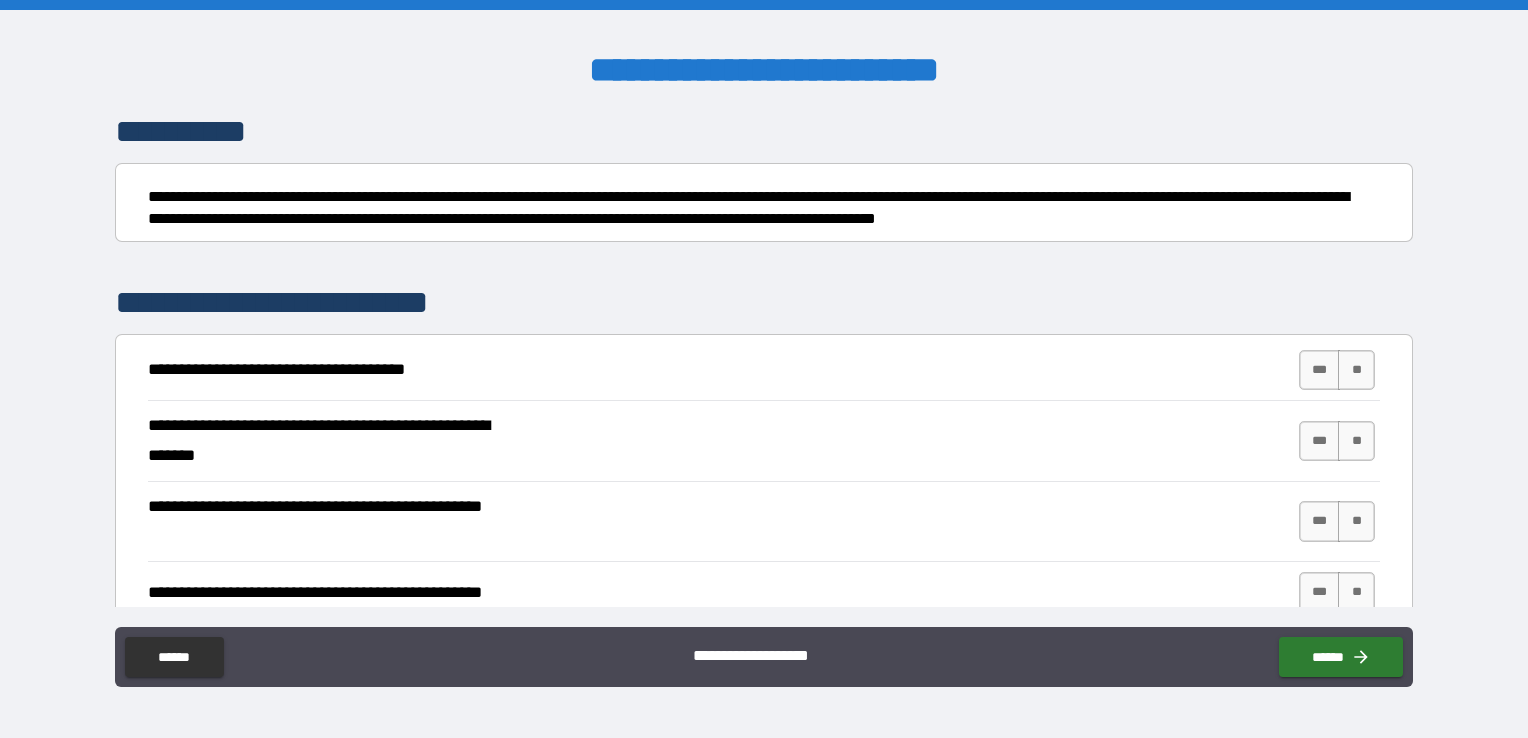 scroll, scrollTop: 200, scrollLeft: 0, axis: vertical 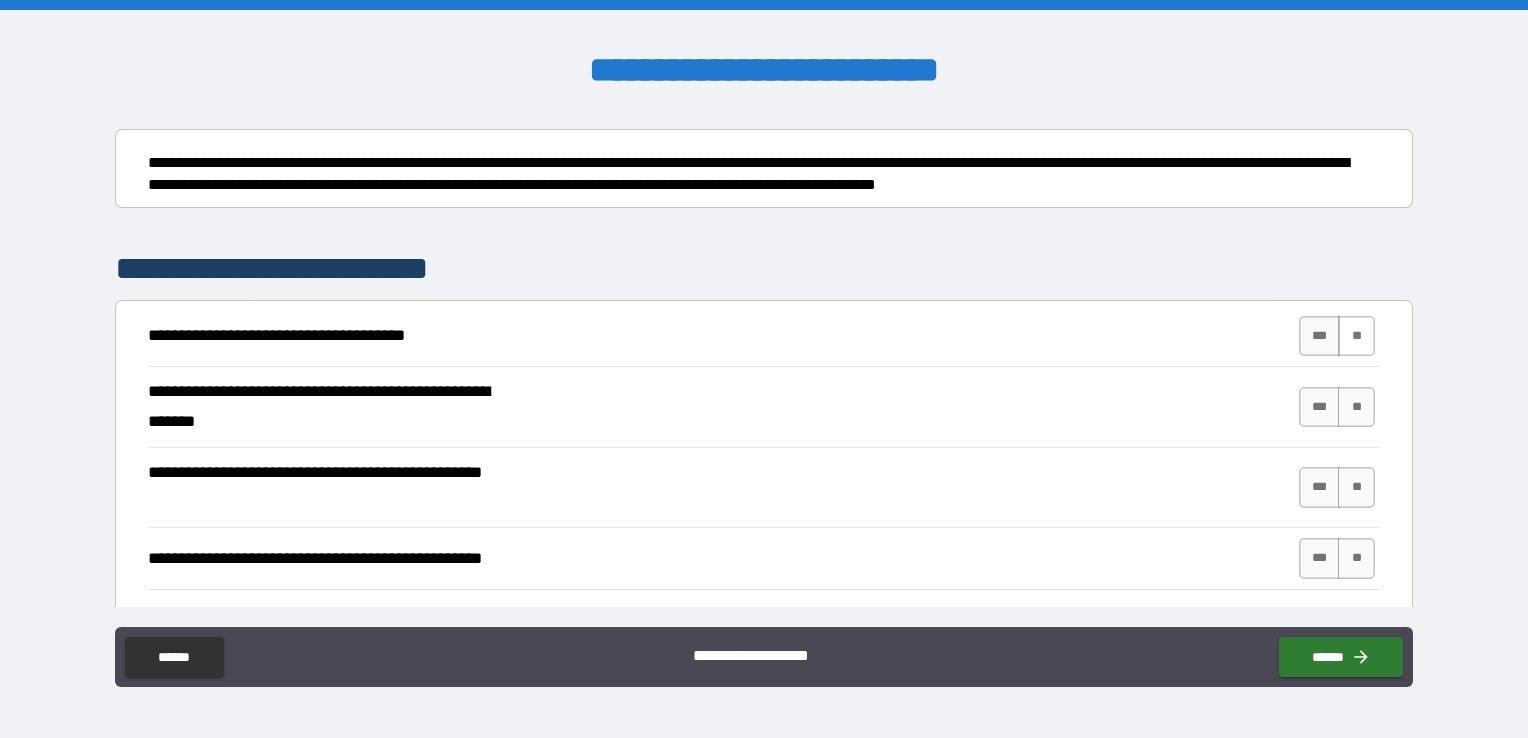 type on "*" 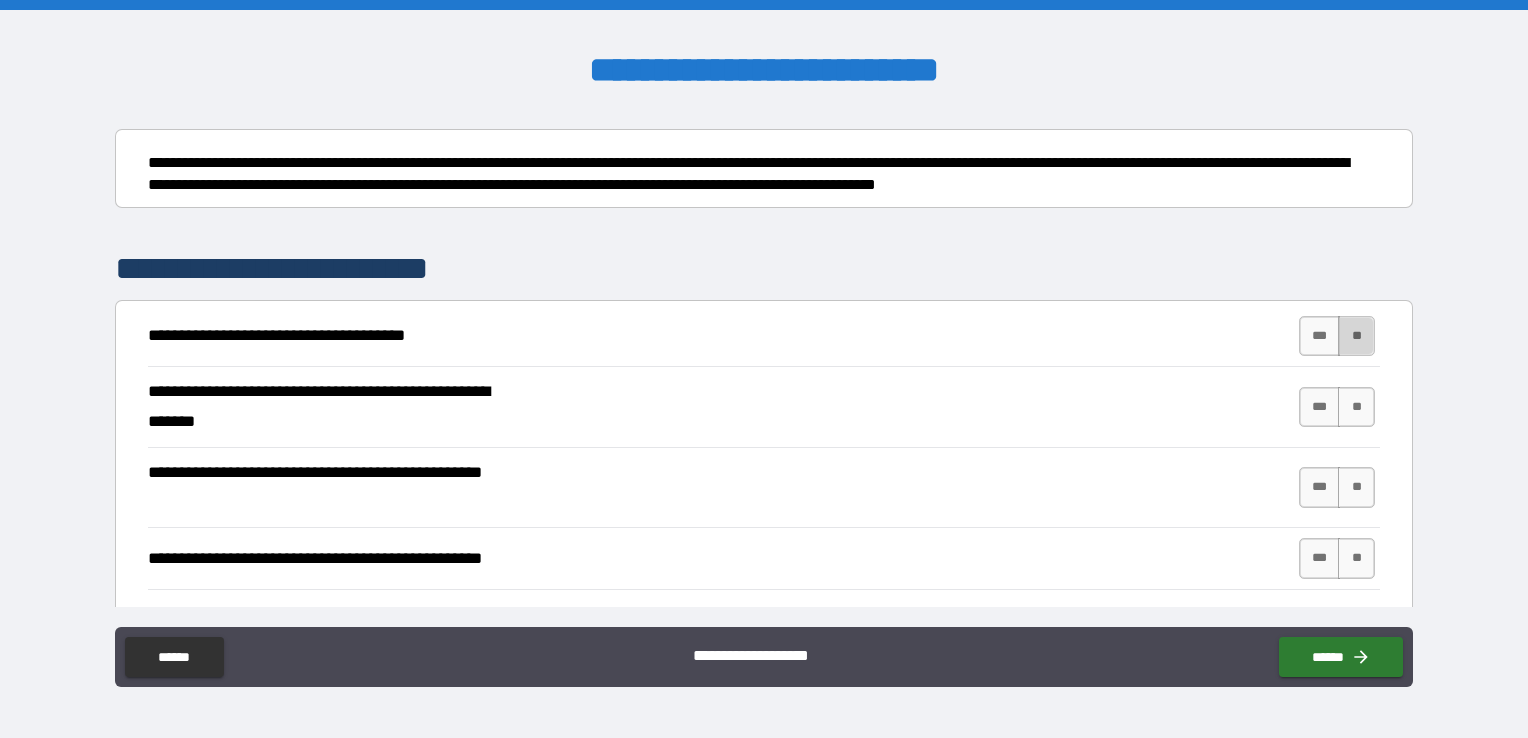 click on "**" at bounding box center (1356, 336) 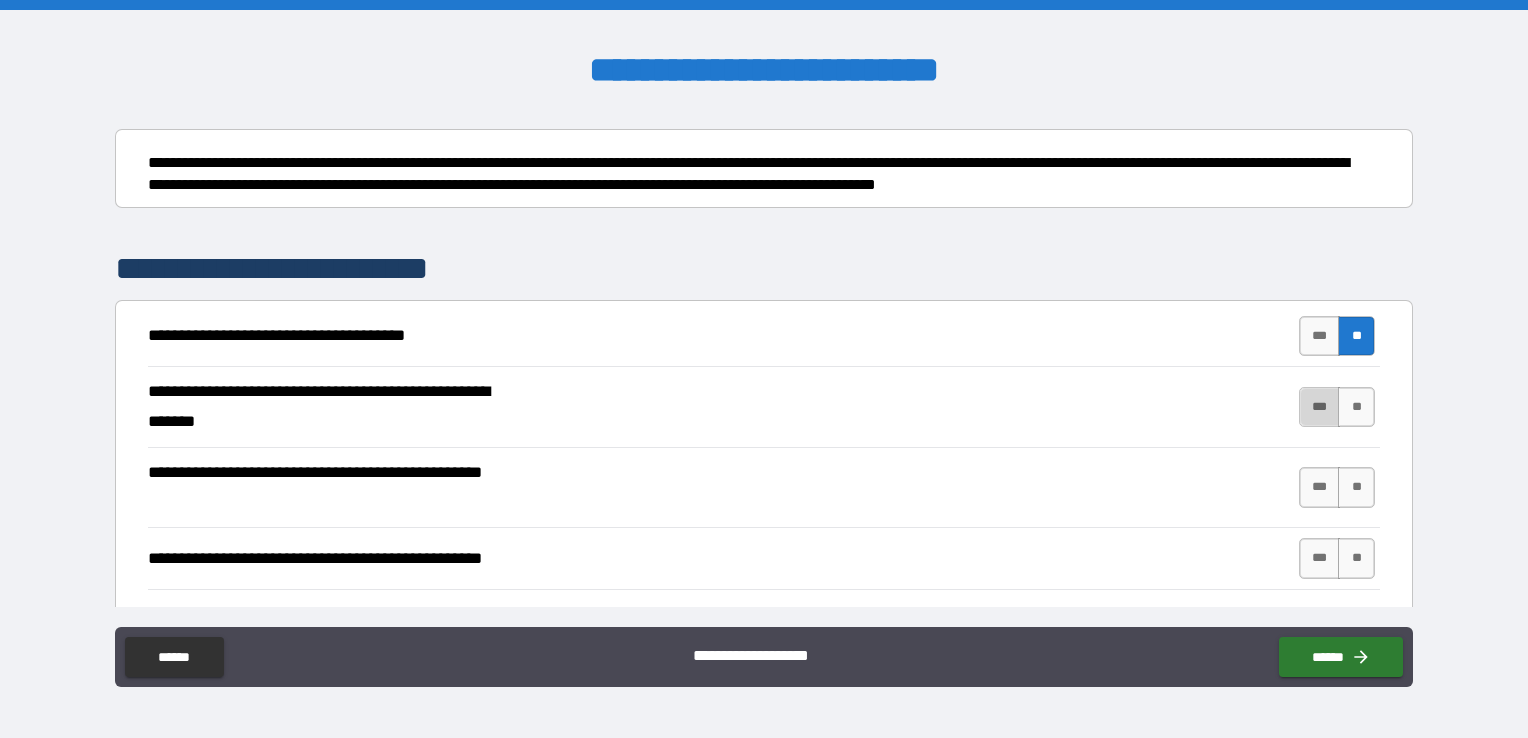 click on "***" at bounding box center [1320, 407] 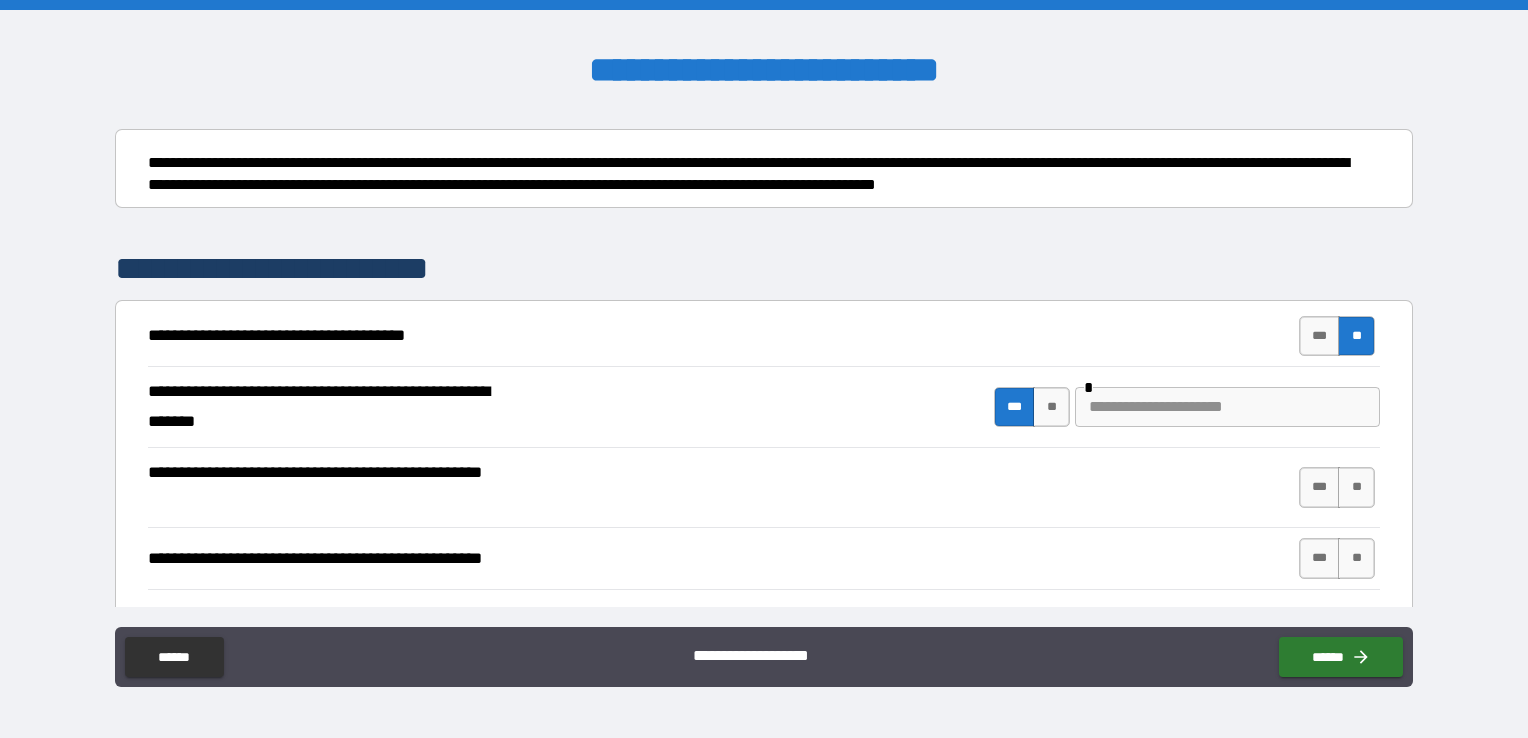 click at bounding box center (1227, 407) 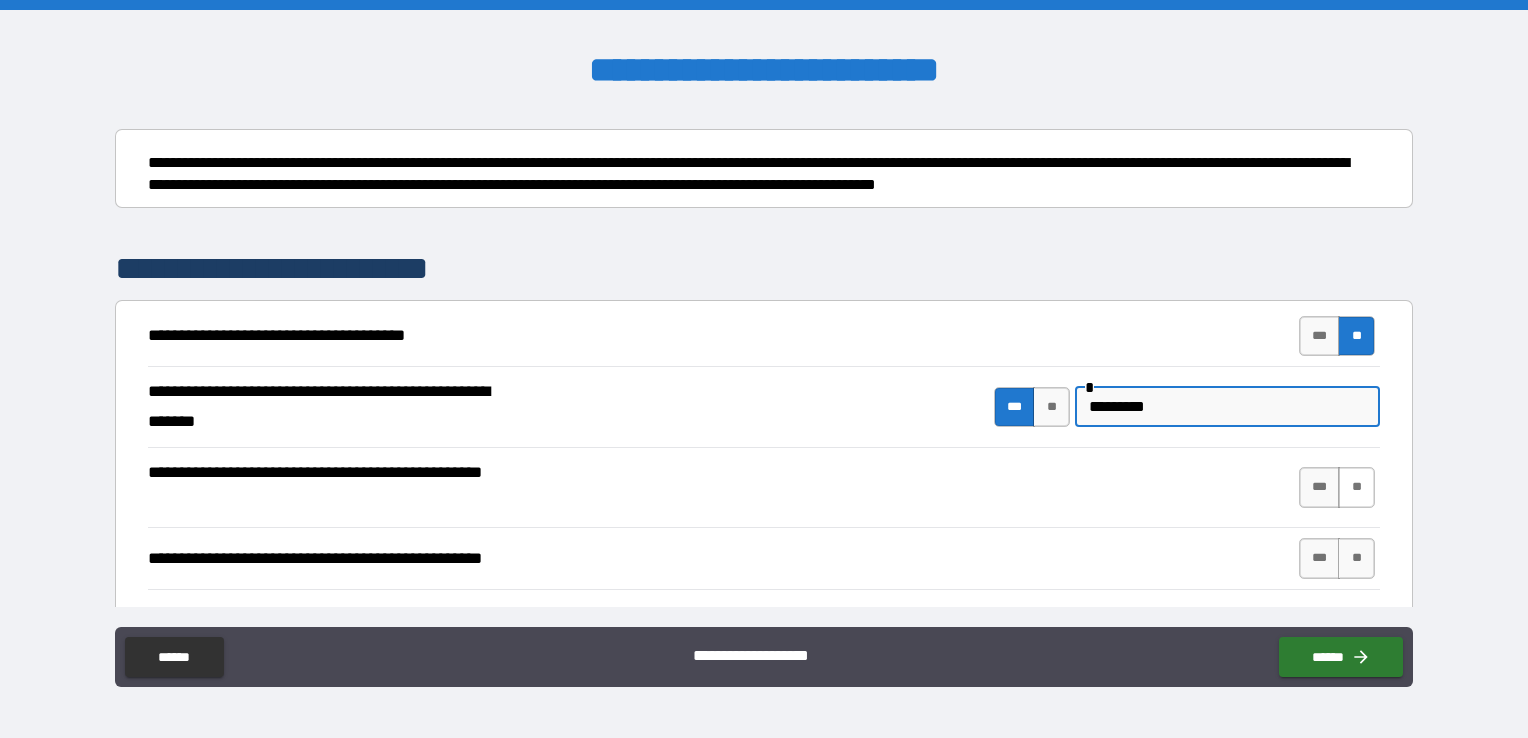 type on "********" 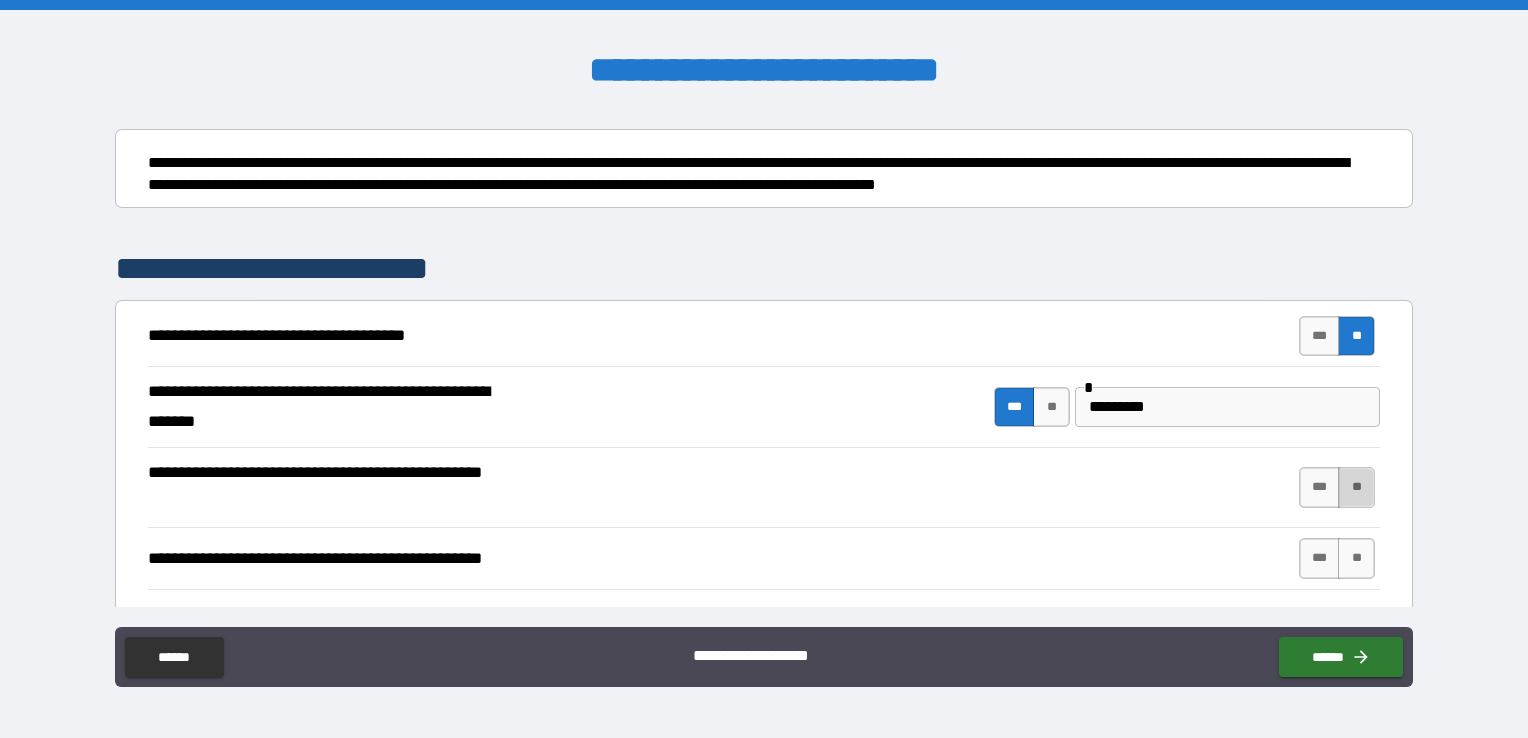 click on "**" at bounding box center (1356, 487) 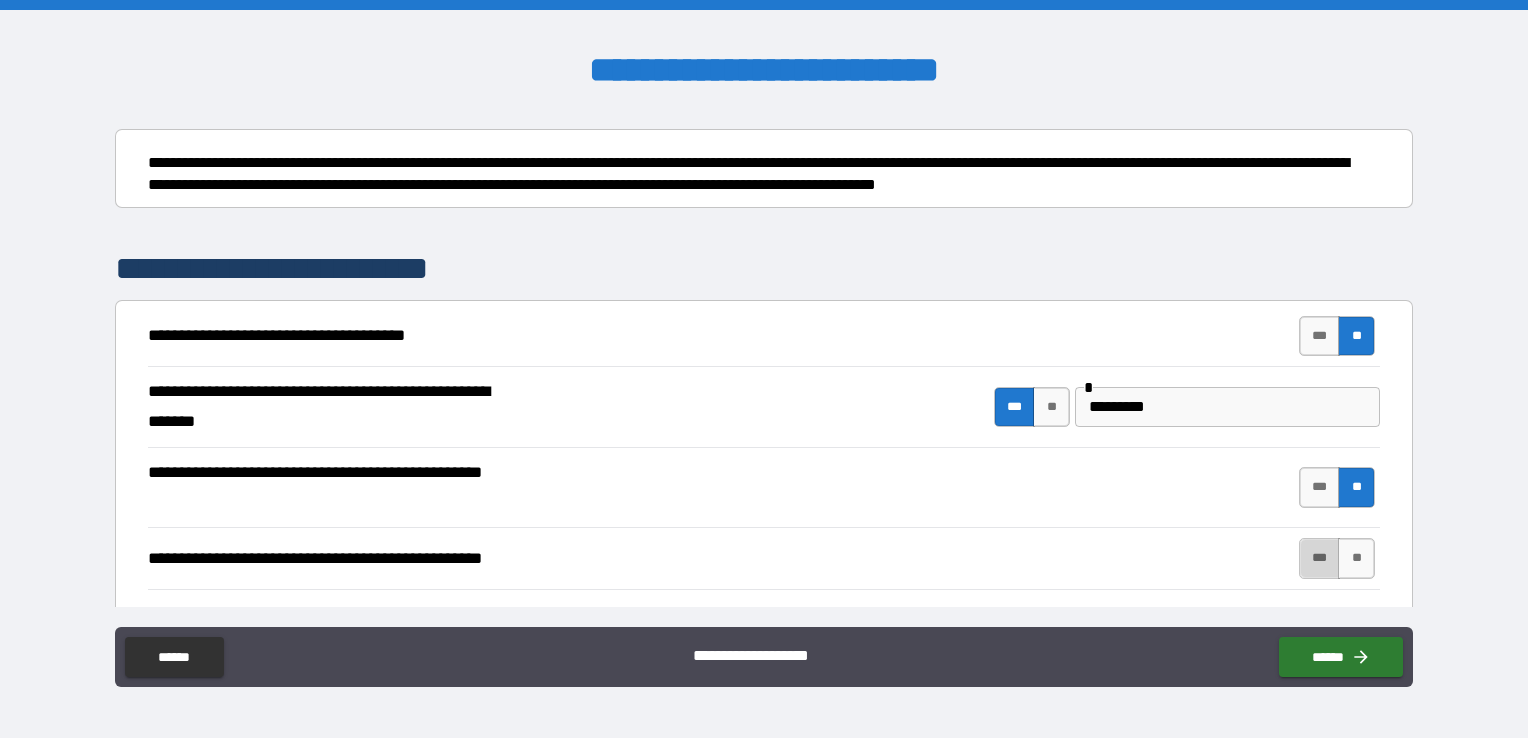click on "***" at bounding box center (1320, 558) 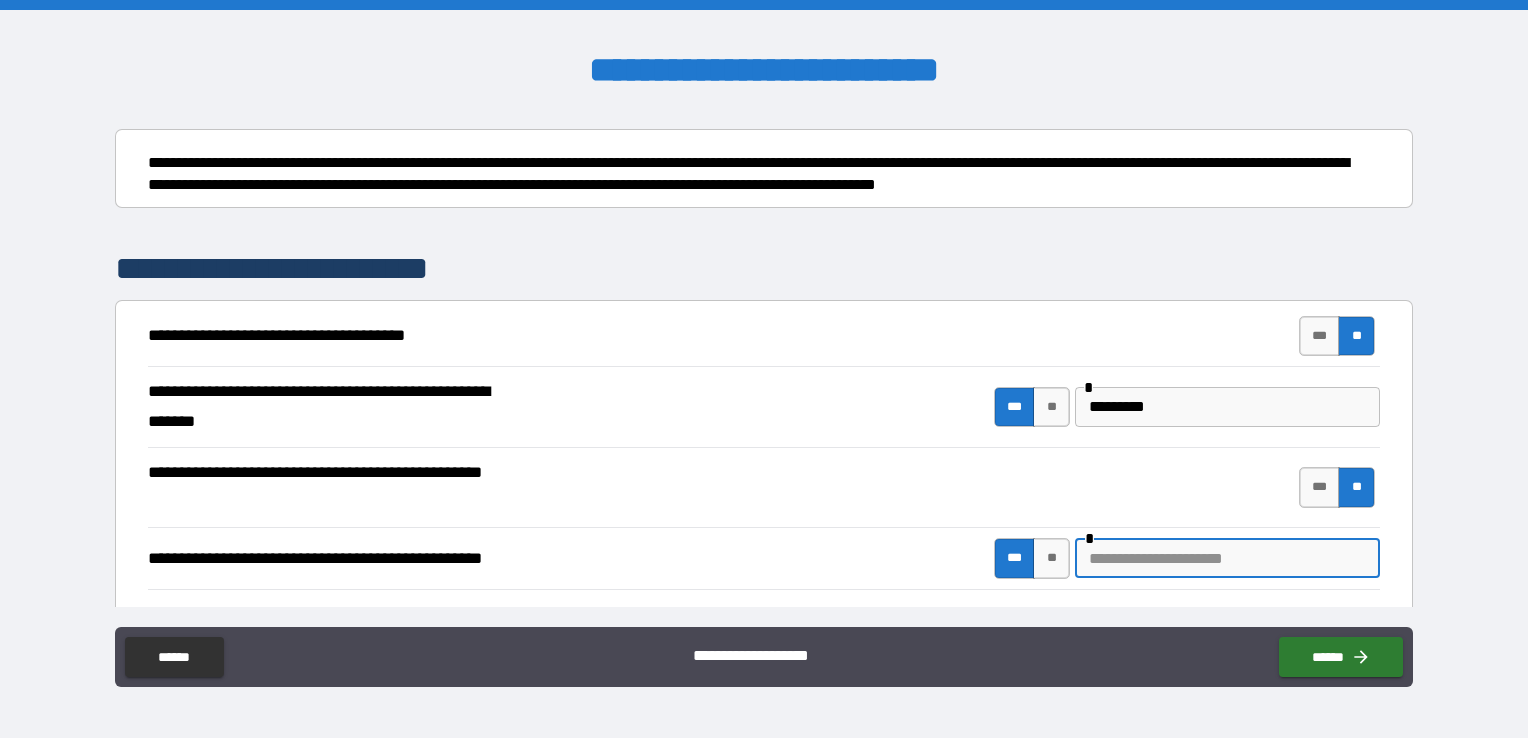 click at bounding box center (1227, 558) 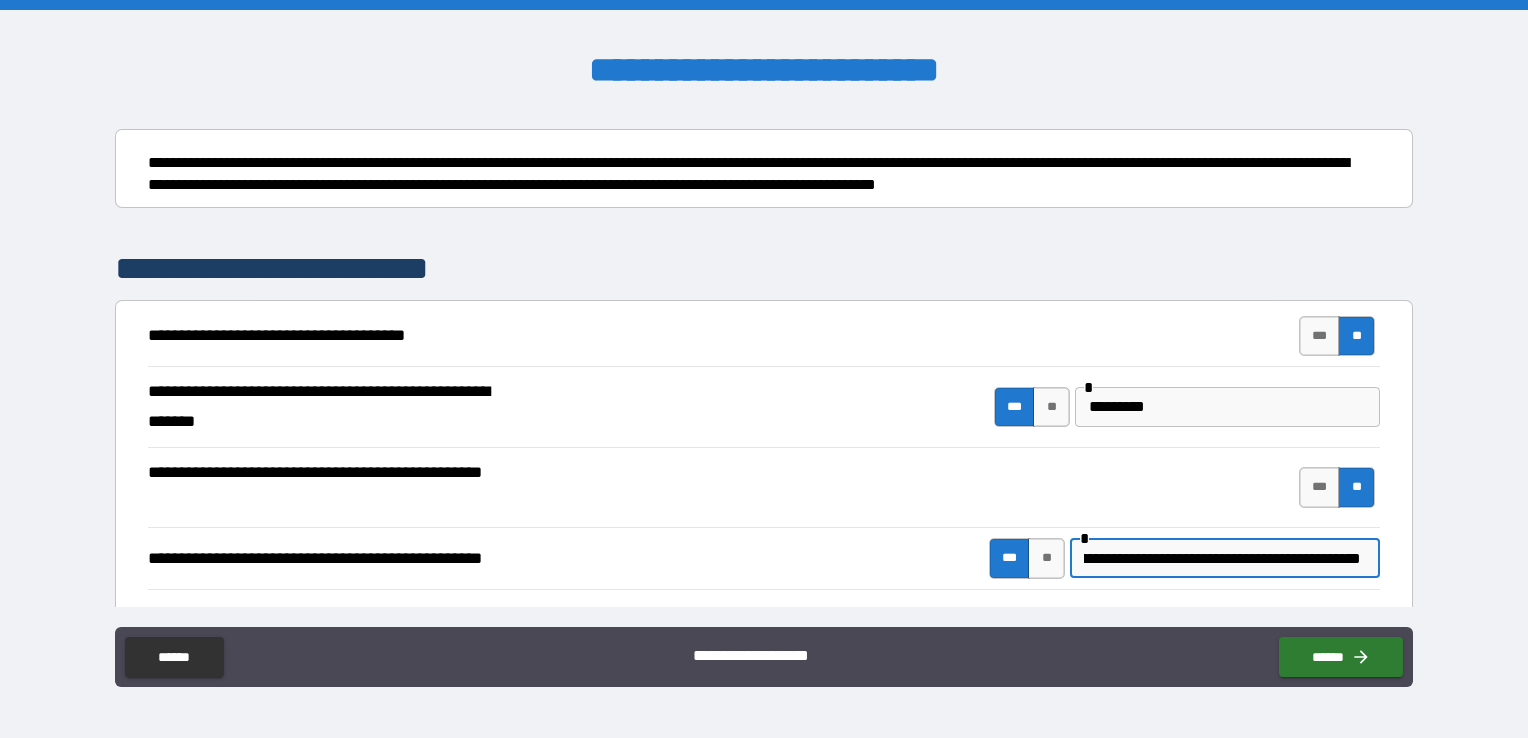 scroll, scrollTop: 0, scrollLeft: 184, axis: horizontal 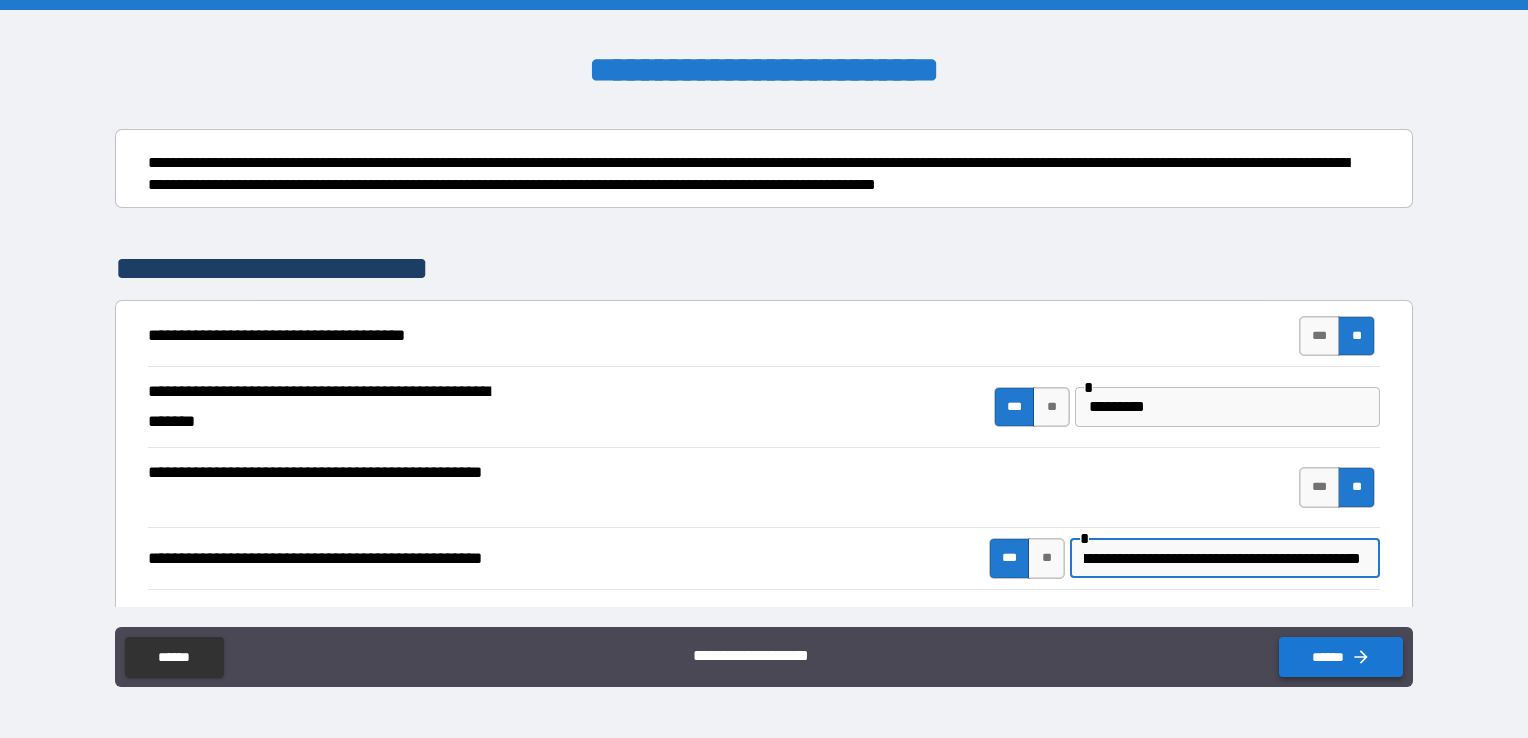 type on "**********" 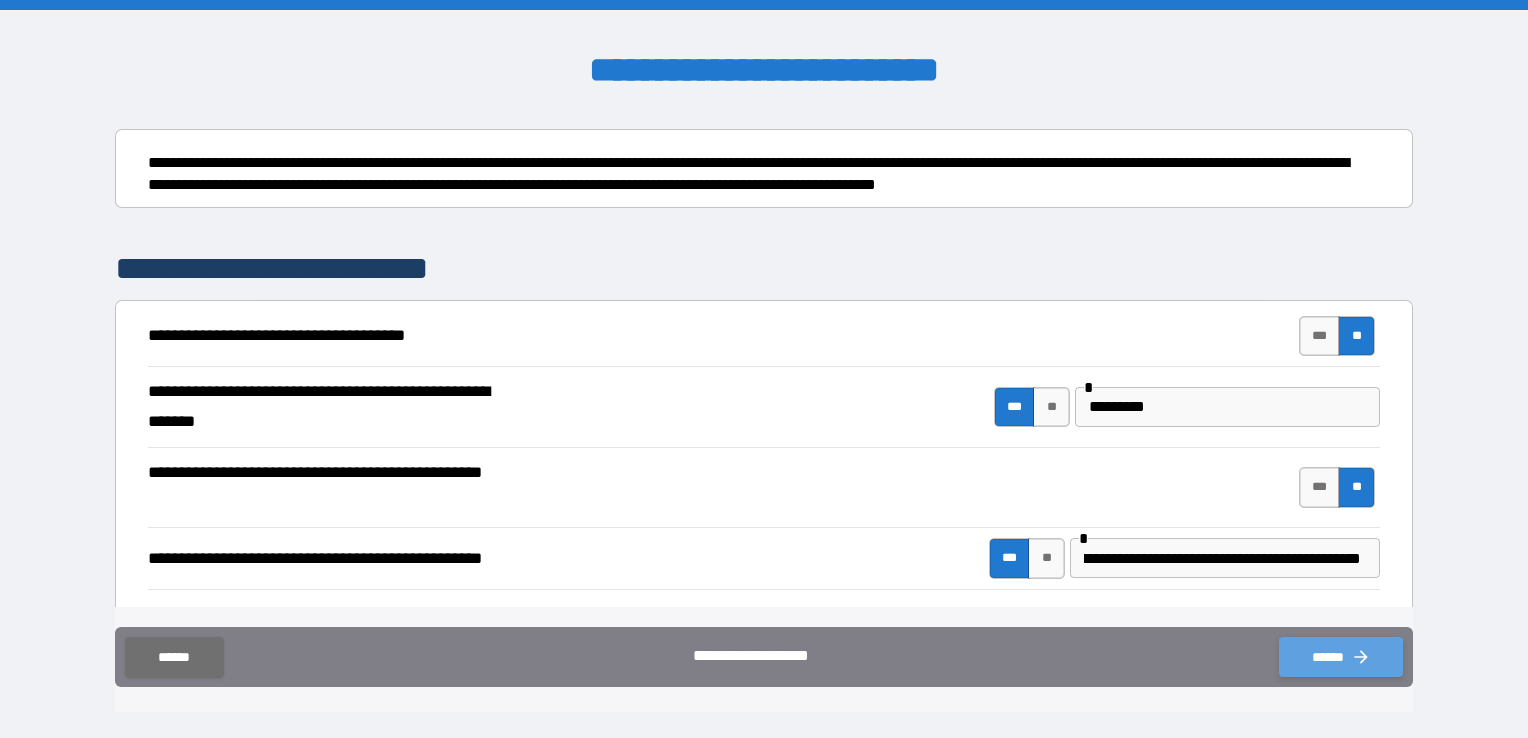 click on "******" at bounding box center (1341, 657) 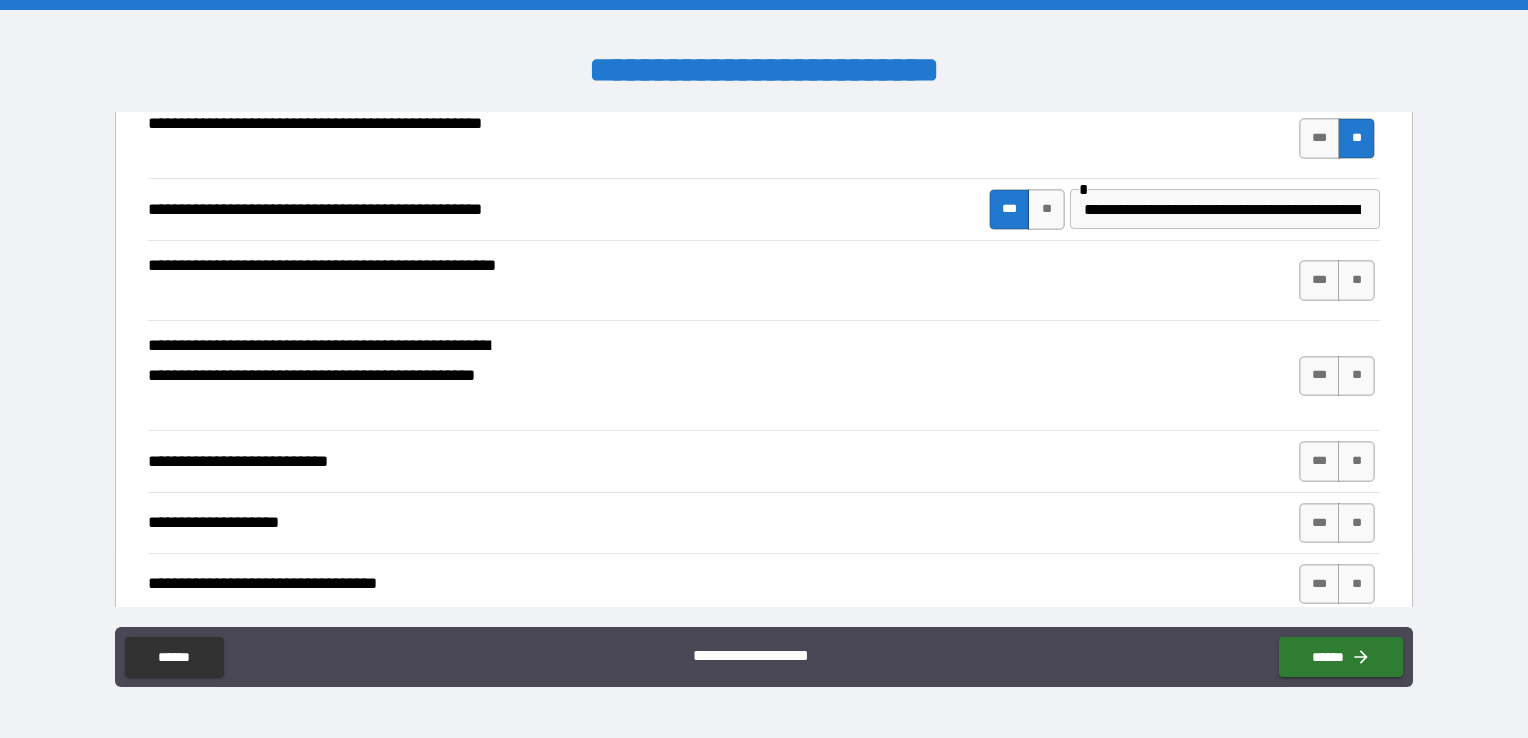 scroll, scrollTop: 500, scrollLeft: 0, axis: vertical 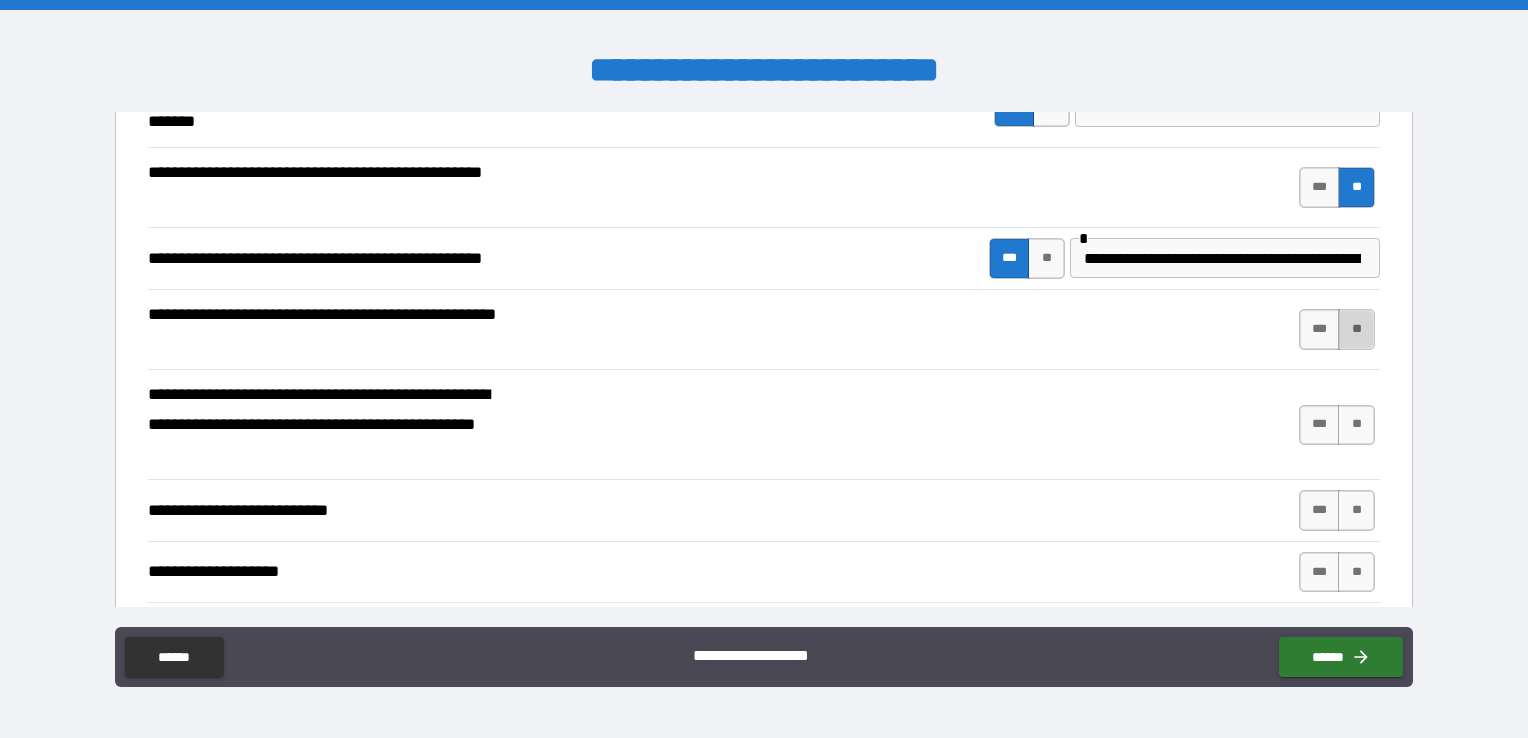 click on "**" at bounding box center [1356, 329] 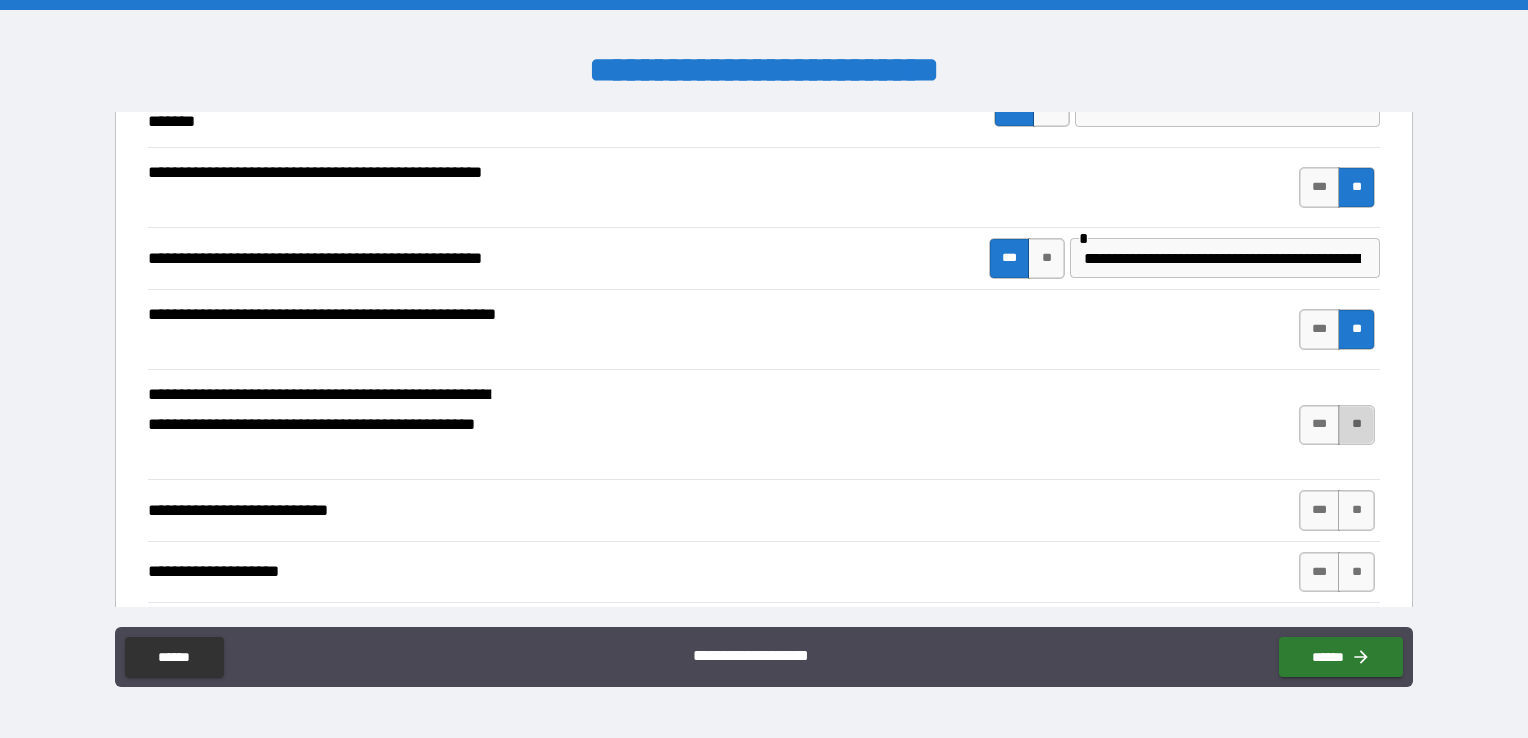 click on "**" at bounding box center [1356, 425] 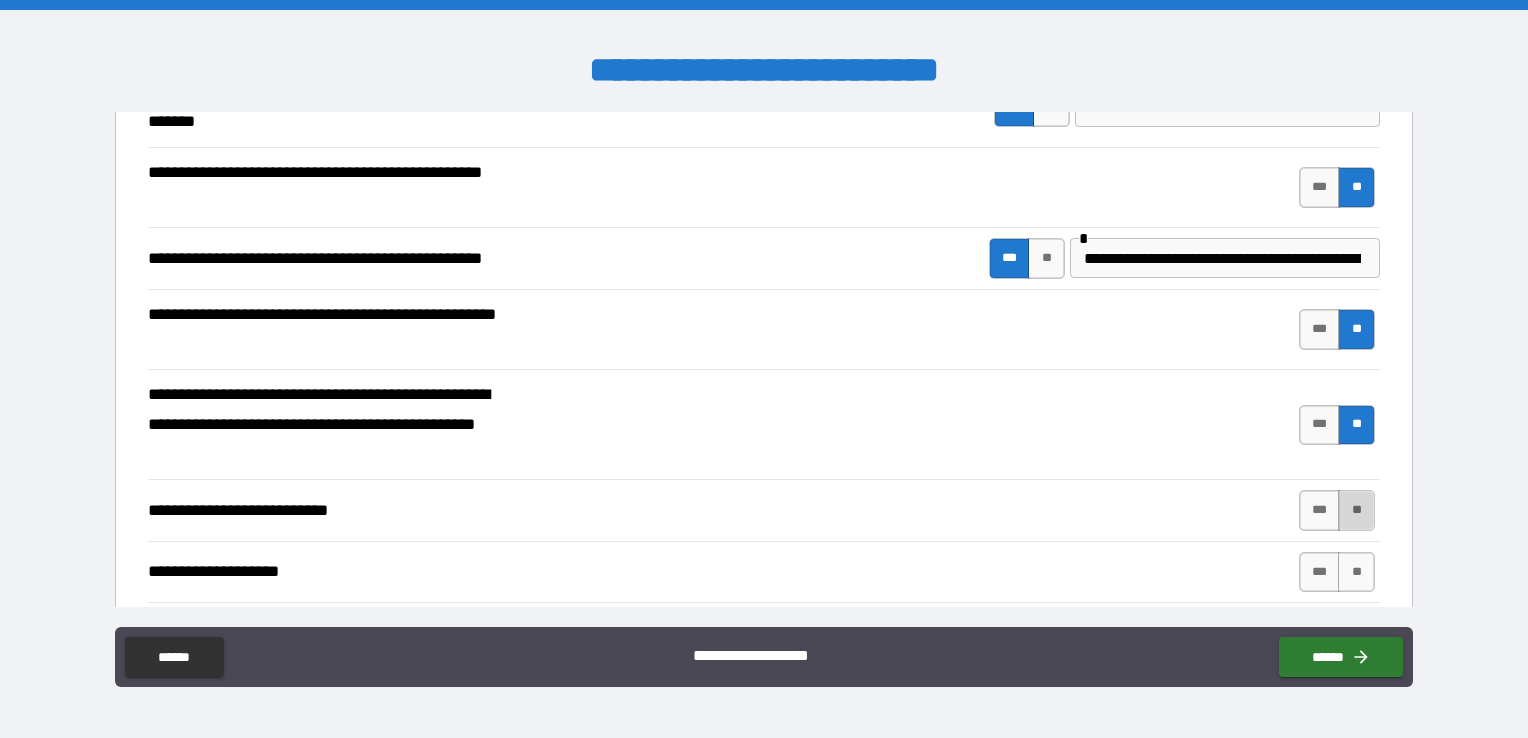 click on "**" at bounding box center (1356, 510) 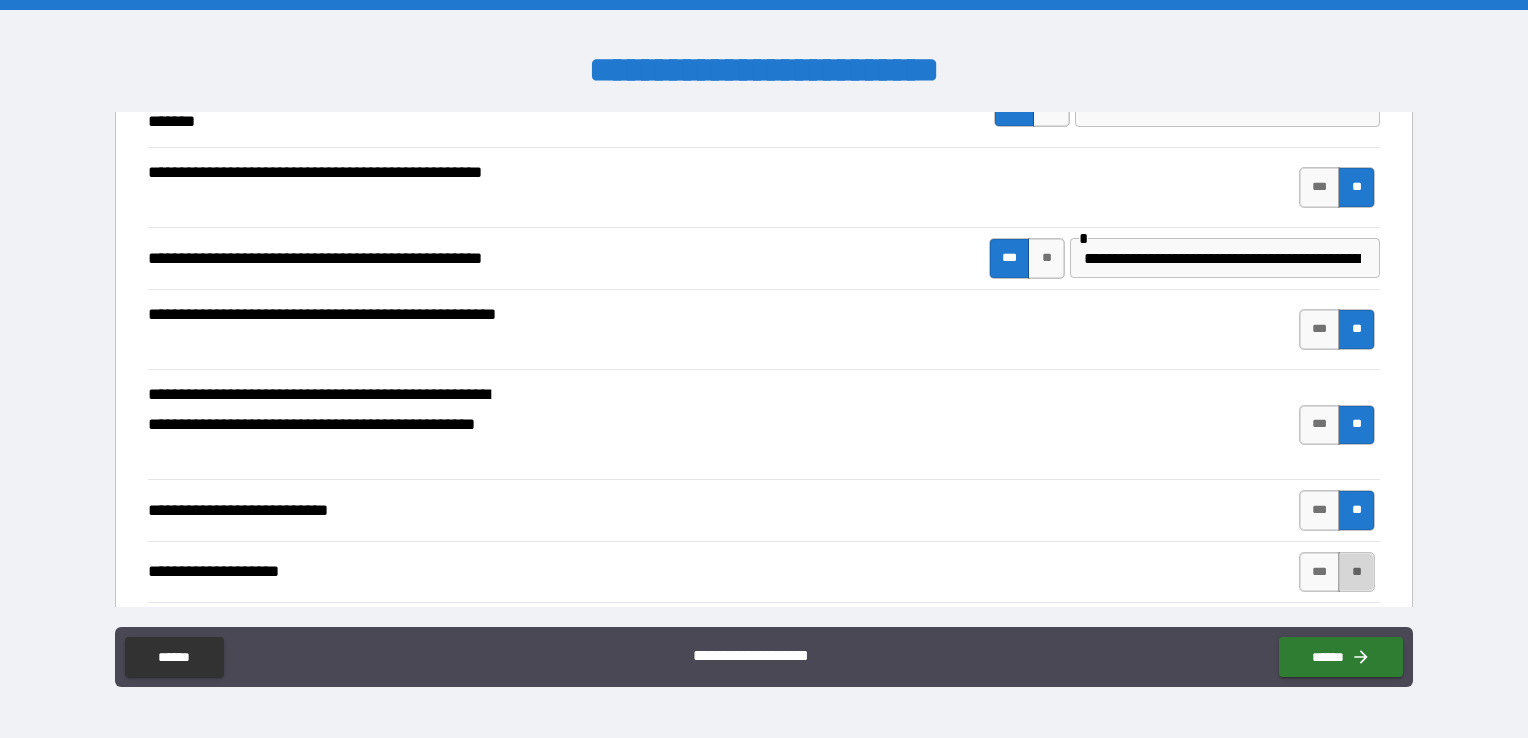 click on "**" at bounding box center (1356, 572) 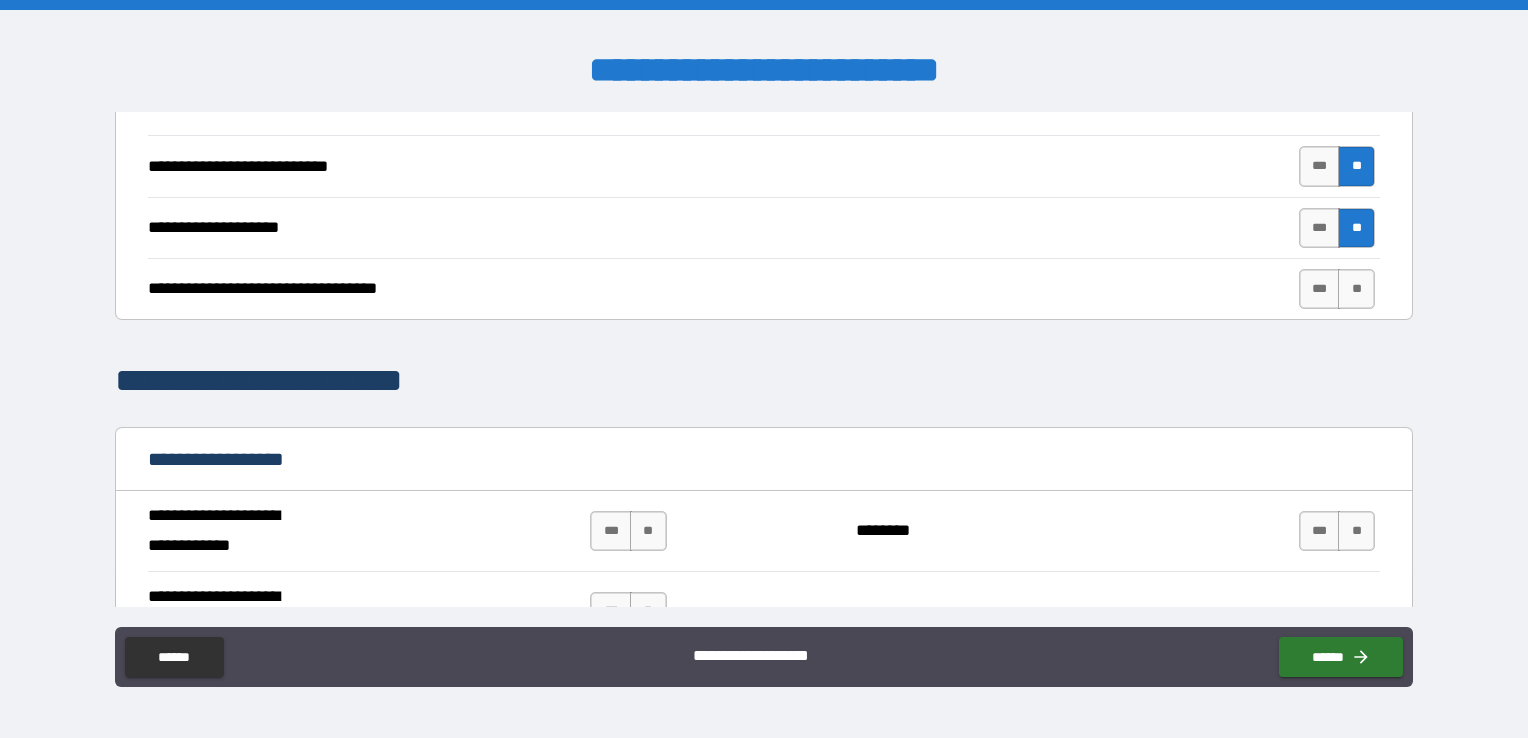 scroll, scrollTop: 886, scrollLeft: 0, axis: vertical 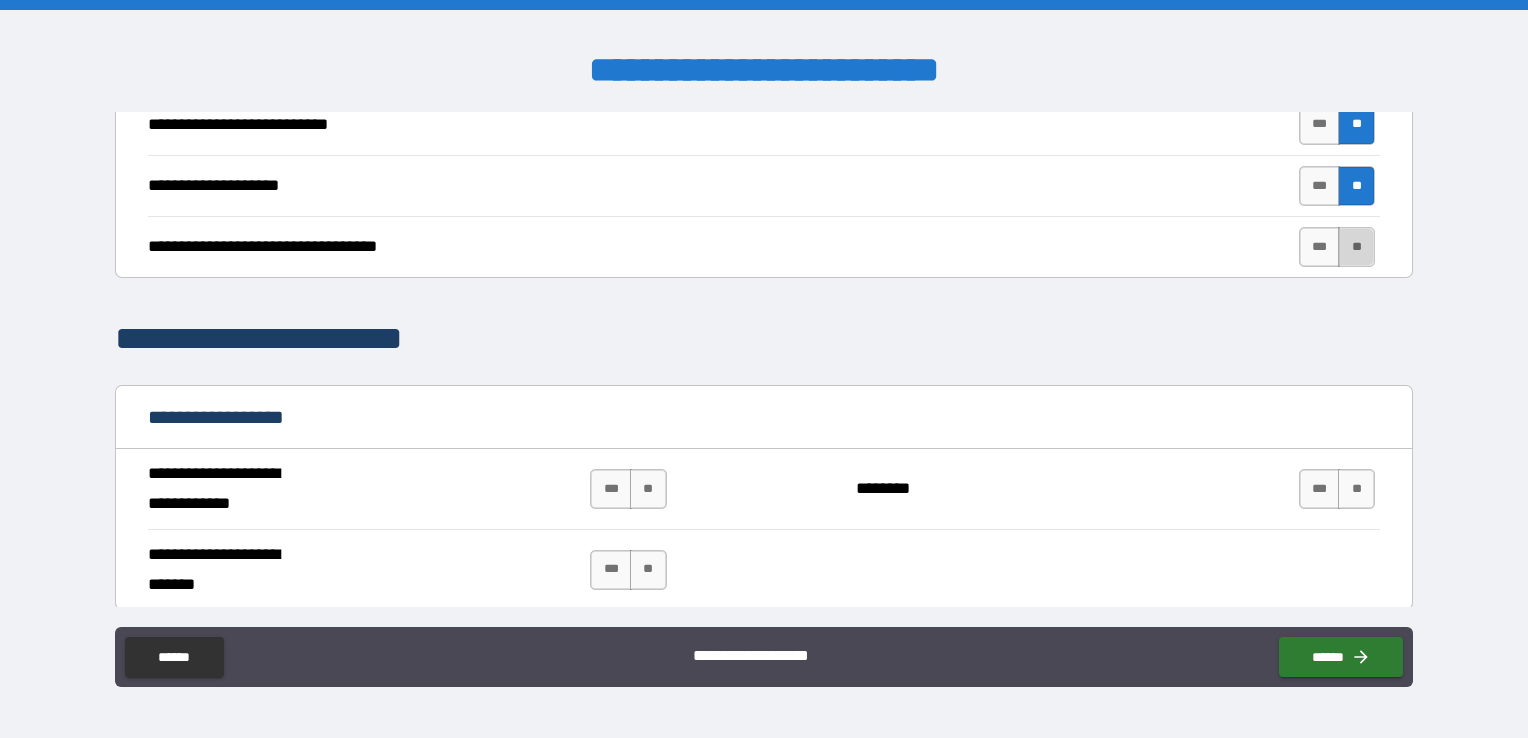 click on "**" at bounding box center [1356, 247] 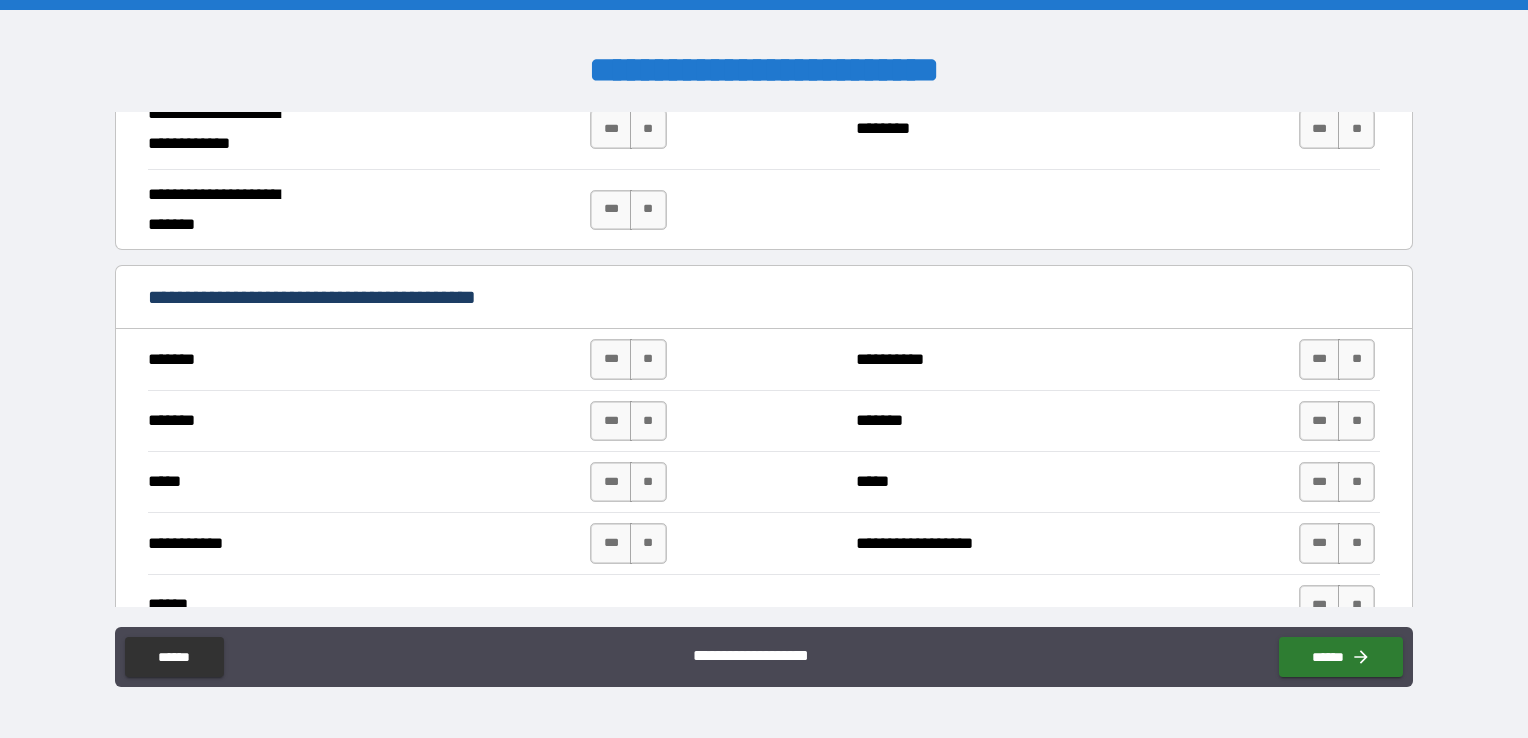 scroll, scrollTop: 1271, scrollLeft: 0, axis: vertical 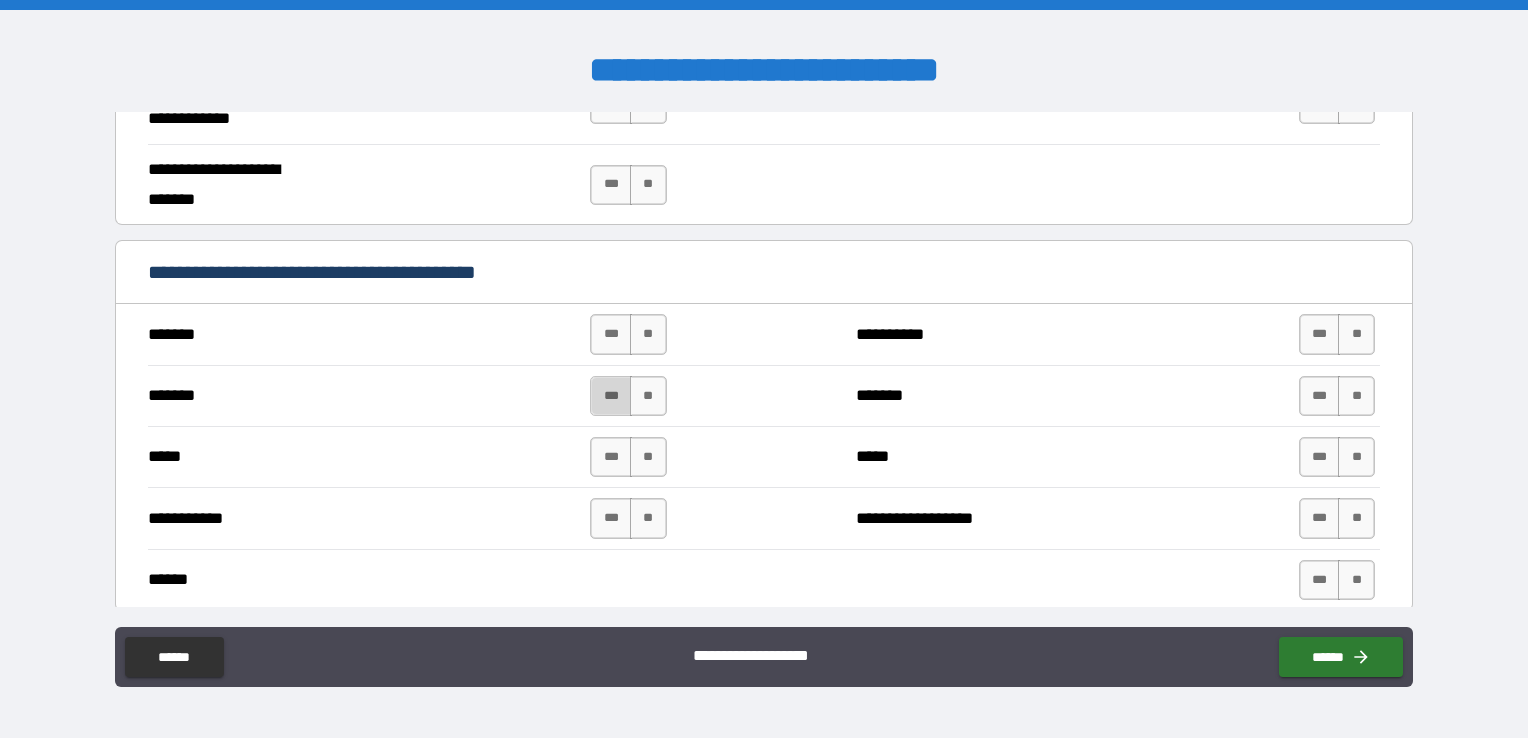 click on "***" at bounding box center [611, 396] 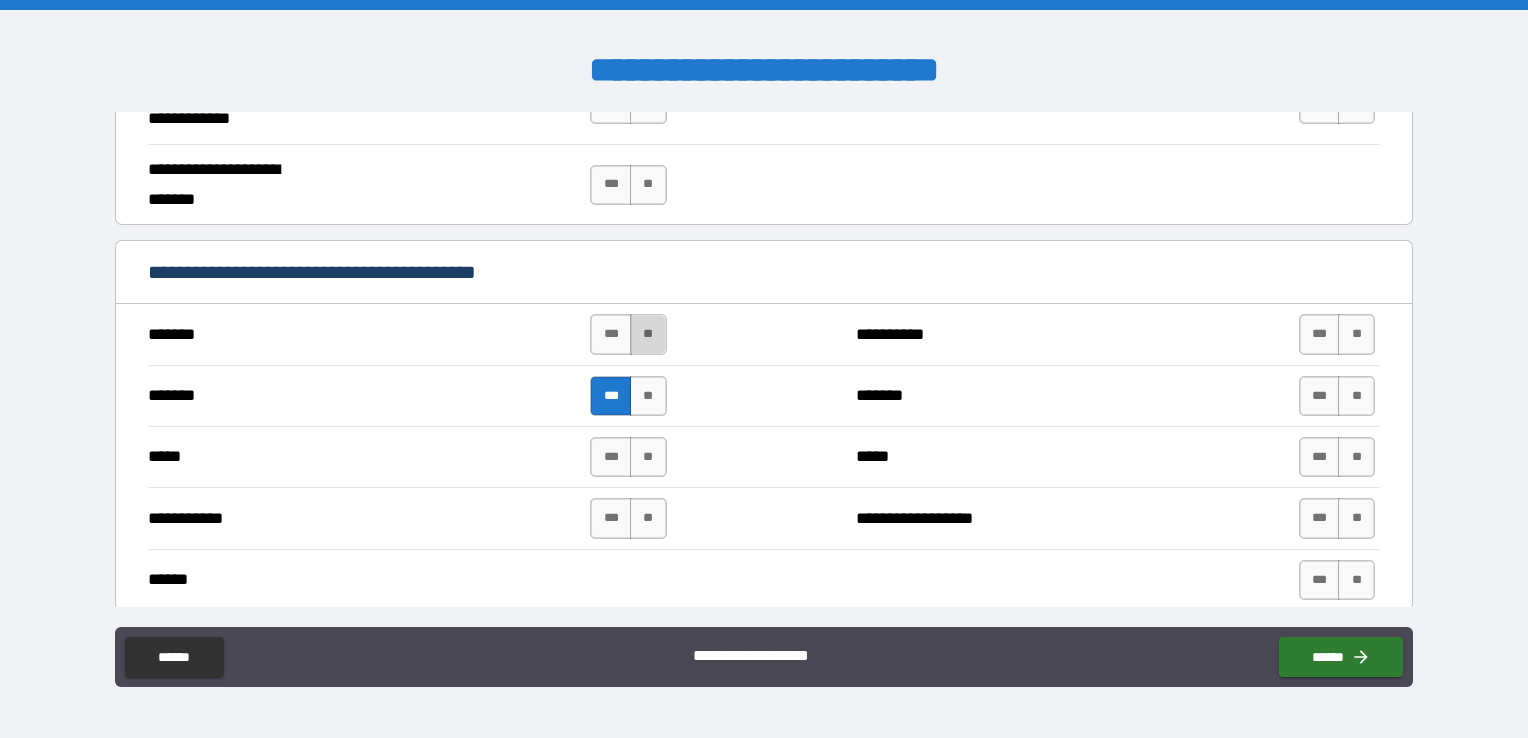 click on "**" at bounding box center [648, 334] 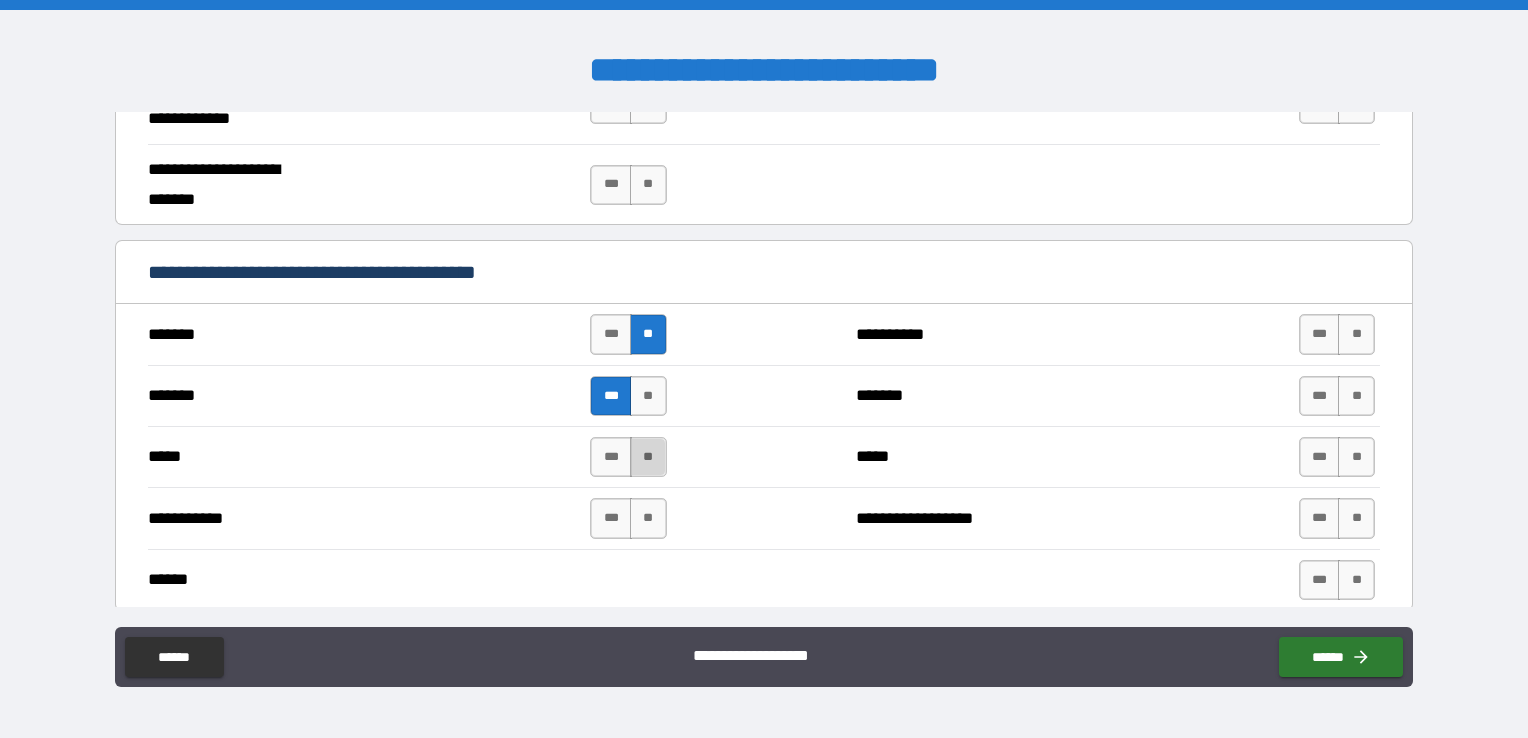 click on "**" at bounding box center [648, 457] 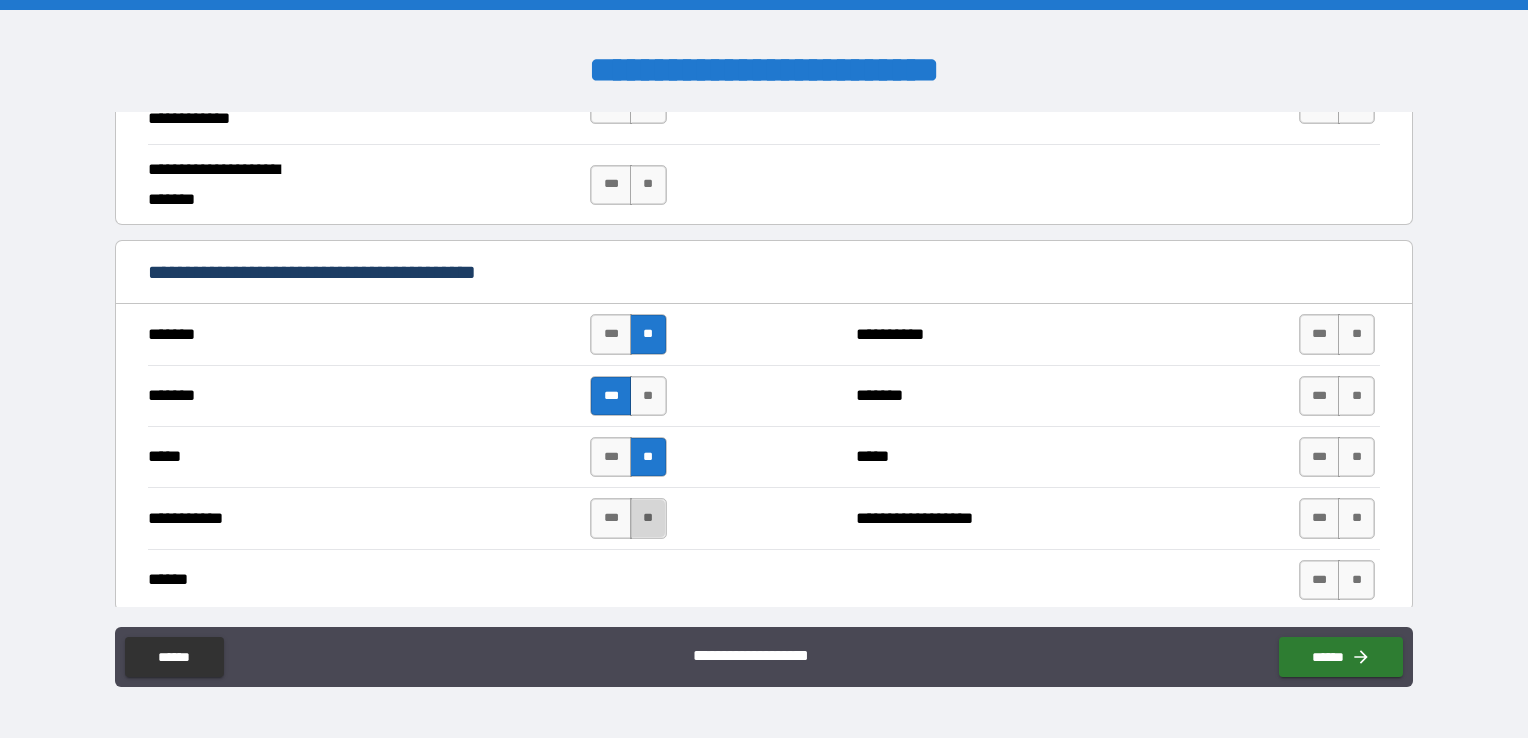 click on "**" at bounding box center [648, 518] 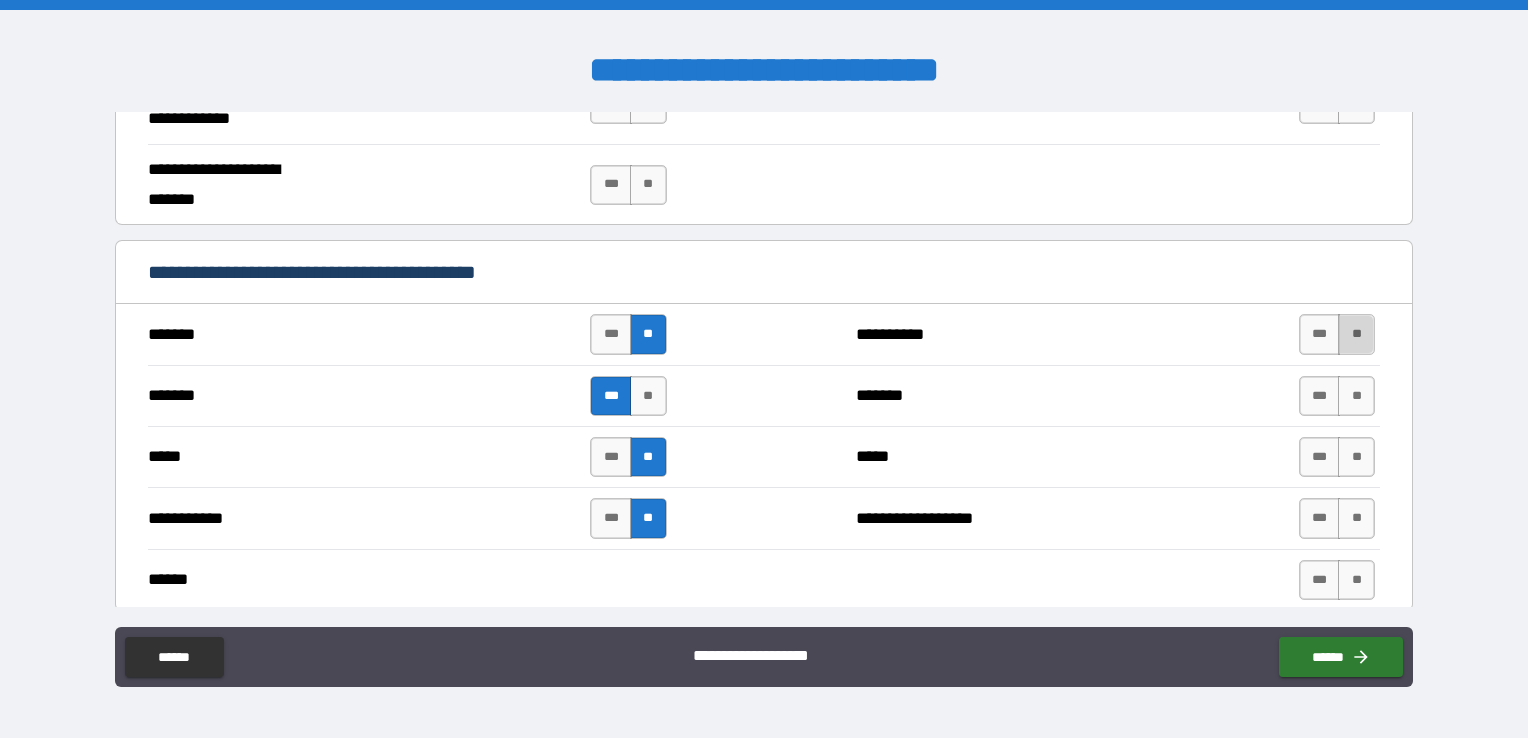 click on "**" at bounding box center (1356, 334) 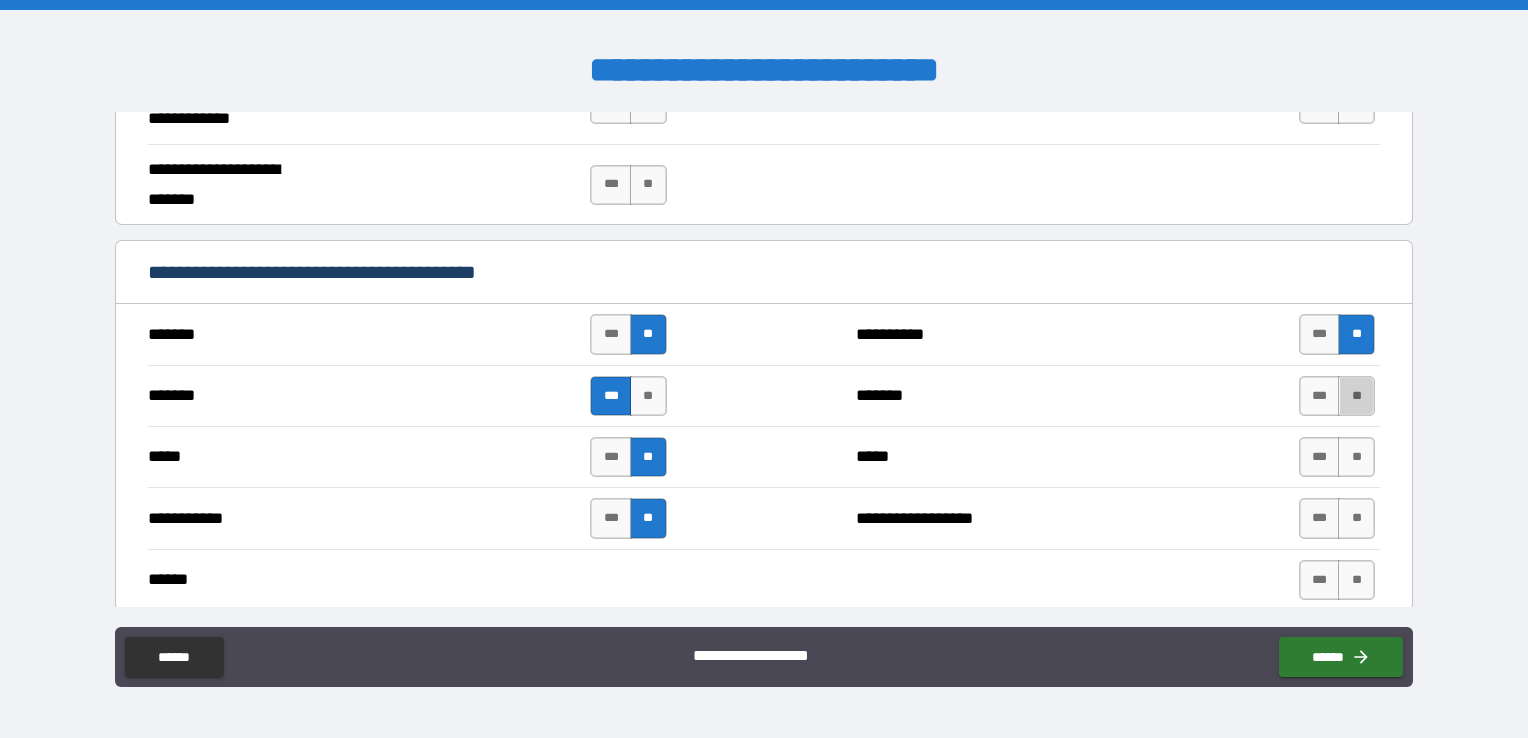 drag, startPoint x: 1353, startPoint y: 398, endPoint x: 1372, endPoint y: 422, distance: 30.610456 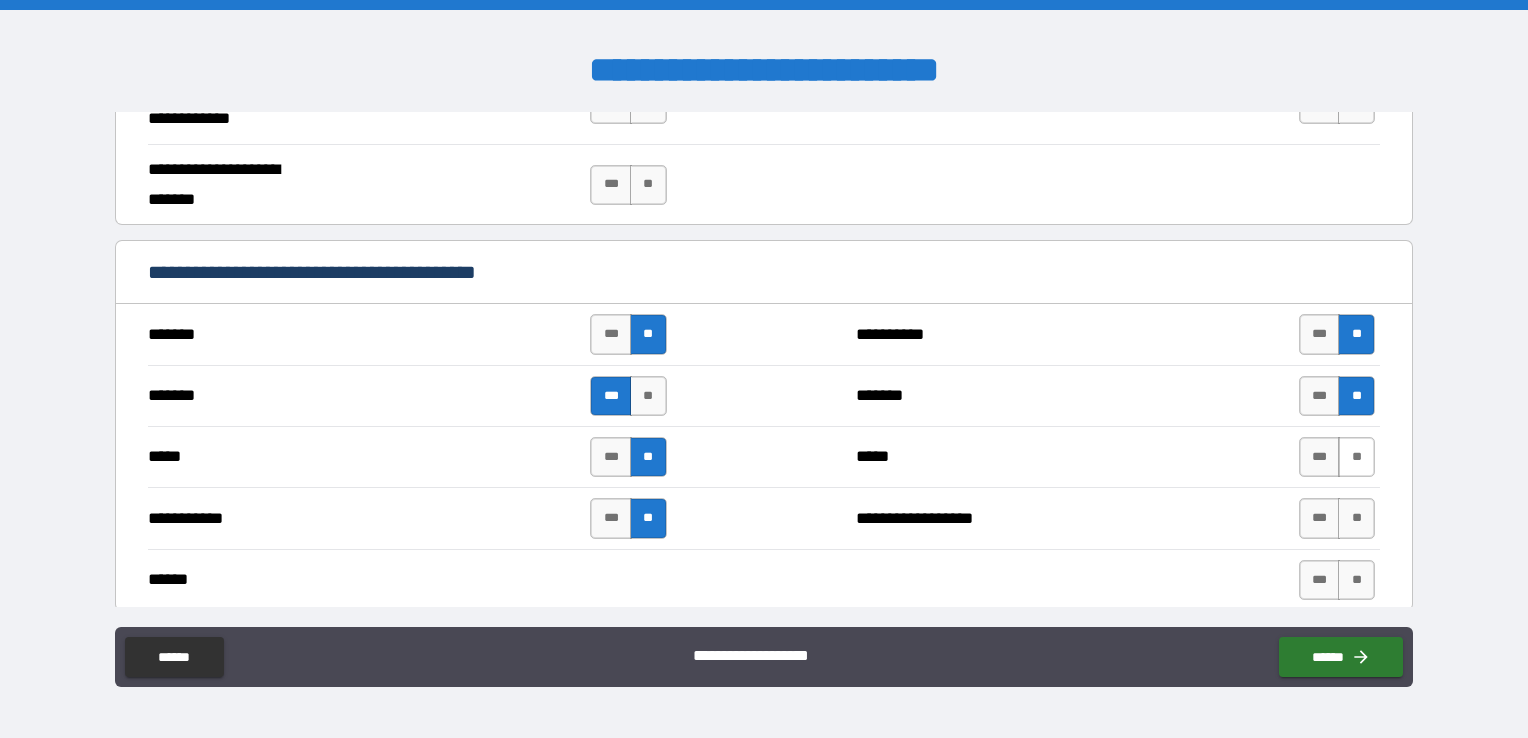 click on "**" at bounding box center (1356, 457) 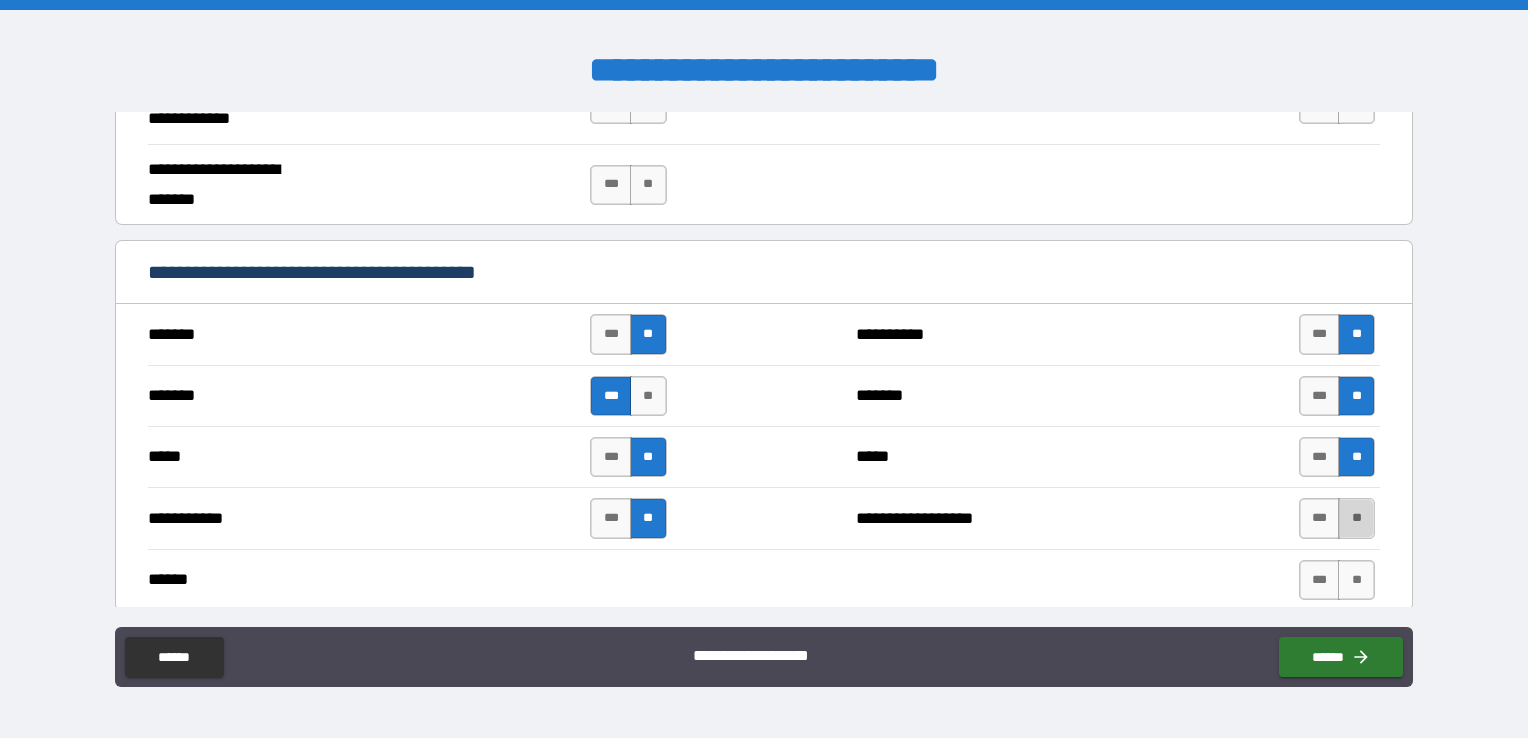 click on "**" at bounding box center [1356, 518] 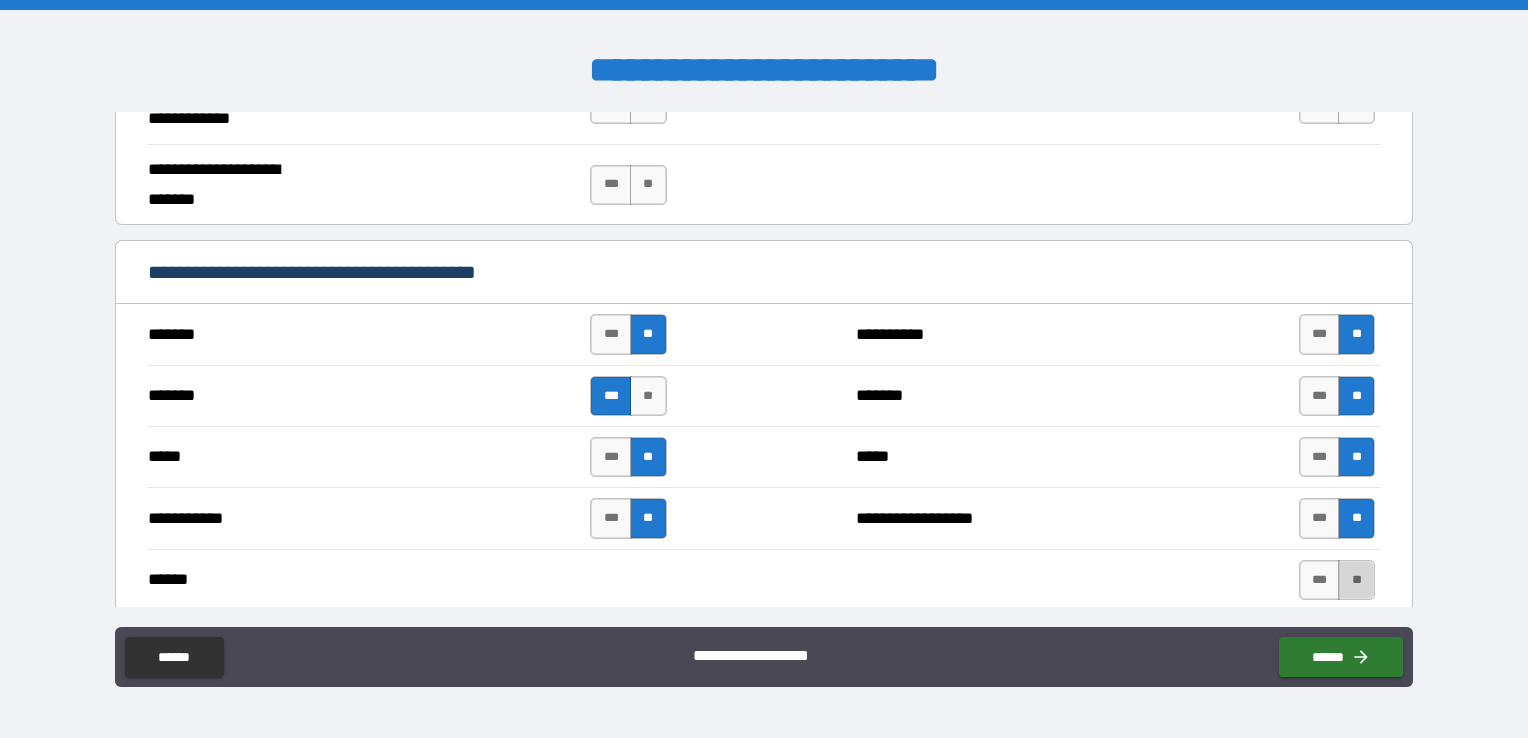 click on "**" at bounding box center (1356, 580) 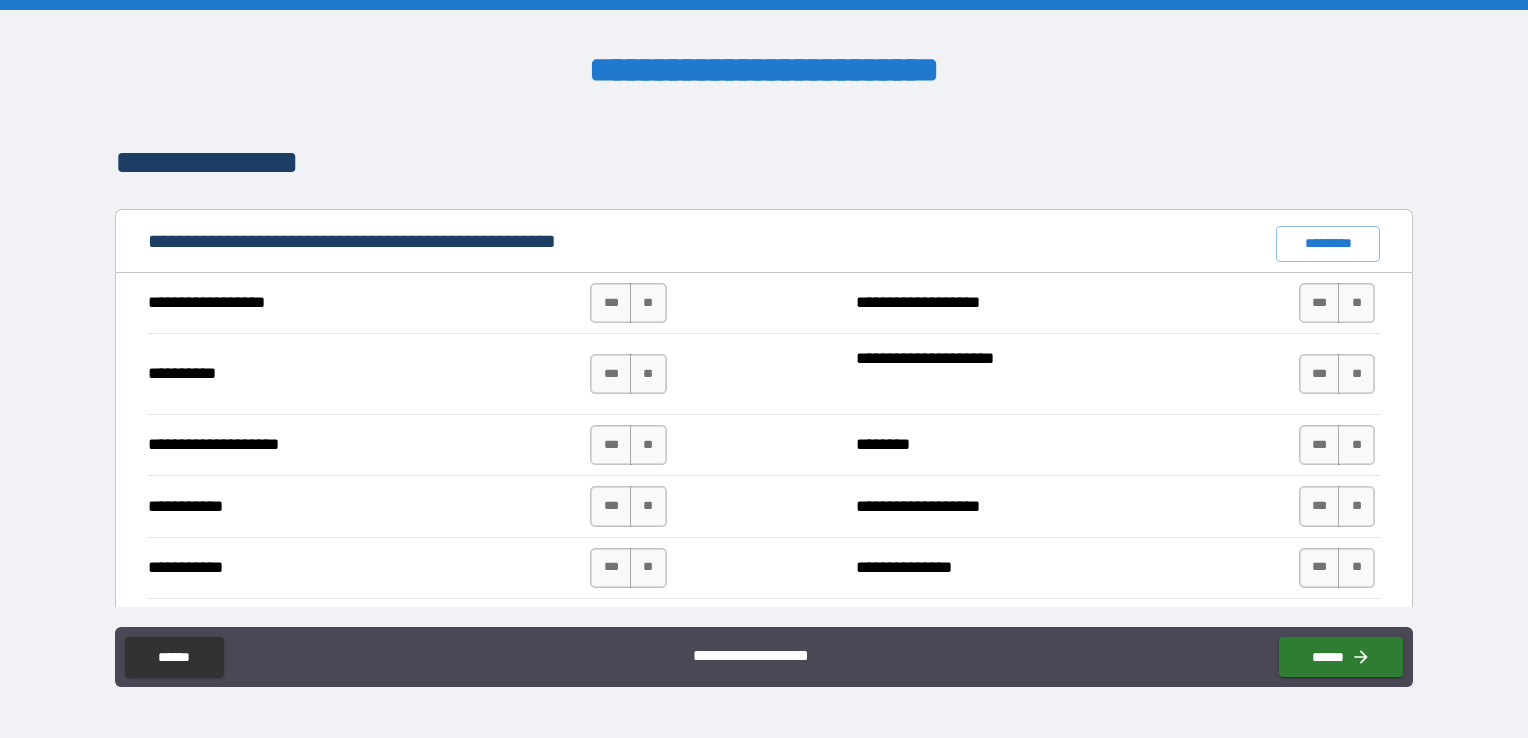 scroll, scrollTop: 1828, scrollLeft: 0, axis: vertical 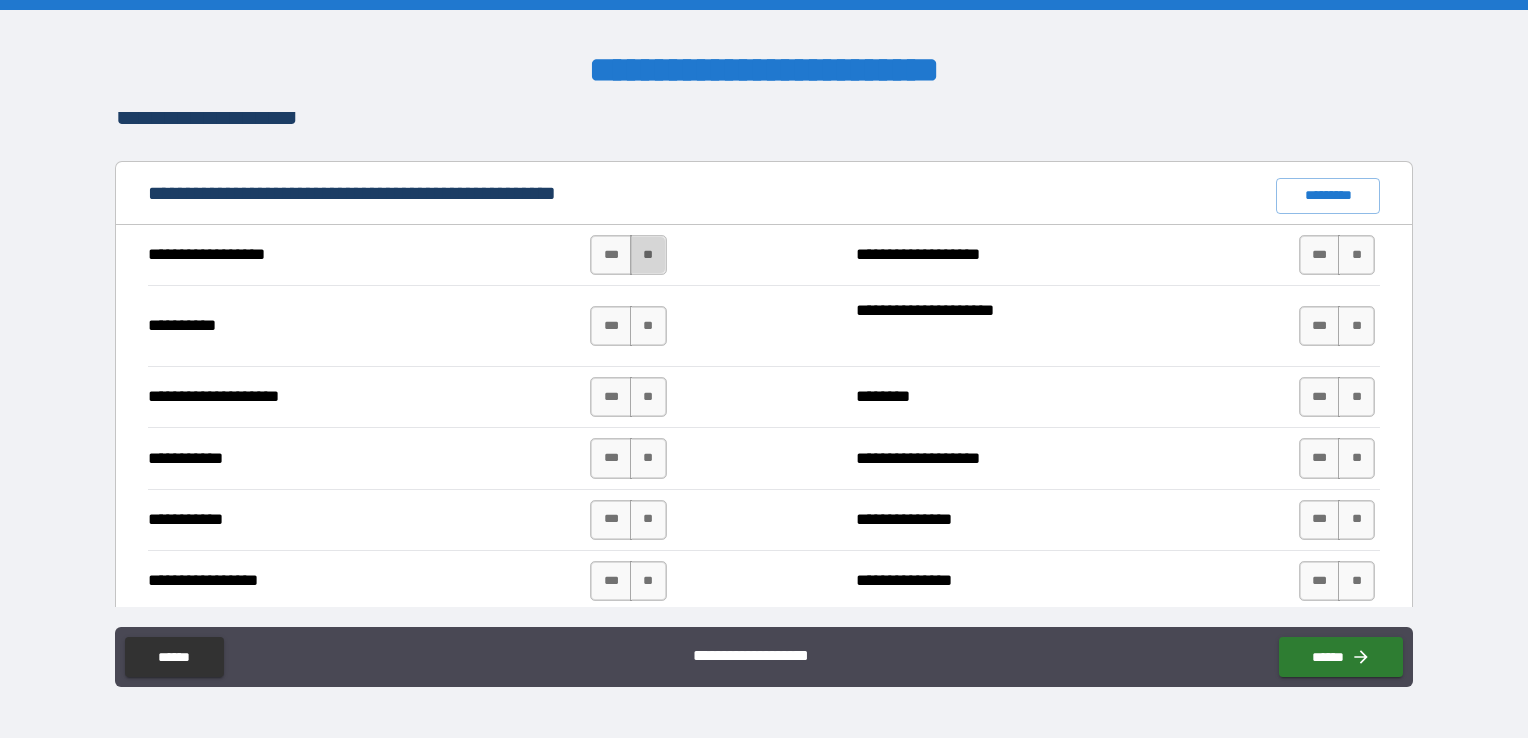 click on "**" at bounding box center [648, 255] 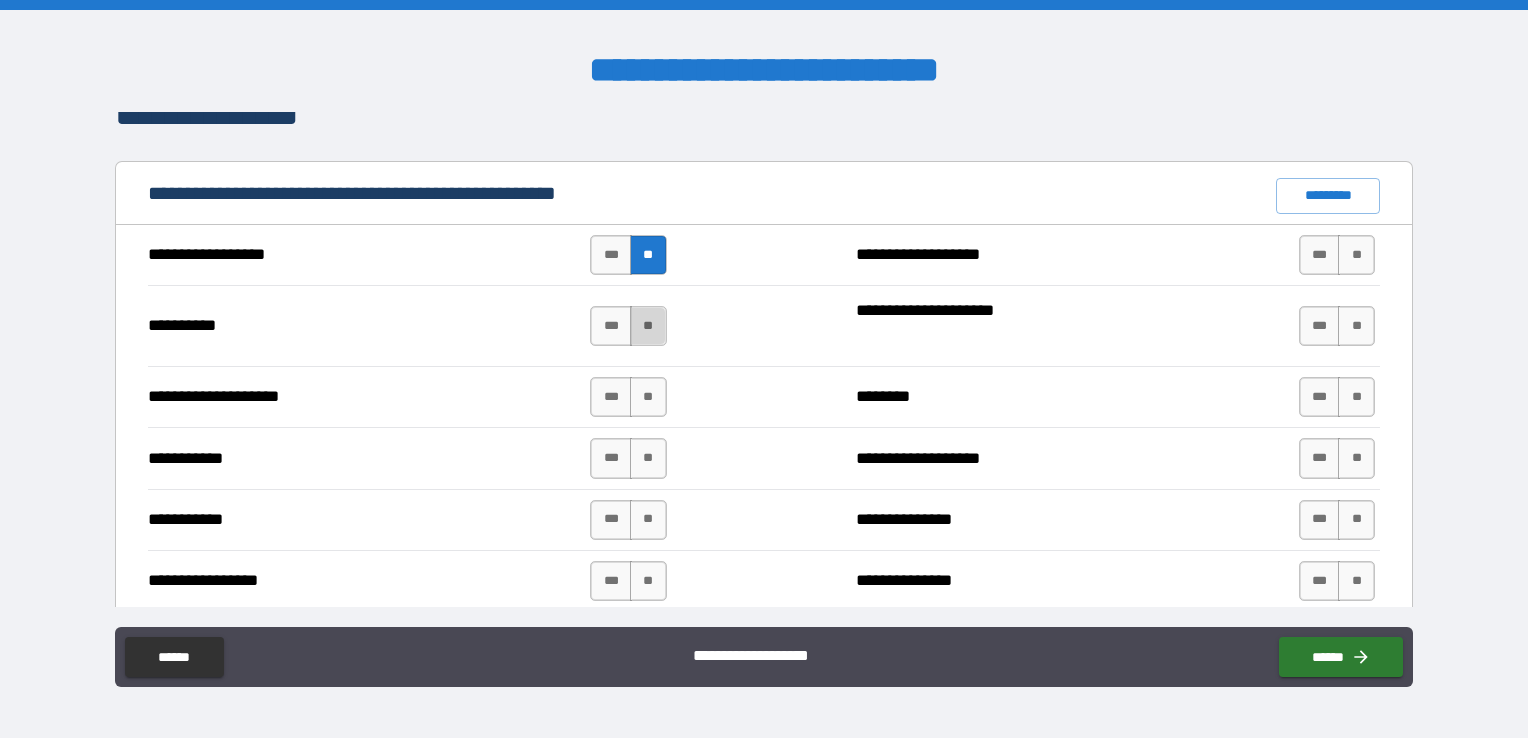 click on "**" at bounding box center [648, 326] 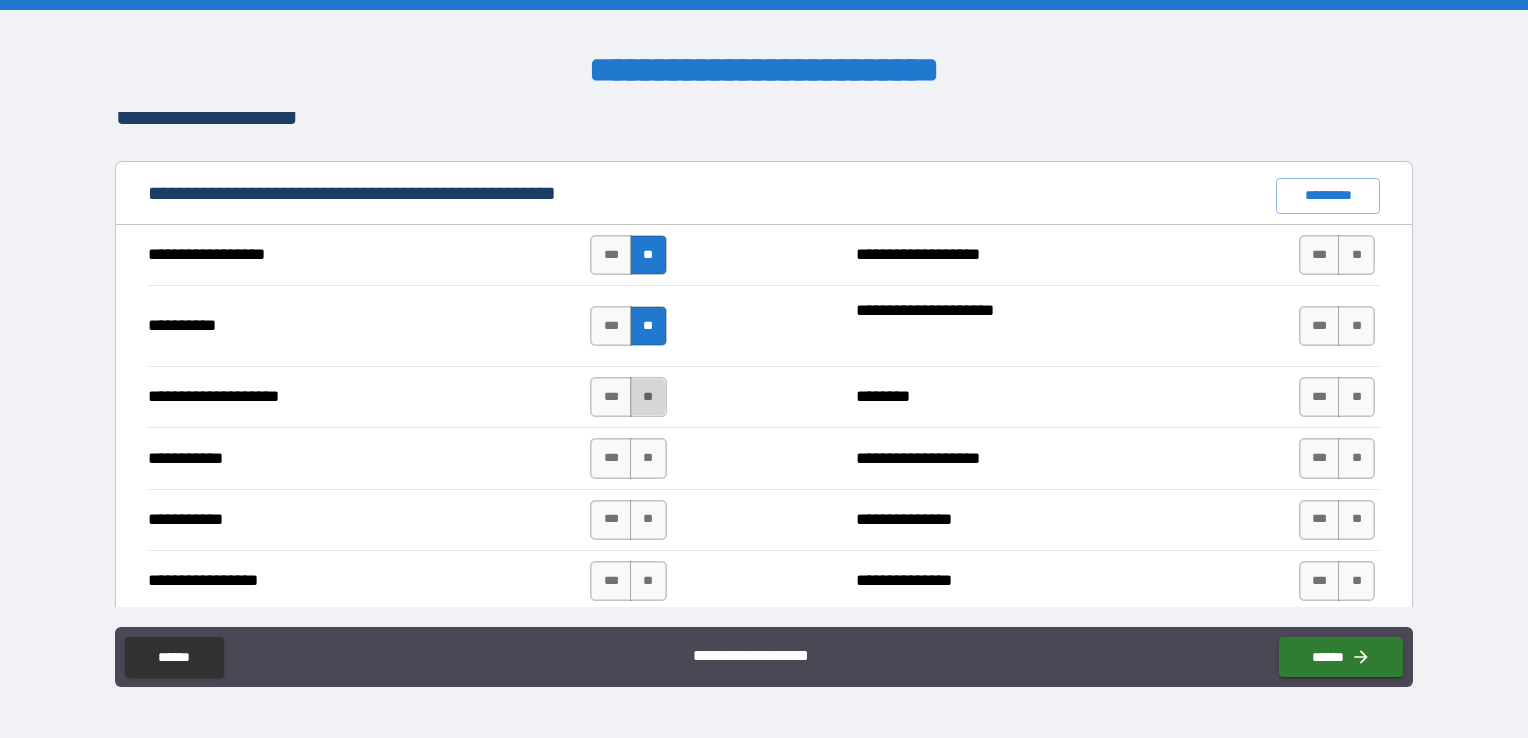 click on "**" at bounding box center (648, 397) 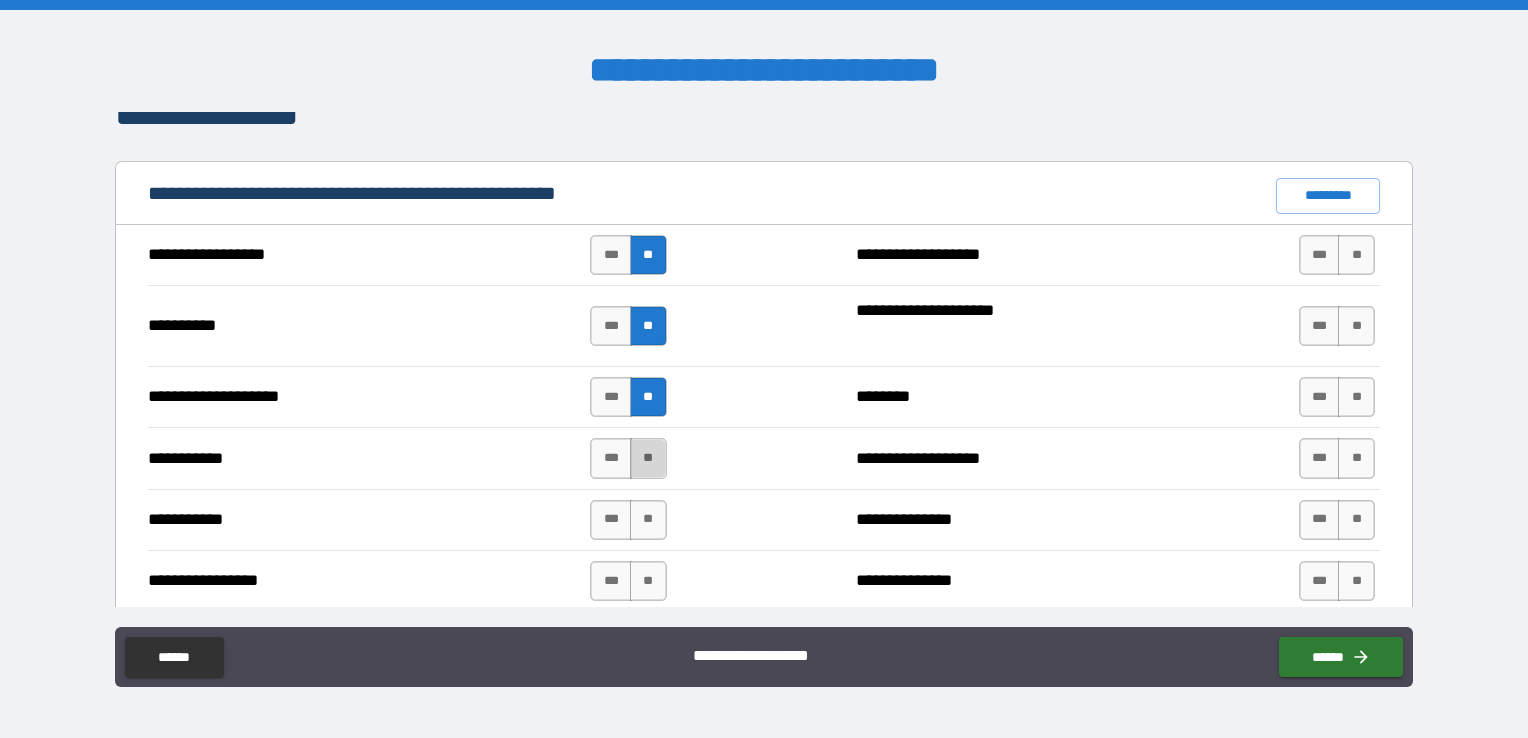 click on "**" at bounding box center (648, 458) 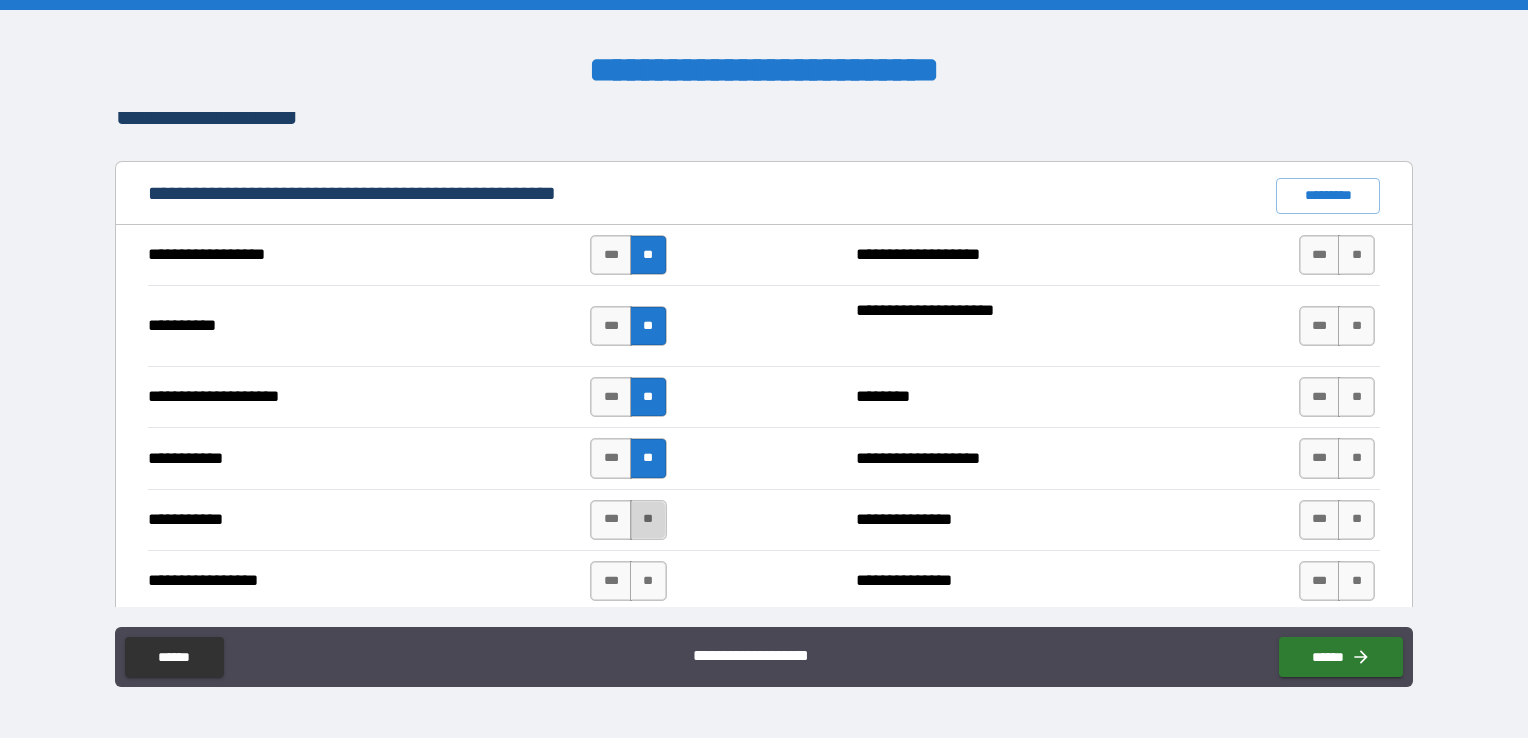 click on "**" at bounding box center [648, 520] 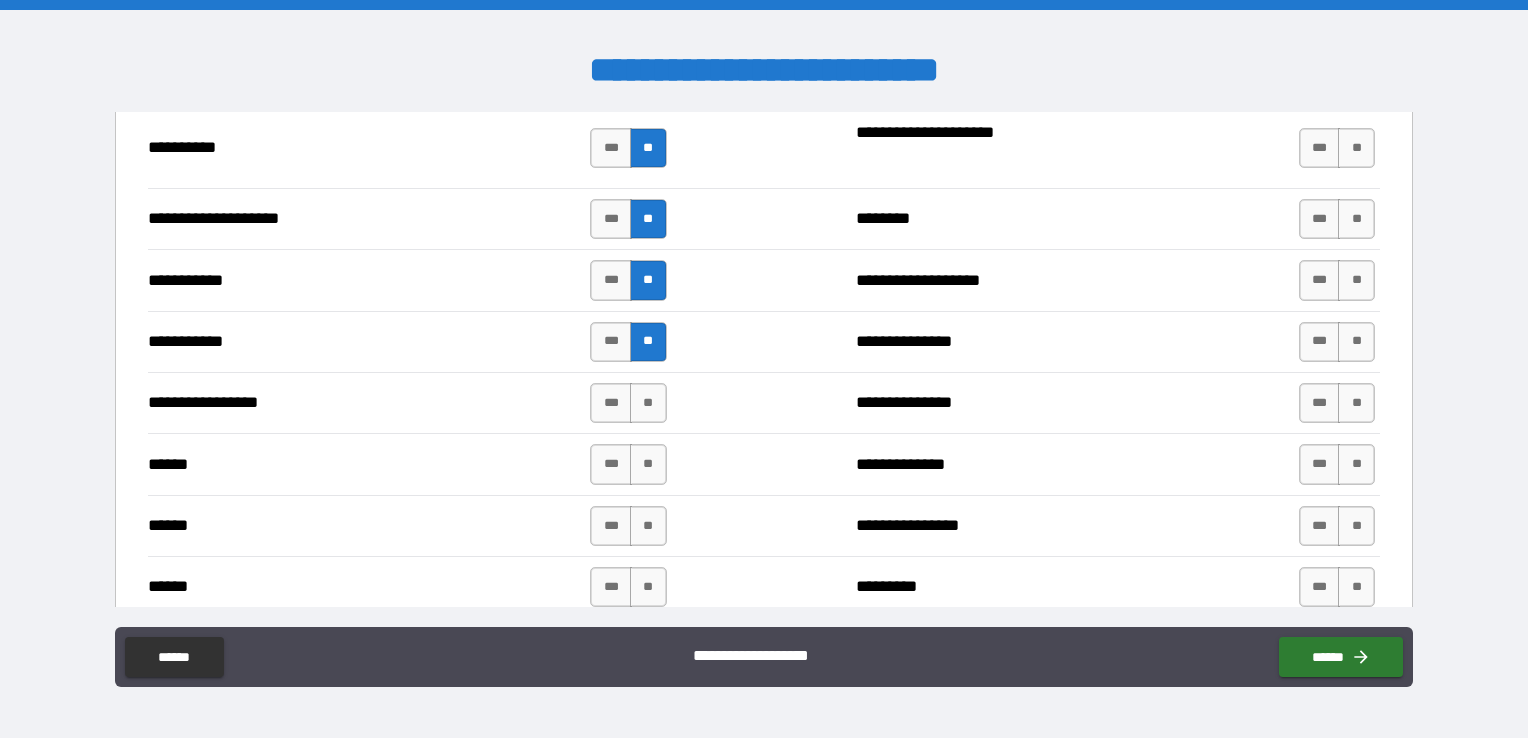 scroll, scrollTop: 2028, scrollLeft: 0, axis: vertical 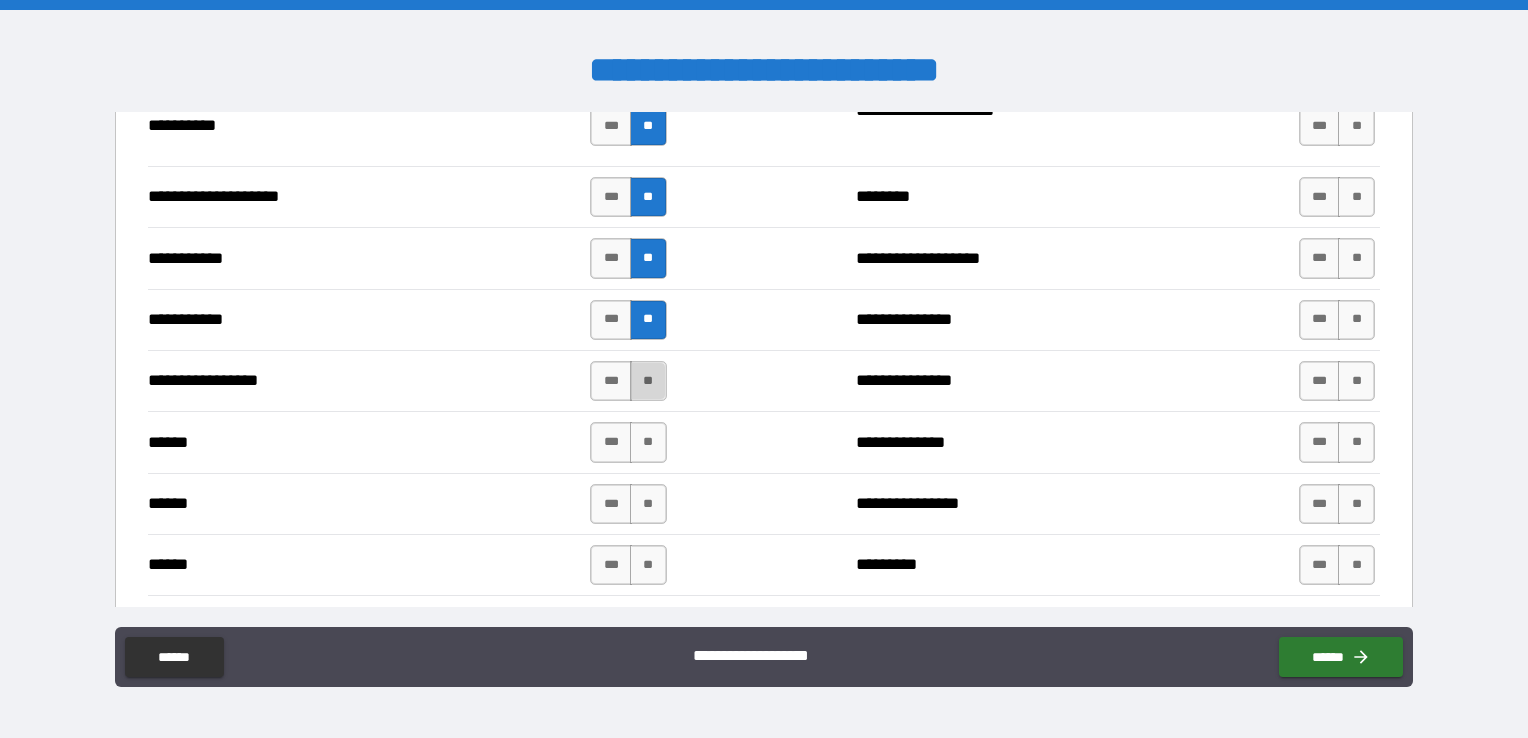 click on "**" at bounding box center [648, 381] 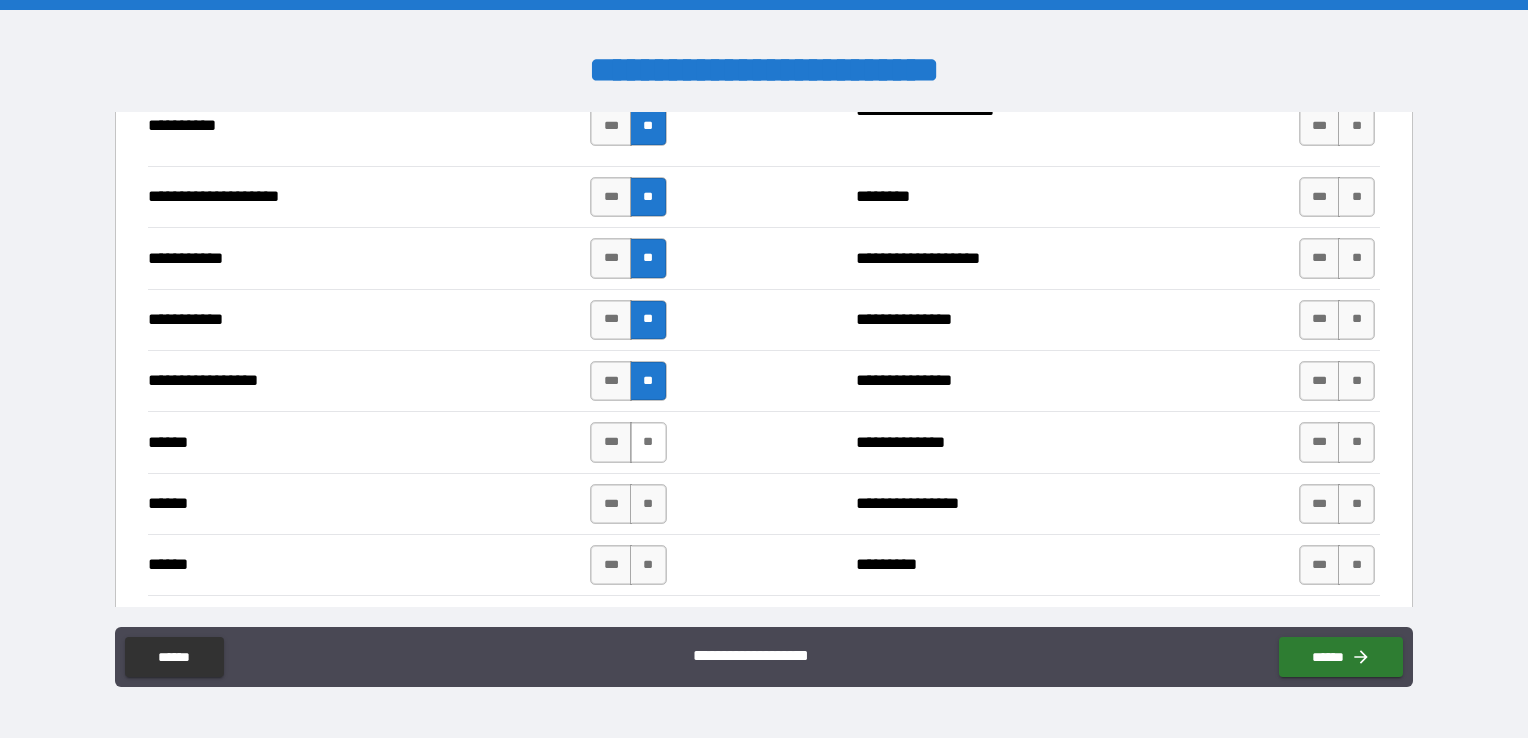 click on "**" at bounding box center (648, 442) 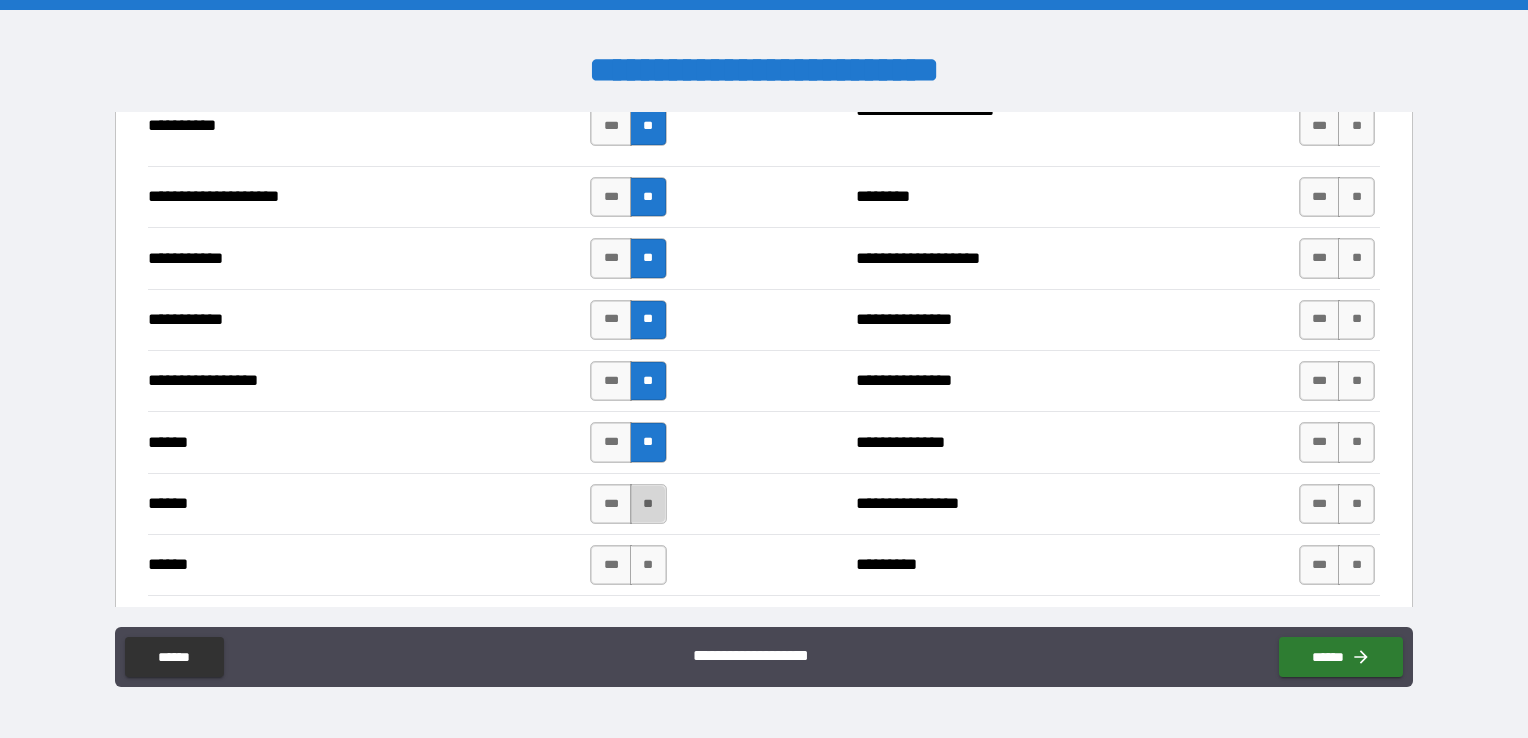 click on "**" at bounding box center [648, 504] 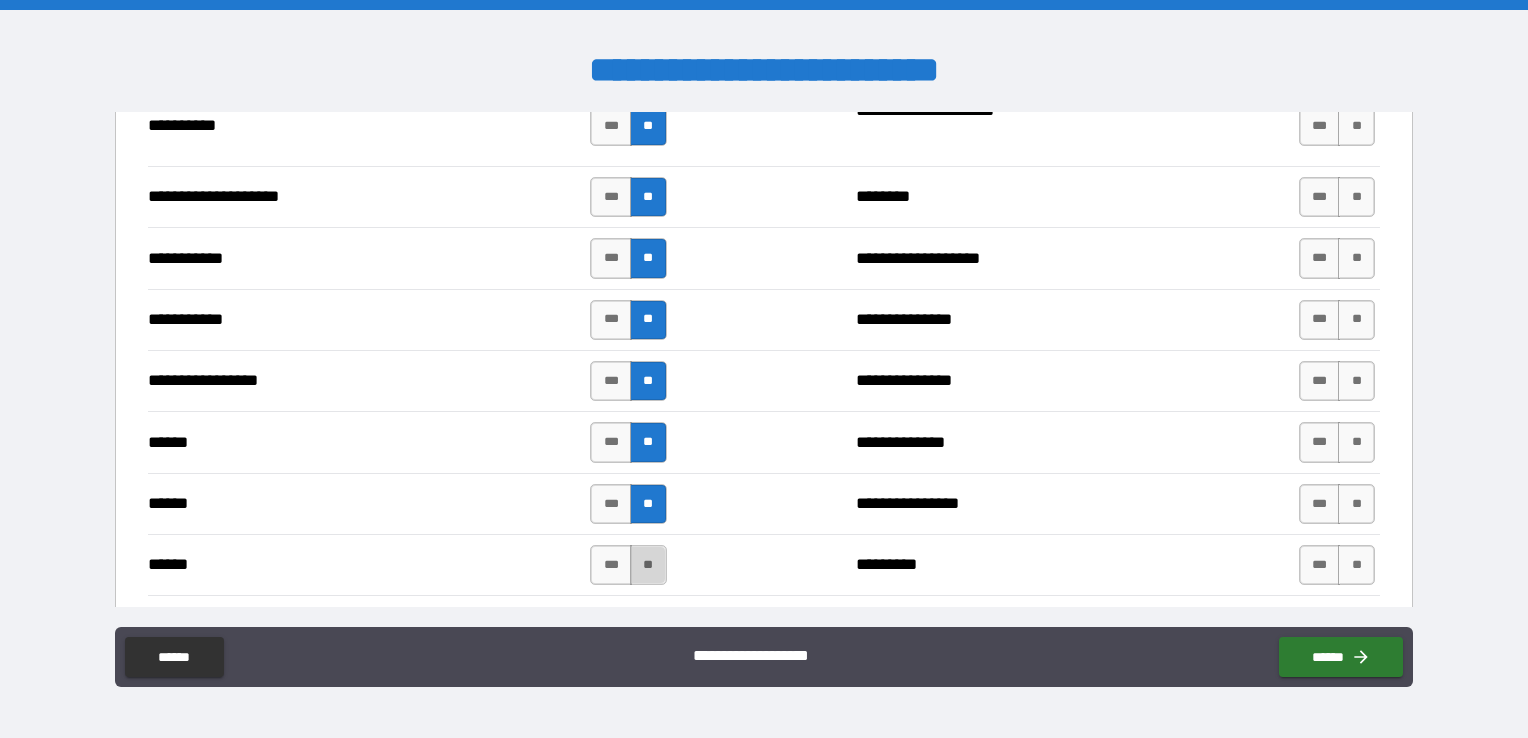 click on "**" at bounding box center (648, 565) 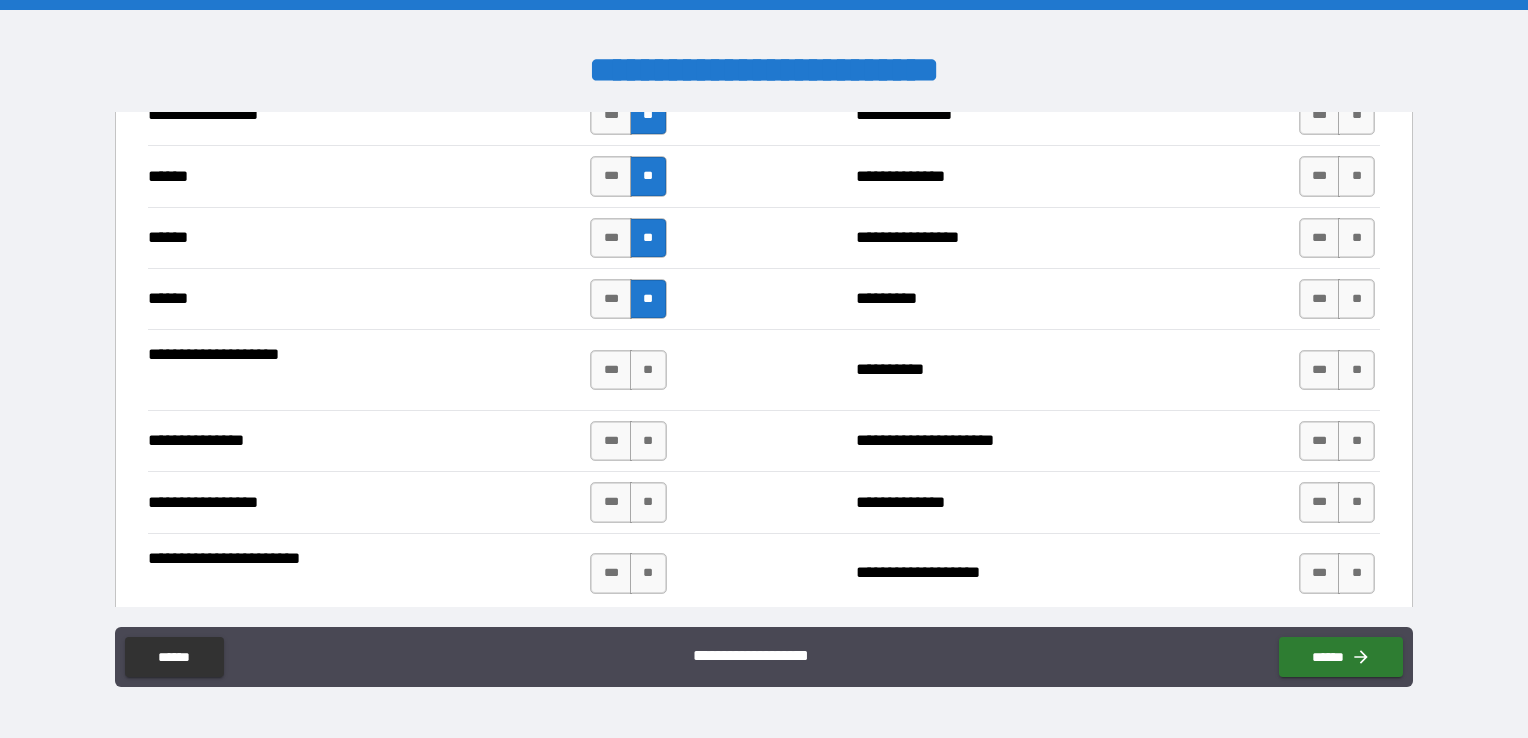scroll, scrollTop: 2328, scrollLeft: 0, axis: vertical 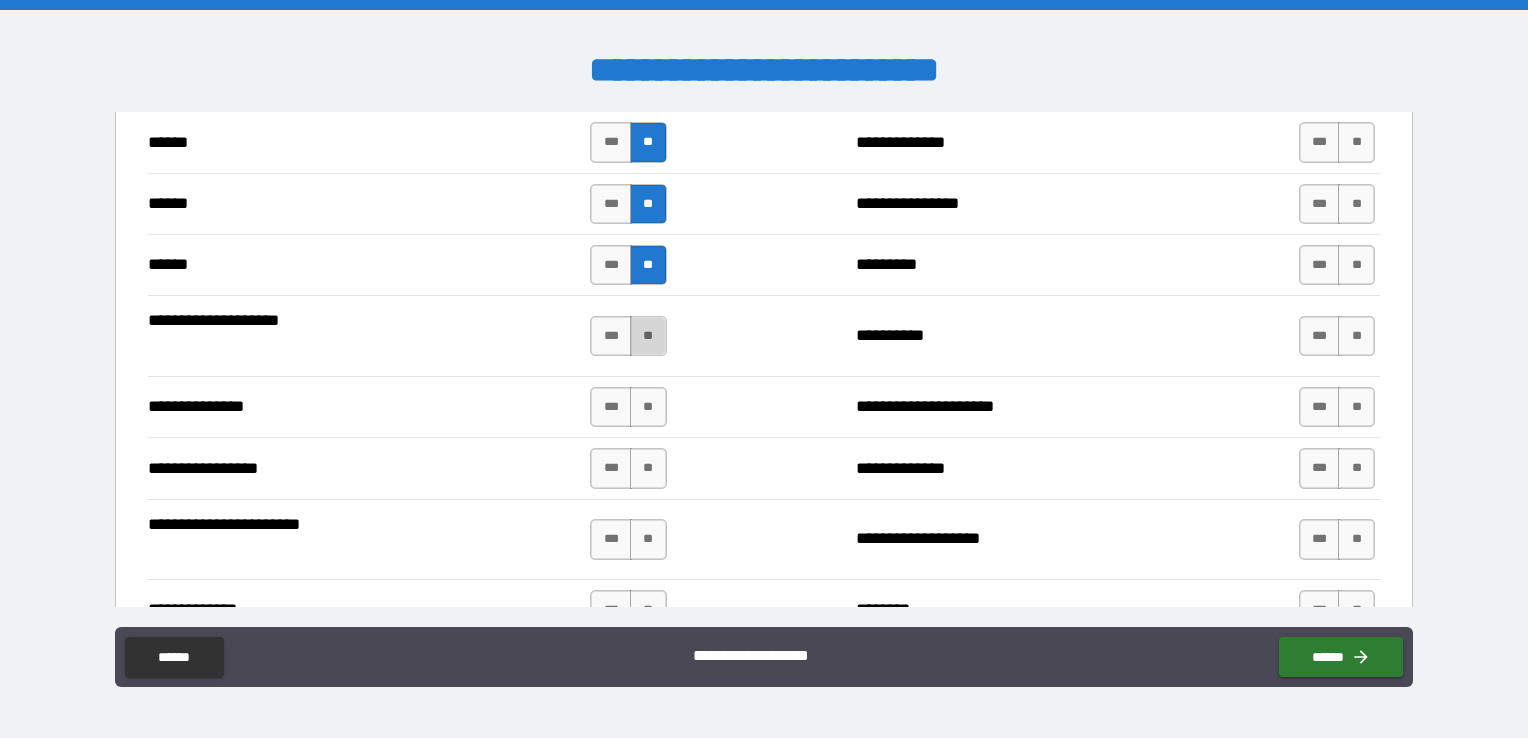 click on "**" at bounding box center [648, 336] 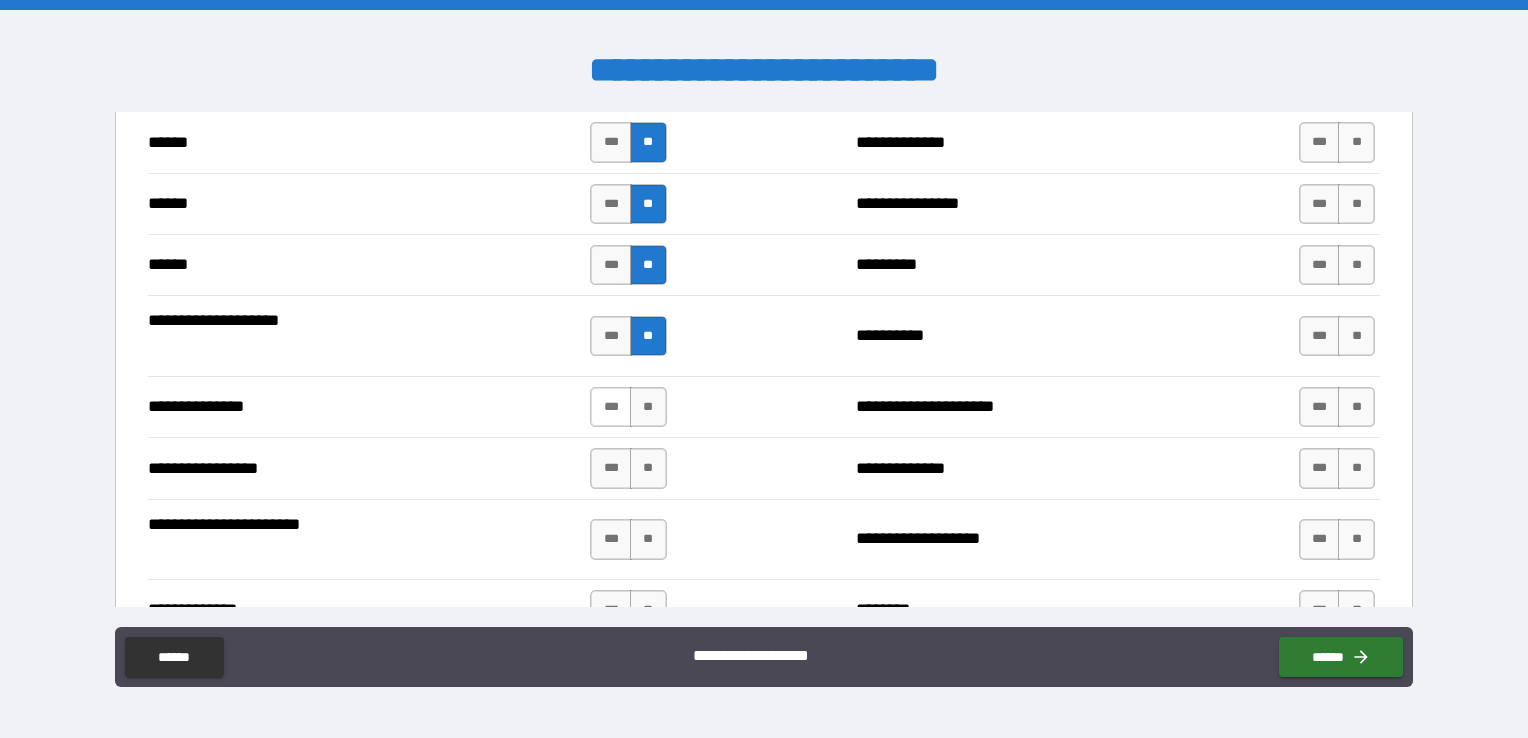 click on "***" at bounding box center [611, 407] 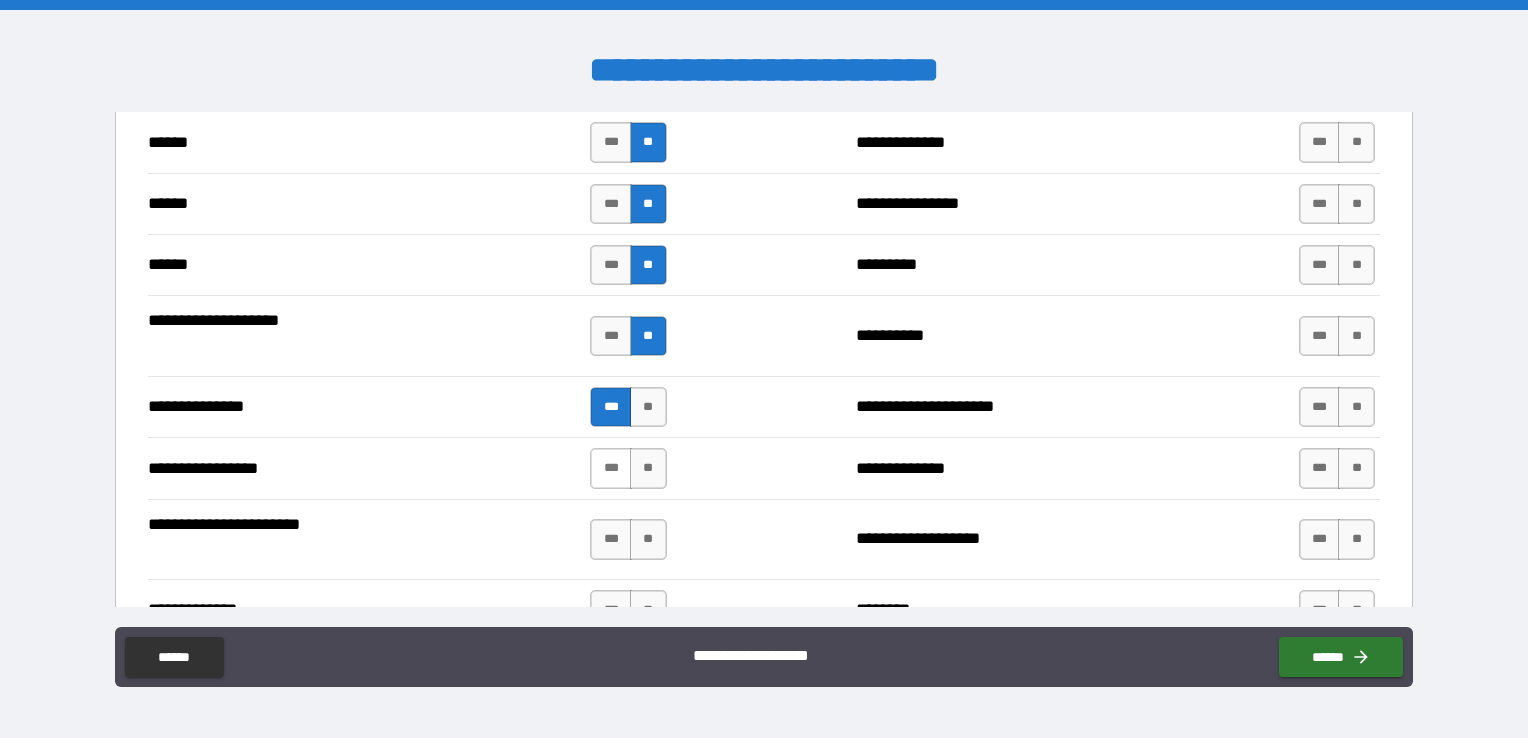 click on "***" at bounding box center (611, 468) 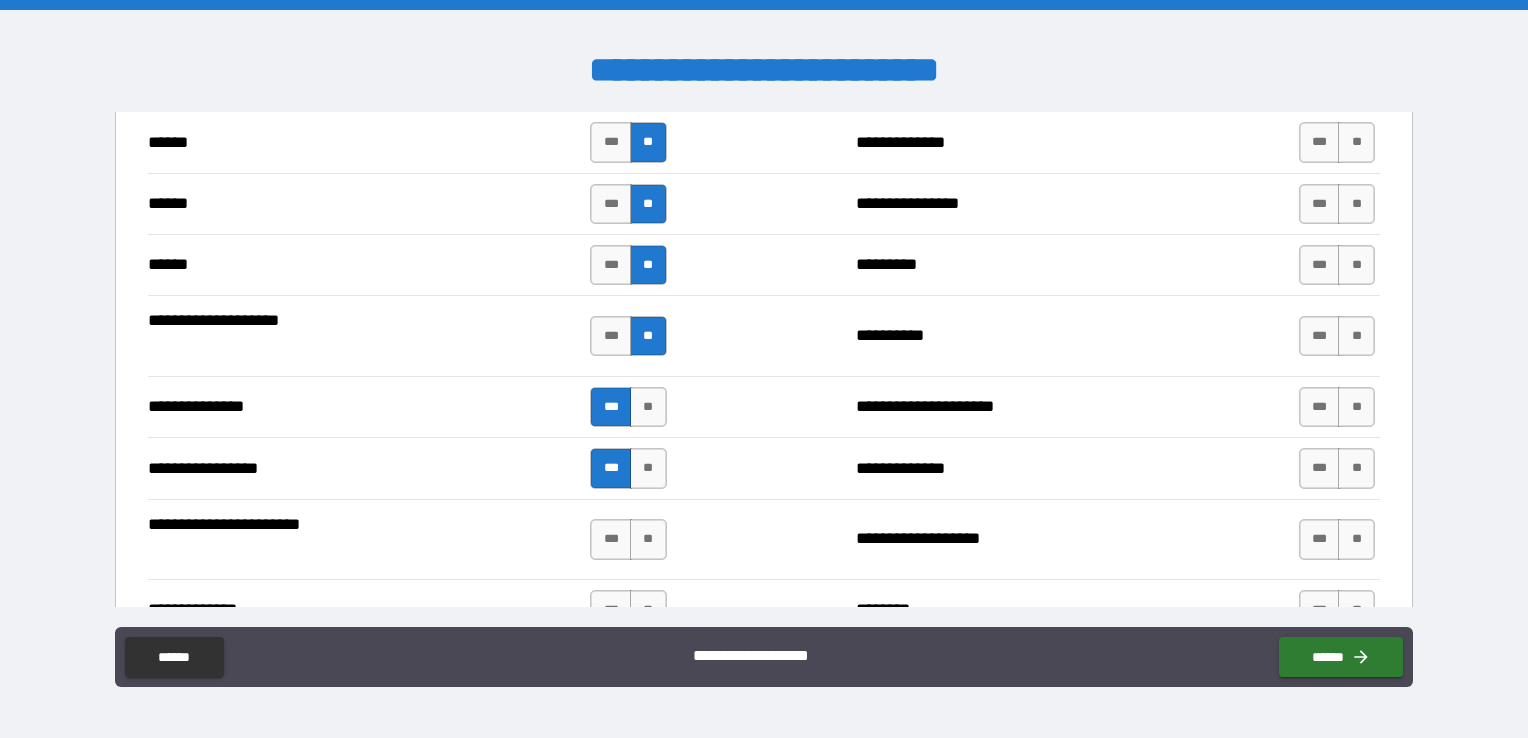scroll, scrollTop: 2428, scrollLeft: 0, axis: vertical 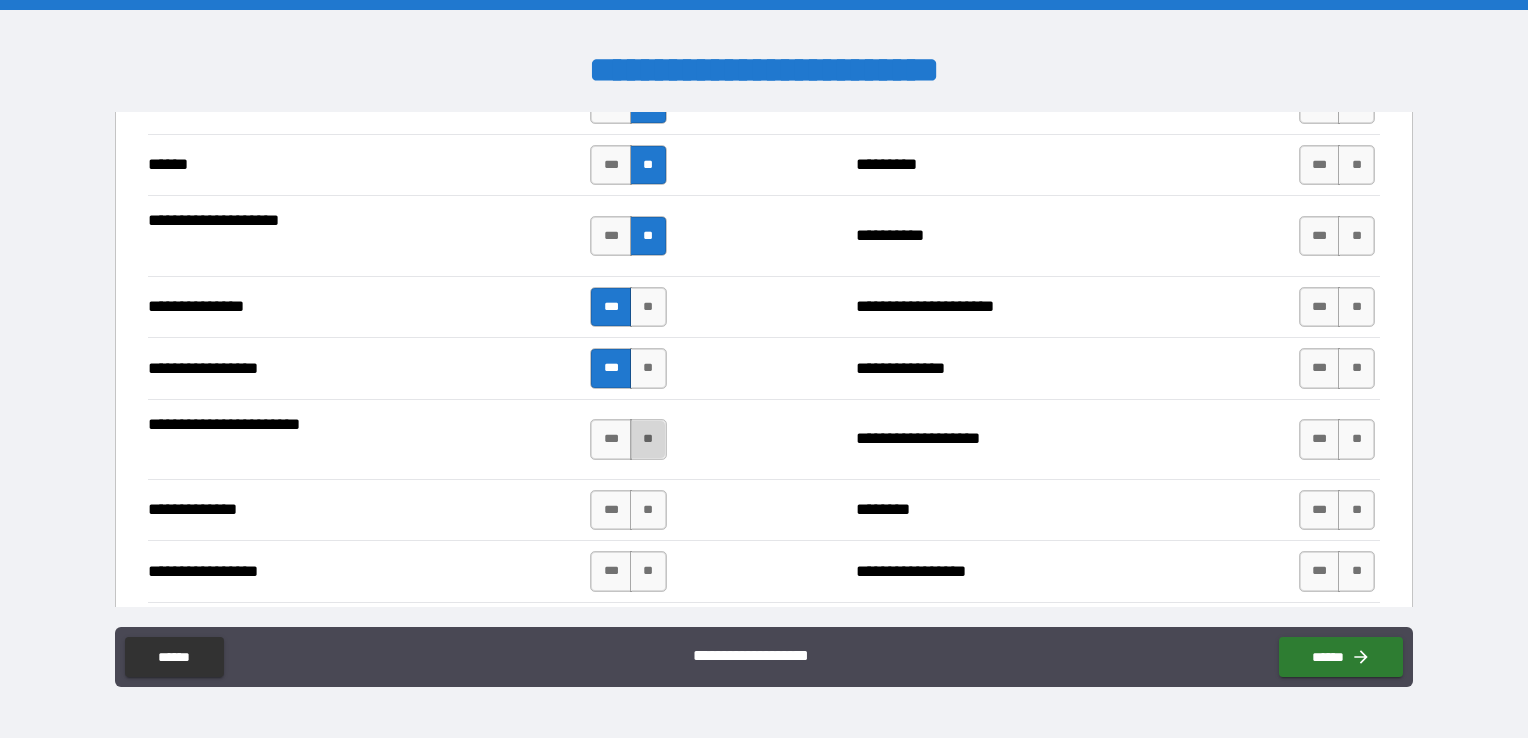click on "**" at bounding box center [648, 439] 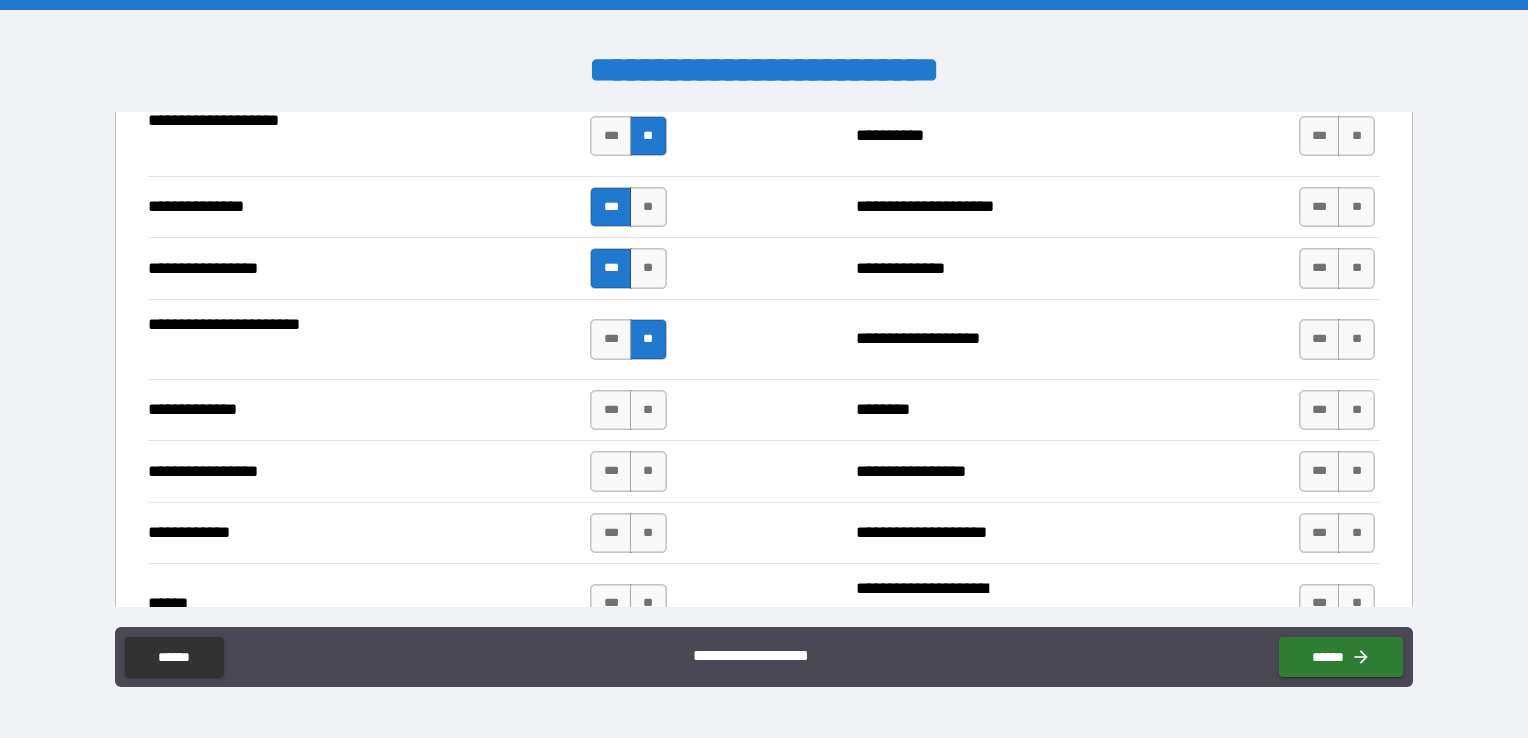 scroll, scrollTop: 2628, scrollLeft: 0, axis: vertical 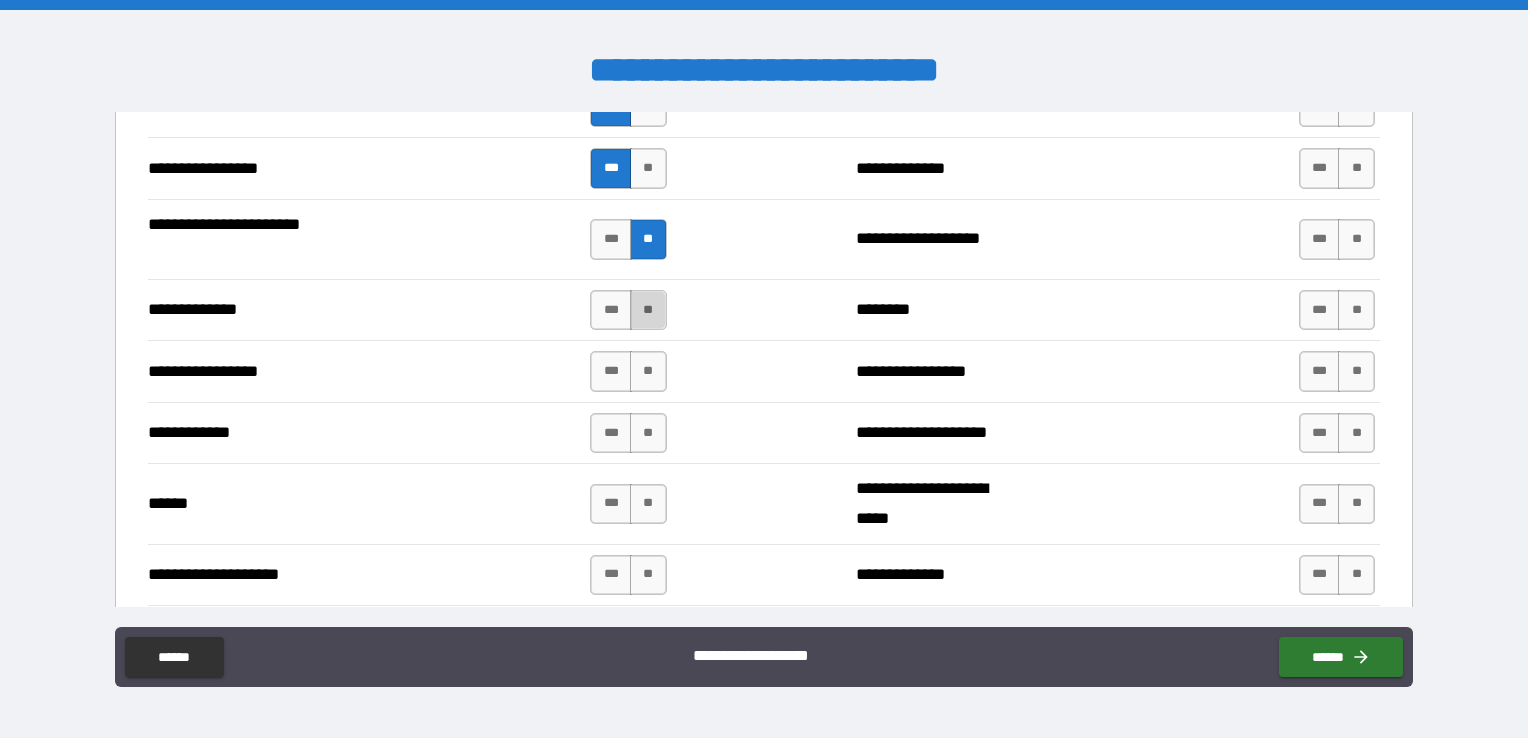 click on "**" at bounding box center [648, 310] 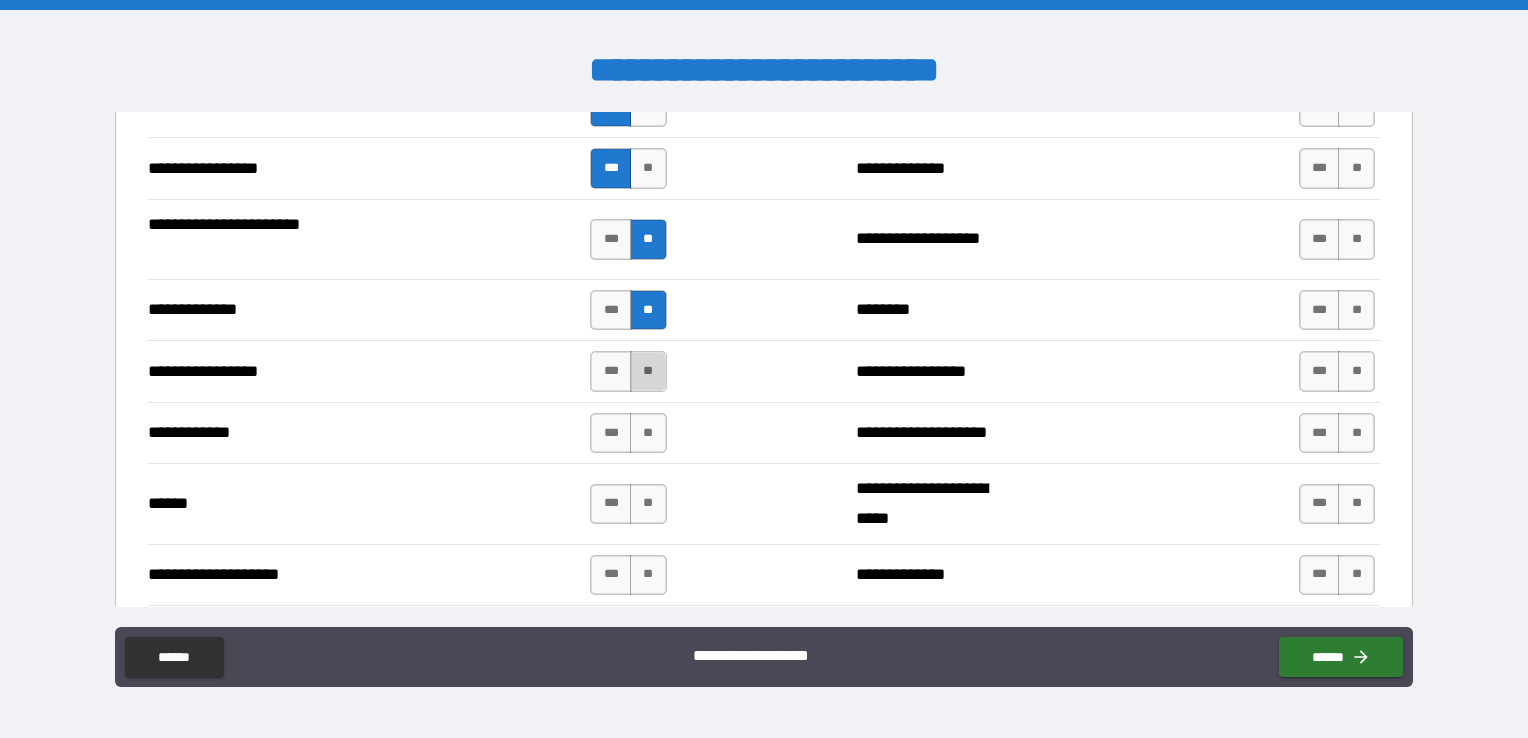 click on "**" at bounding box center [648, 371] 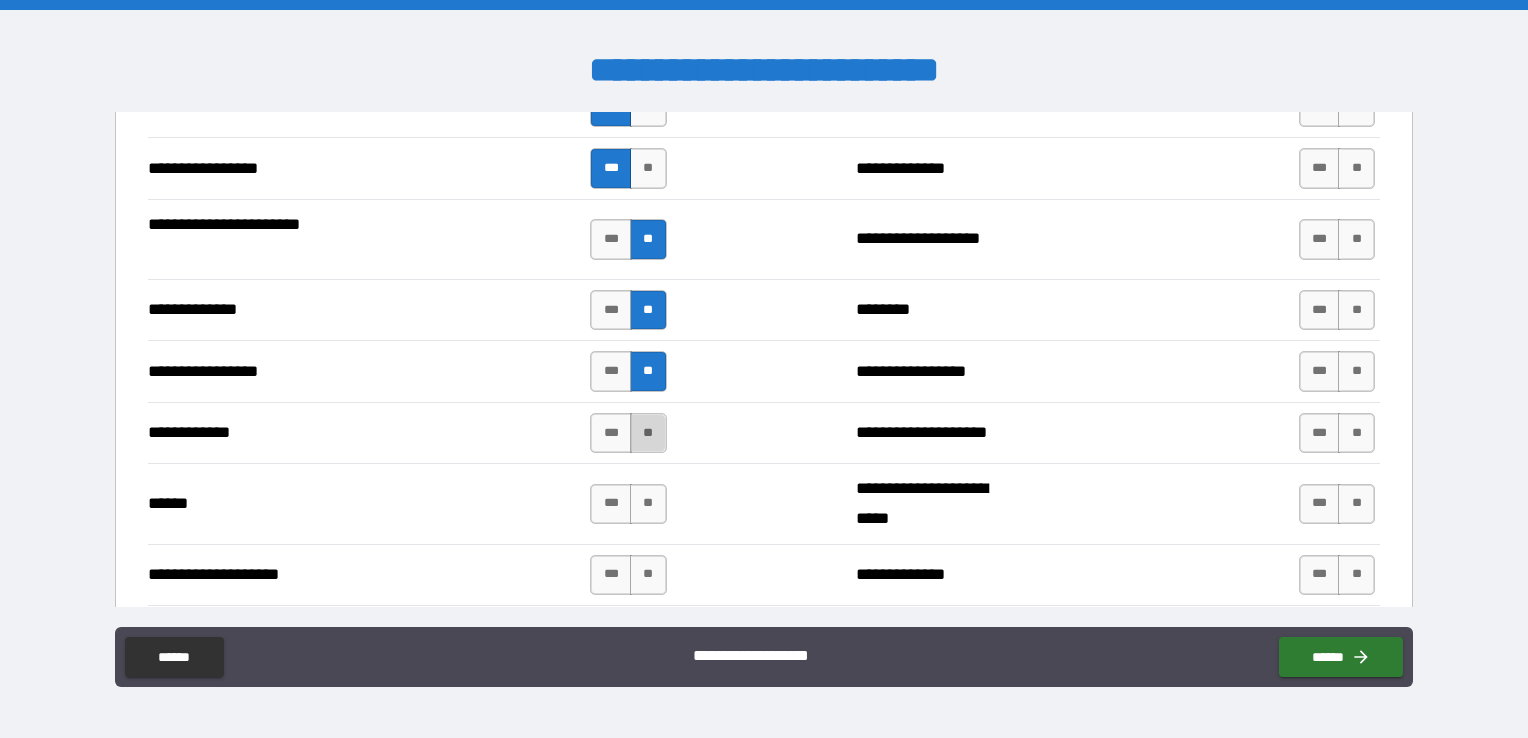 click on "**" at bounding box center [648, 433] 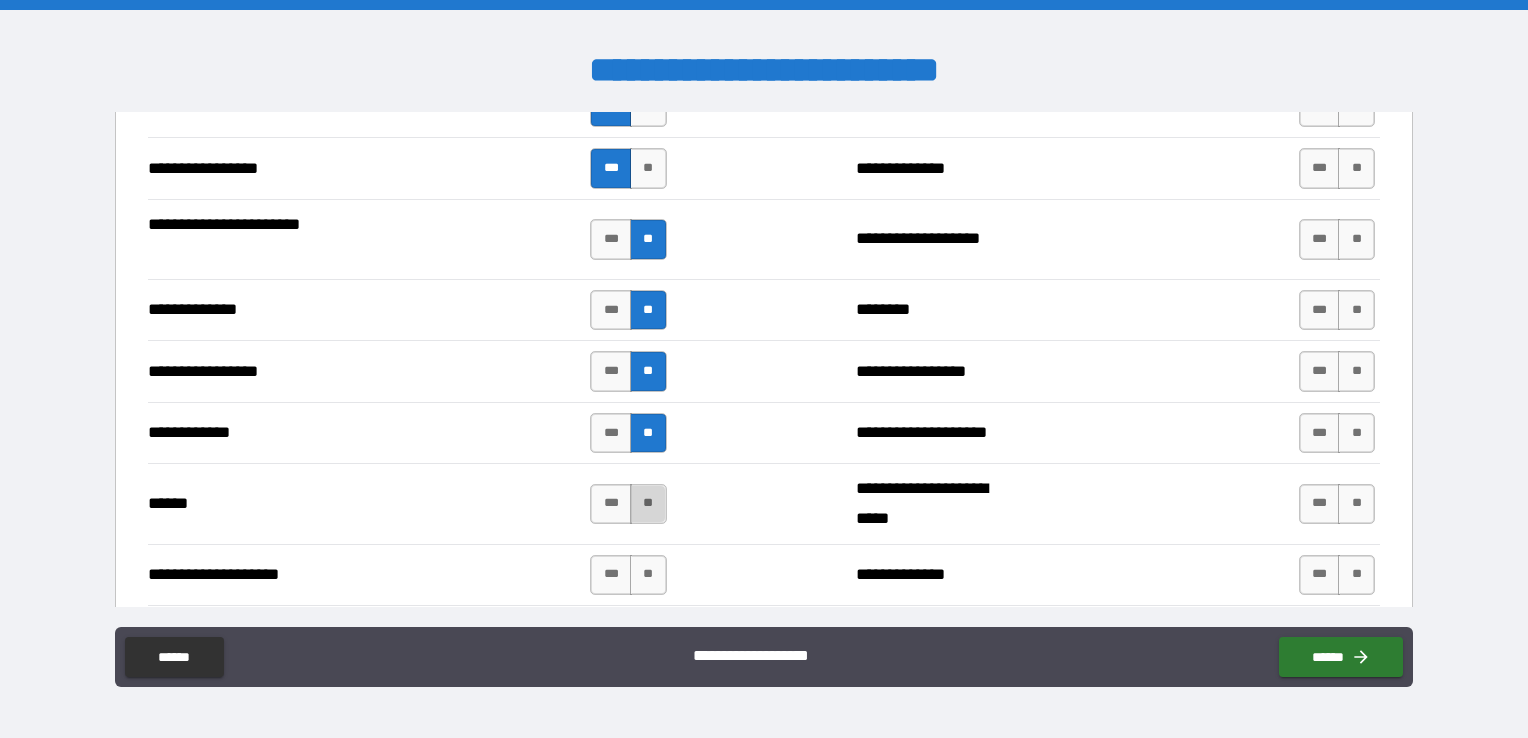 click on "**" at bounding box center [648, 504] 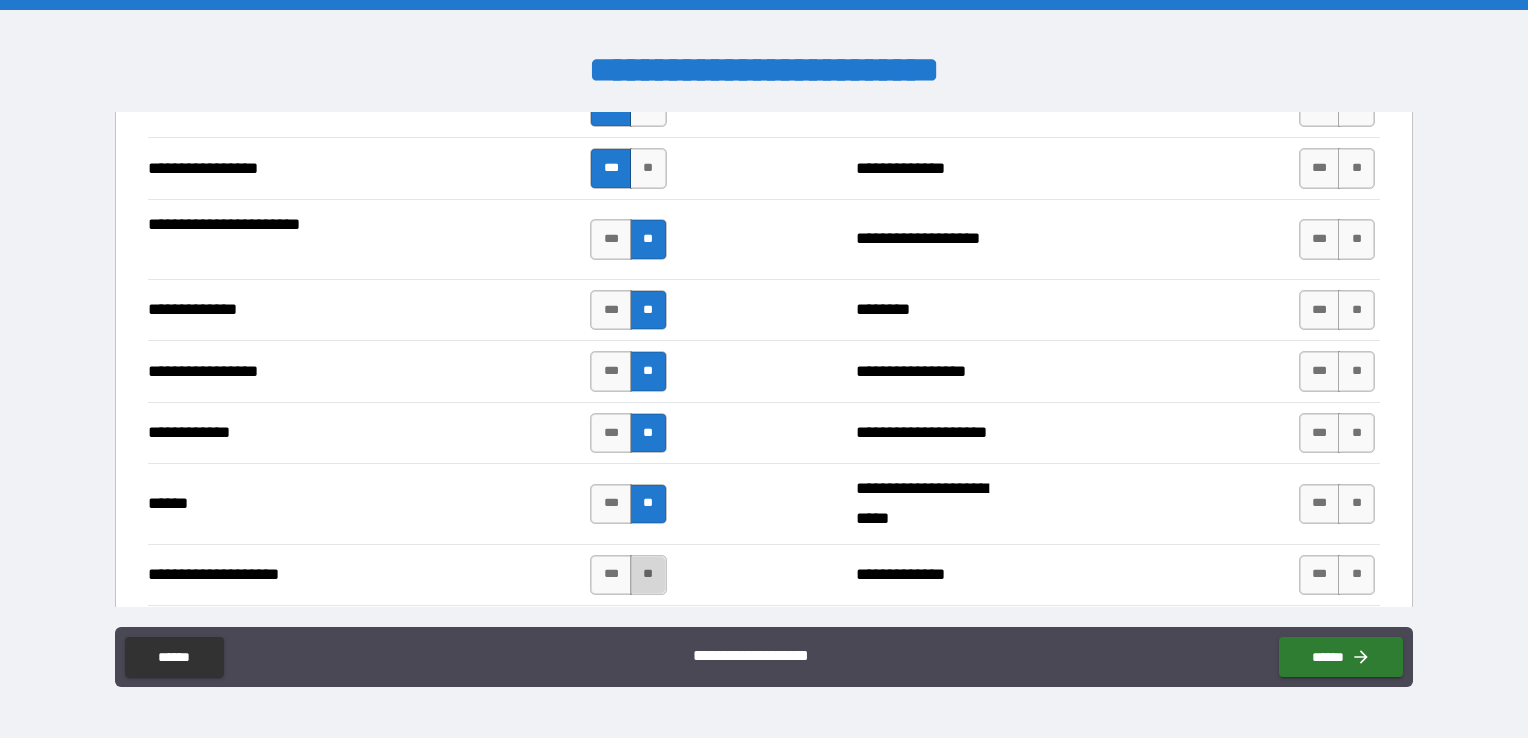 click on "**" at bounding box center (648, 575) 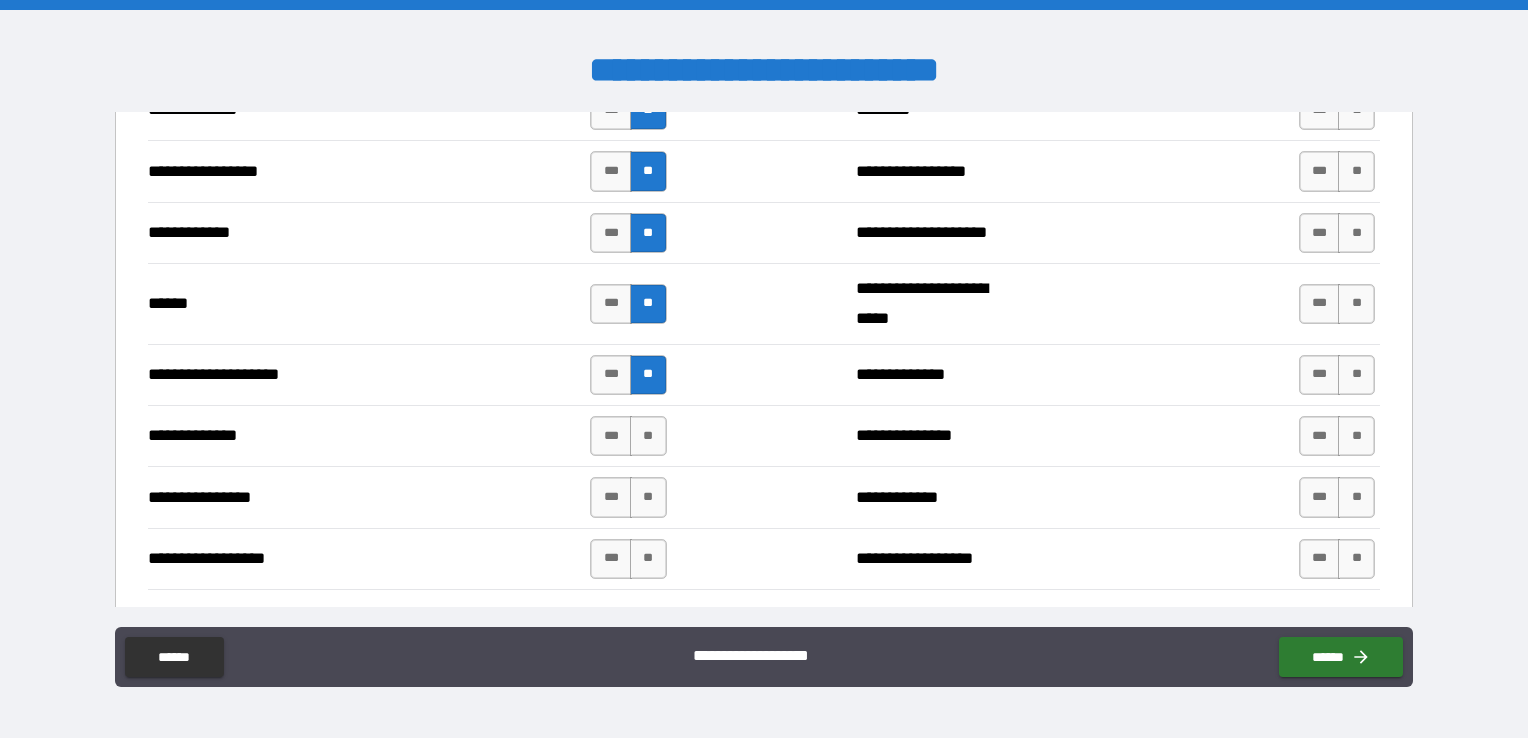 scroll, scrollTop: 2928, scrollLeft: 0, axis: vertical 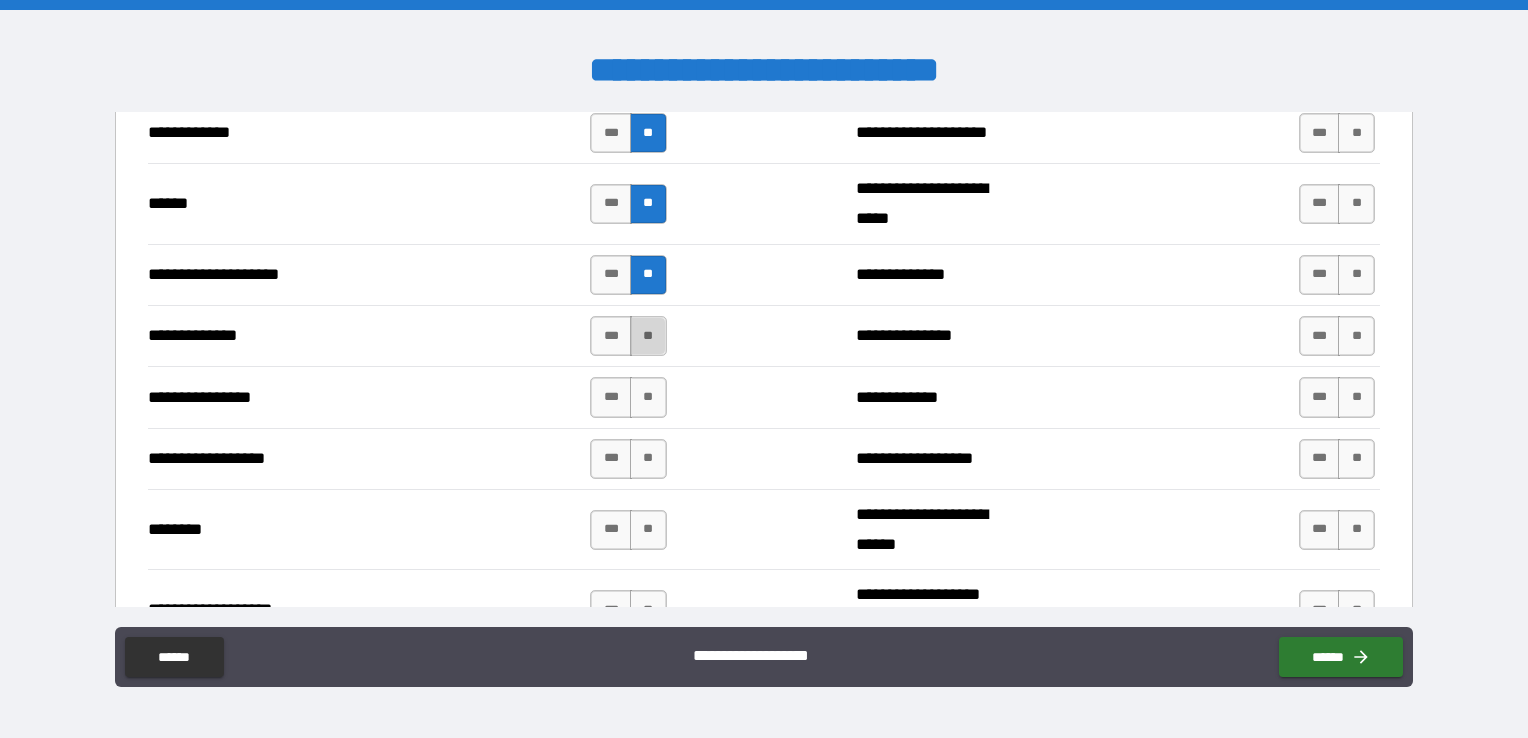 click on "**" at bounding box center [648, 336] 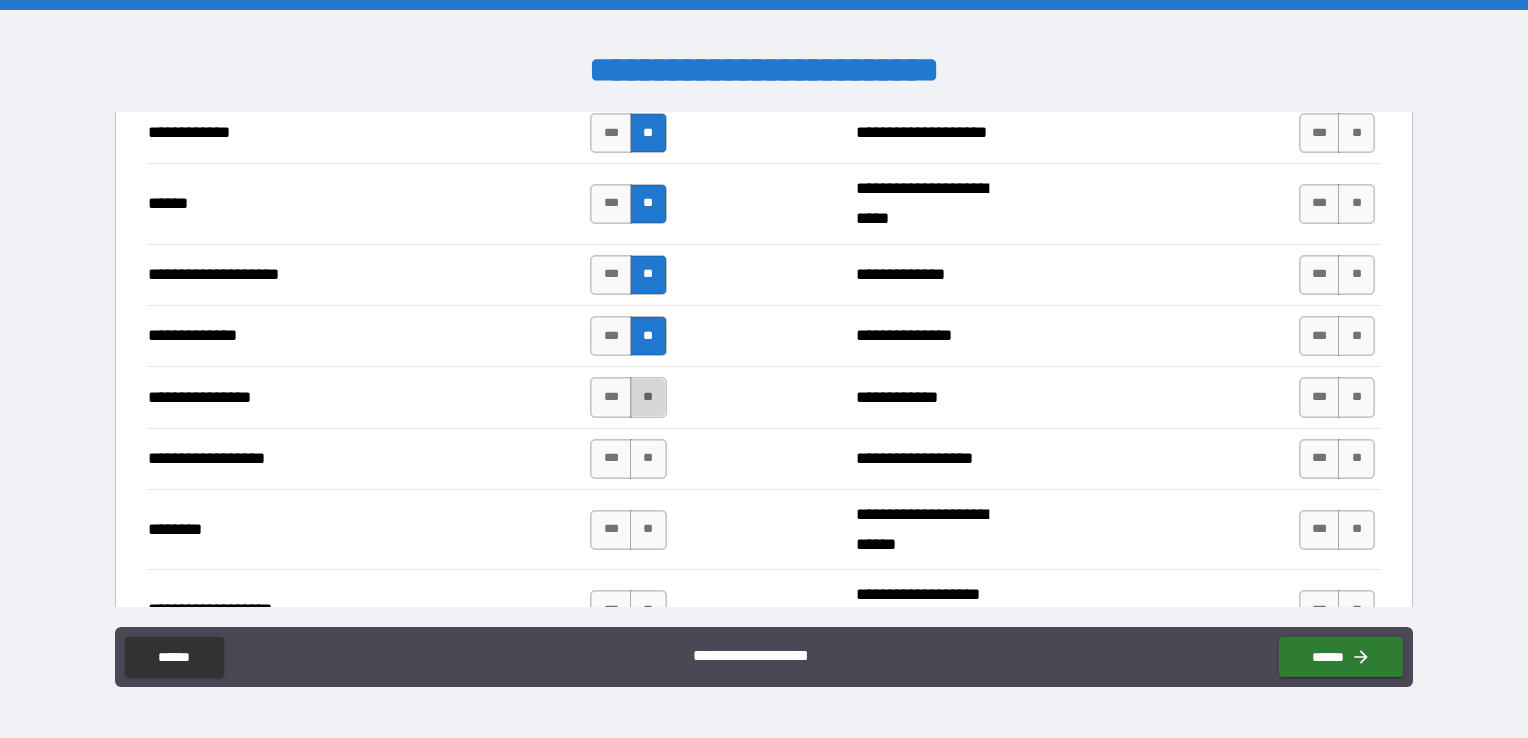 click on "**" at bounding box center [648, 397] 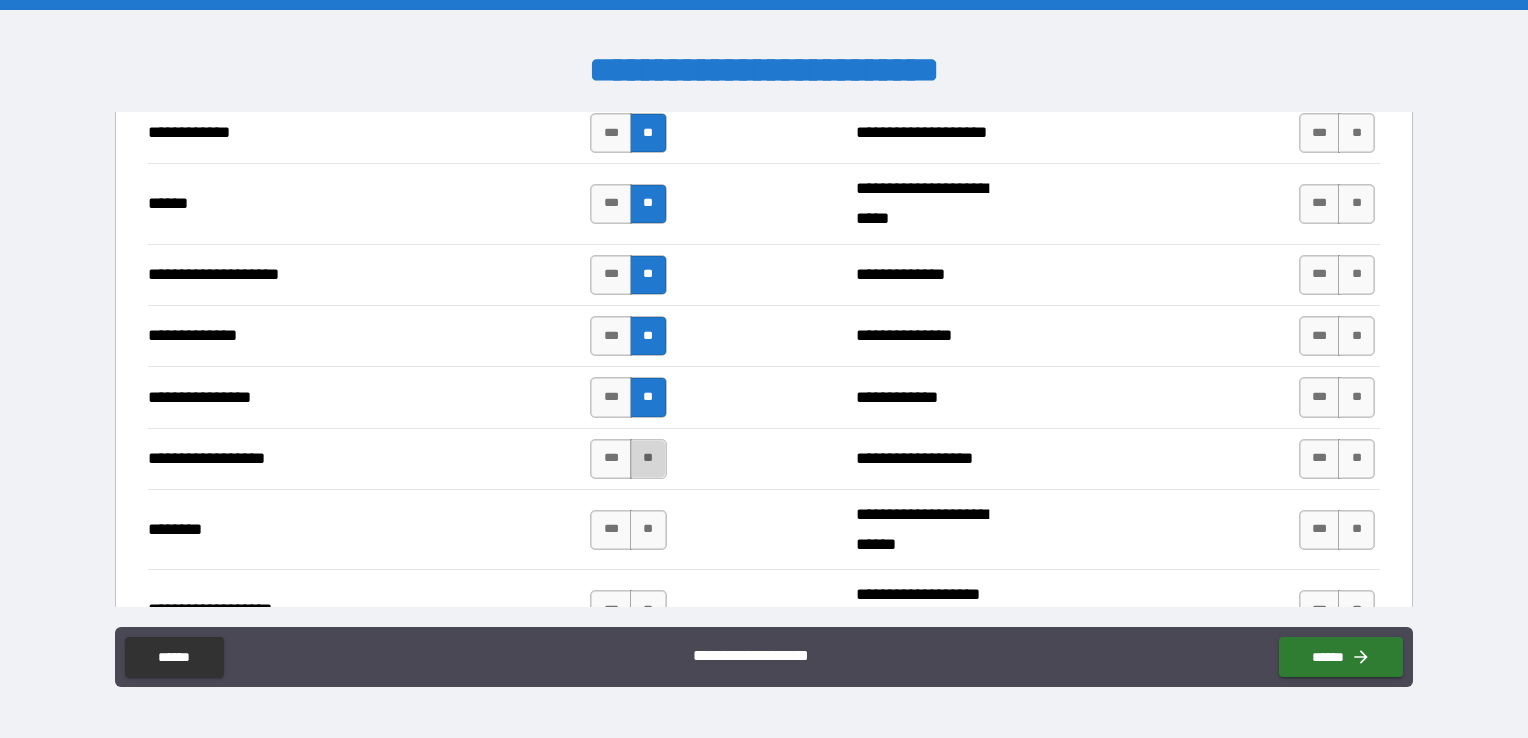 click on "**" at bounding box center (648, 459) 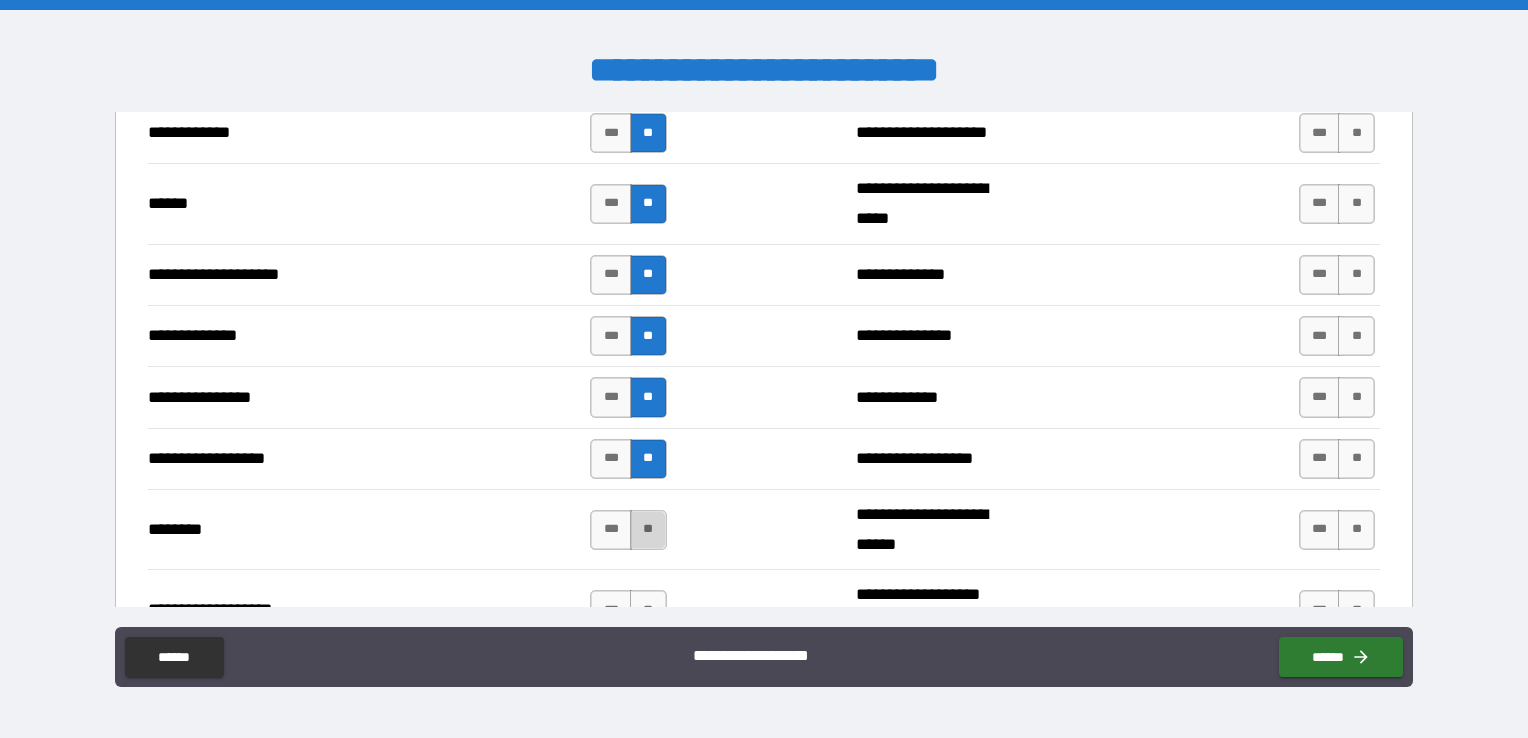 drag, startPoint x: 643, startPoint y: 520, endPoint x: 652, endPoint y: 514, distance: 10.816654 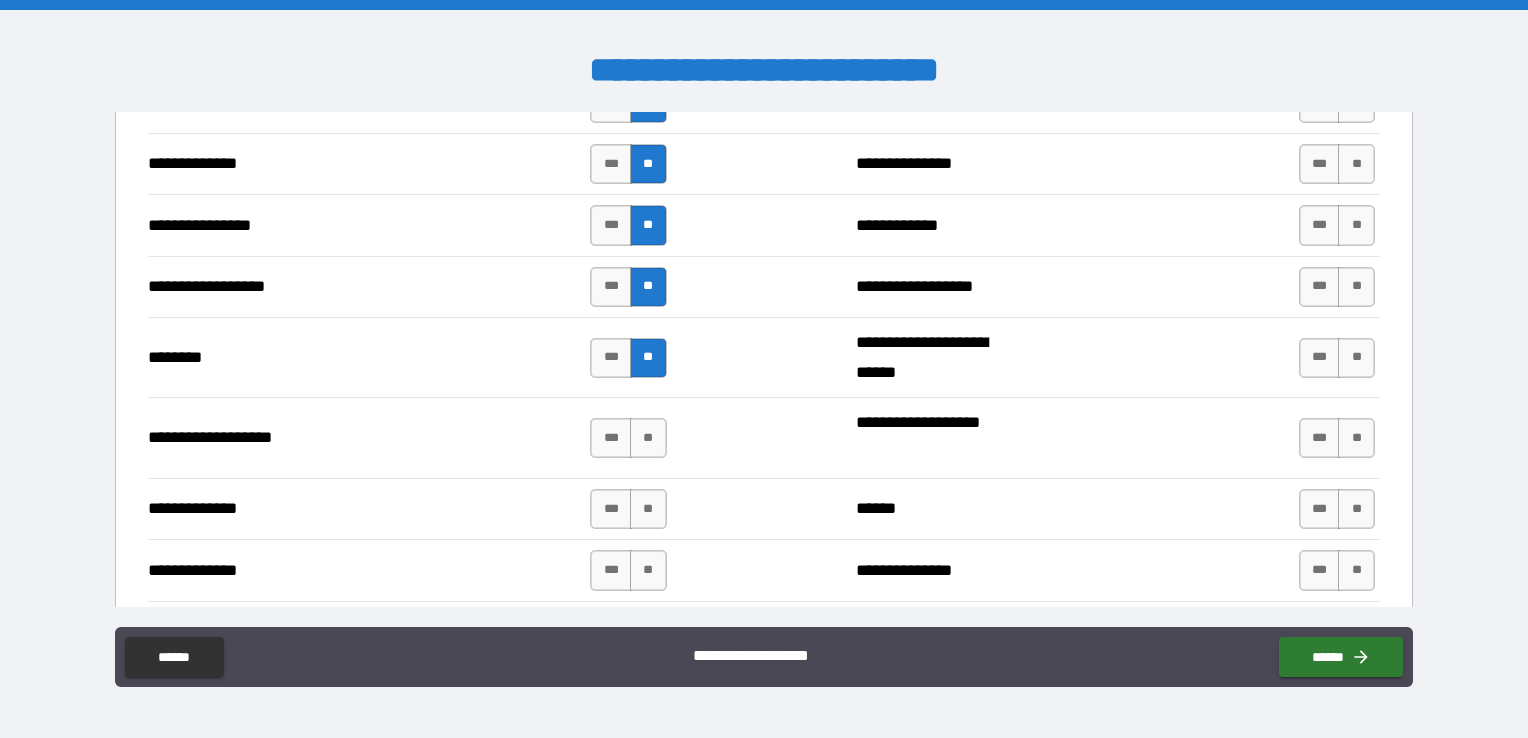 scroll, scrollTop: 3128, scrollLeft: 0, axis: vertical 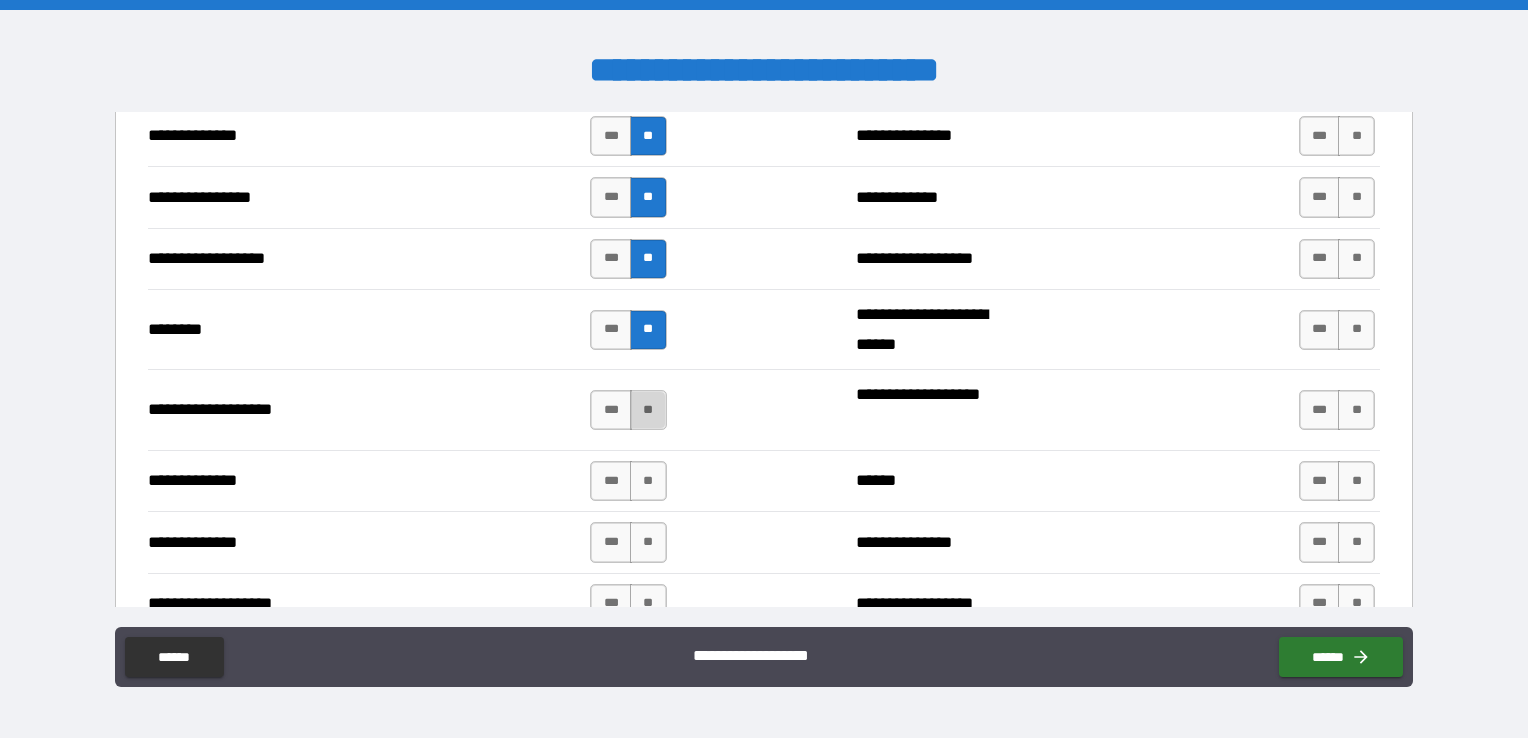 click on "**" at bounding box center [648, 410] 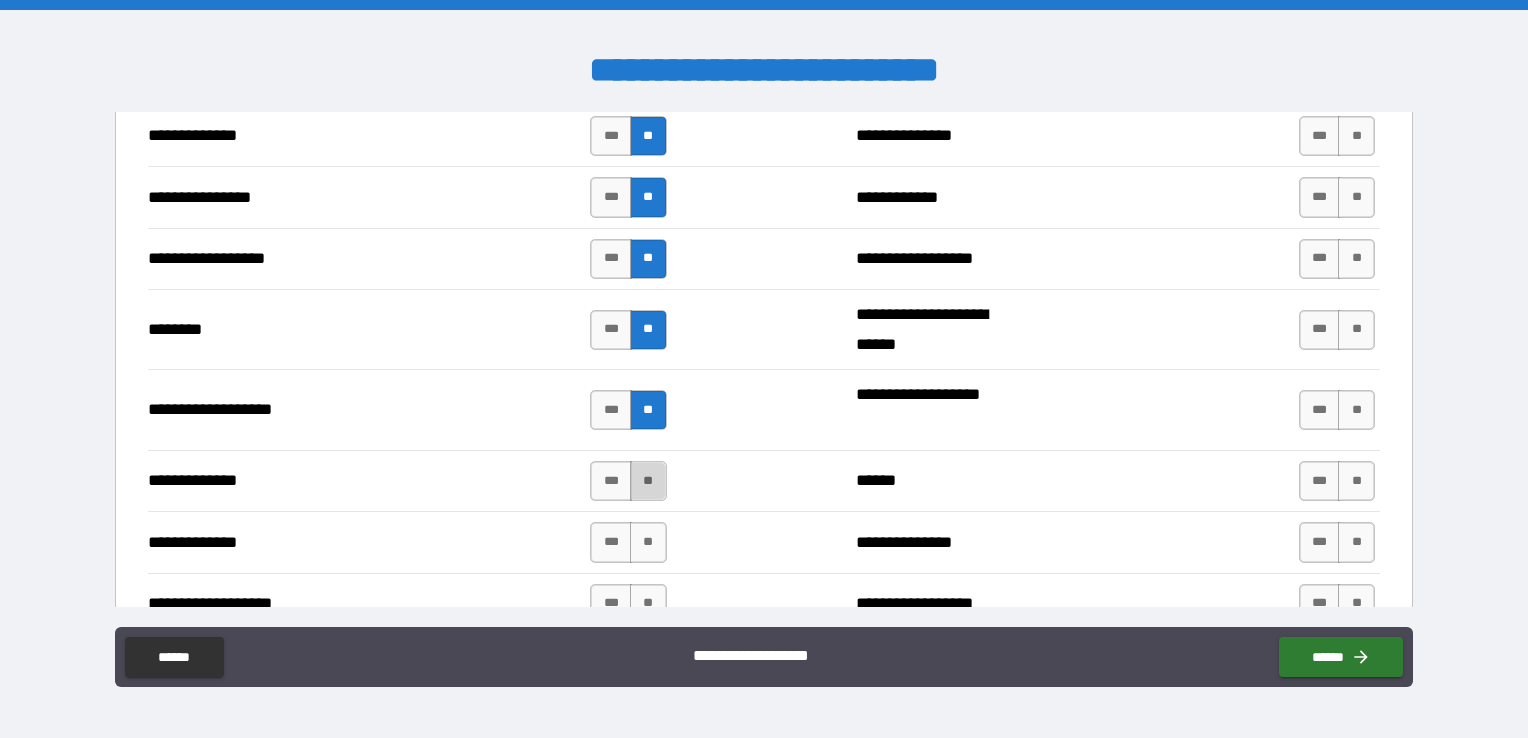 click on "**" at bounding box center [648, 481] 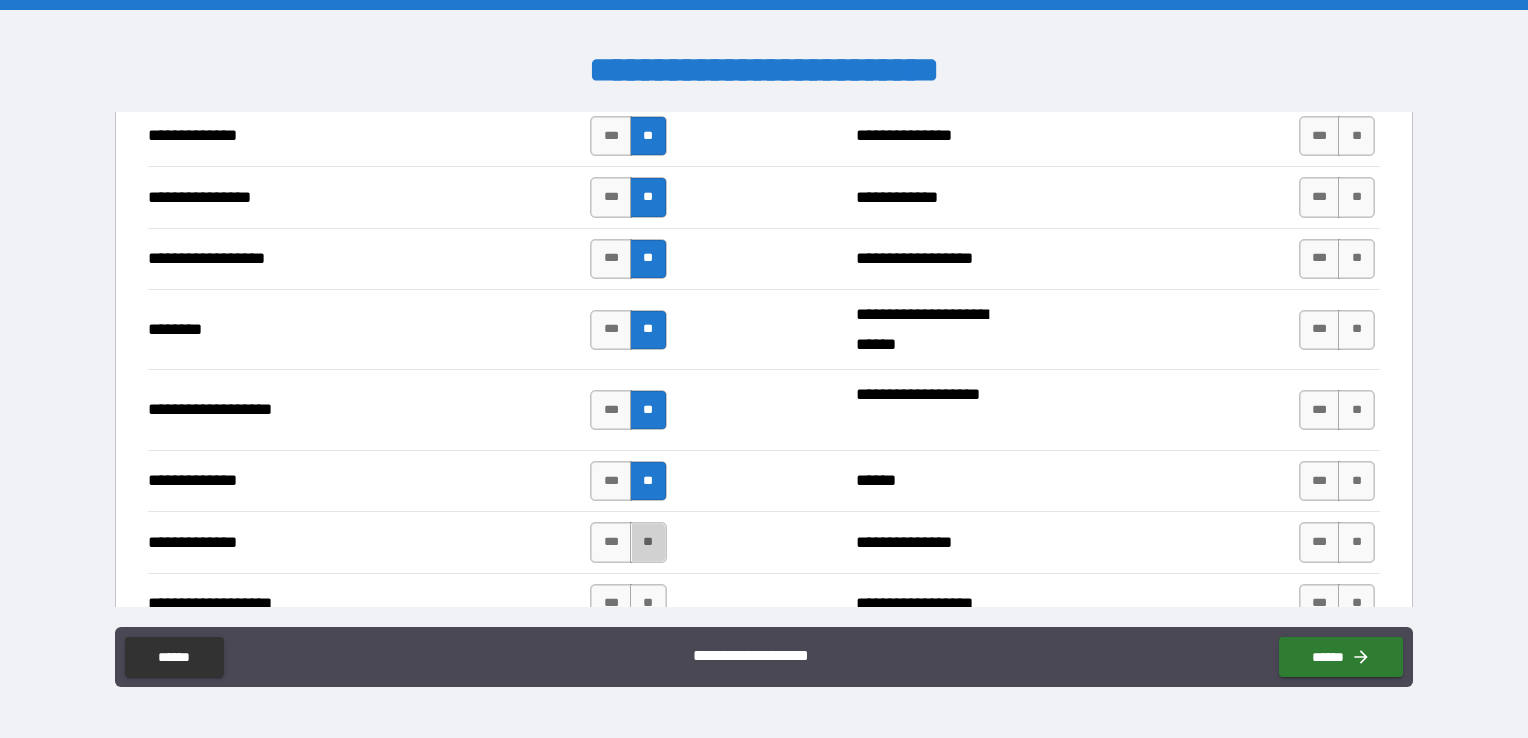 drag, startPoint x: 642, startPoint y: 531, endPoint x: 720, endPoint y: 462, distance: 104.13933 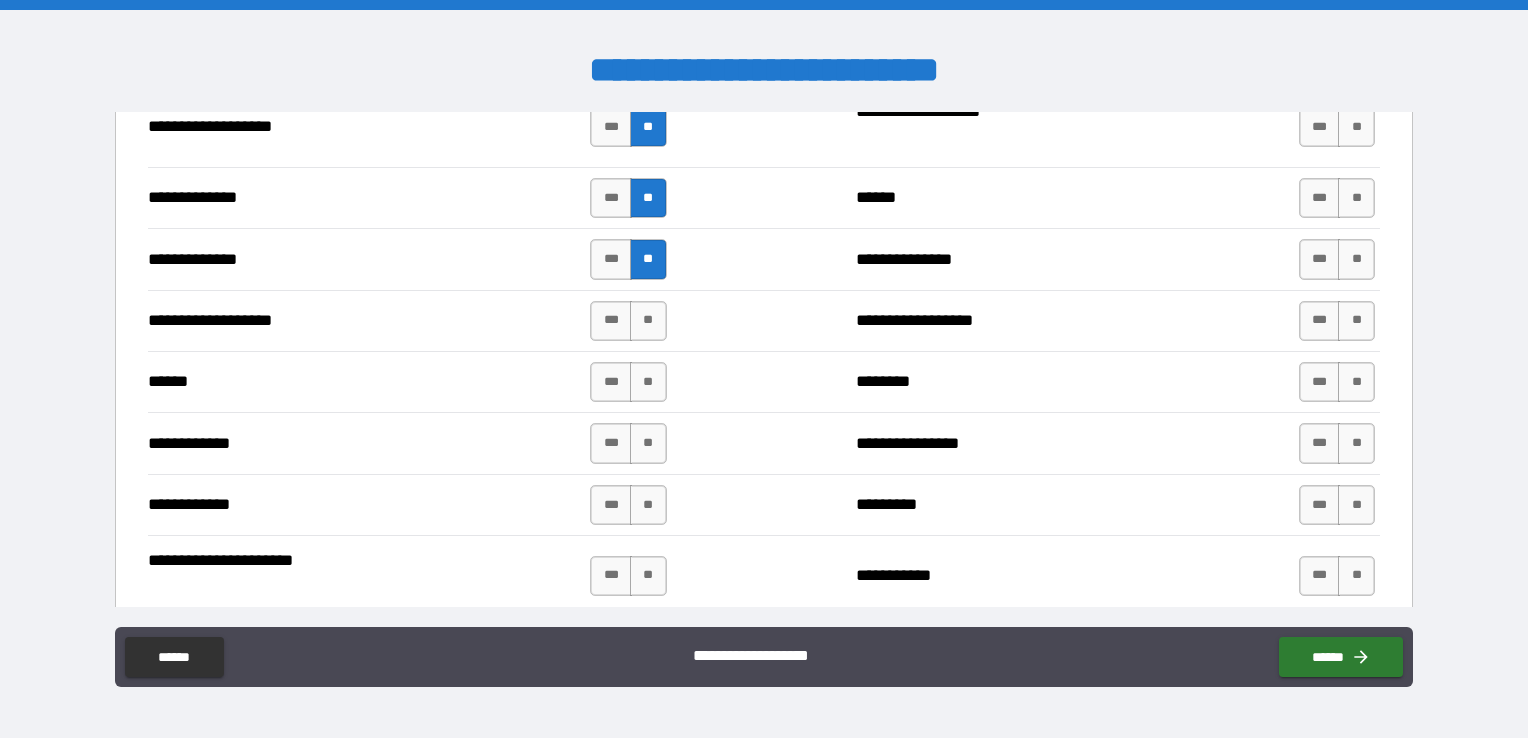 scroll, scrollTop: 3428, scrollLeft: 0, axis: vertical 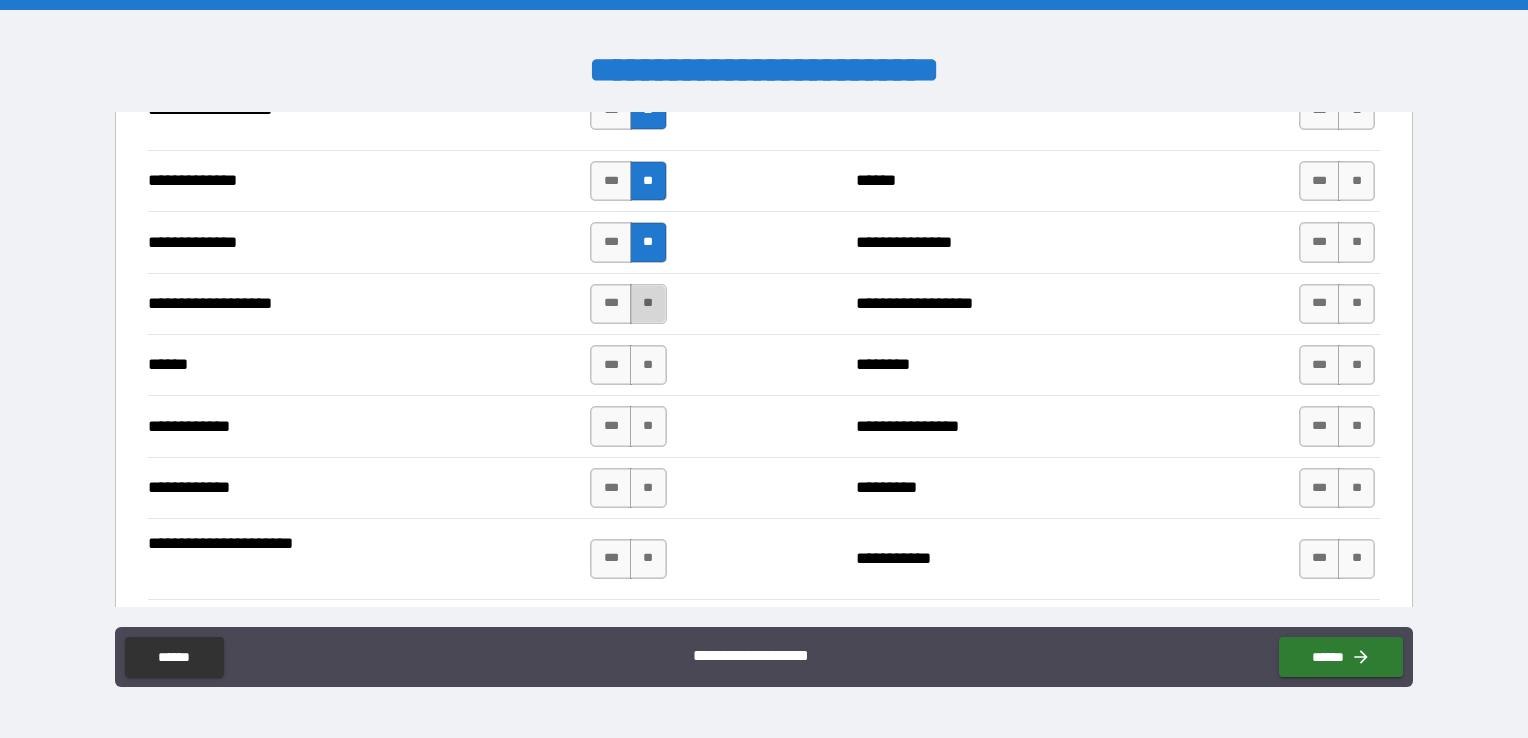 click on "**" at bounding box center [648, 304] 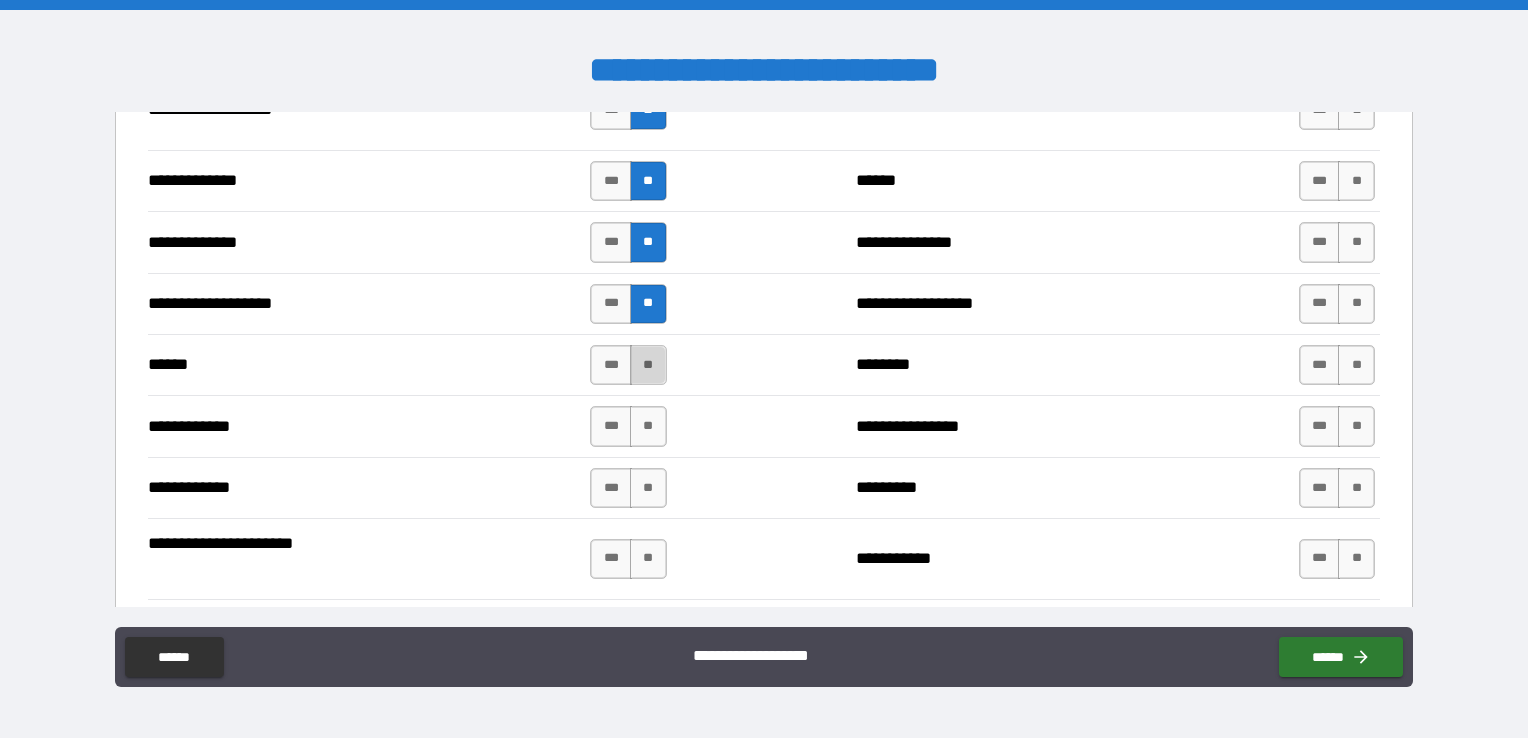 click on "**" at bounding box center [648, 365] 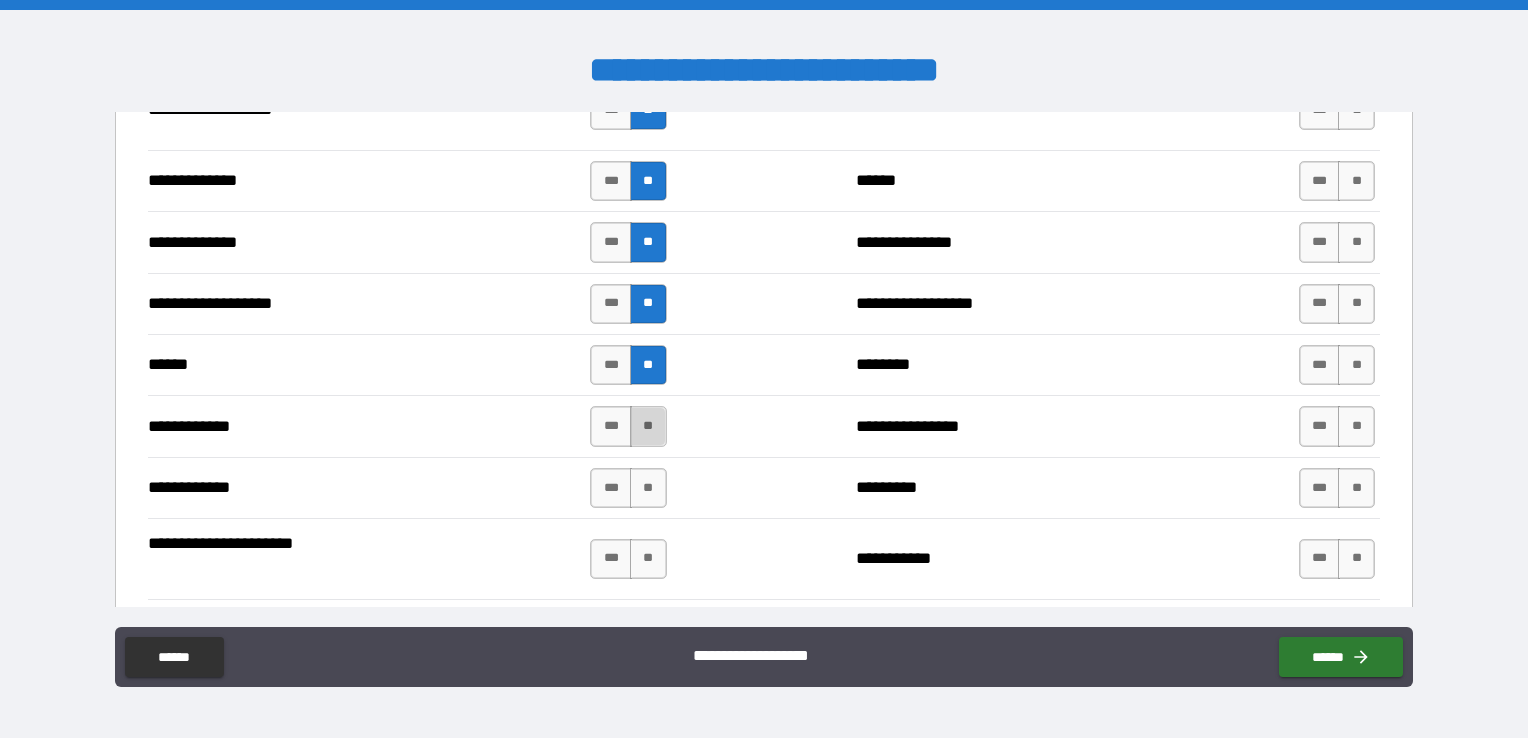 click on "**" at bounding box center (648, 426) 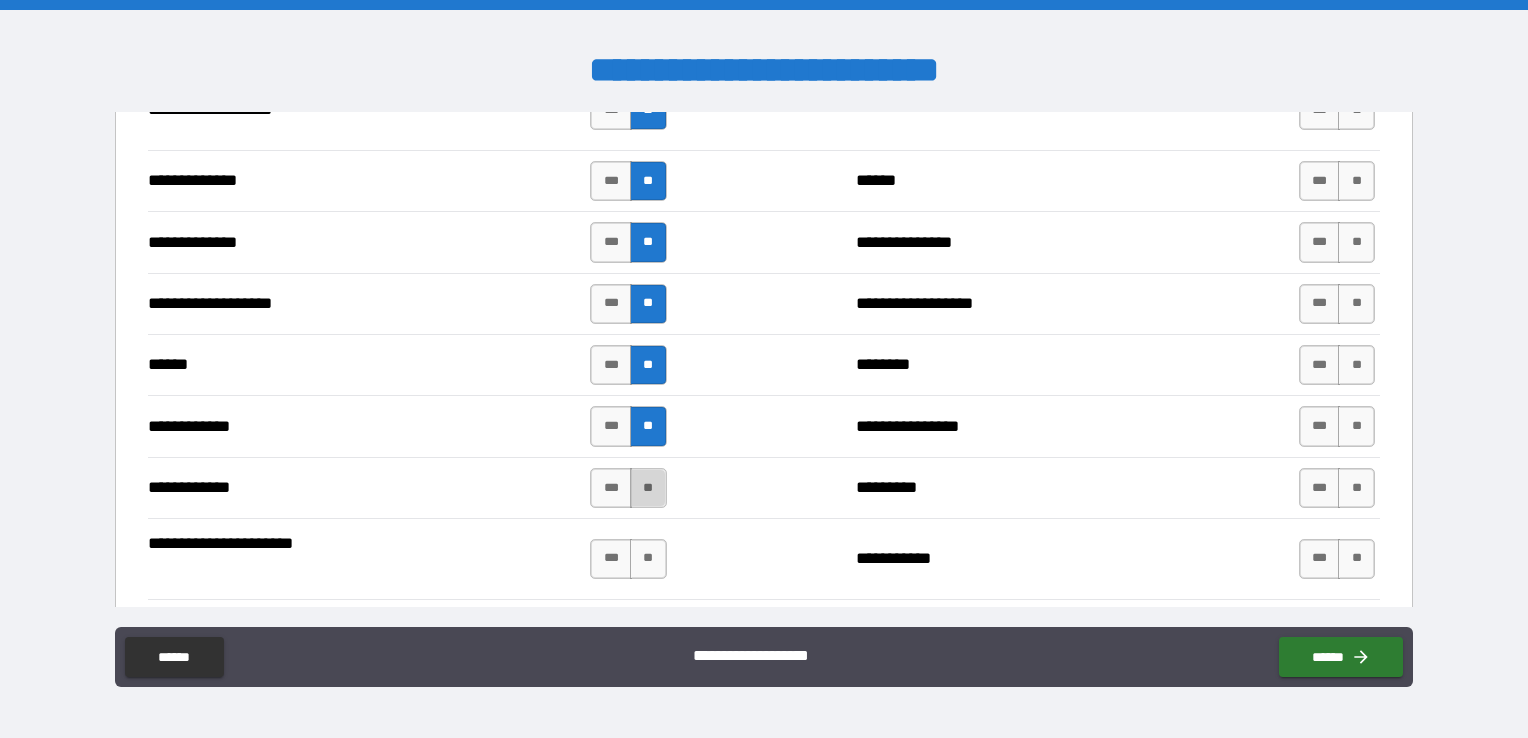 click on "**" at bounding box center [648, 488] 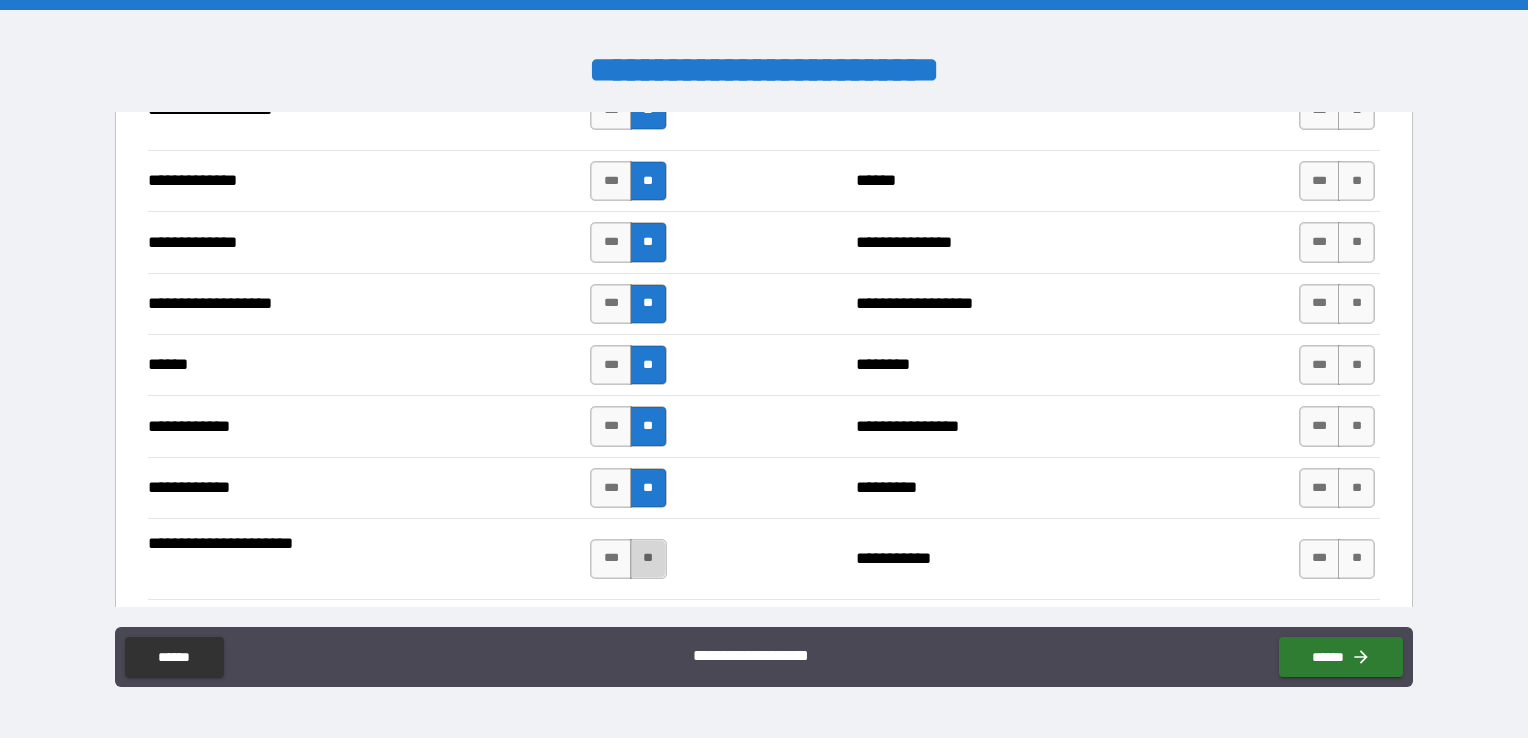 click on "**" at bounding box center [648, 559] 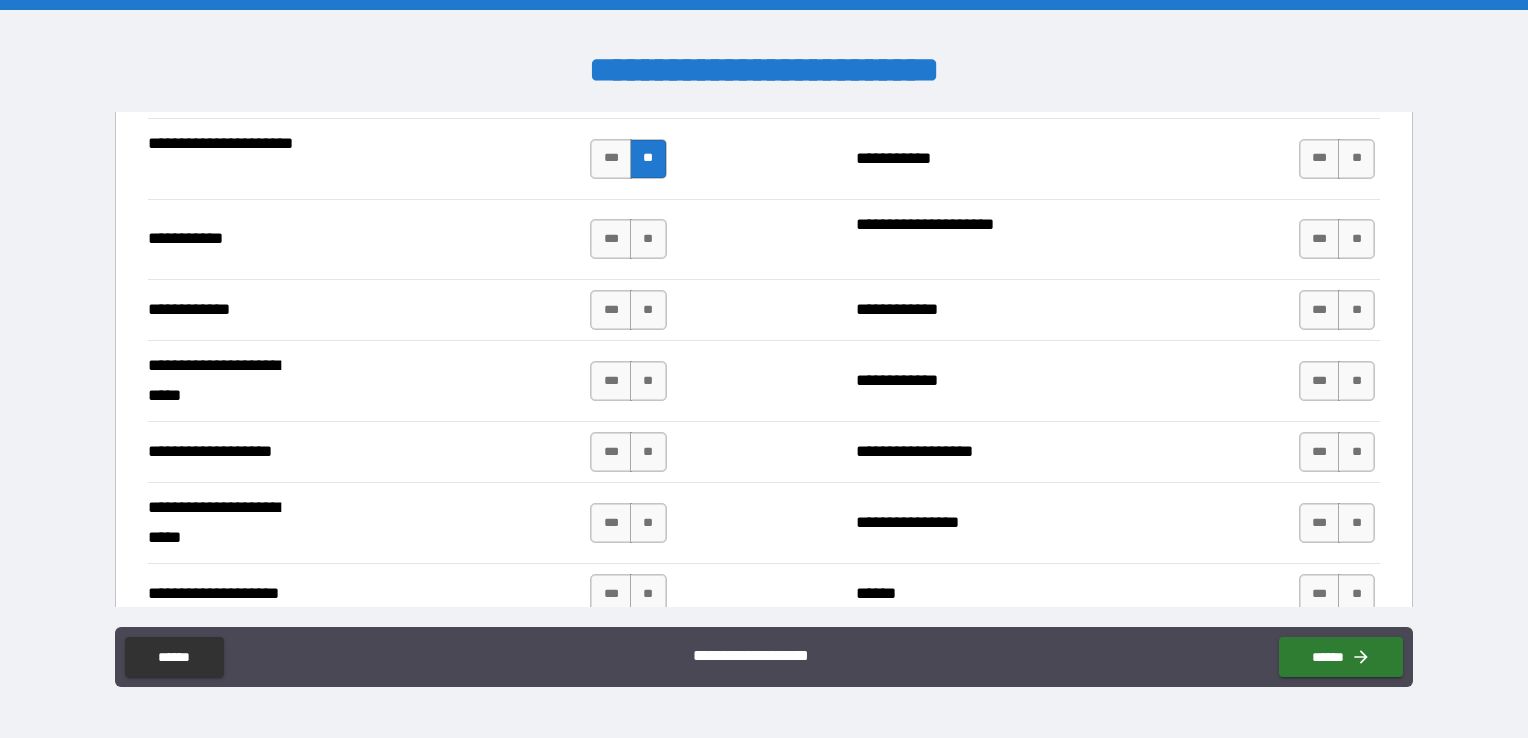 scroll, scrollTop: 3828, scrollLeft: 0, axis: vertical 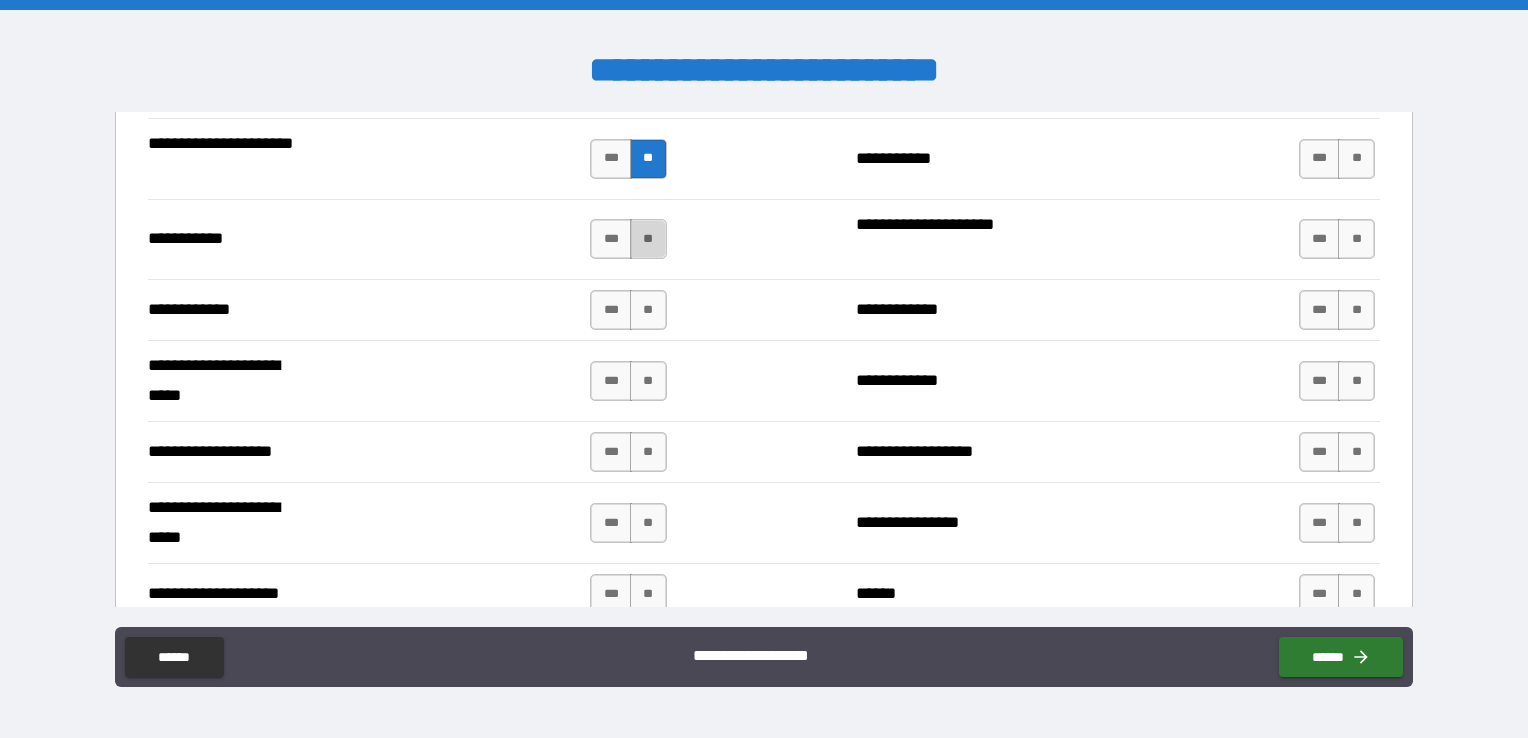 click on "**" at bounding box center [648, 239] 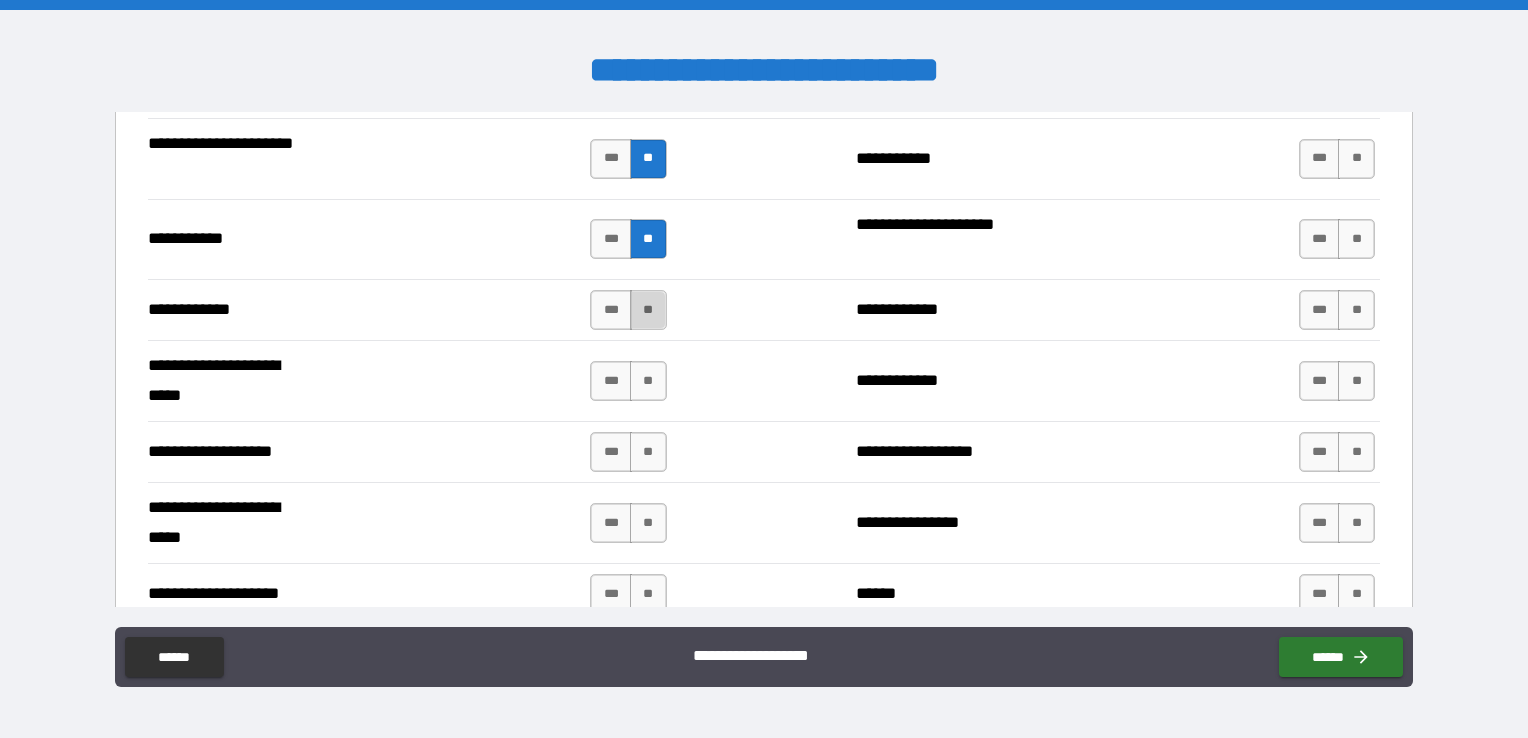 click on "**" at bounding box center [648, 310] 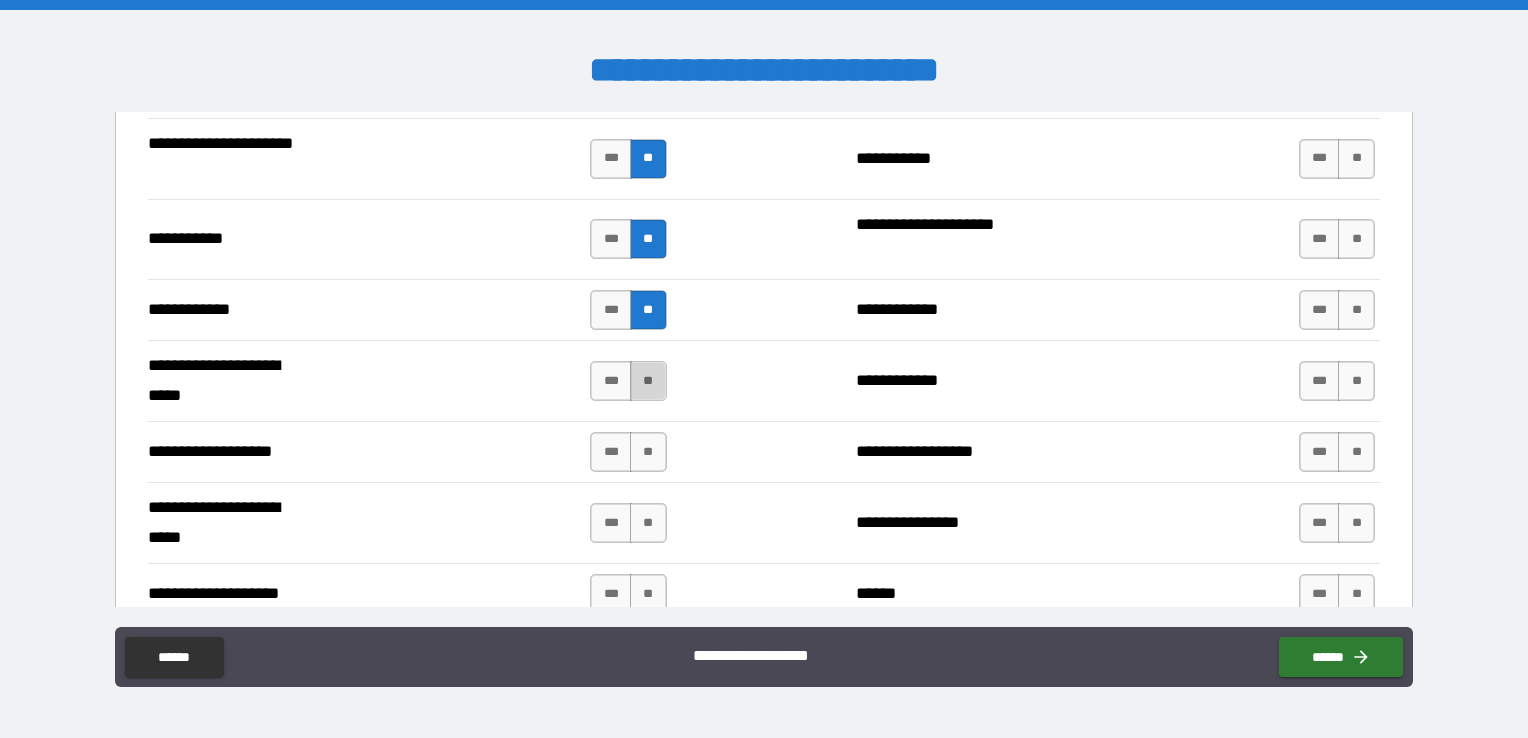 click on "**" at bounding box center (648, 381) 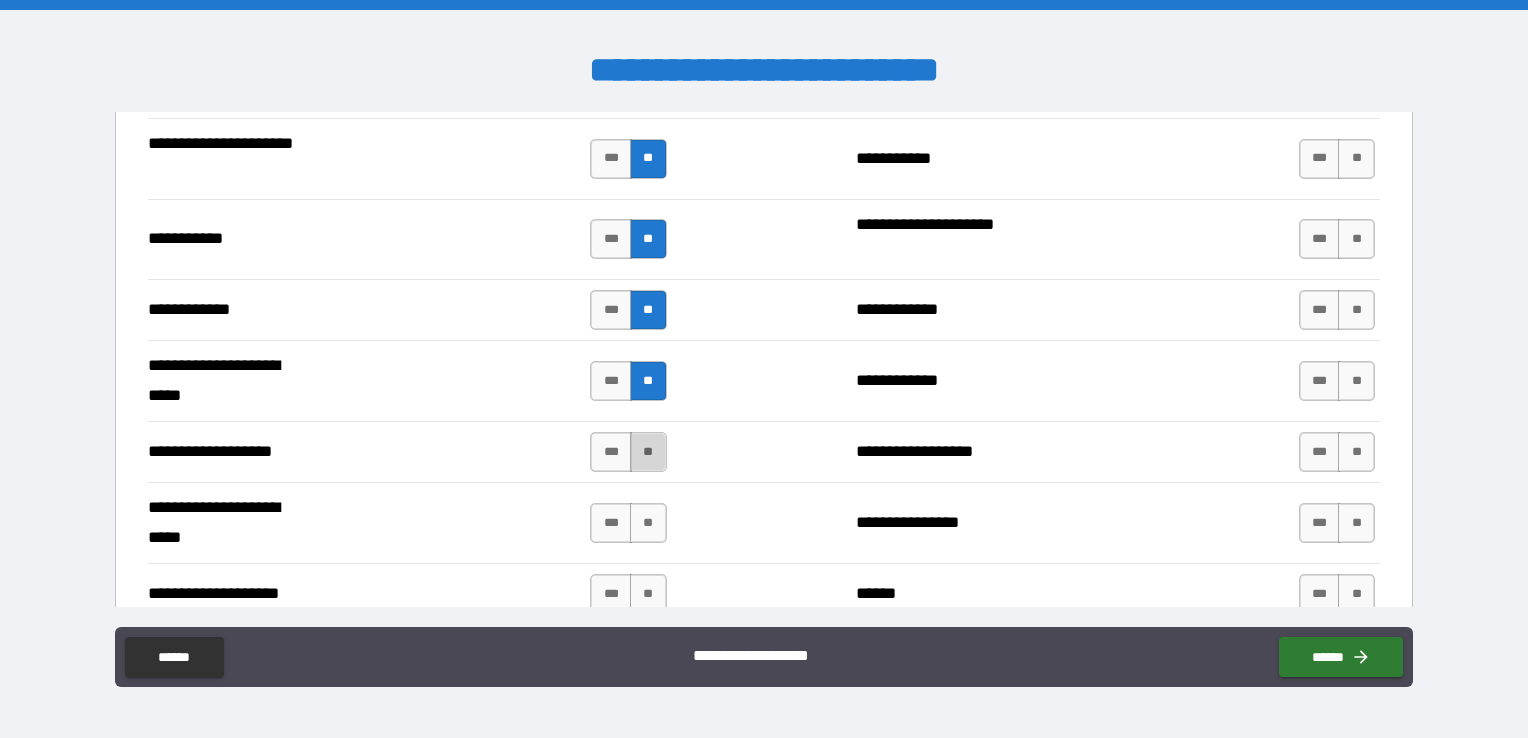 click on "**" at bounding box center (648, 452) 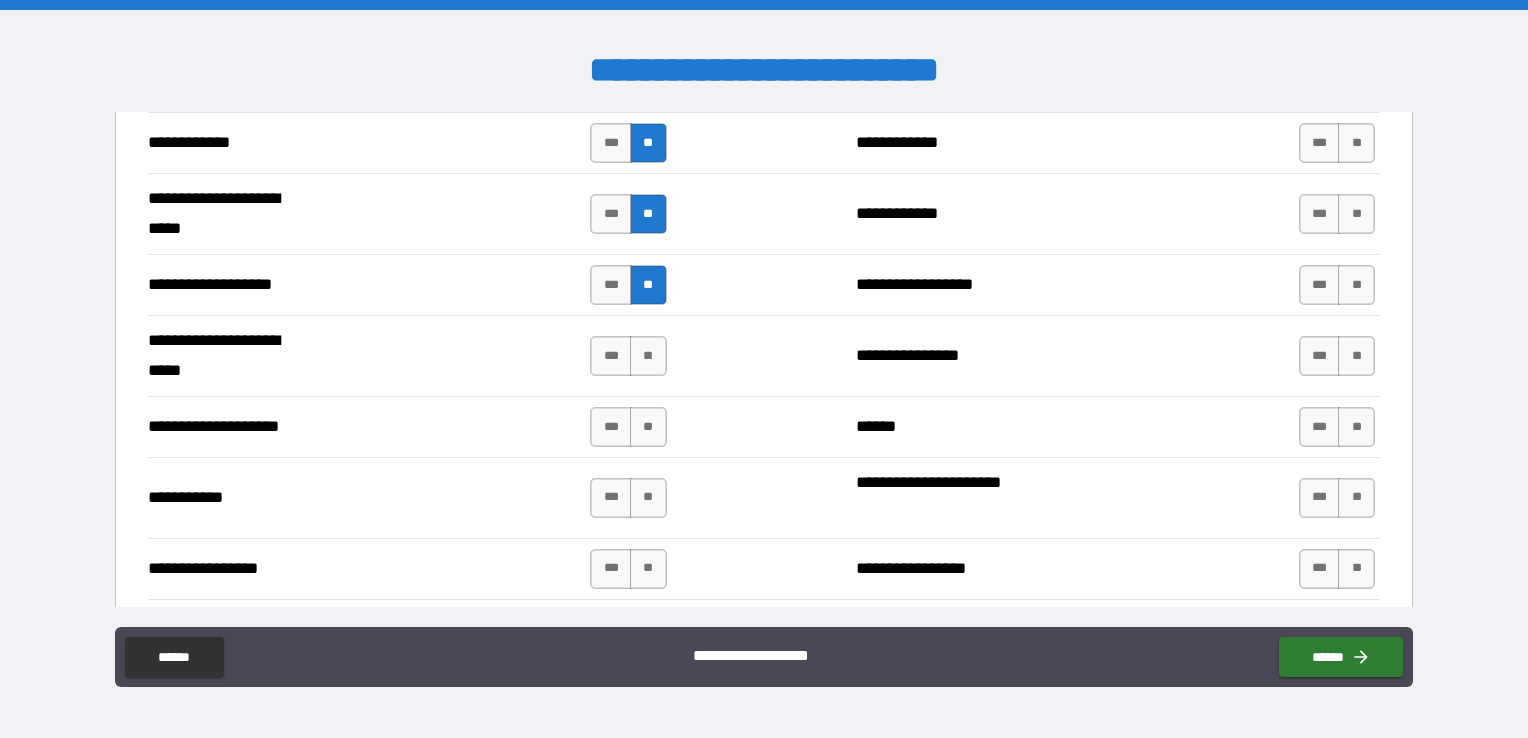 scroll, scrollTop: 4028, scrollLeft: 0, axis: vertical 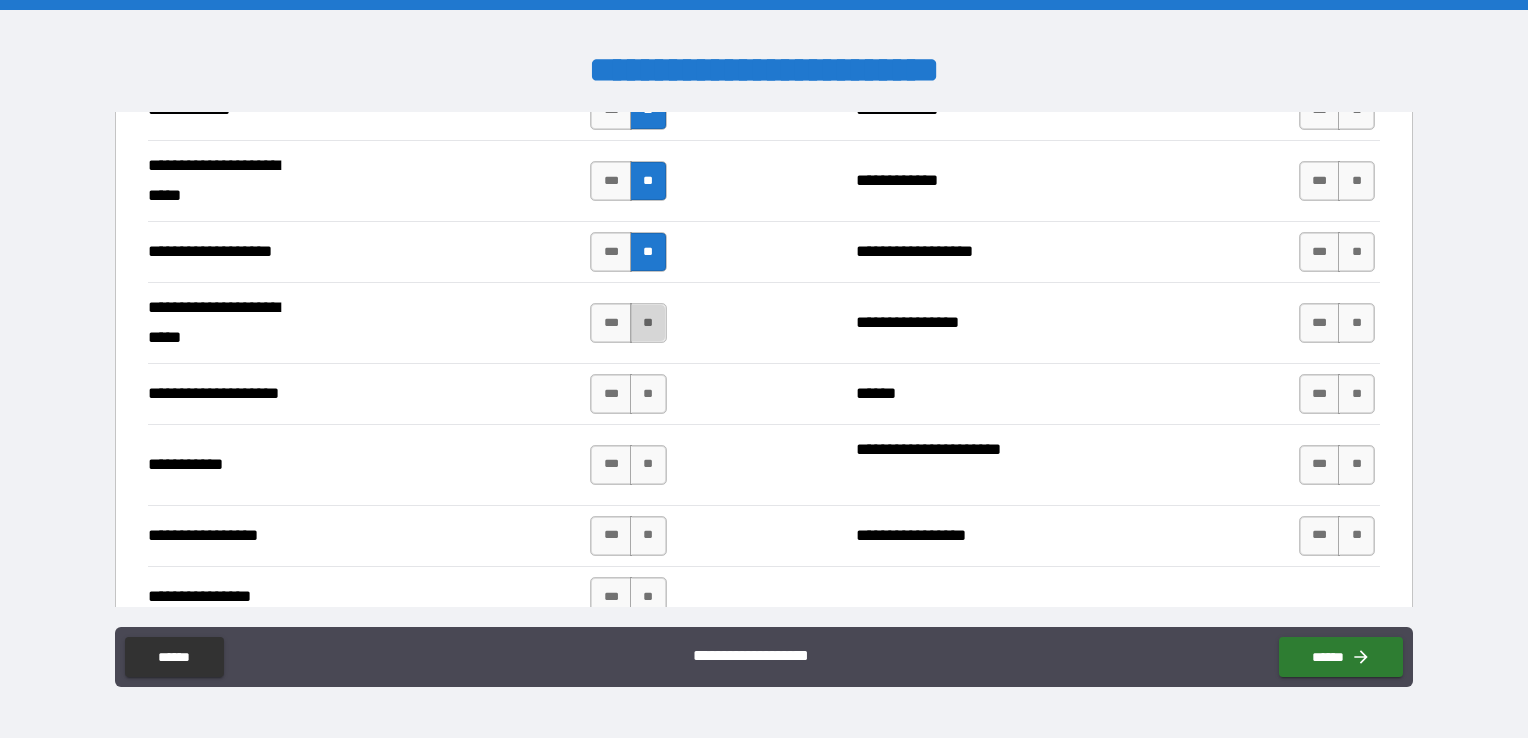 click on "**" at bounding box center (648, 323) 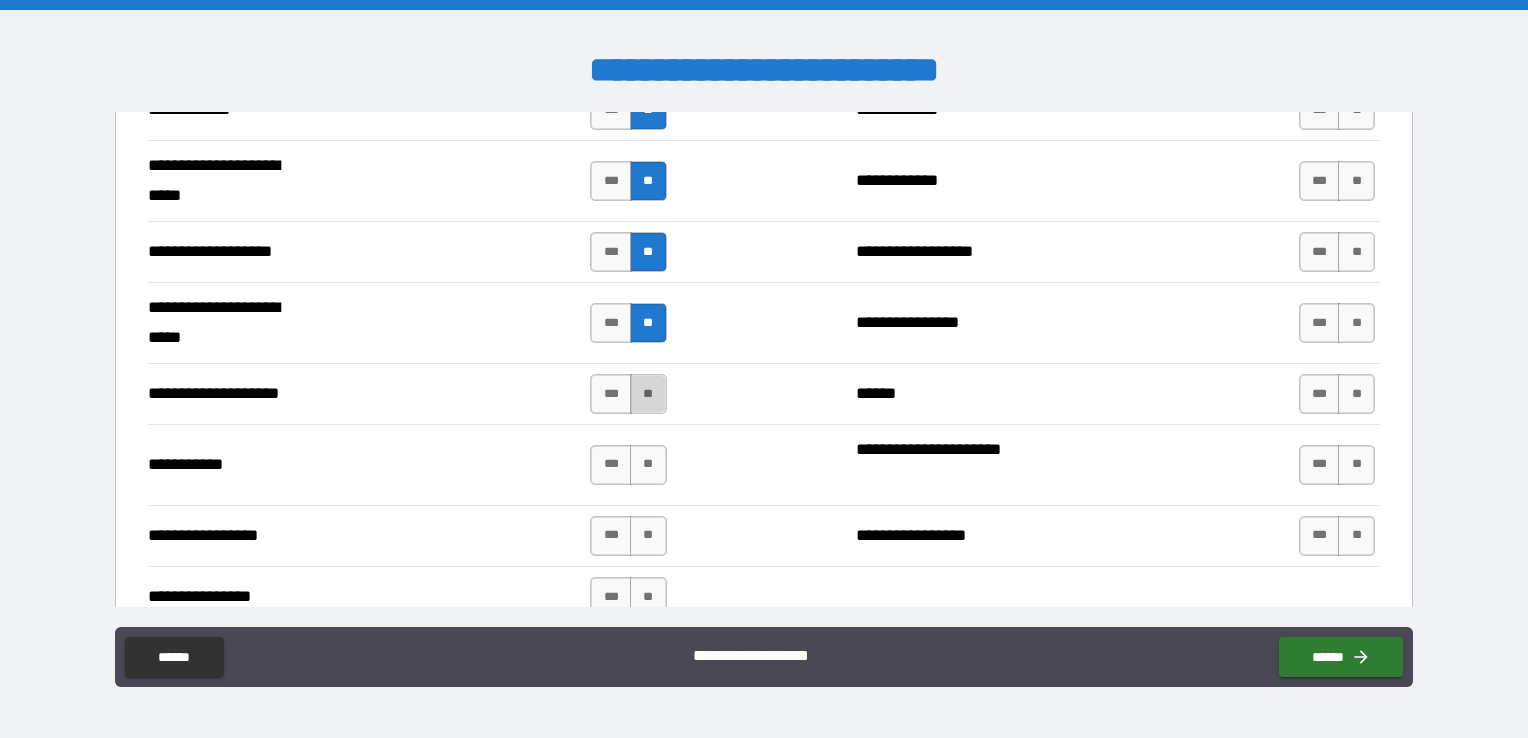 click on "**" at bounding box center (648, 394) 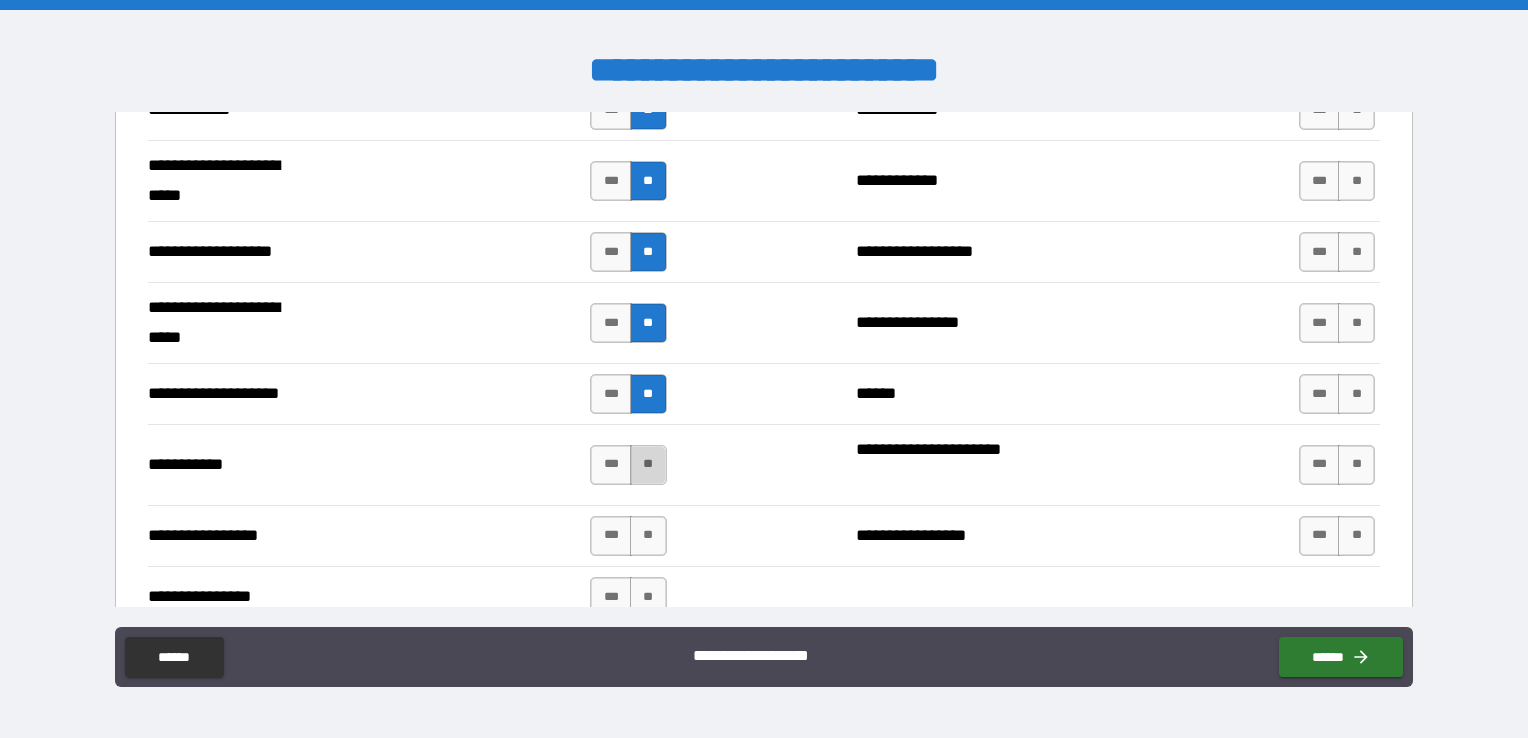 click on "**" at bounding box center (648, 465) 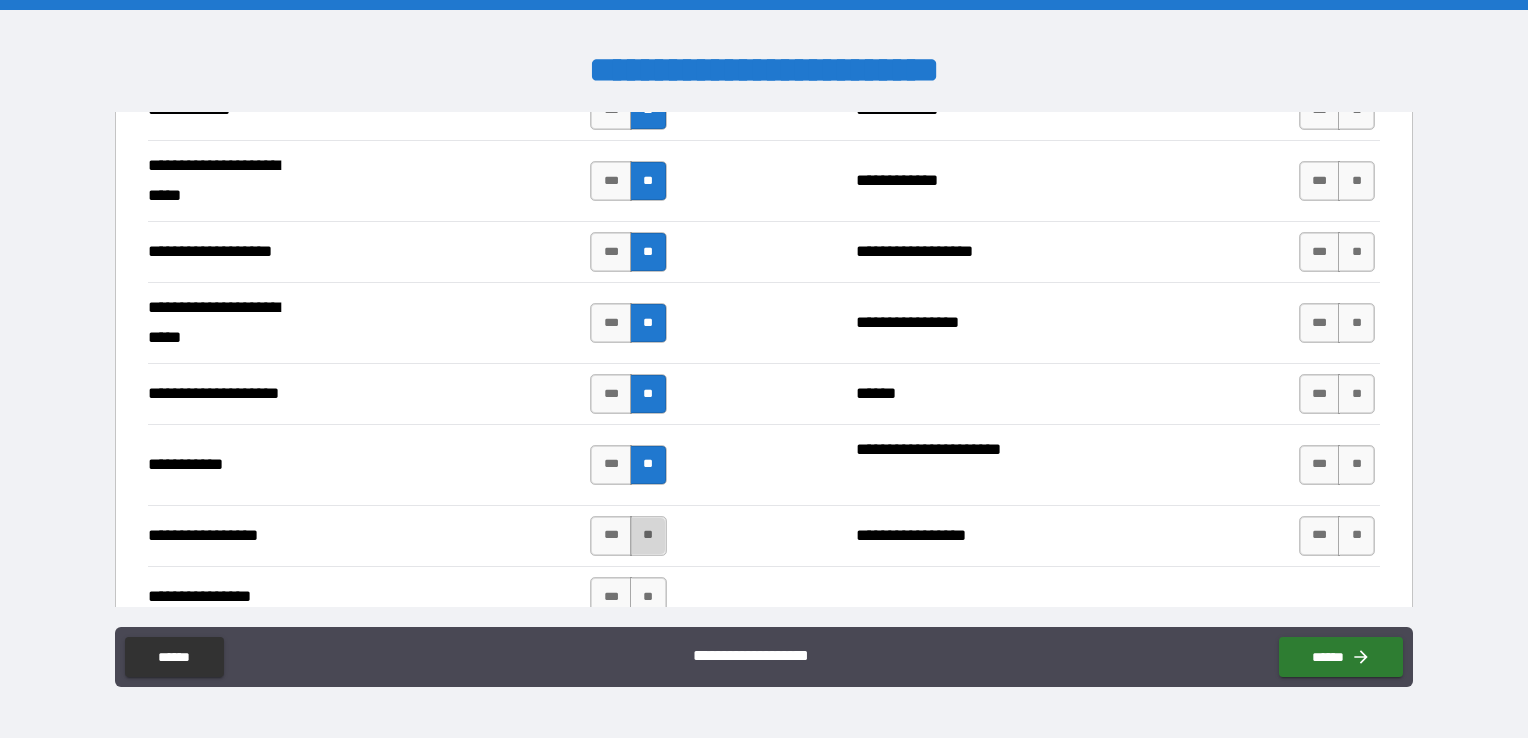click on "**" at bounding box center [648, 536] 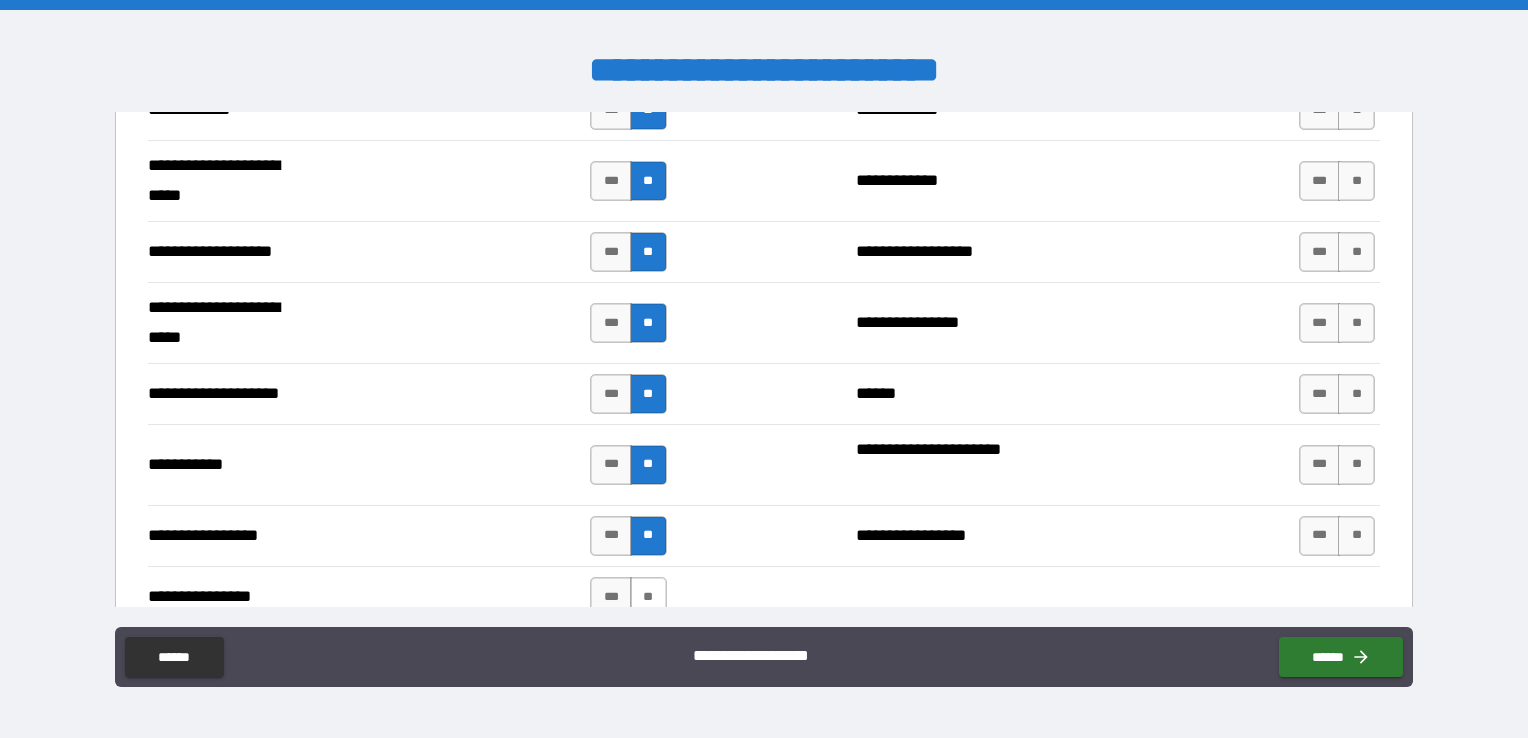 drag, startPoint x: 643, startPoint y: 585, endPoint x: 647, endPoint y: 575, distance: 10.770329 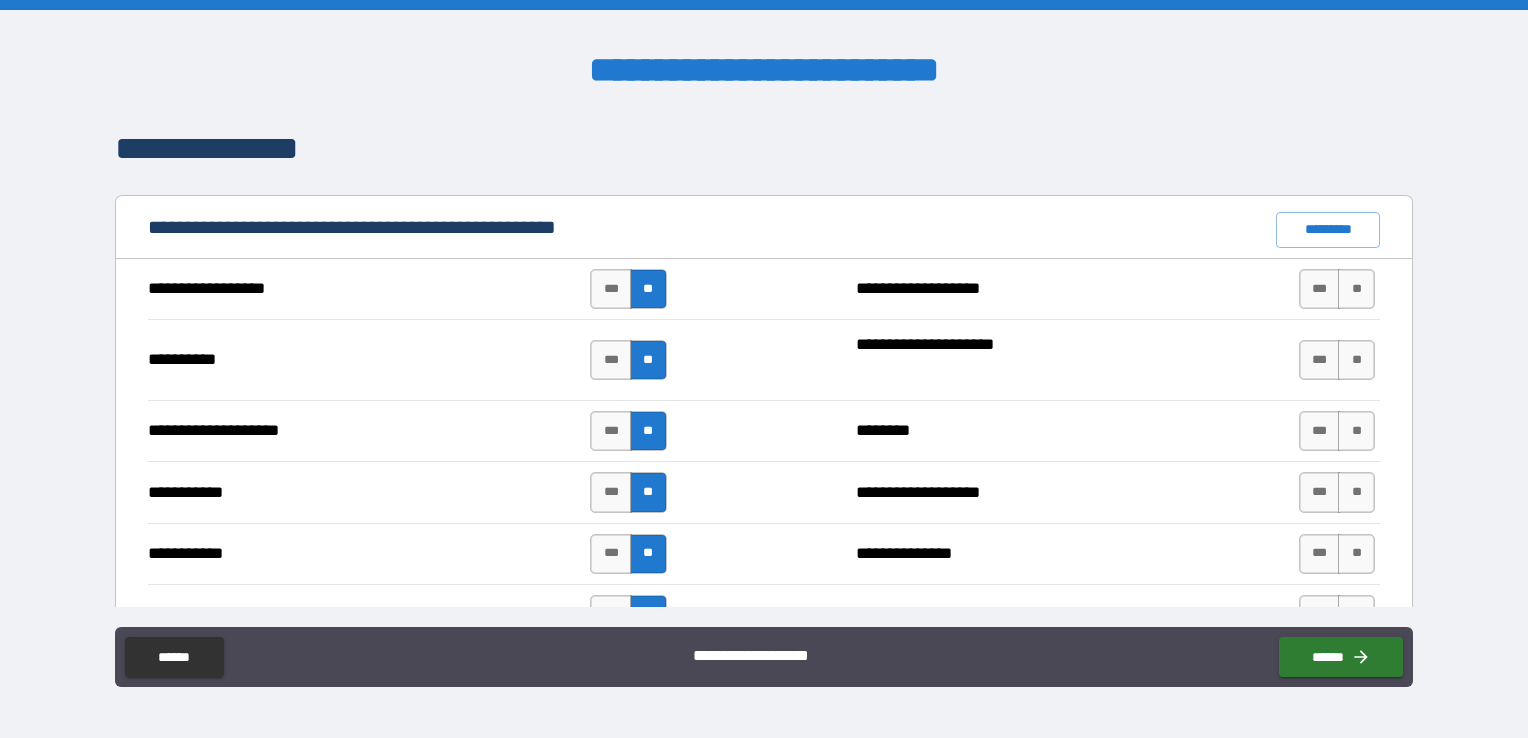 scroll, scrollTop: 1828, scrollLeft: 0, axis: vertical 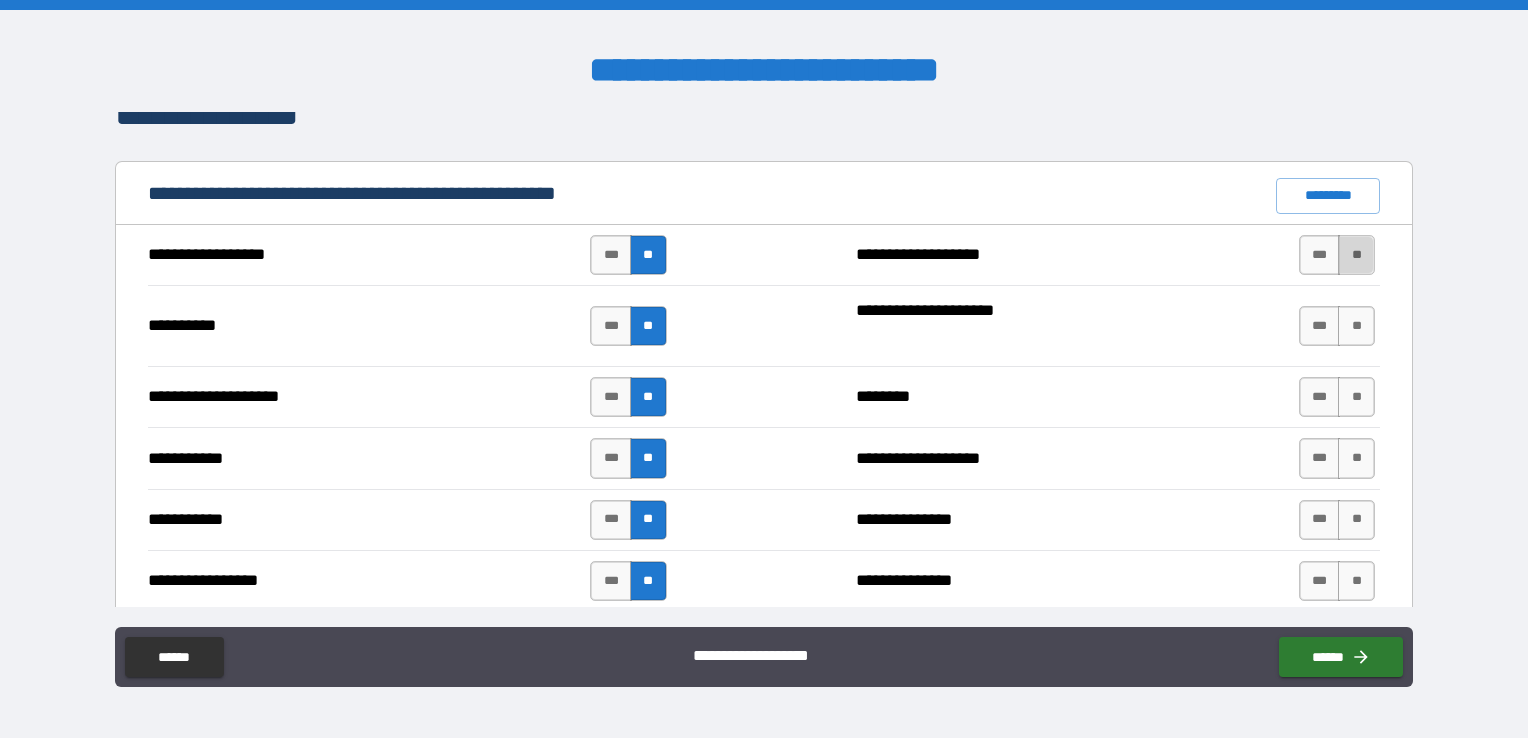 click on "**" at bounding box center [1356, 255] 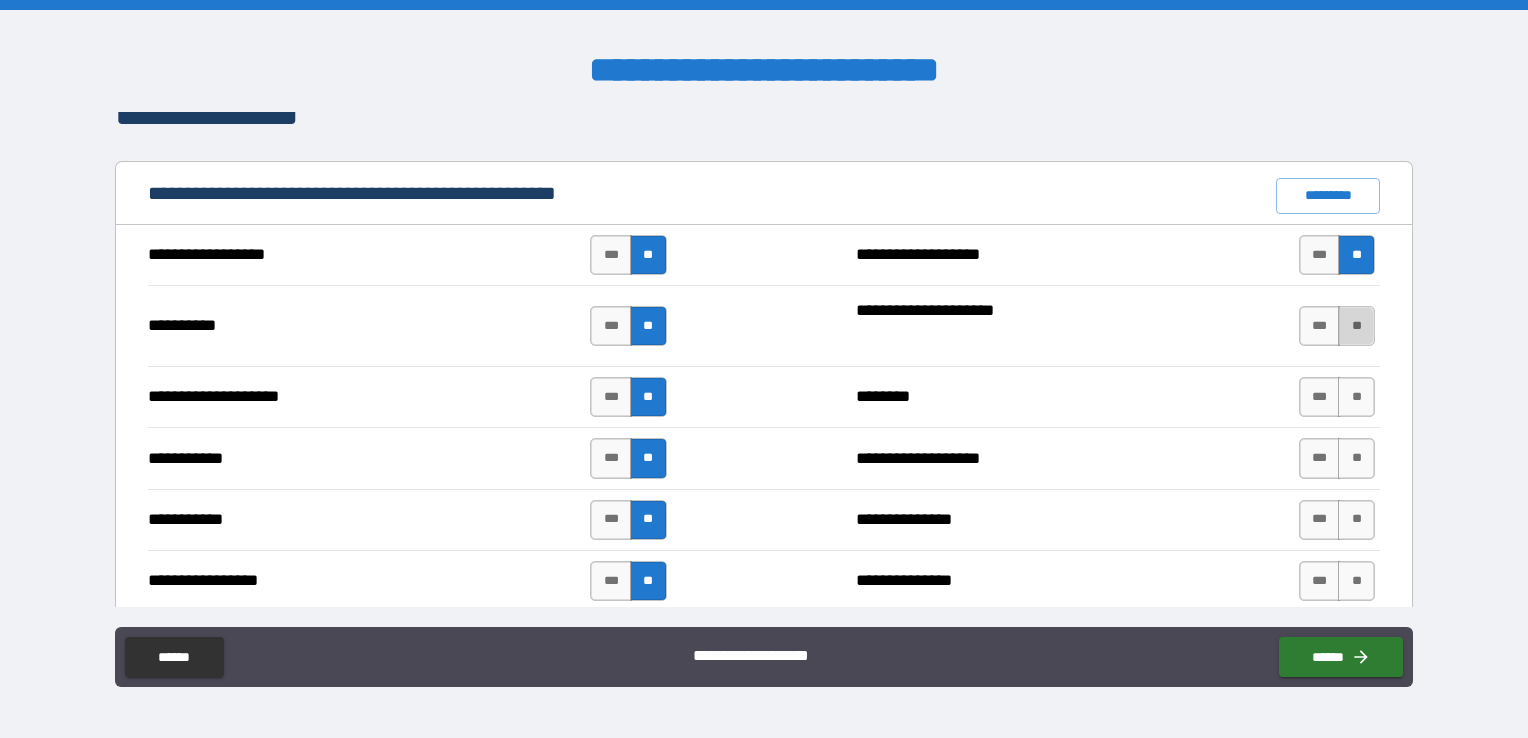 click on "**" at bounding box center (1356, 326) 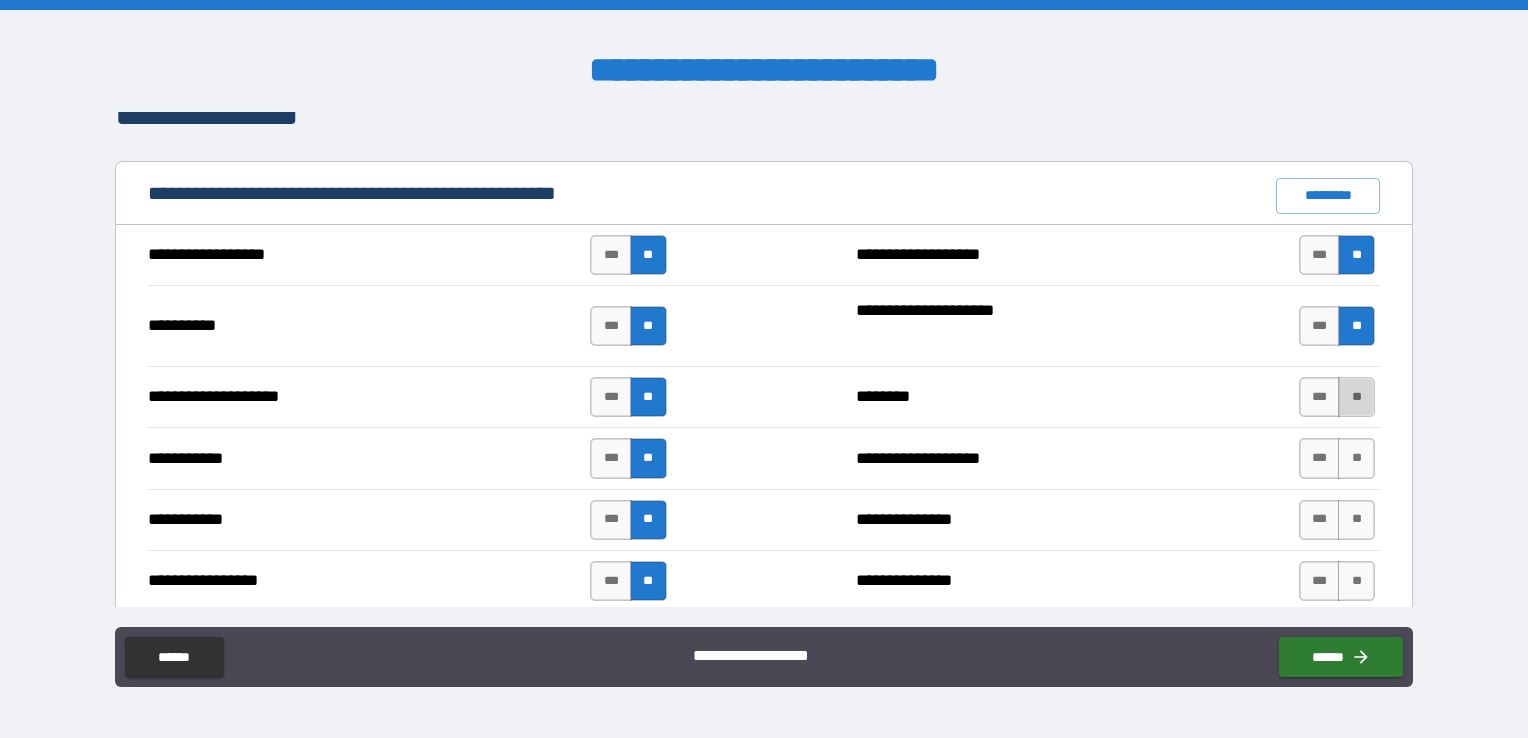click on "**" at bounding box center [1356, 397] 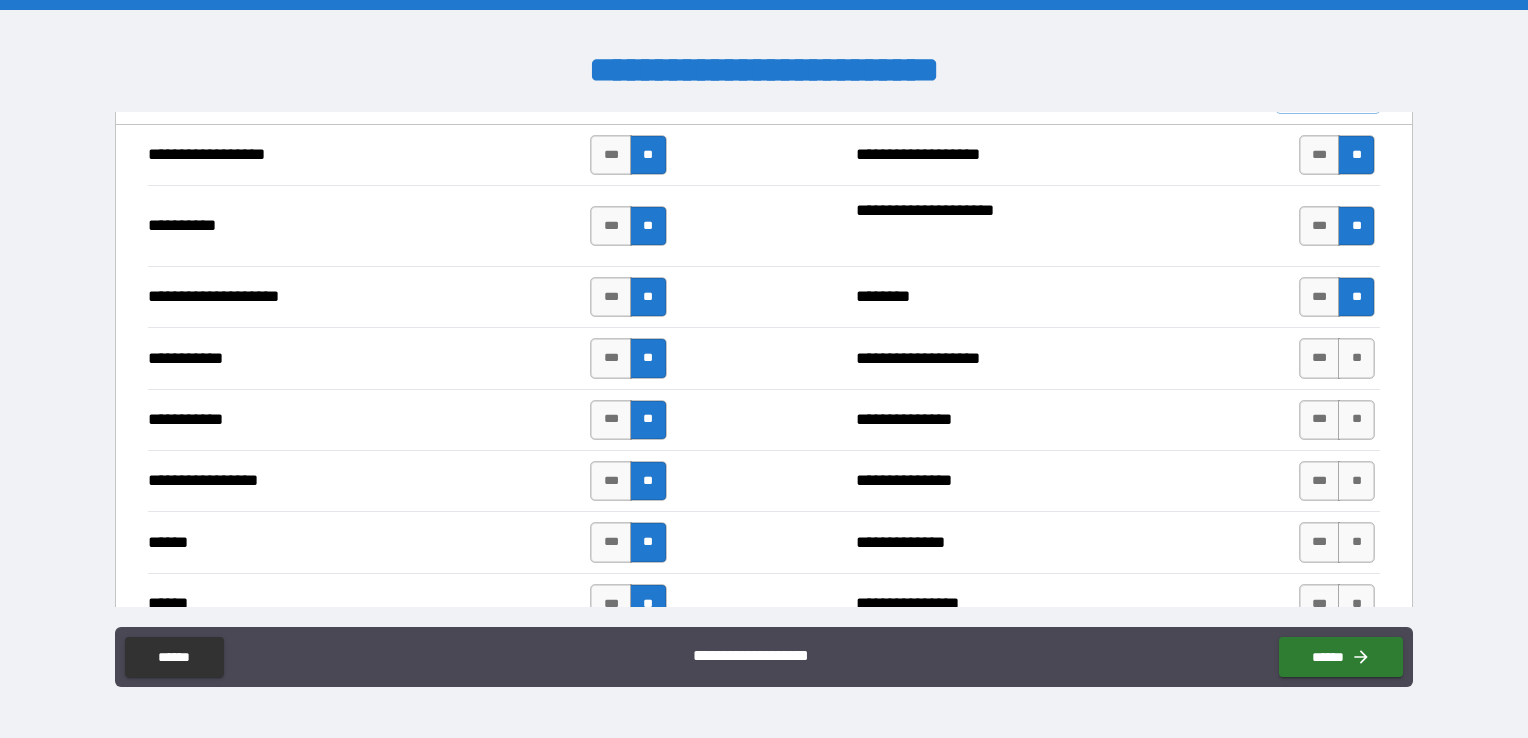 scroll, scrollTop: 2028, scrollLeft: 0, axis: vertical 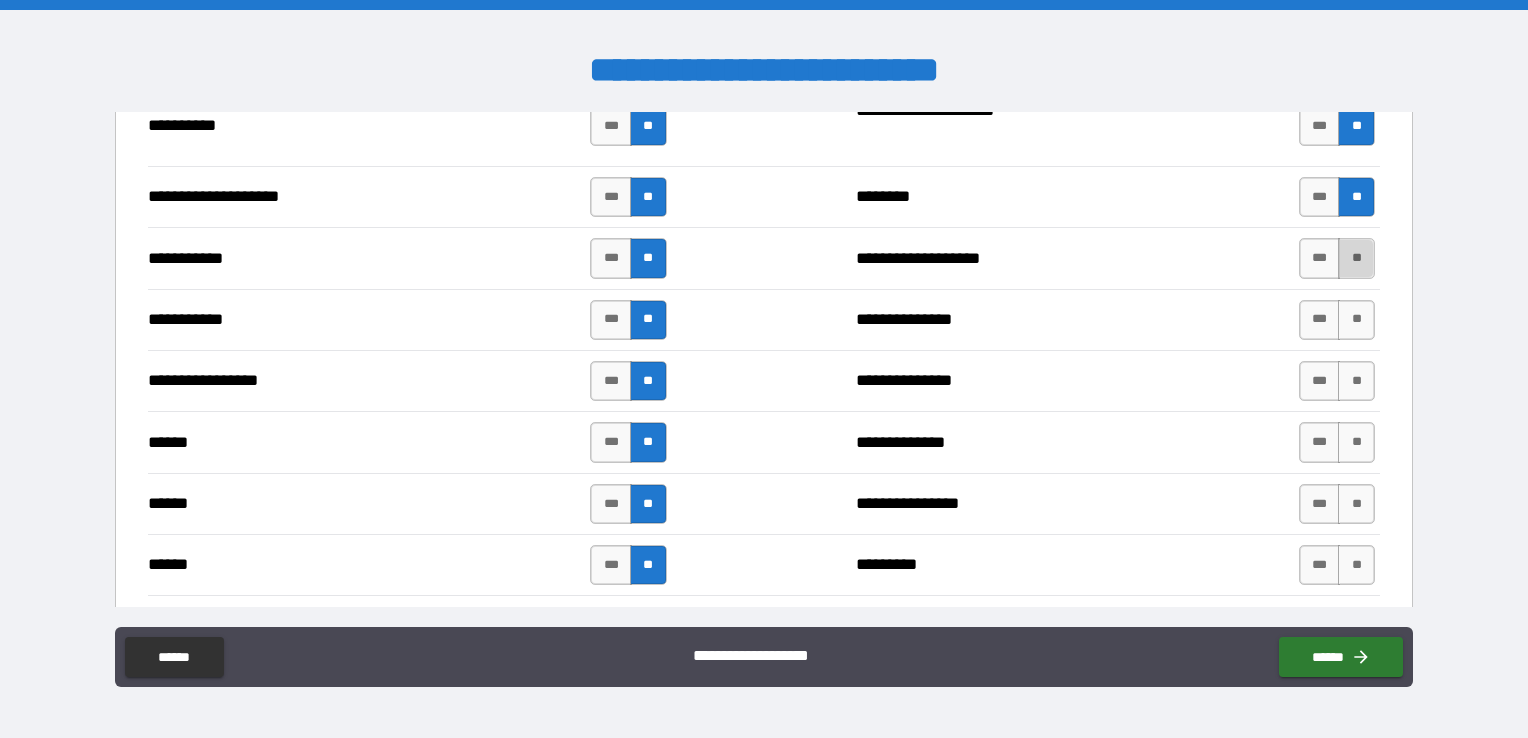 click on "**" at bounding box center (1356, 258) 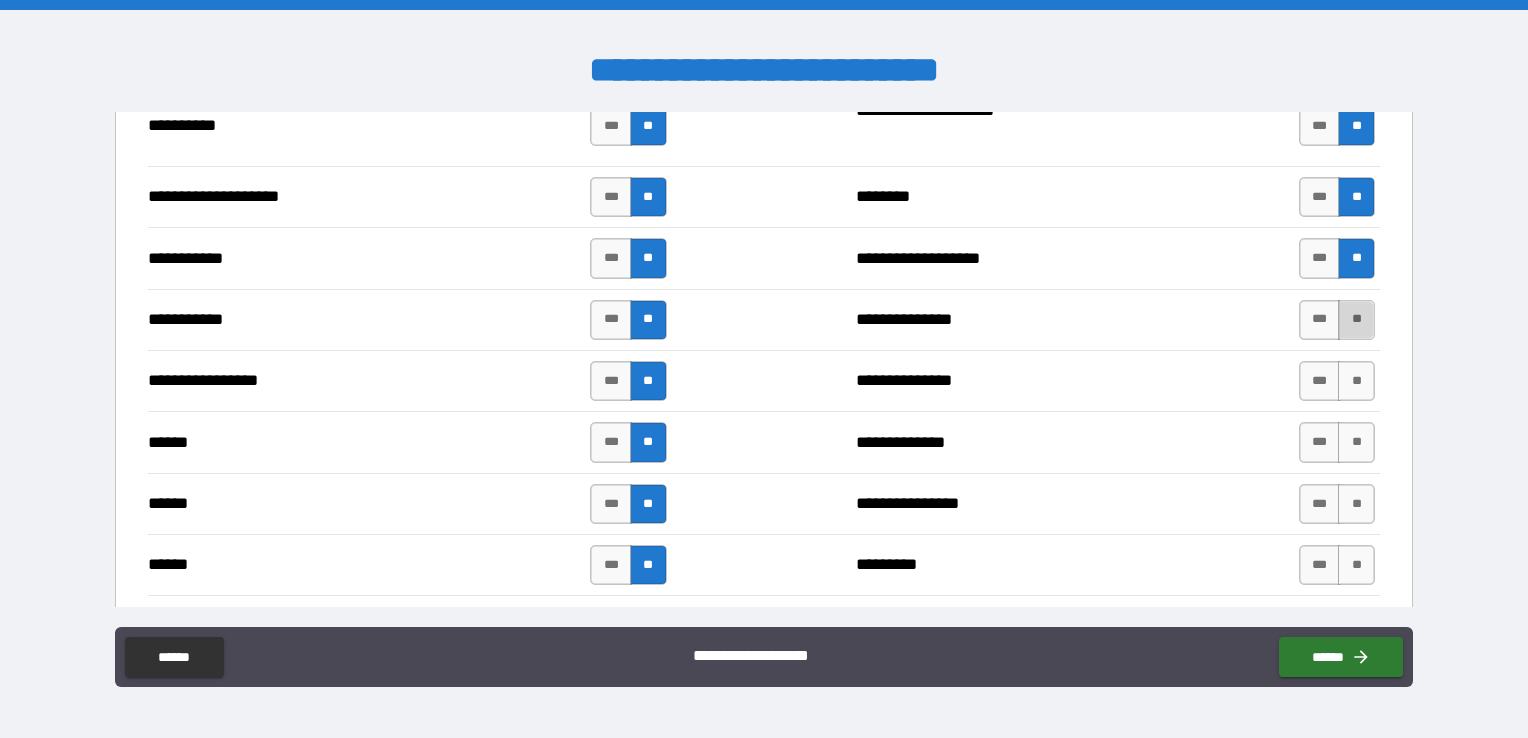click on "**" at bounding box center [1356, 320] 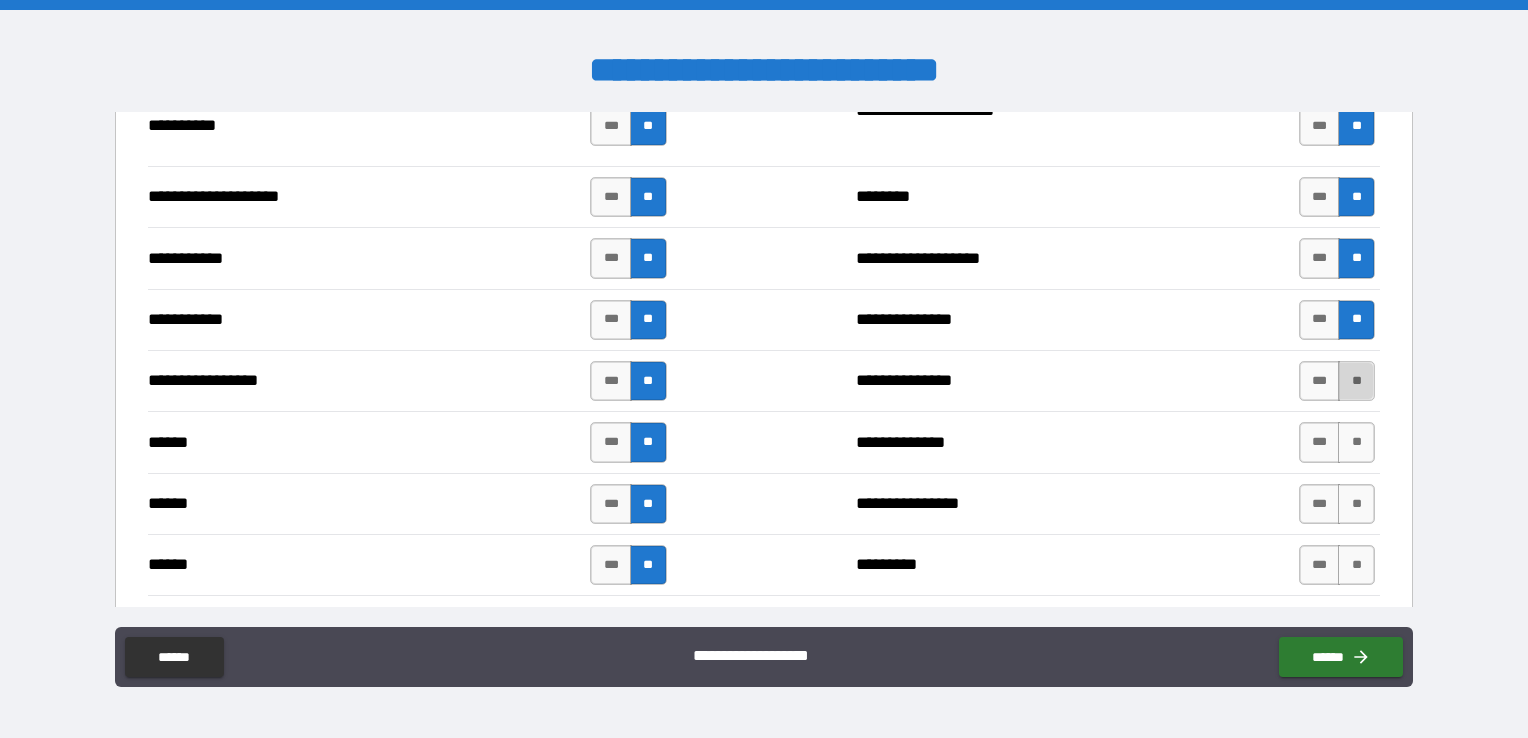 click on "**" at bounding box center [1356, 381] 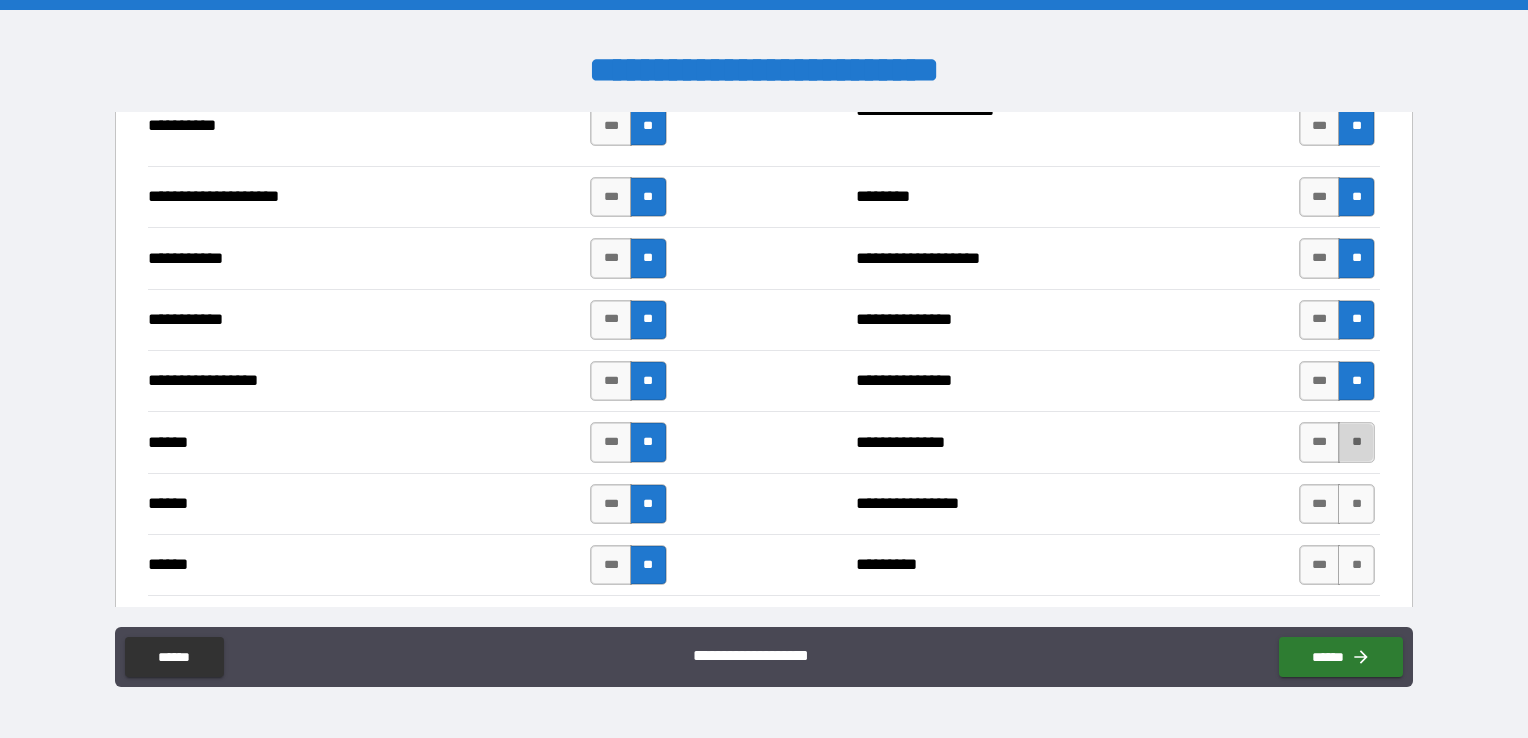 click on "**" at bounding box center [1356, 442] 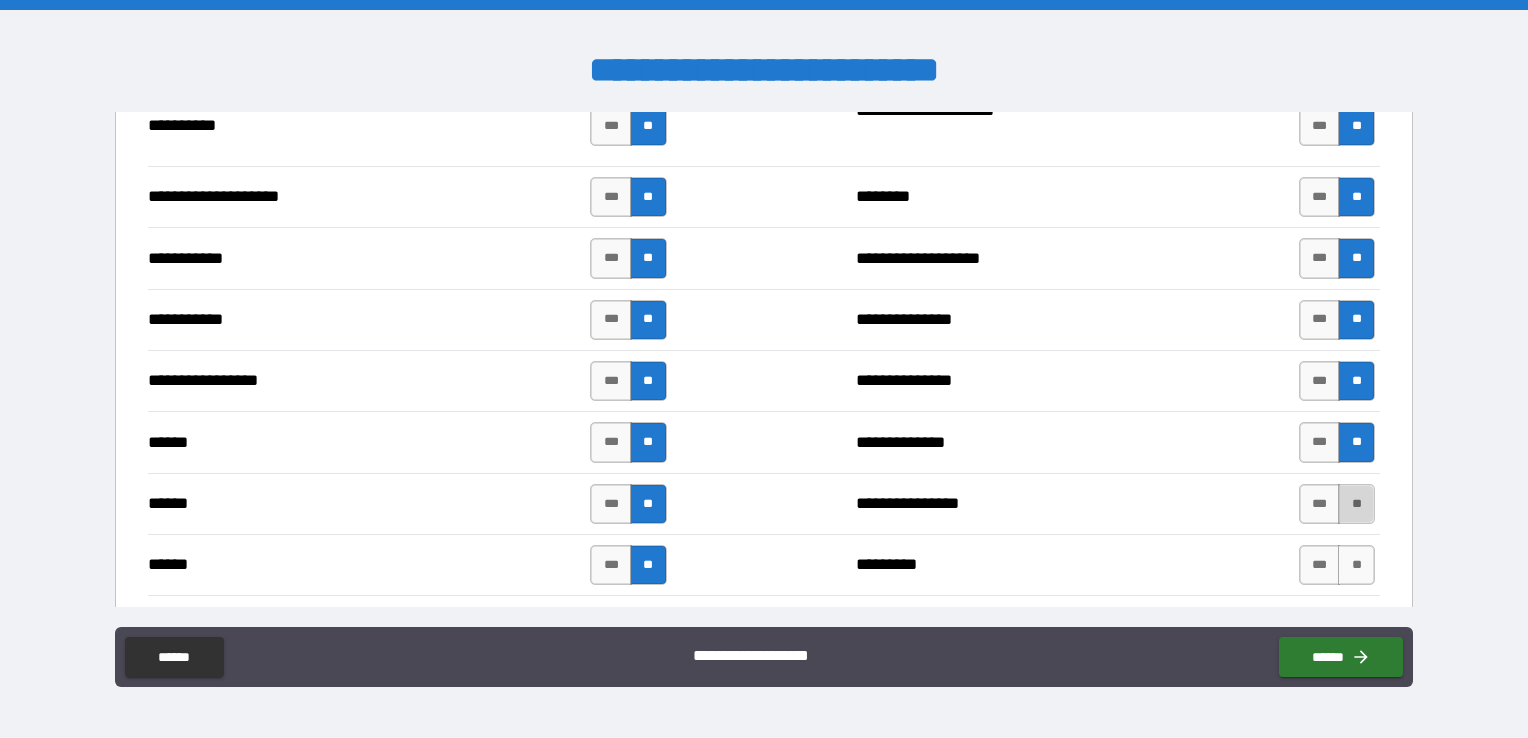 click on "**" at bounding box center [1356, 504] 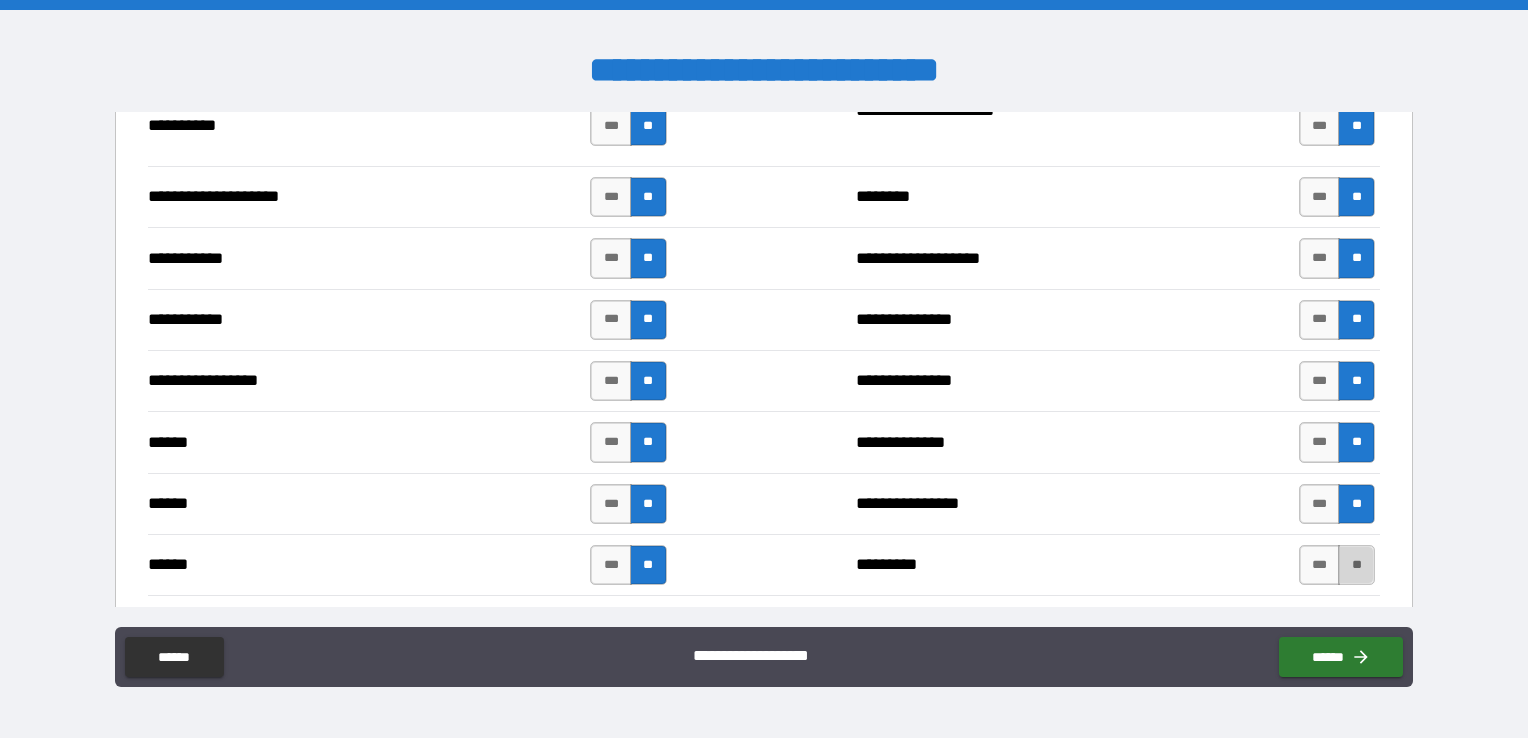 click on "**" at bounding box center (1356, 565) 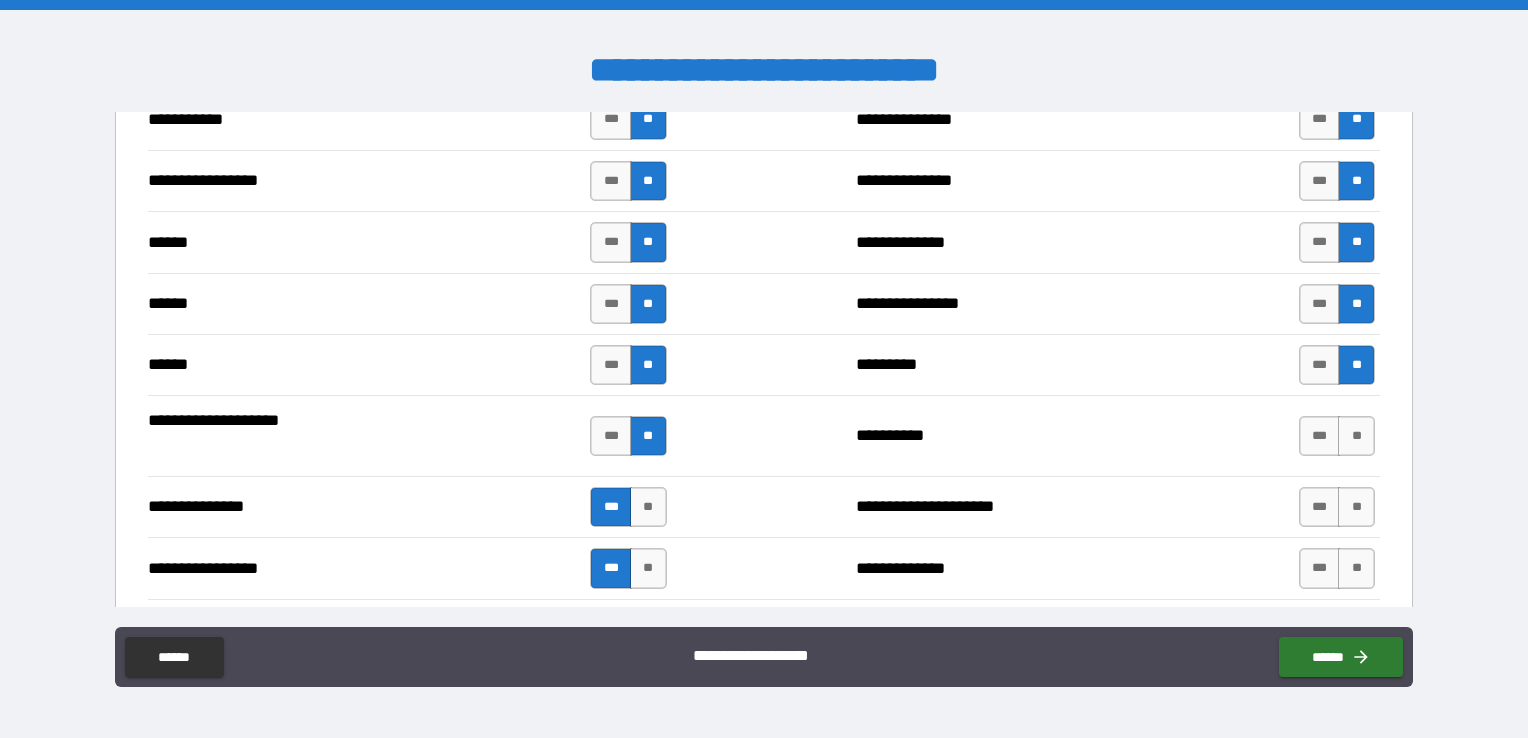 scroll, scrollTop: 2328, scrollLeft: 0, axis: vertical 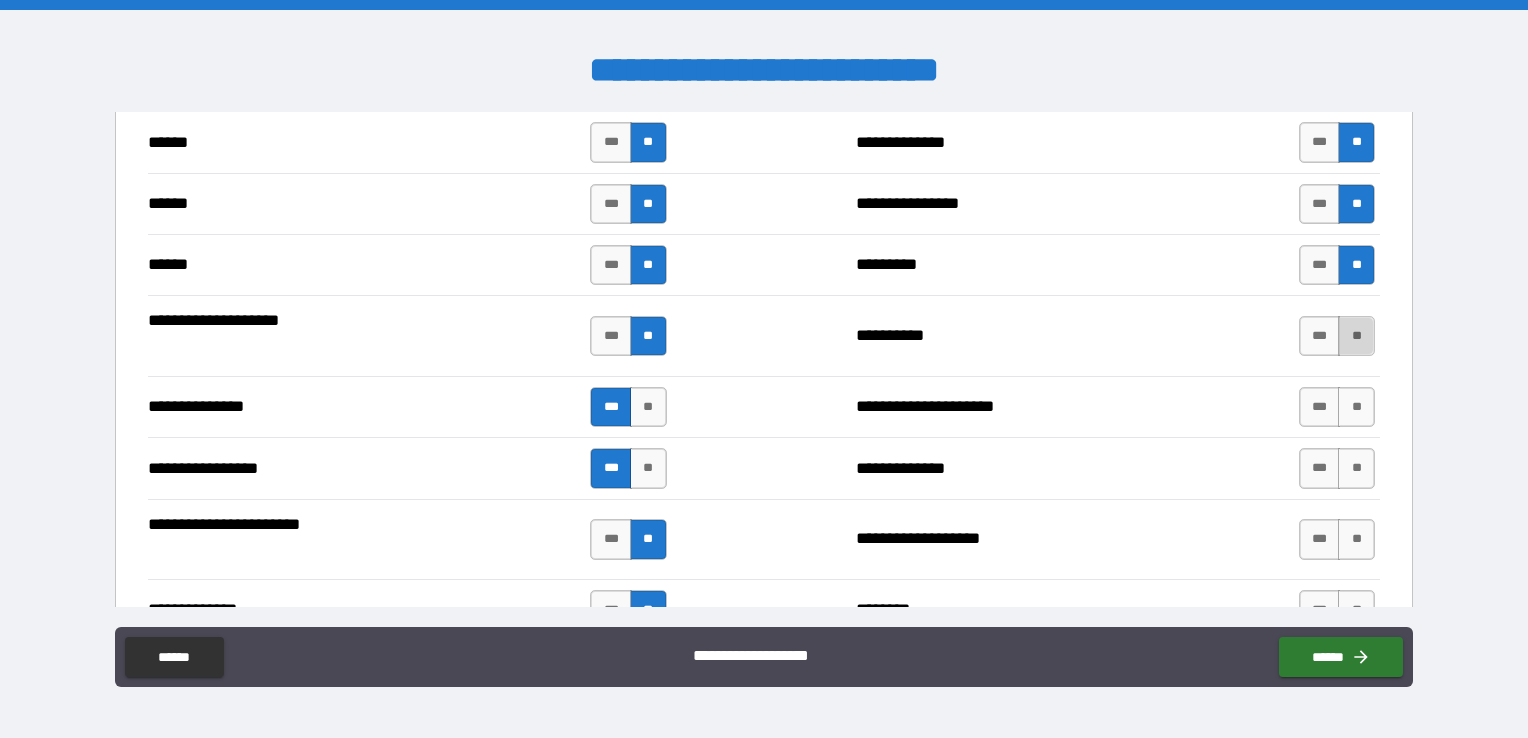 click on "**" at bounding box center (1356, 336) 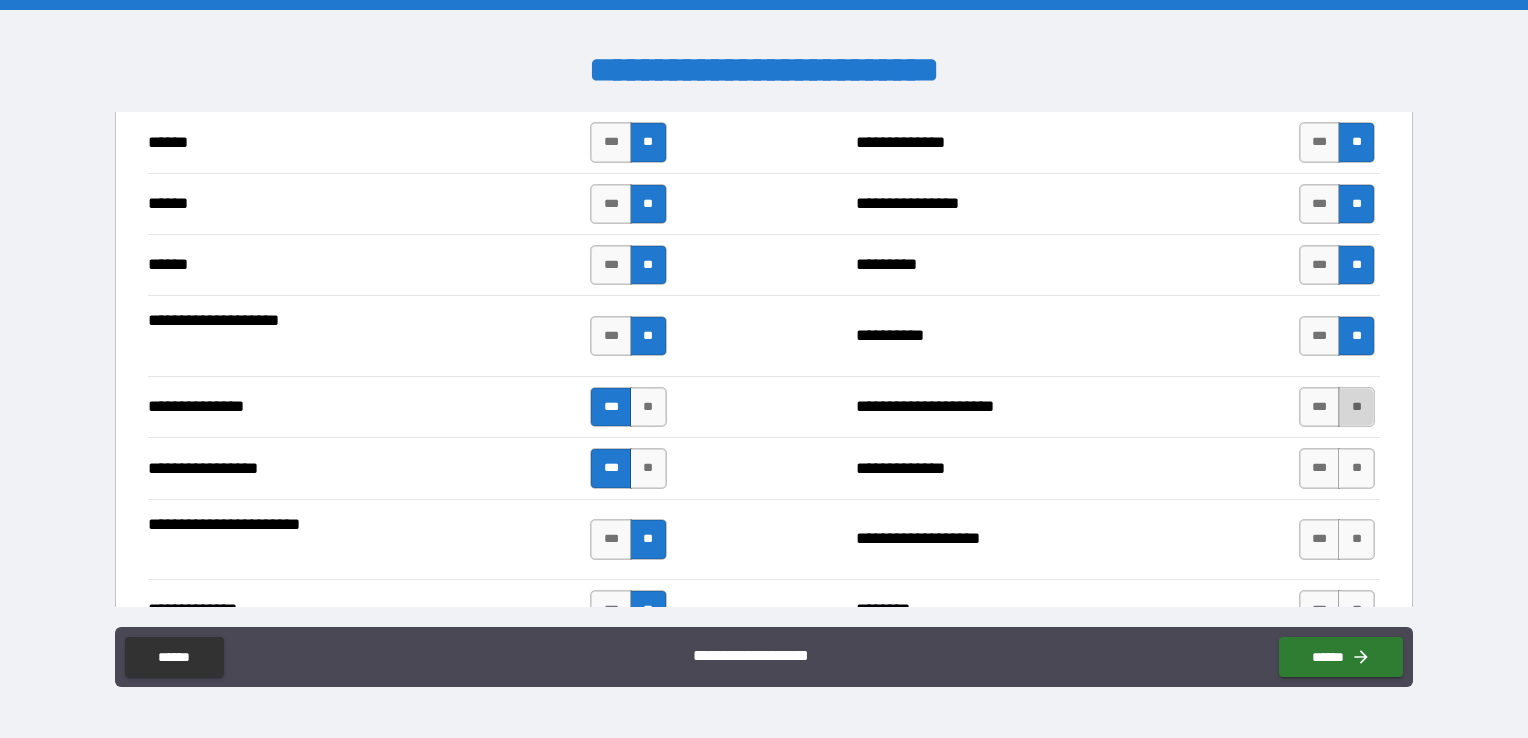 click on "**" at bounding box center [1356, 407] 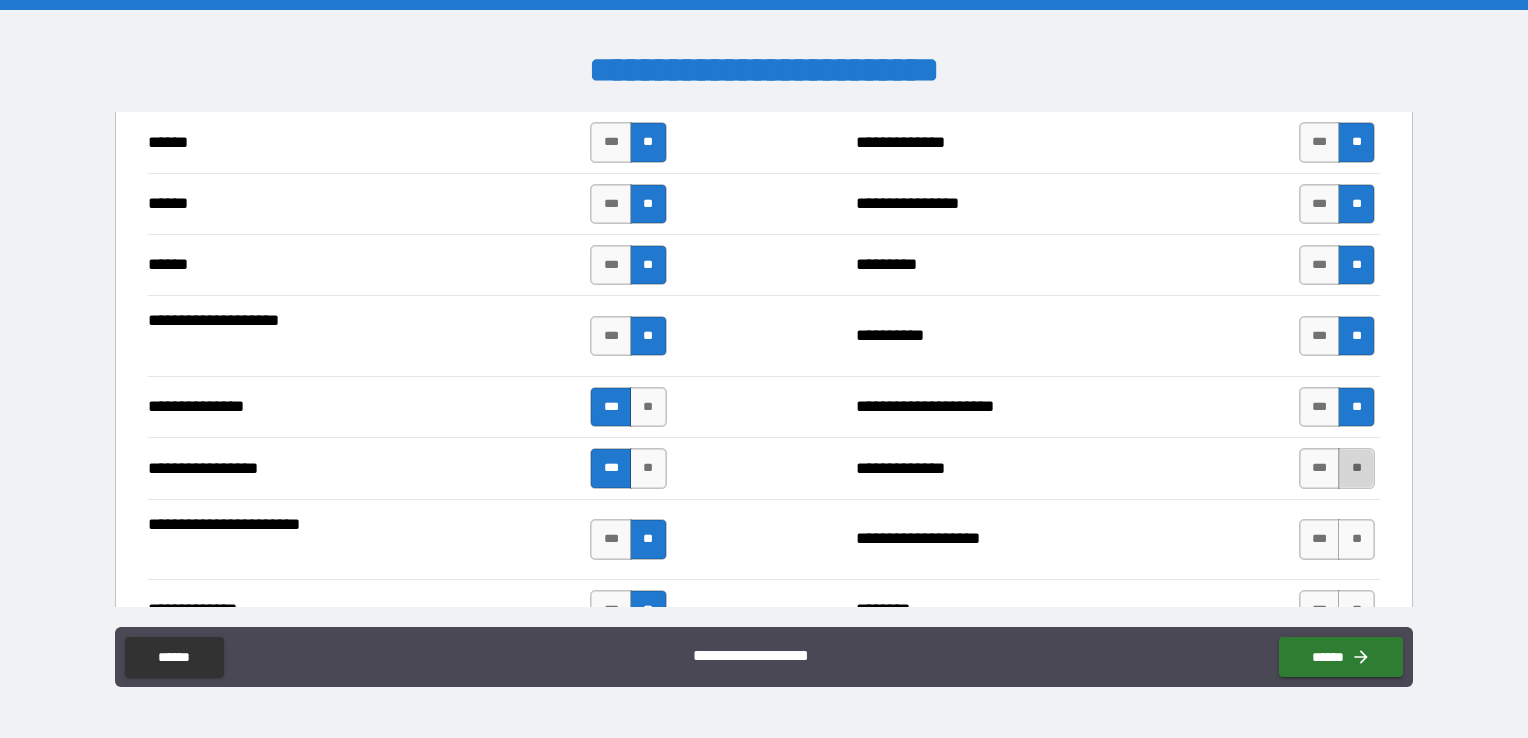 click on "**" at bounding box center (1356, 468) 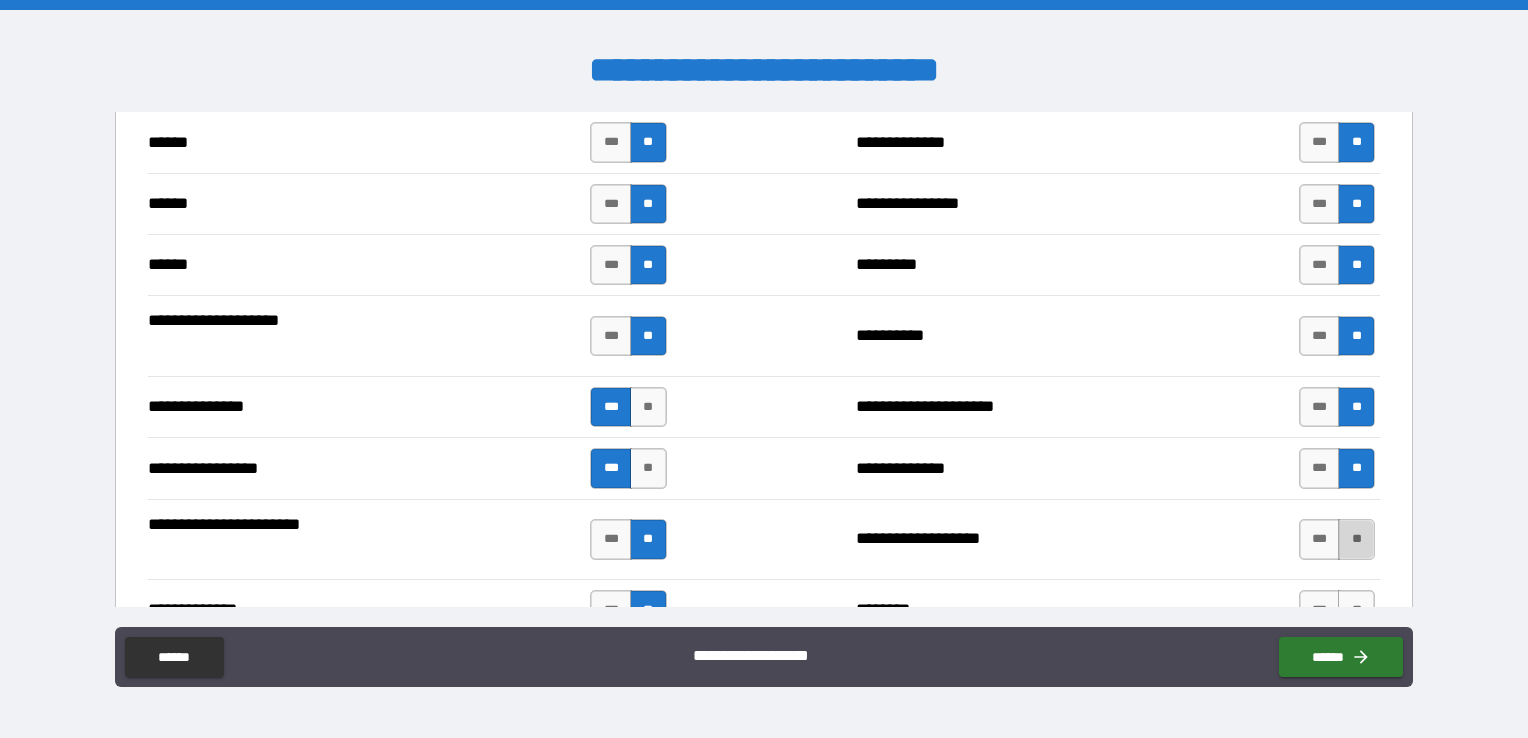 click on "**" at bounding box center (1356, 539) 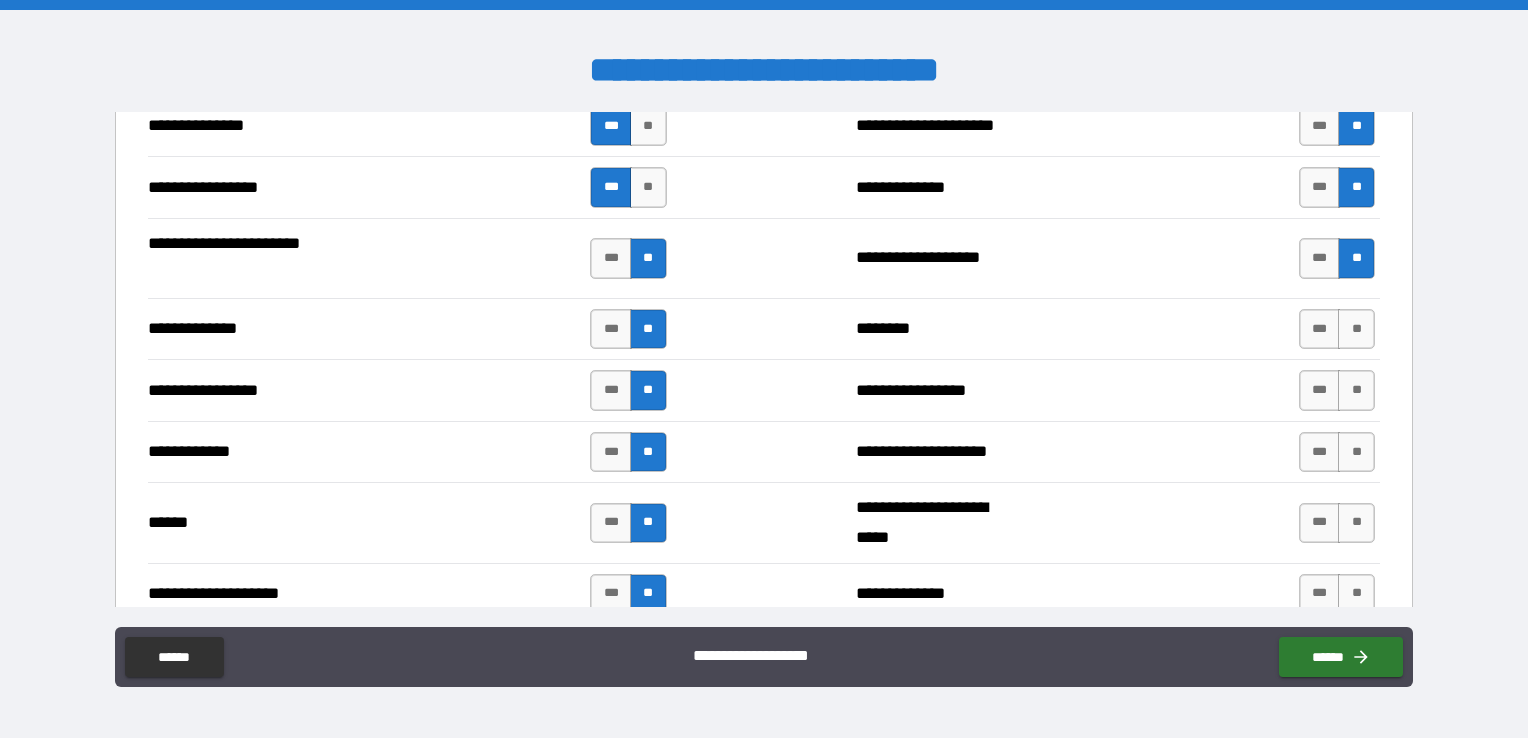 scroll, scrollTop: 2628, scrollLeft: 0, axis: vertical 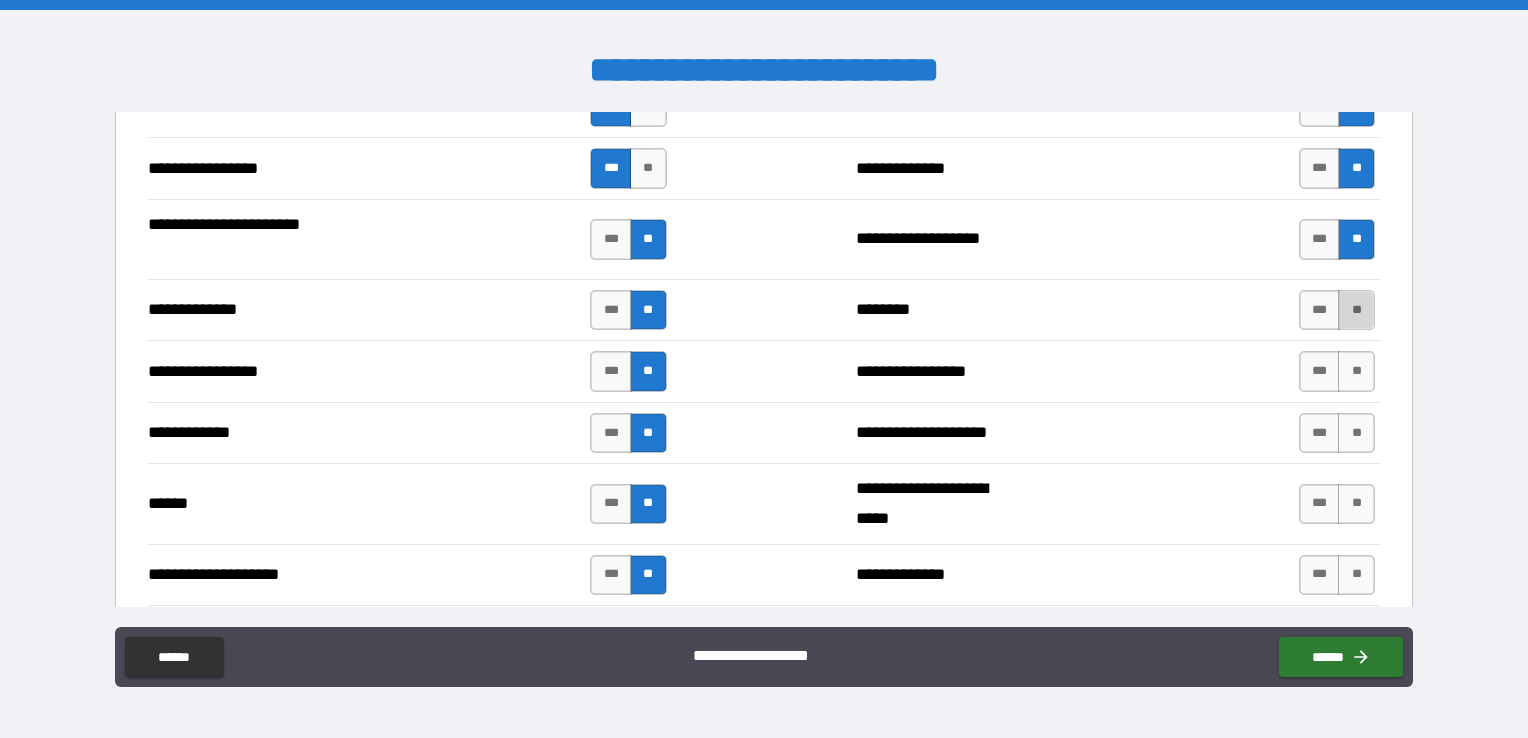 click on "**" at bounding box center [1356, 310] 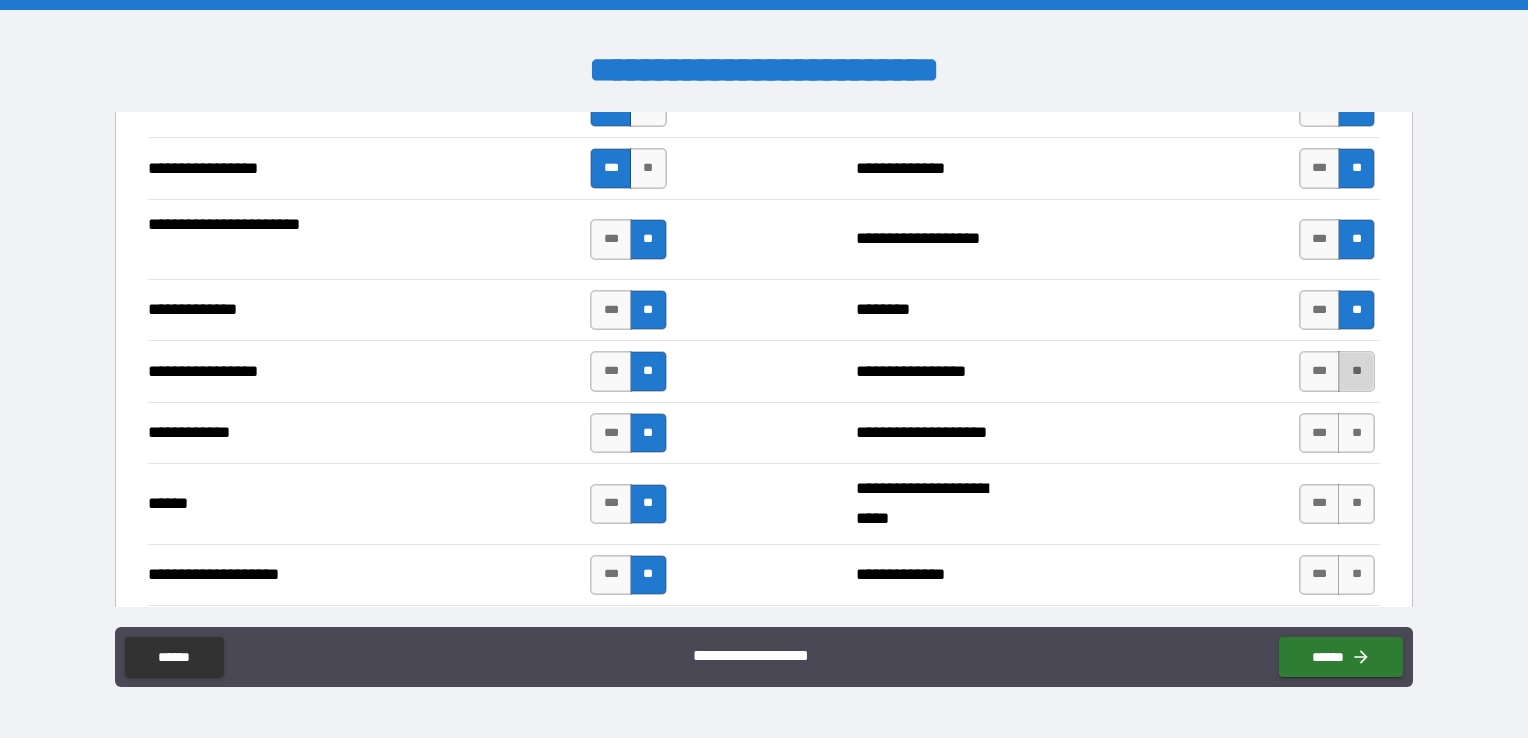 click on "**" at bounding box center [1356, 371] 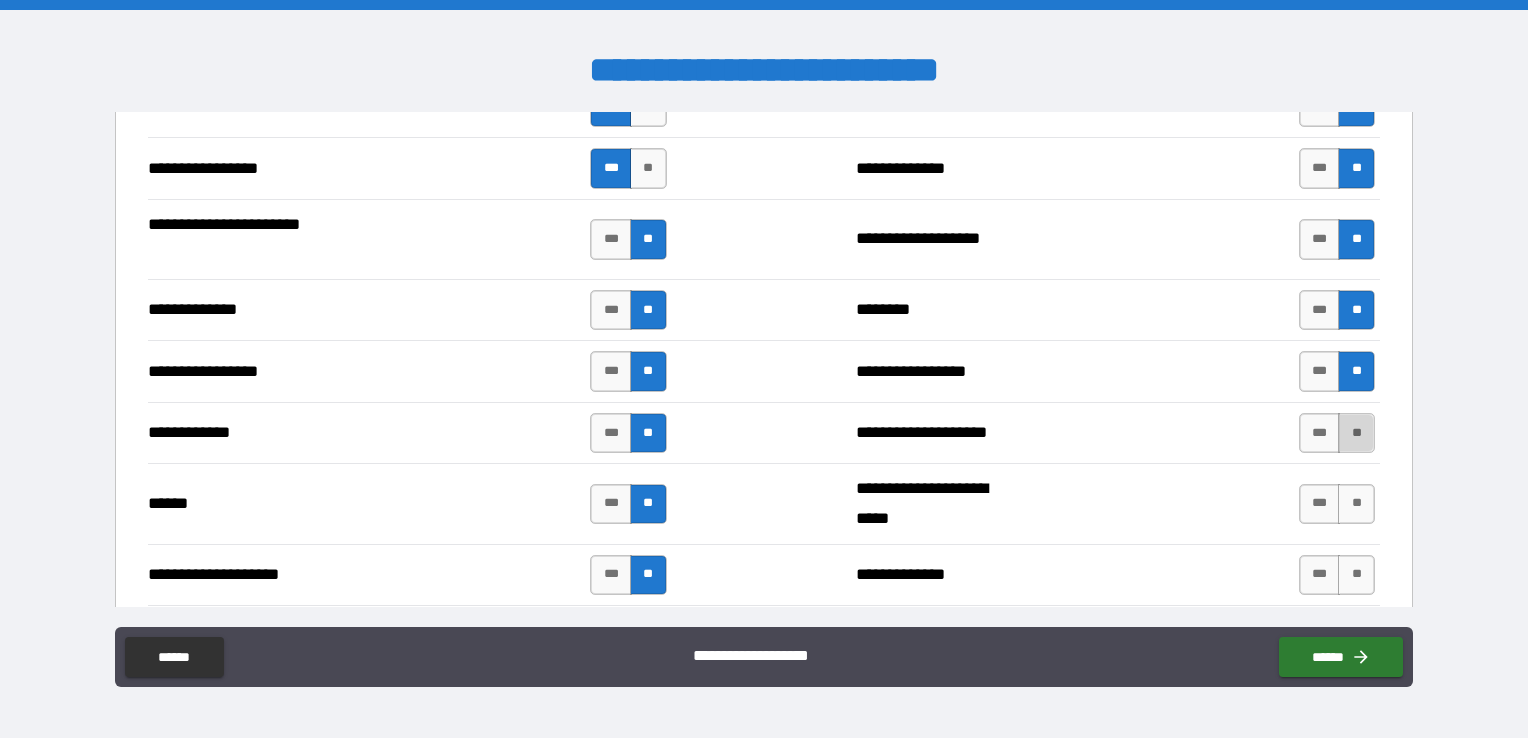 click on "**" at bounding box center (1356, 433) 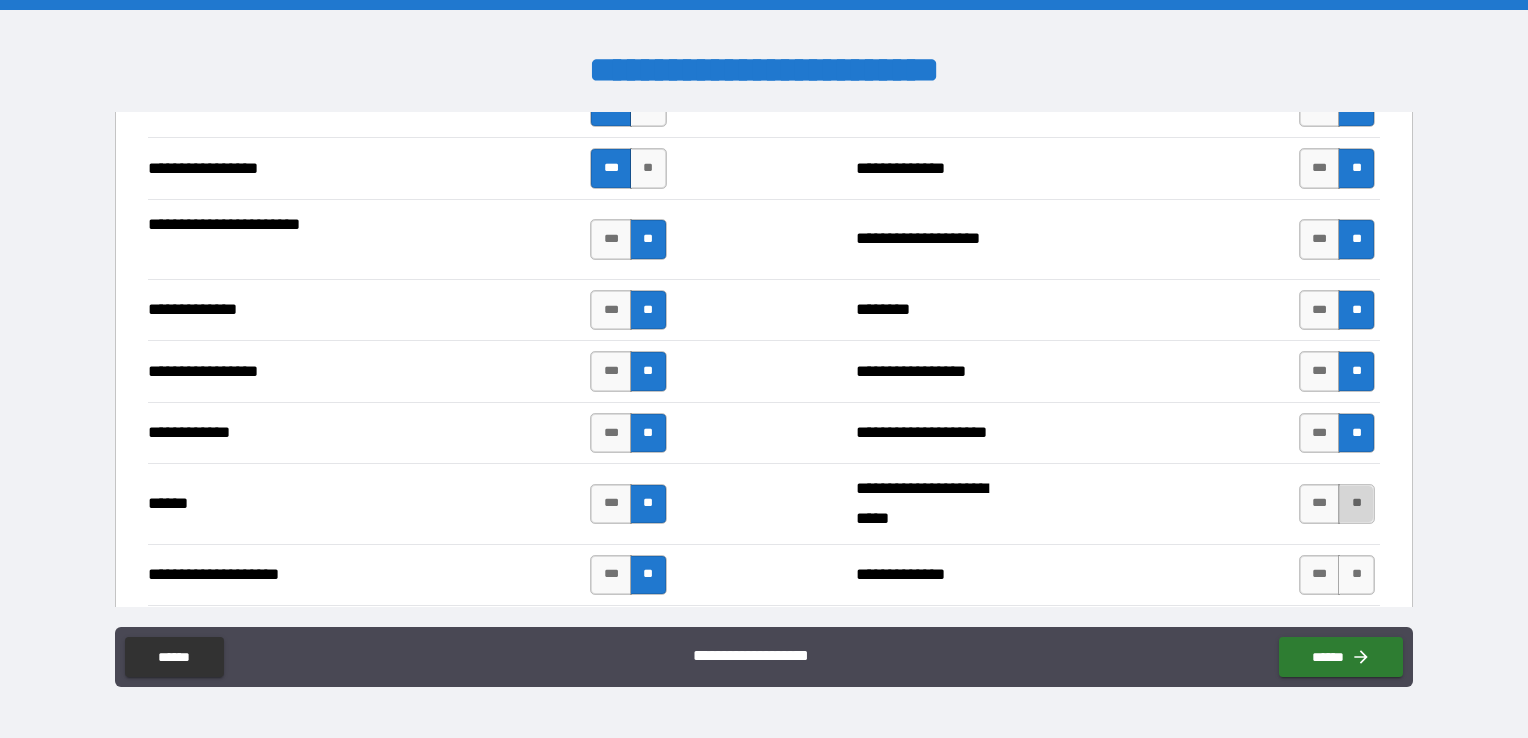 click on "**" at bounding box center [1356, 504] 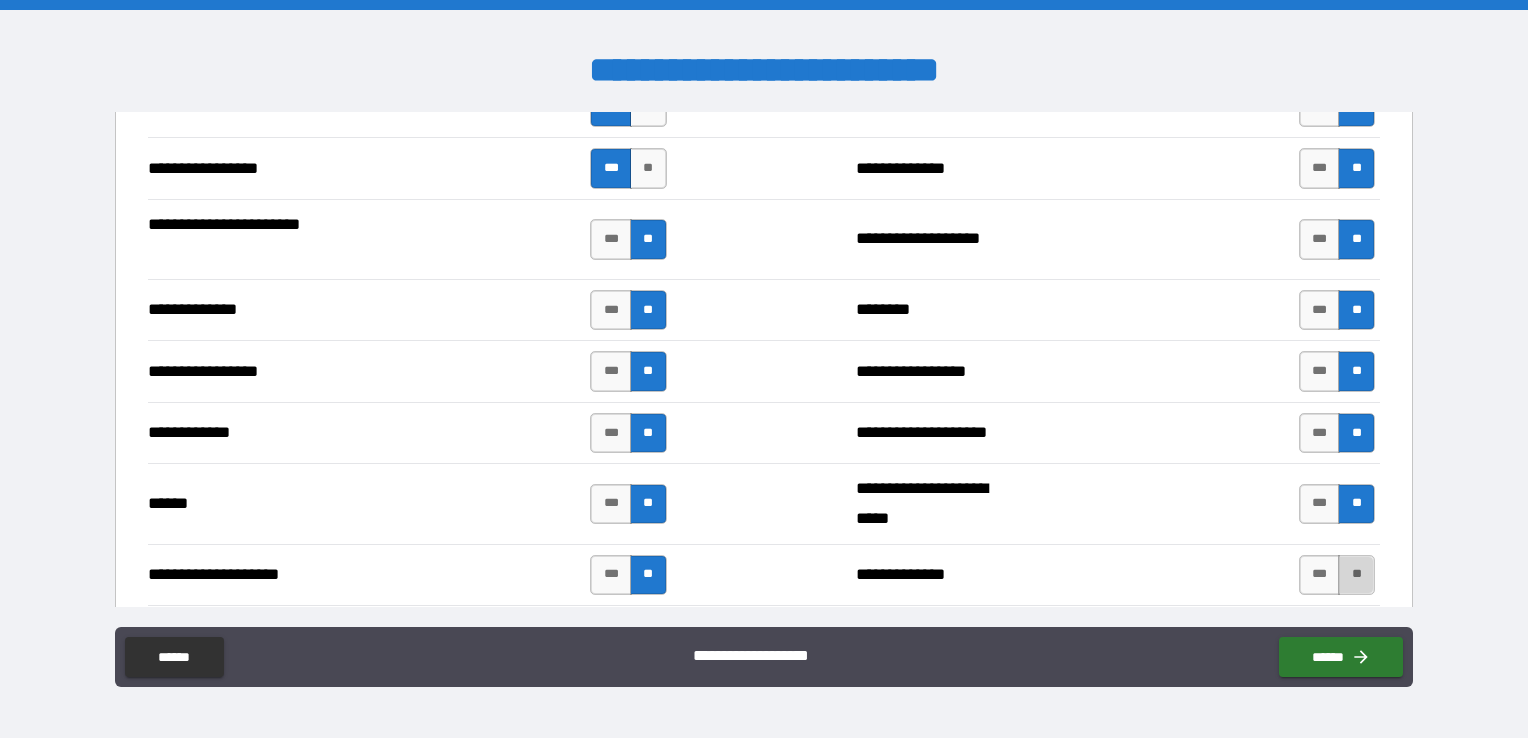 click on "**" at bounding box center (1356, 575) 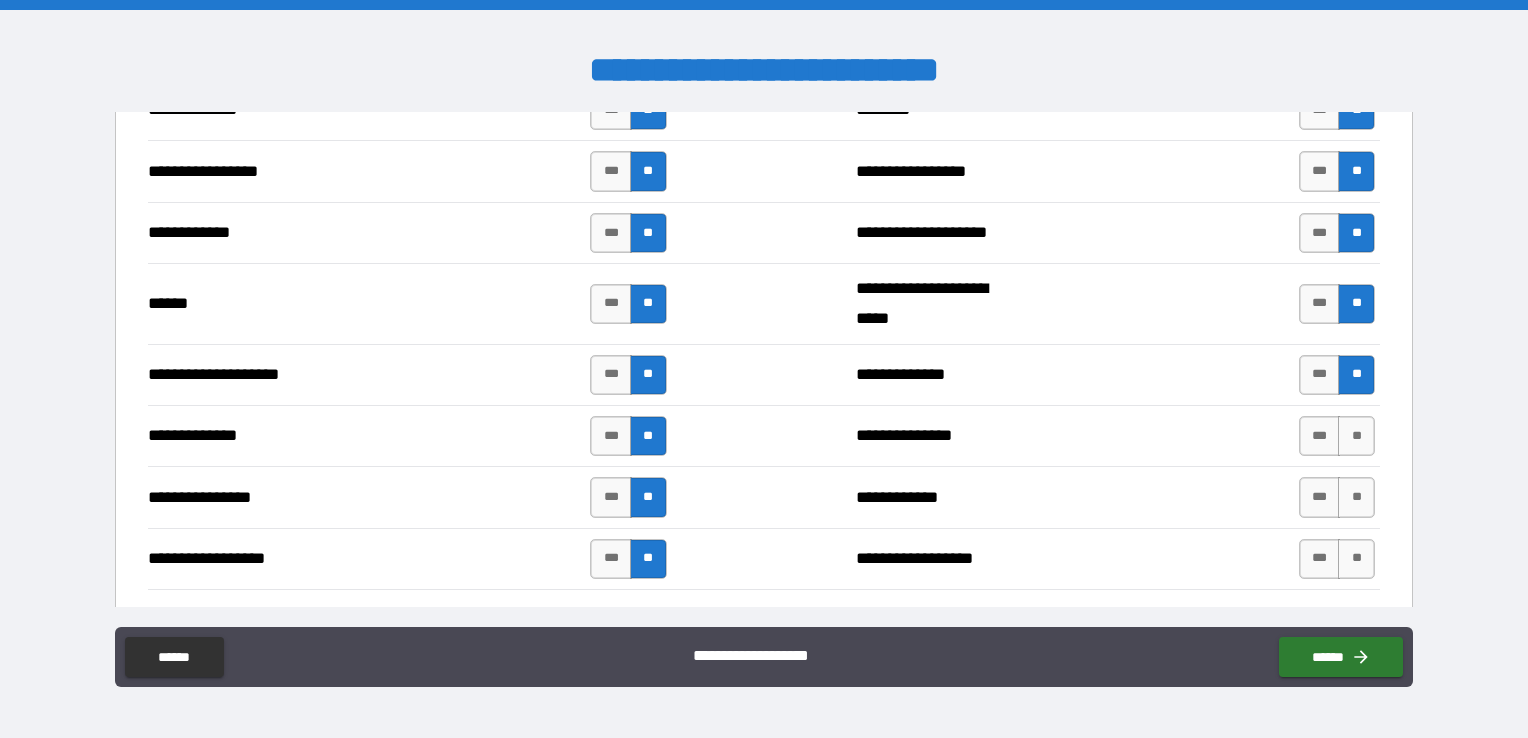 scroll, scrollTop: 2928, scrollLeft: 0, axis: vertical 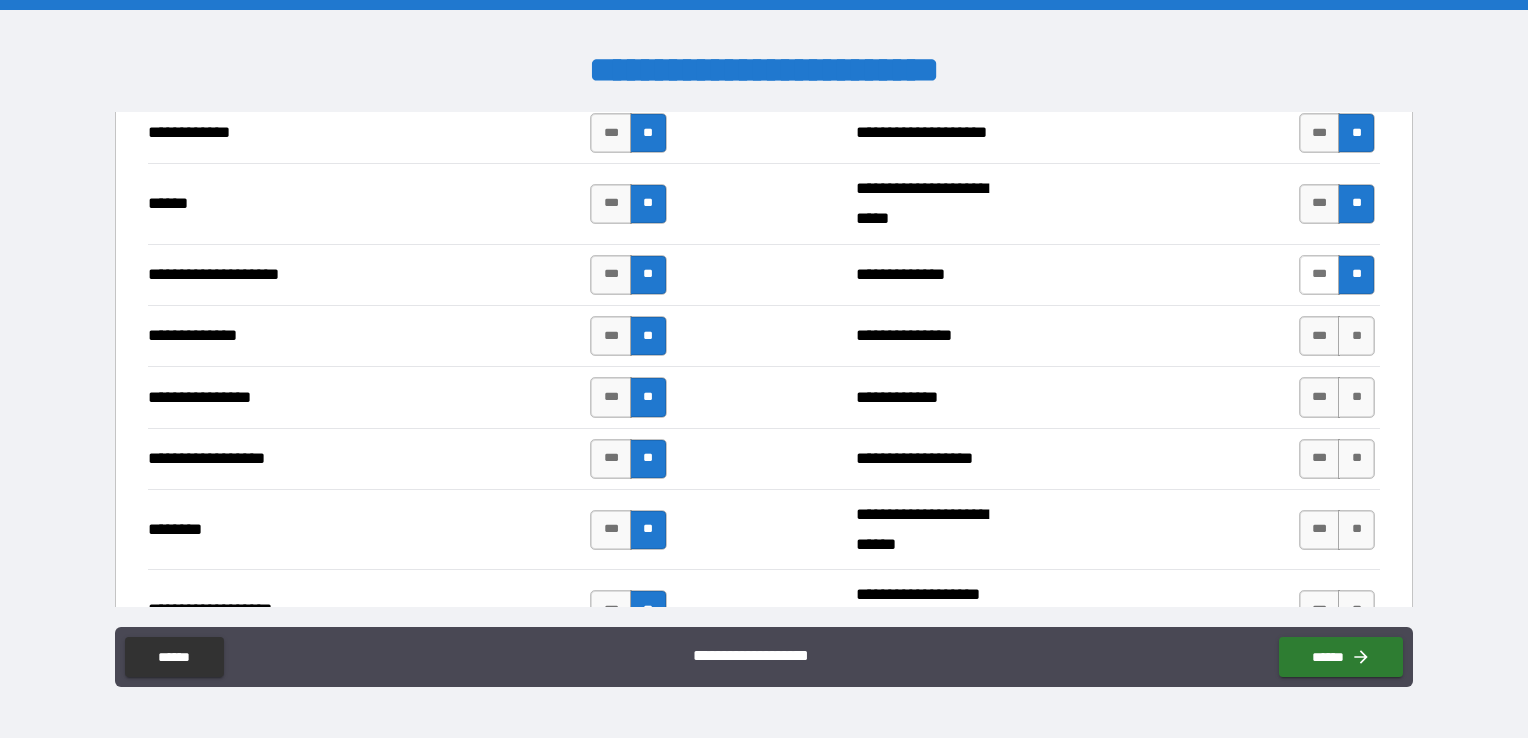 click on "***" at bounding box center (1320, 275) 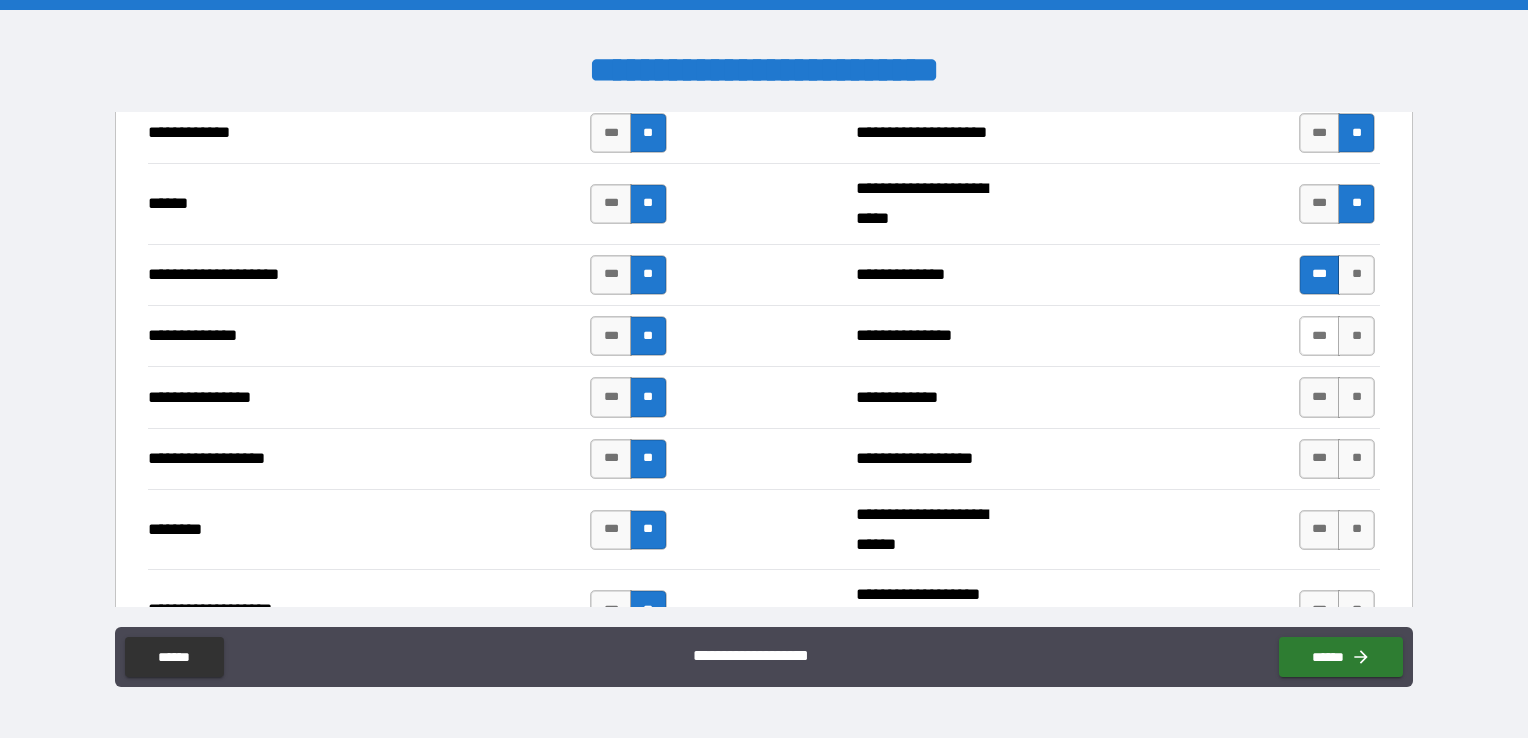 click on "***" at bounding box center [1320, 336] 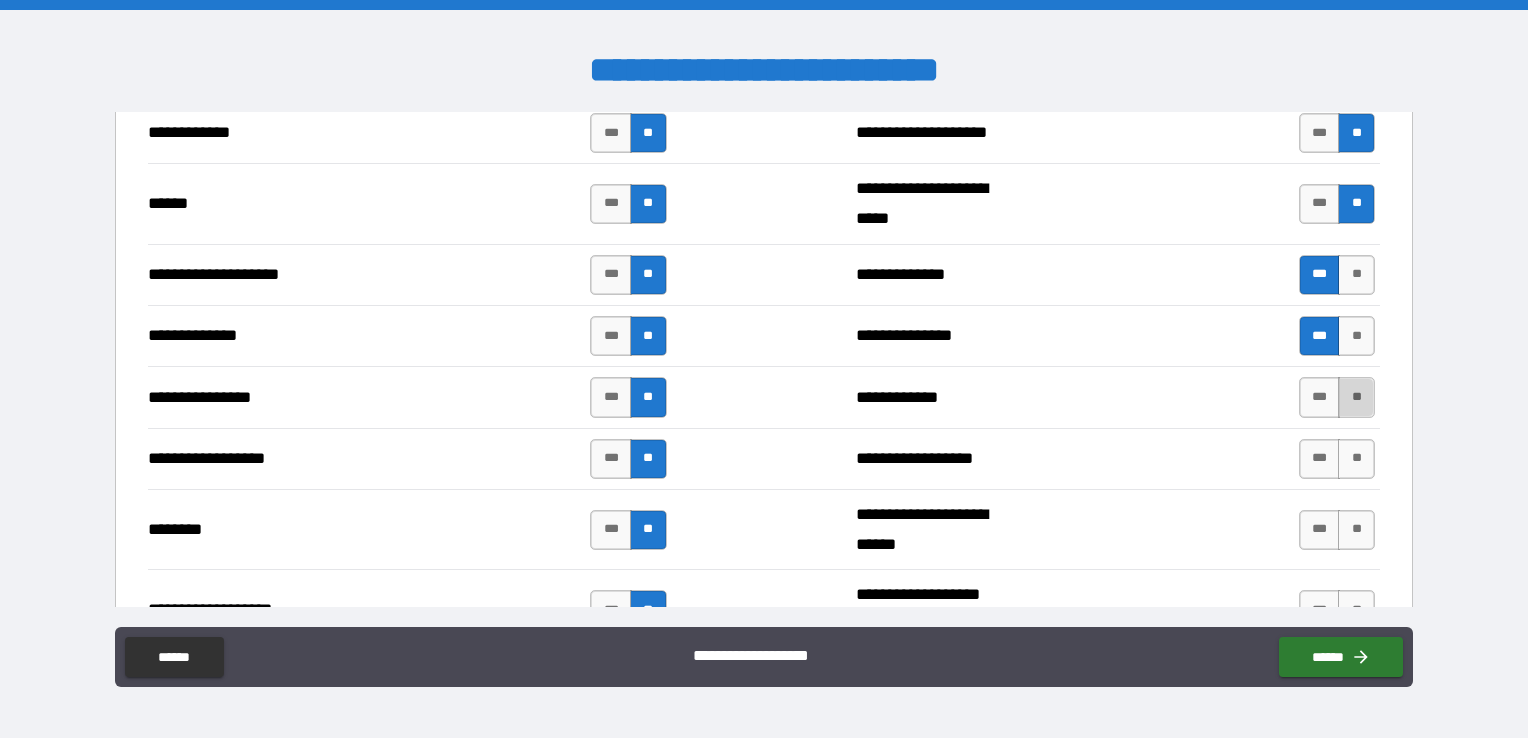 click on "**" at bounding box center (1356, 397) 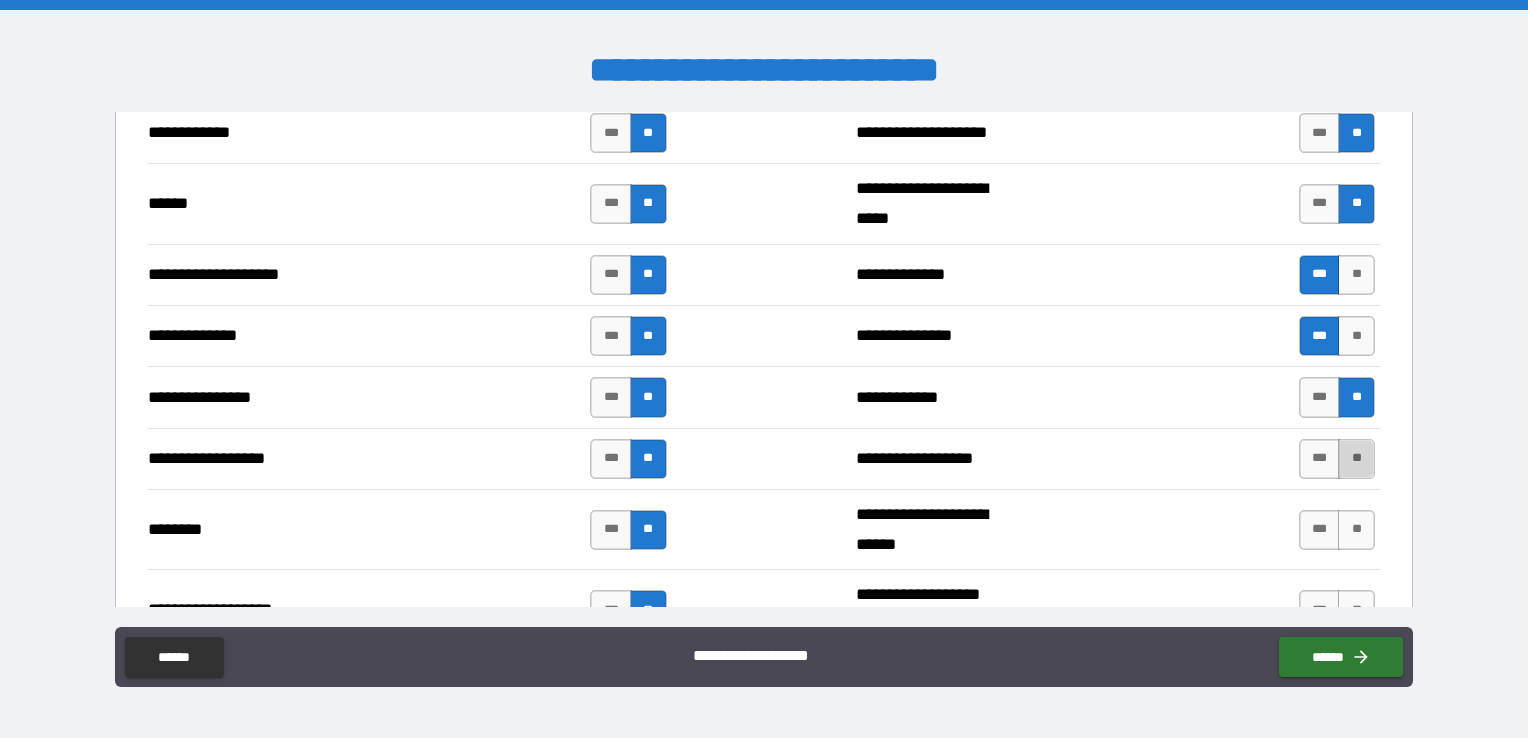click on "**" at bounding box center [1356, 459] 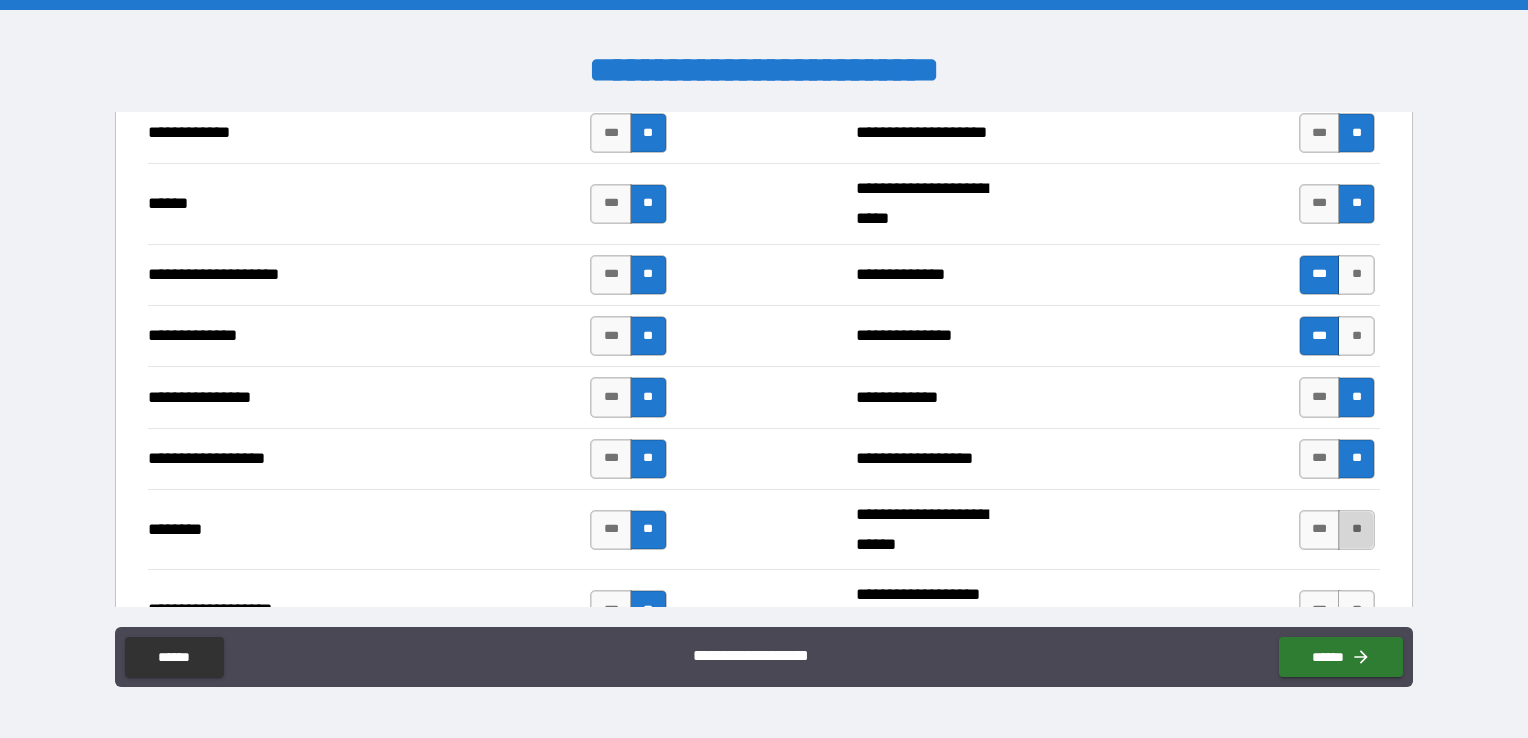 click on "**" at bounding box center [1356, 530] 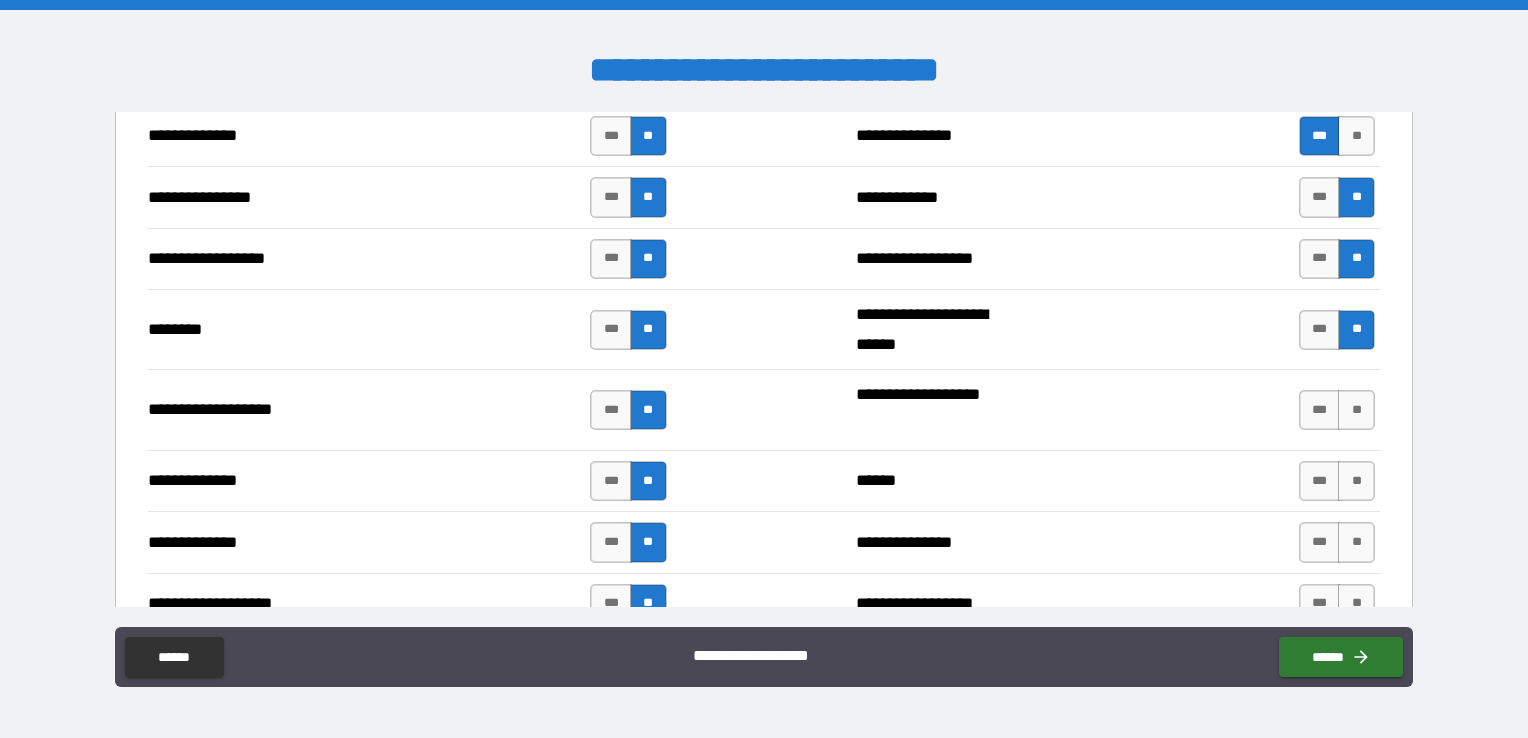 scroll, scrollTop: 3228, scrollLeft: 0, axis: vertical 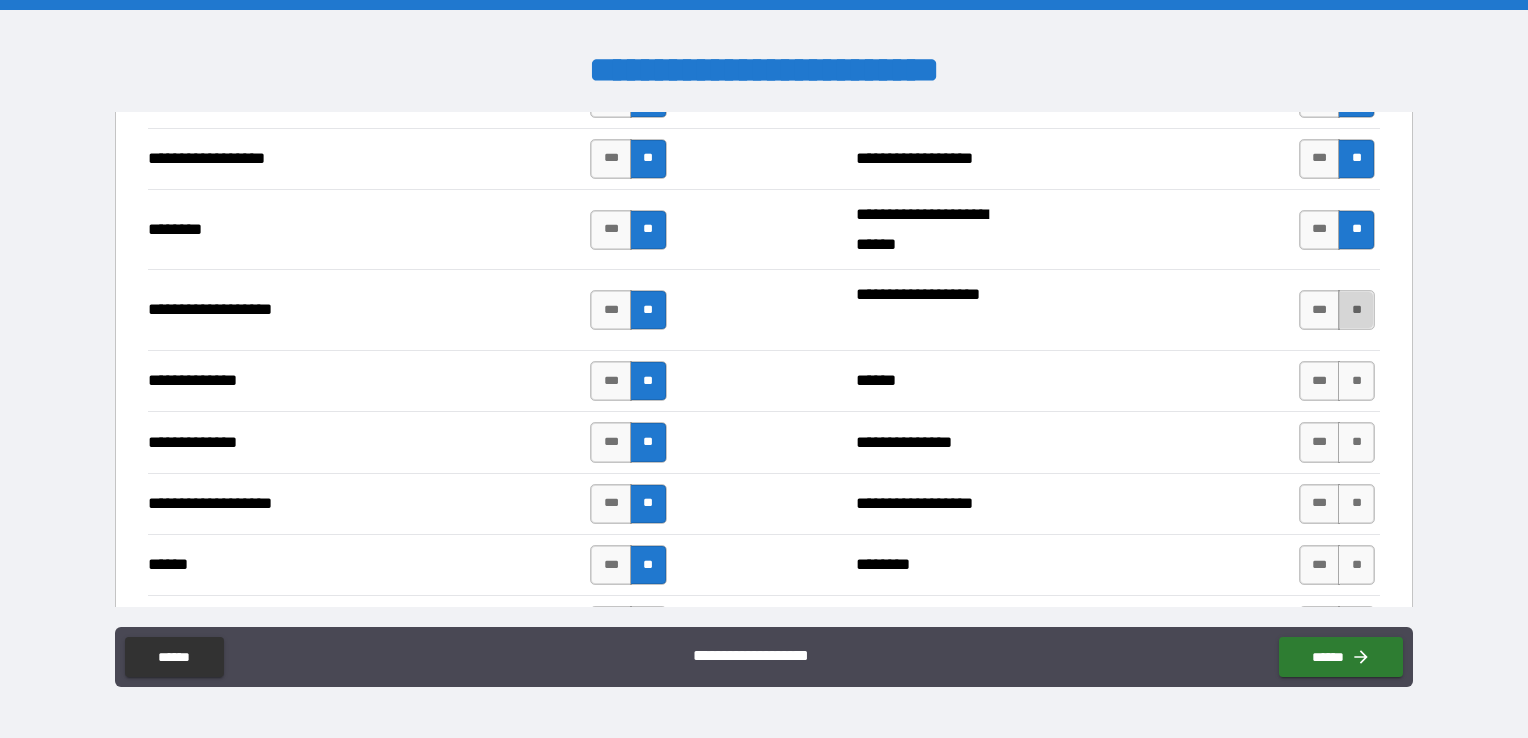click on "**" at bounding box center (1356, 310) 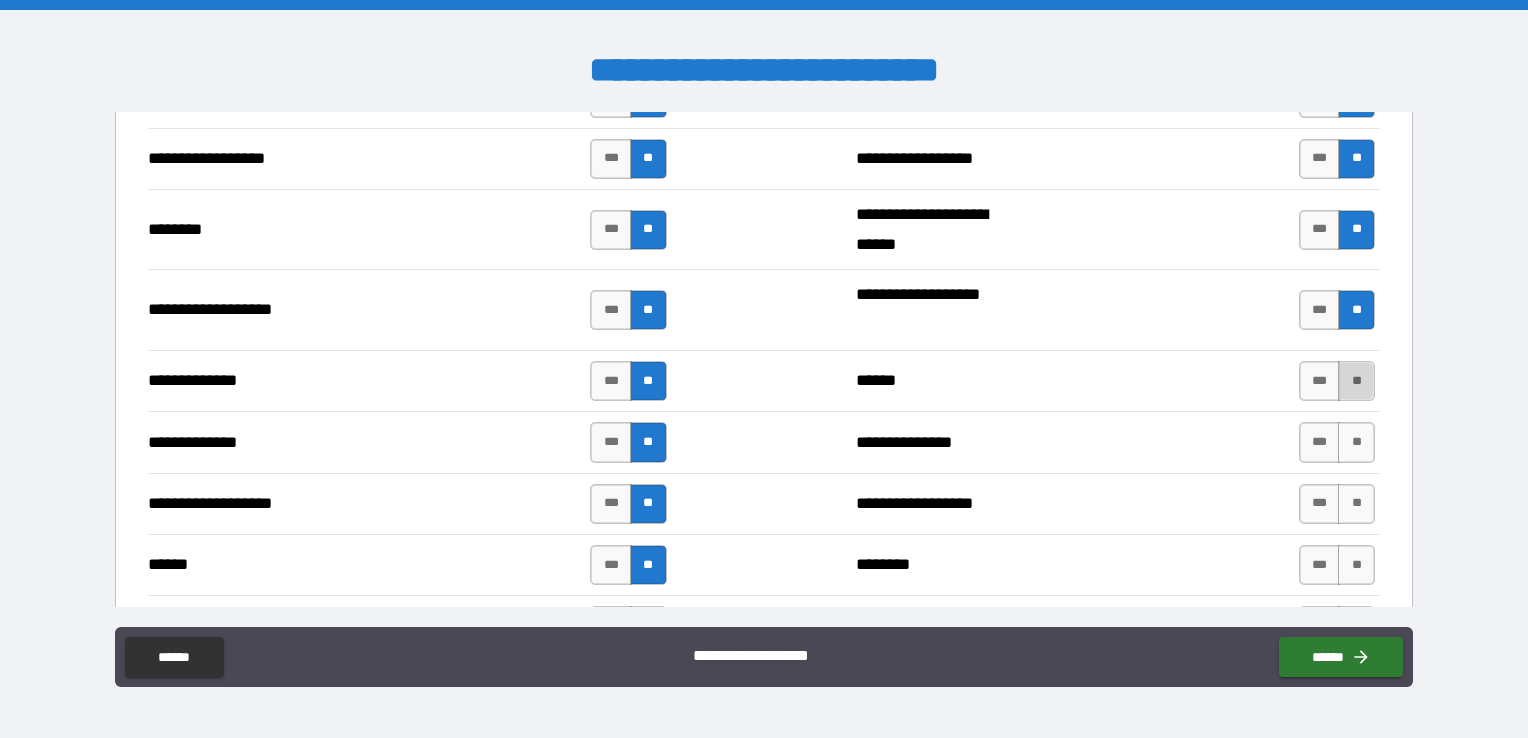 click on "**" at bounding box center (1356, 381) 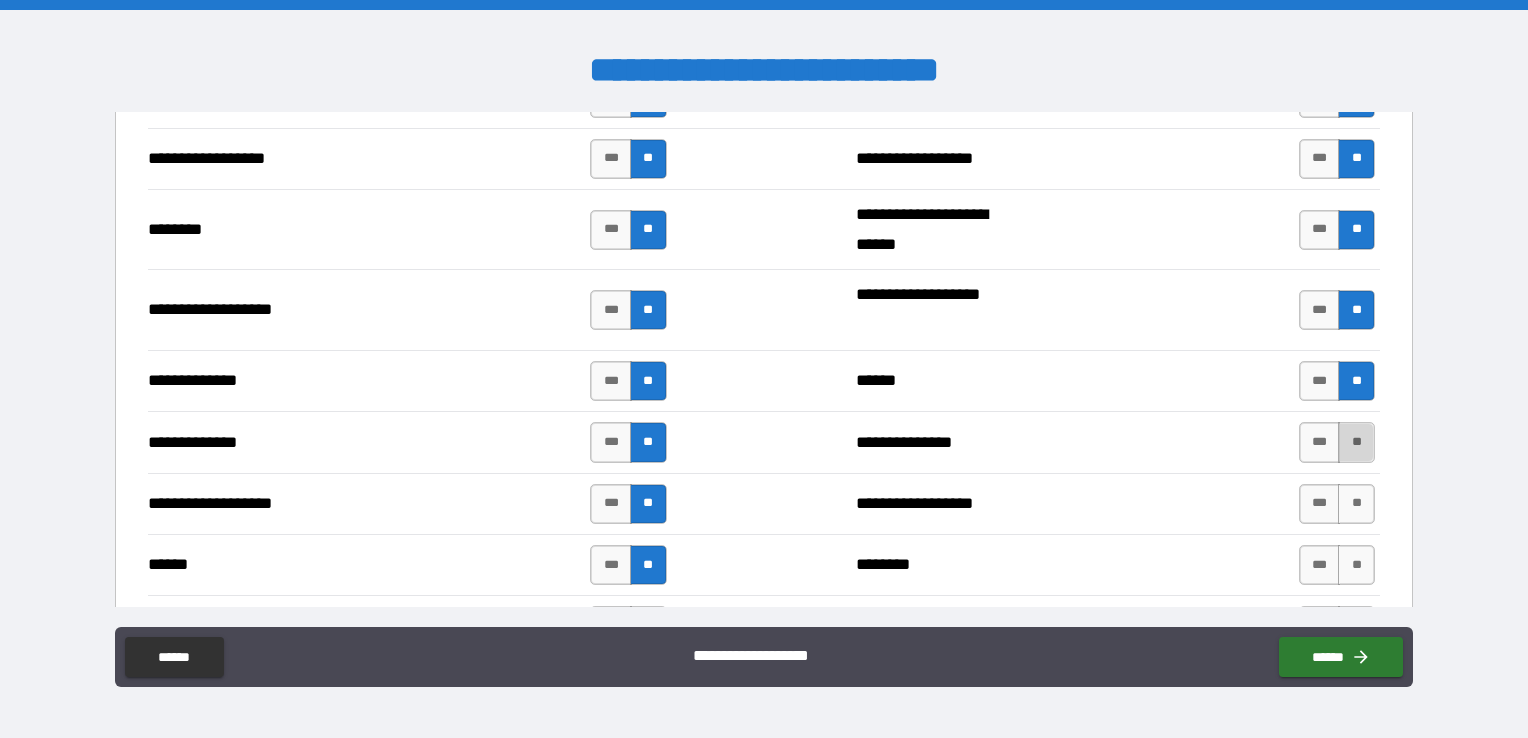 click on "**" at bounding box center [1356, 442] 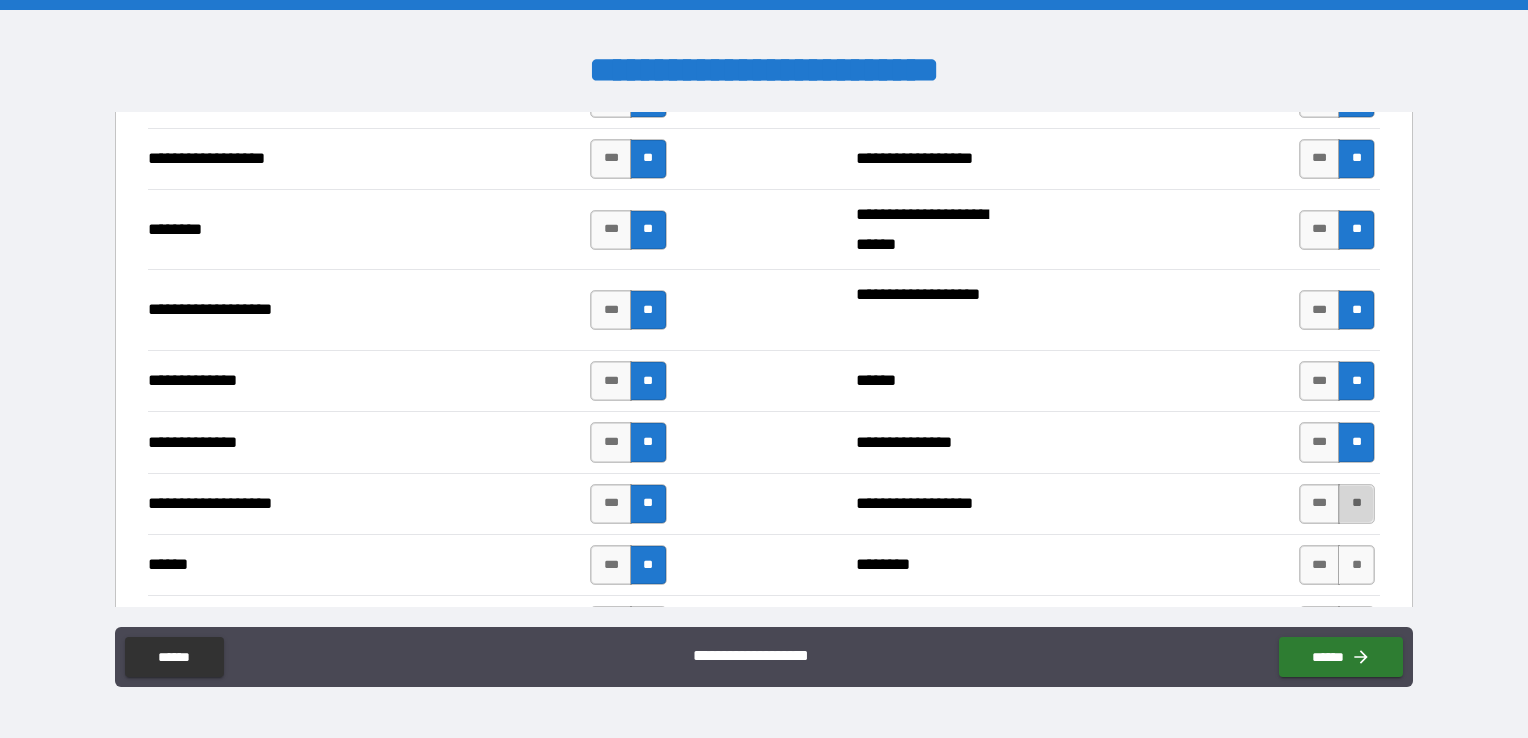 click on "**" at bounding box center [1356, 504] 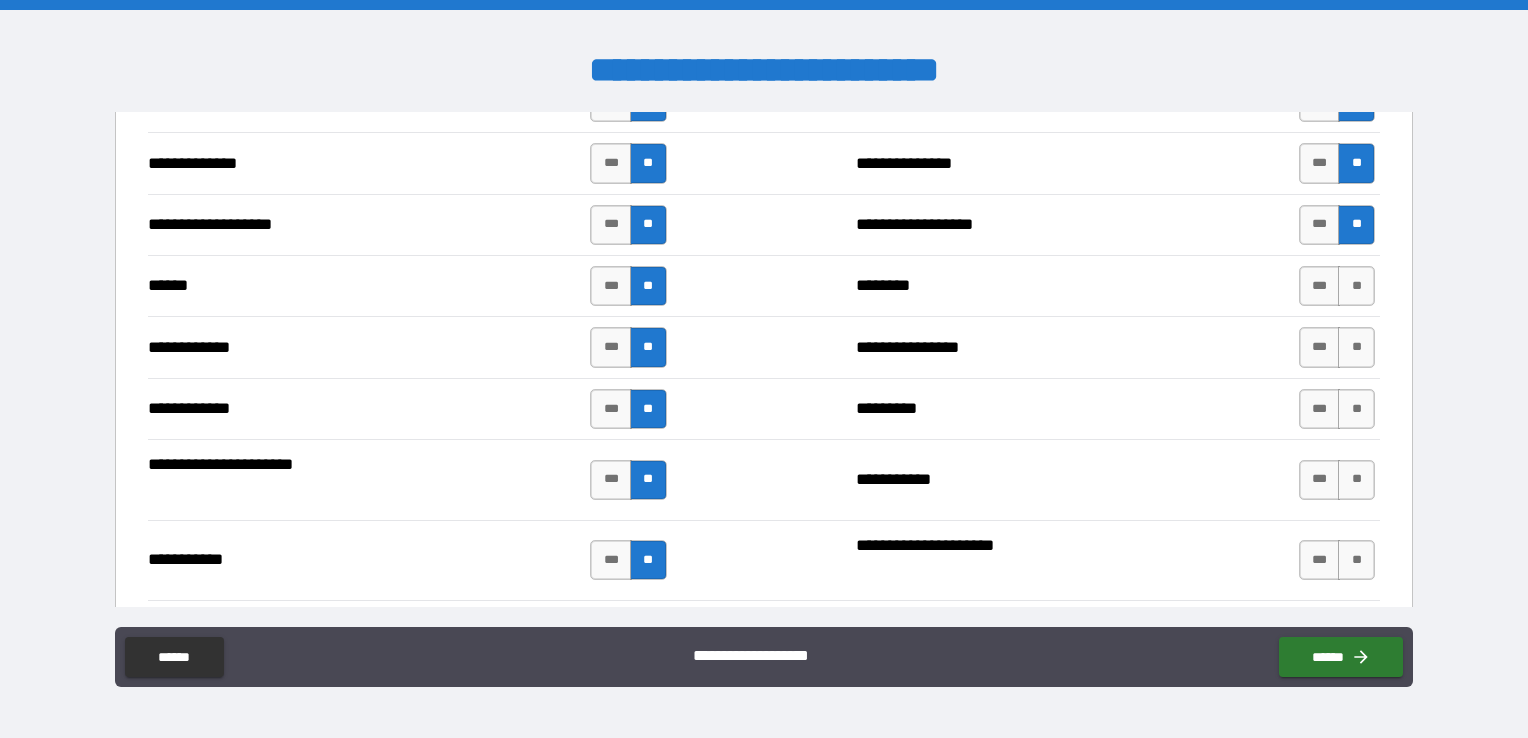 scroll, scrollTop: 3528, scrollLeft: 0, axis: vertical 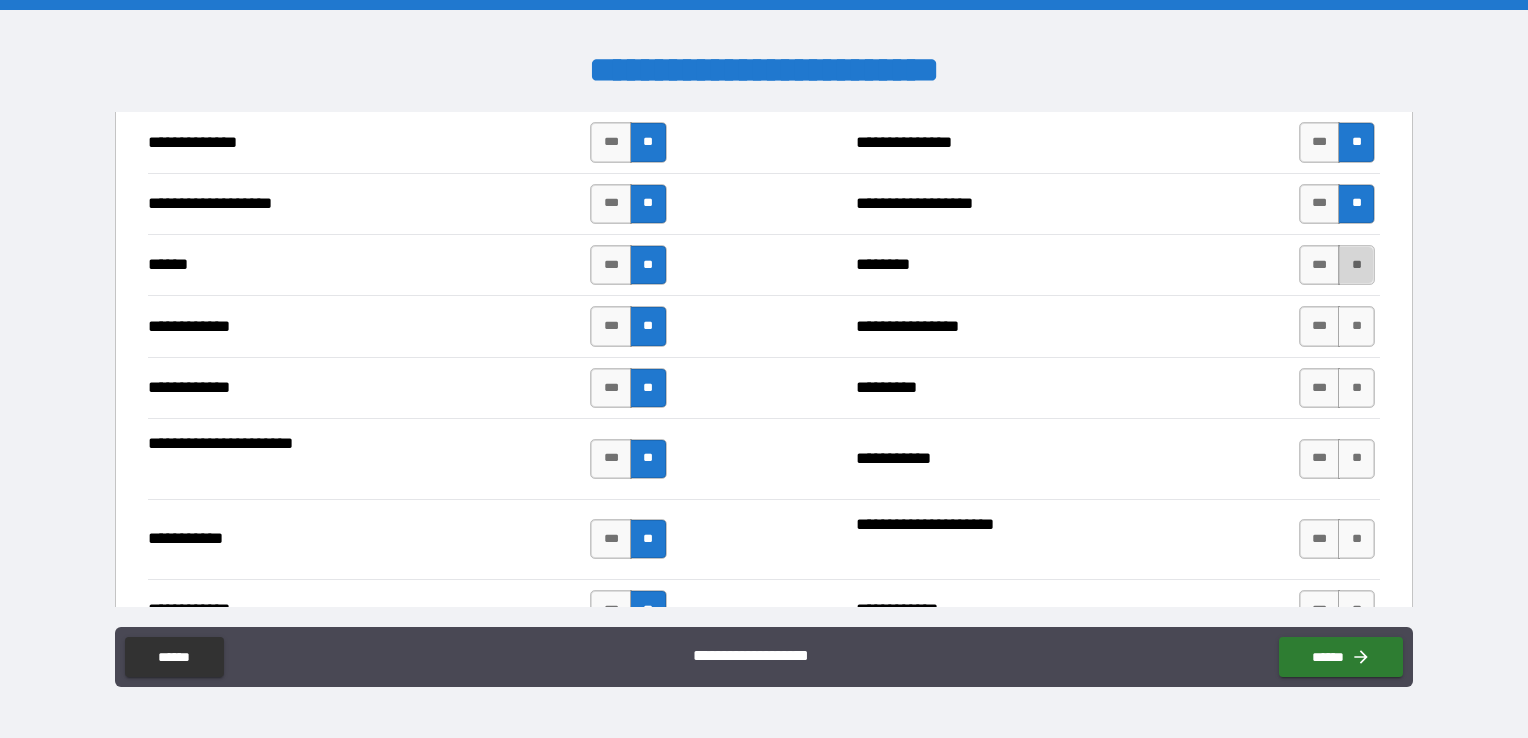 click on "**" at bounding box center (1356, 265) 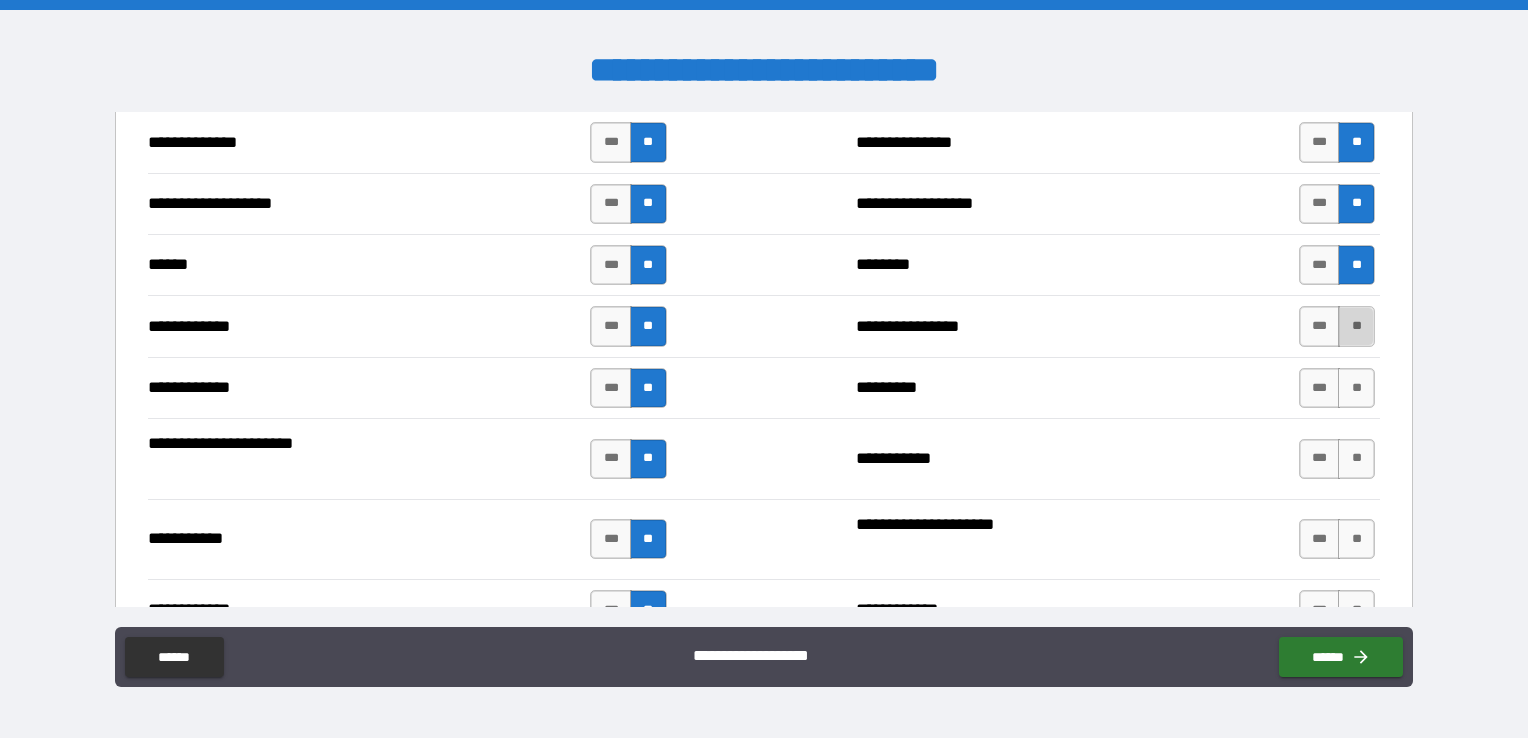 click on "**" at bounding box center [1356, 326] 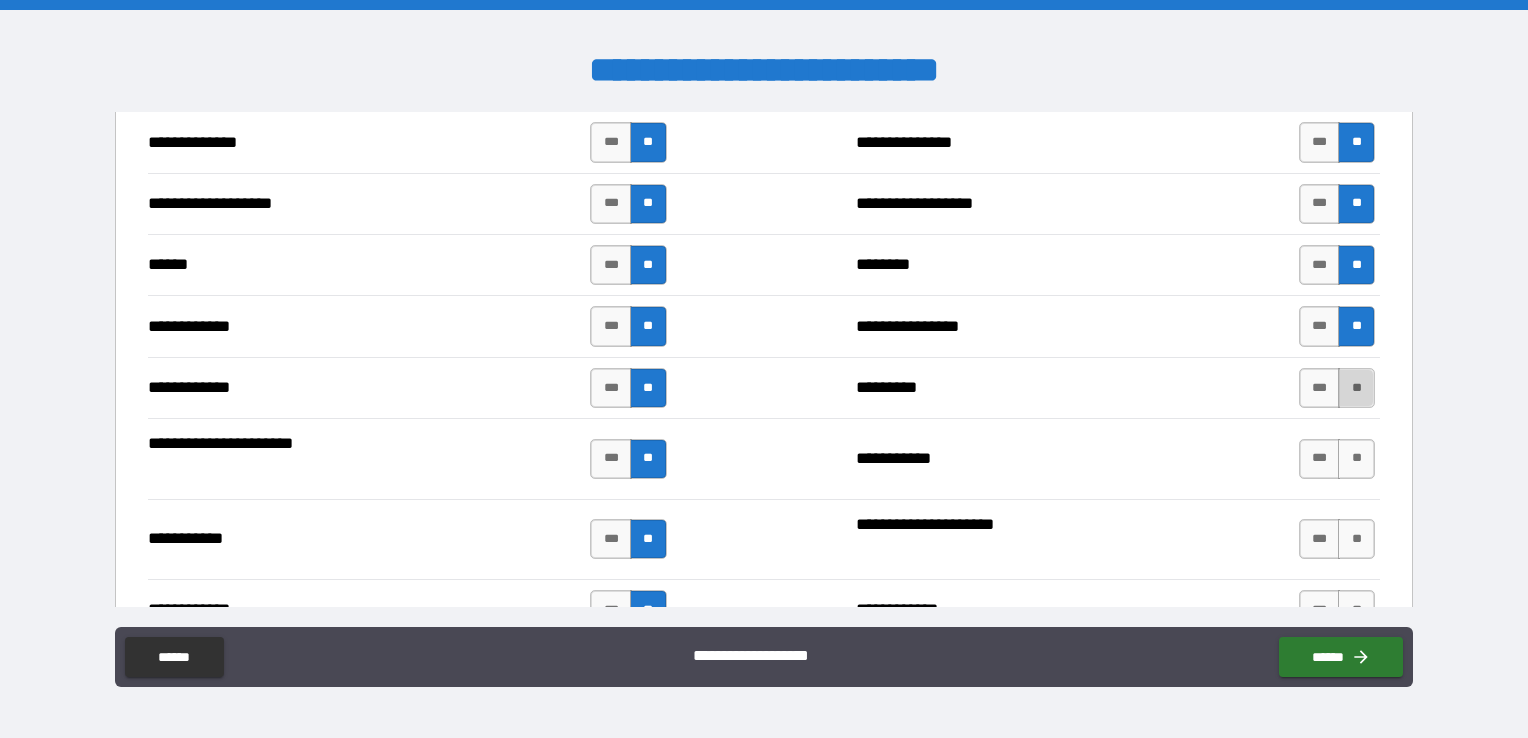 click on "**" at bounding box center [1356, 388] 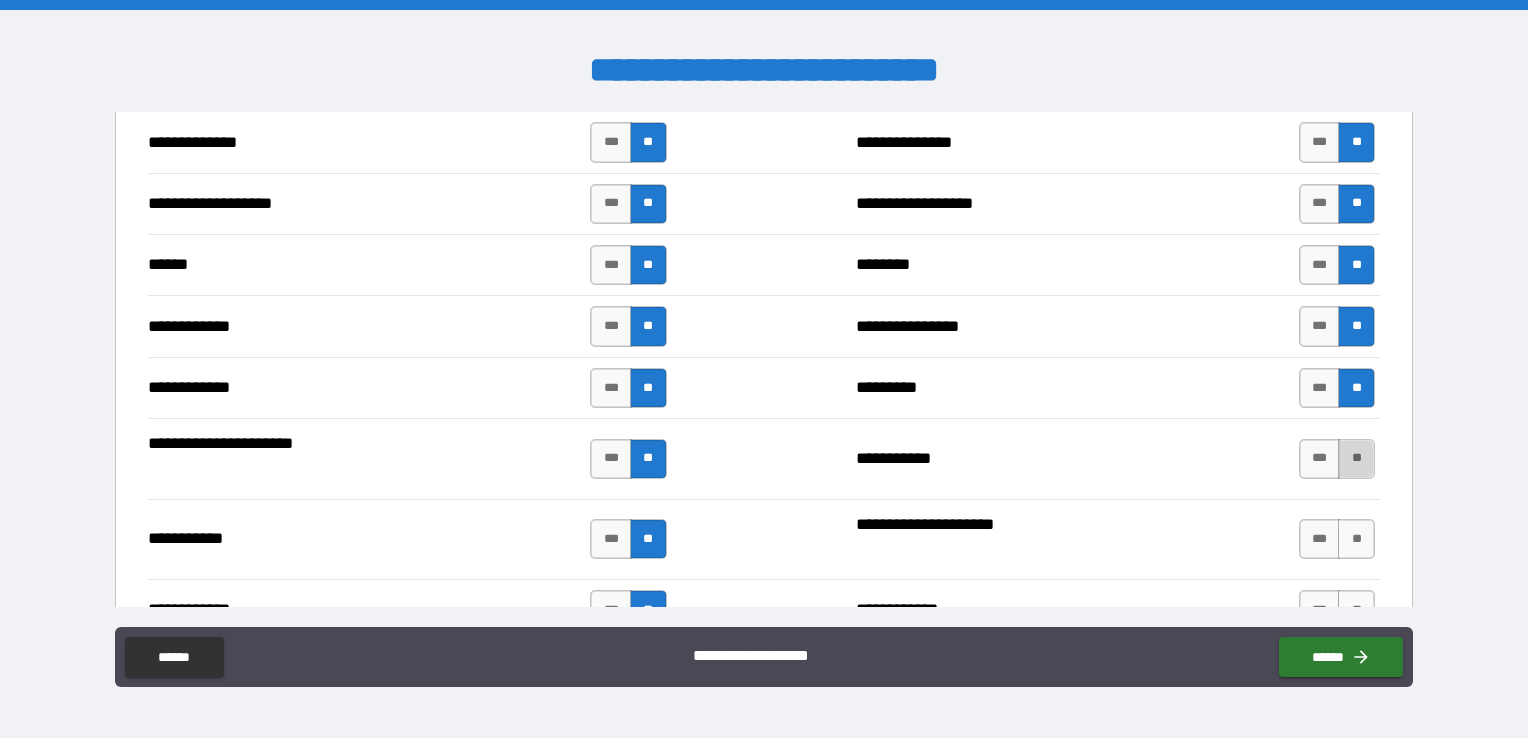 click on "**" at bounding box center [1356, 459] 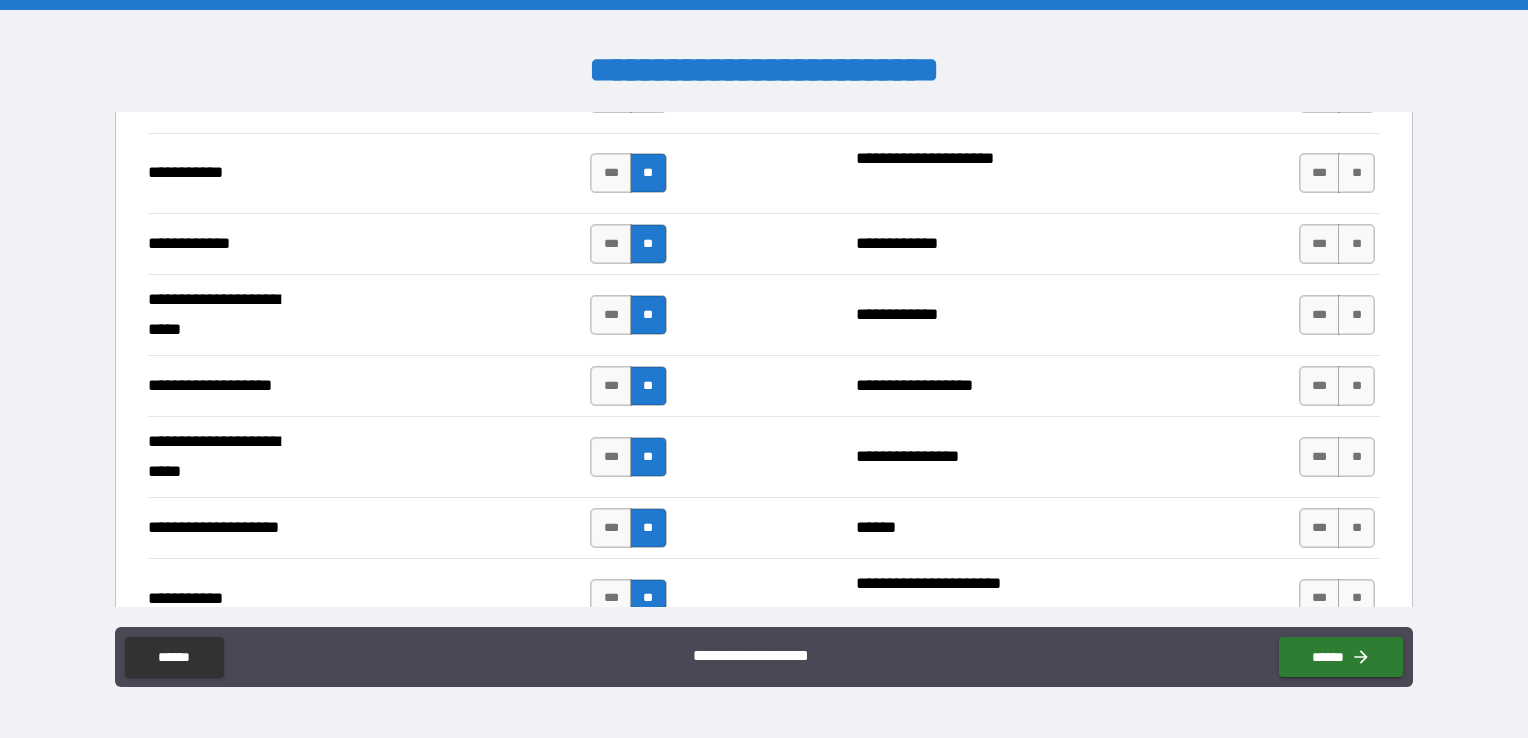 scroll, scrollTop: 3928, scrollLeft: 0, axis: vertical 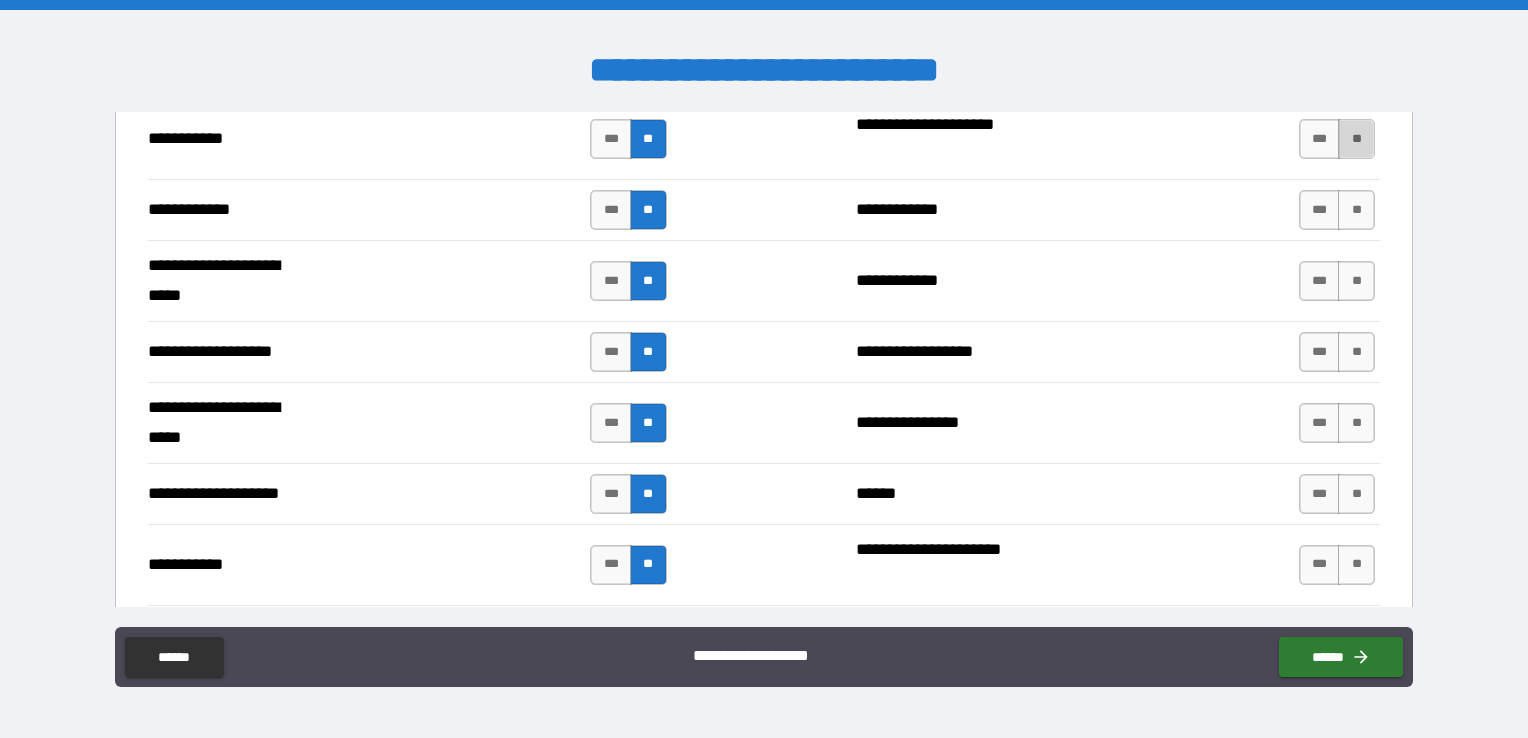 click on "**" at bounding box center [1356, 139] 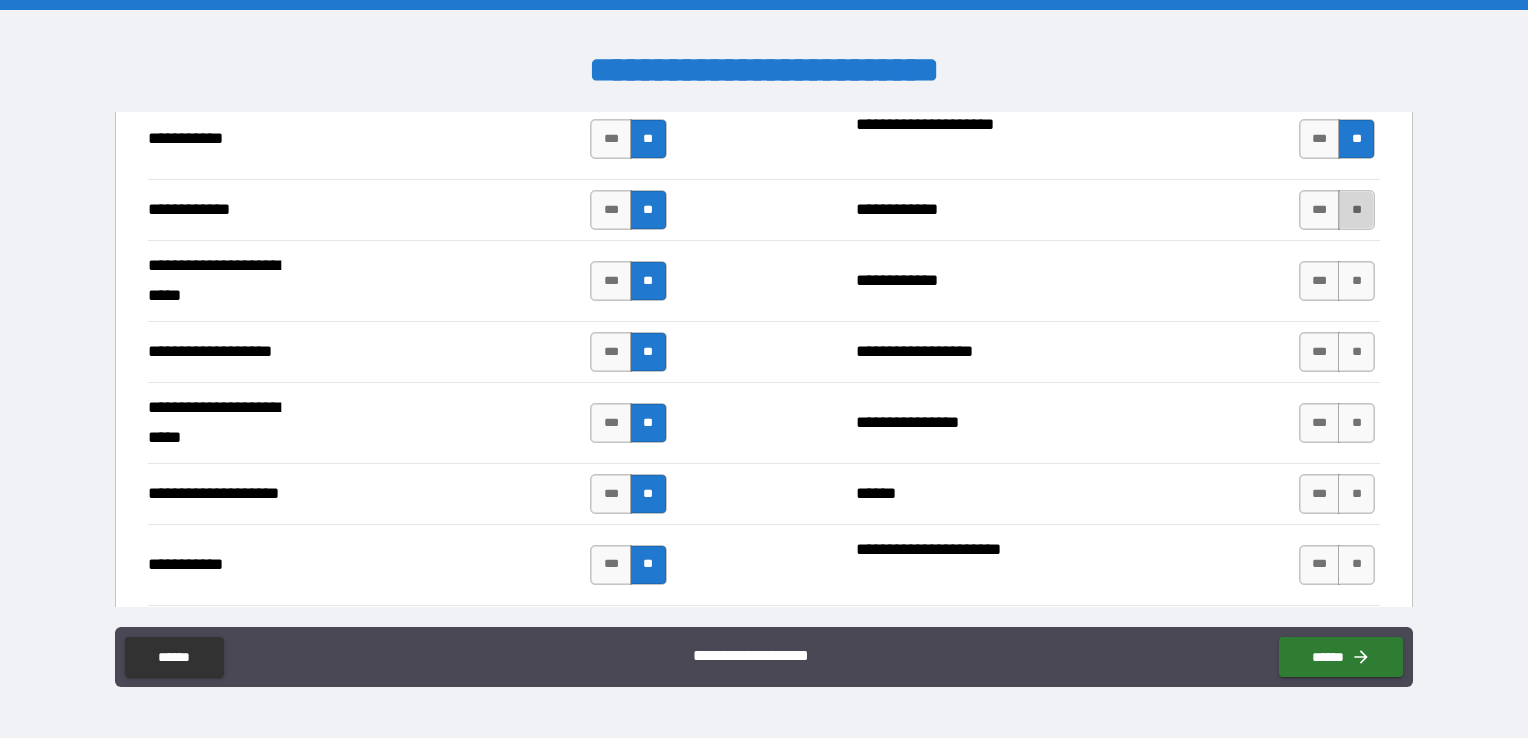 click on "**" at bounding box center [1356, 210] 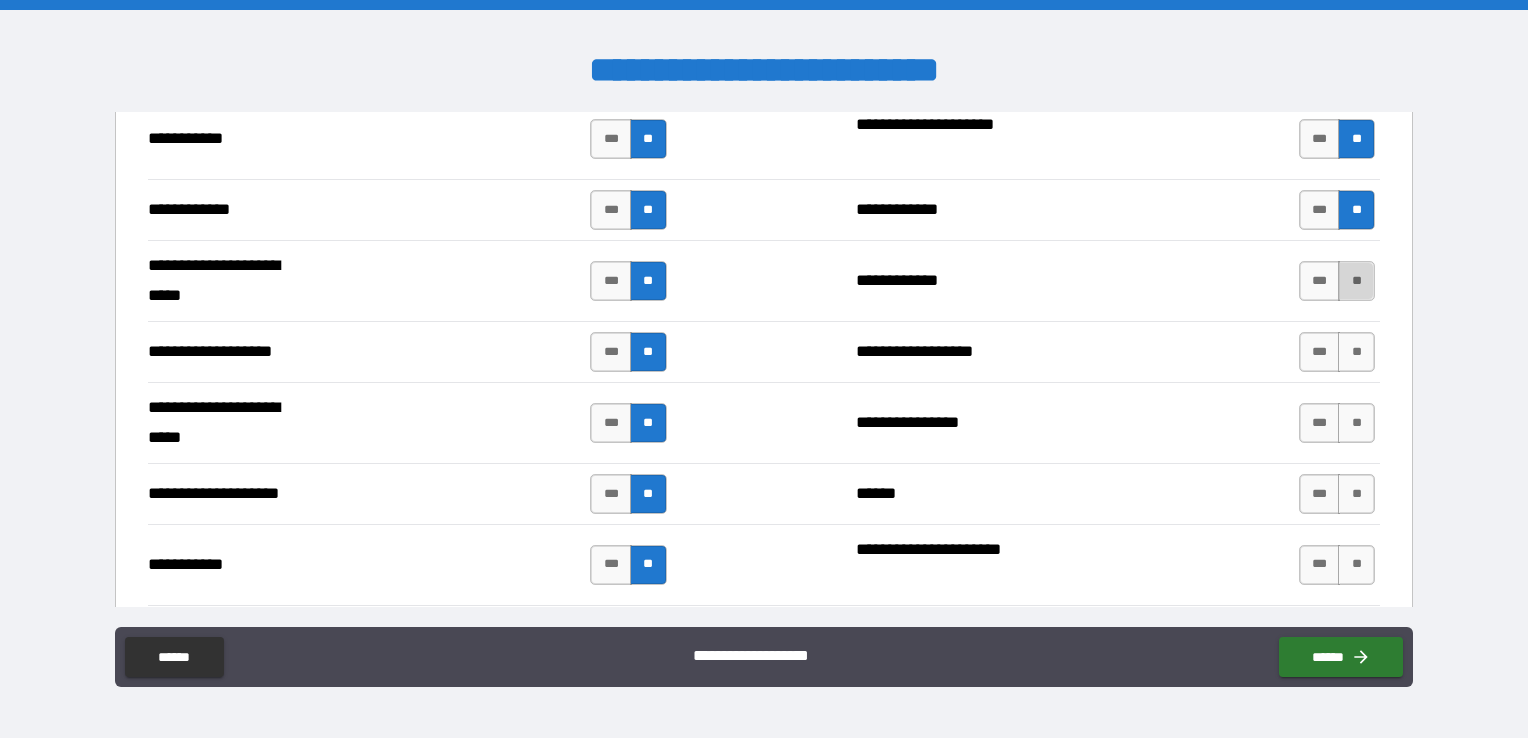 click on "**" at bounding box center [1356, 281] 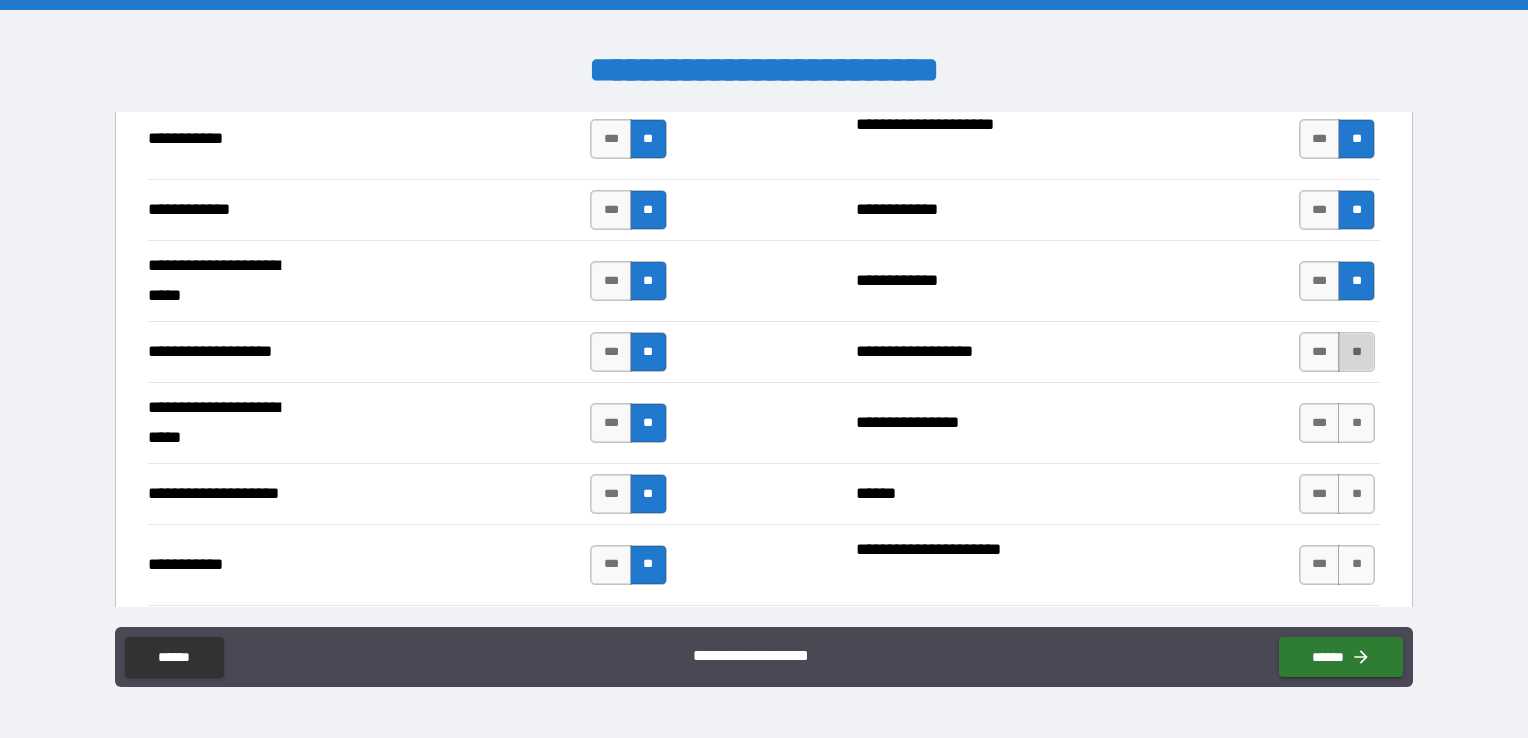click on "**" at bounding box center (1356, 352) 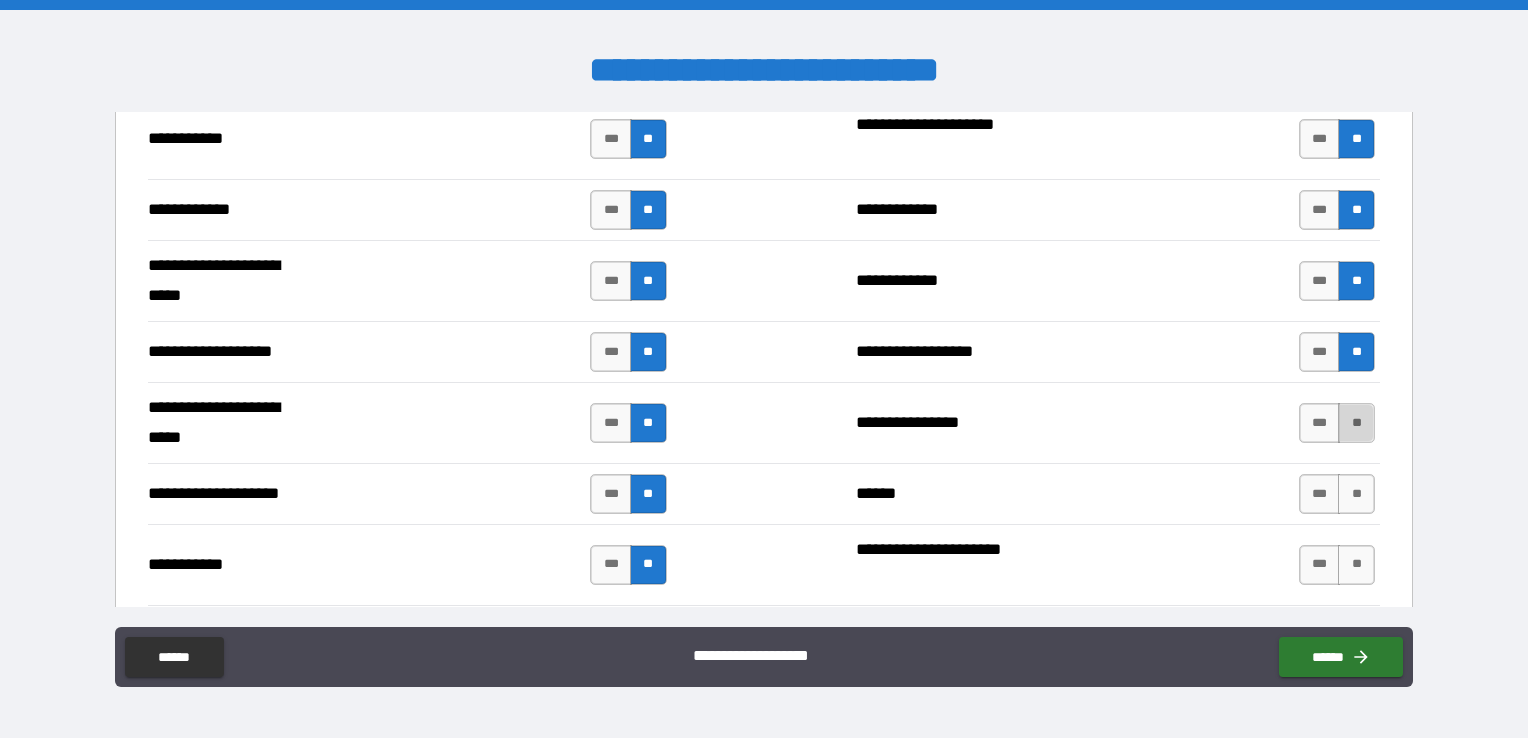 click on "**" at bounding box center [1356, 423] 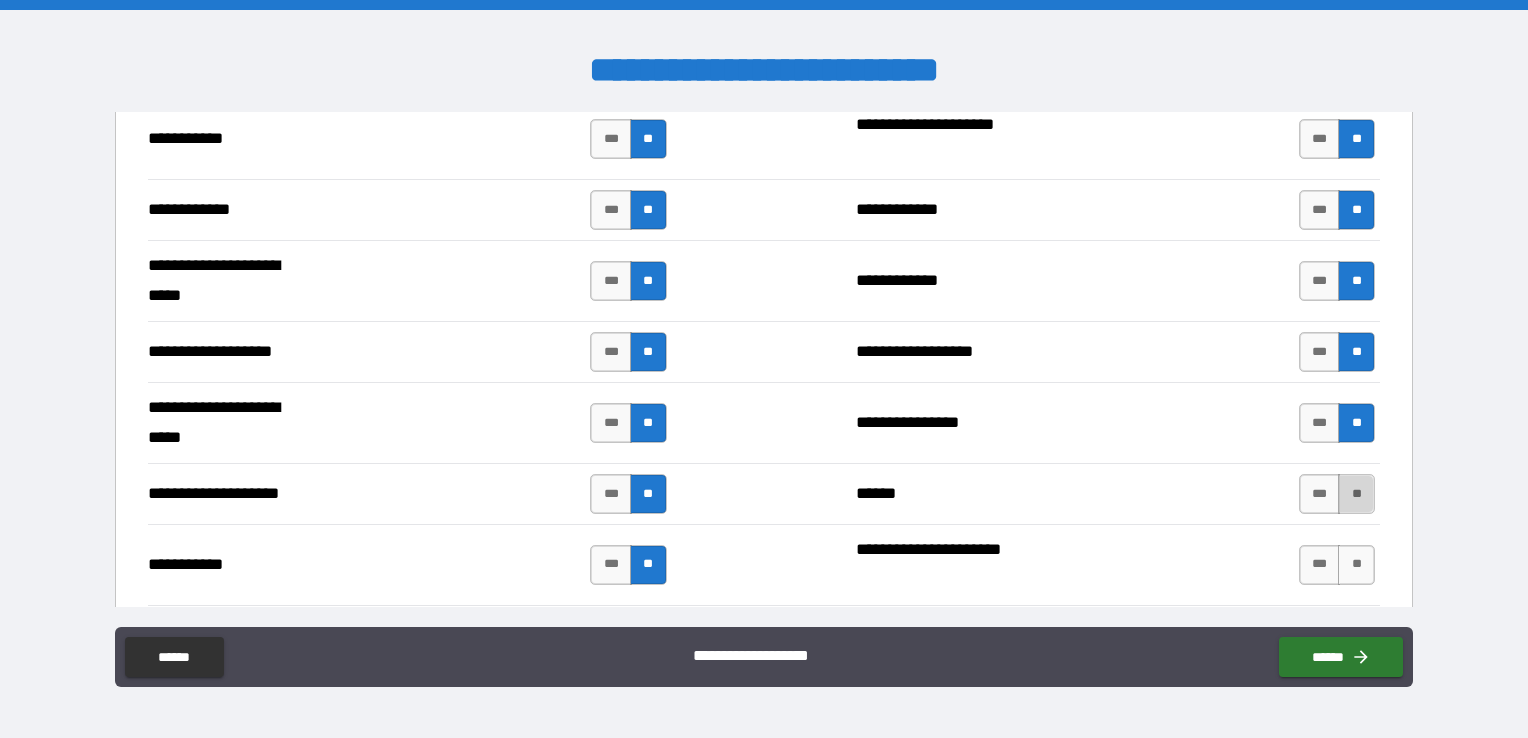 click on "**" at bounding box center (1356, 494) 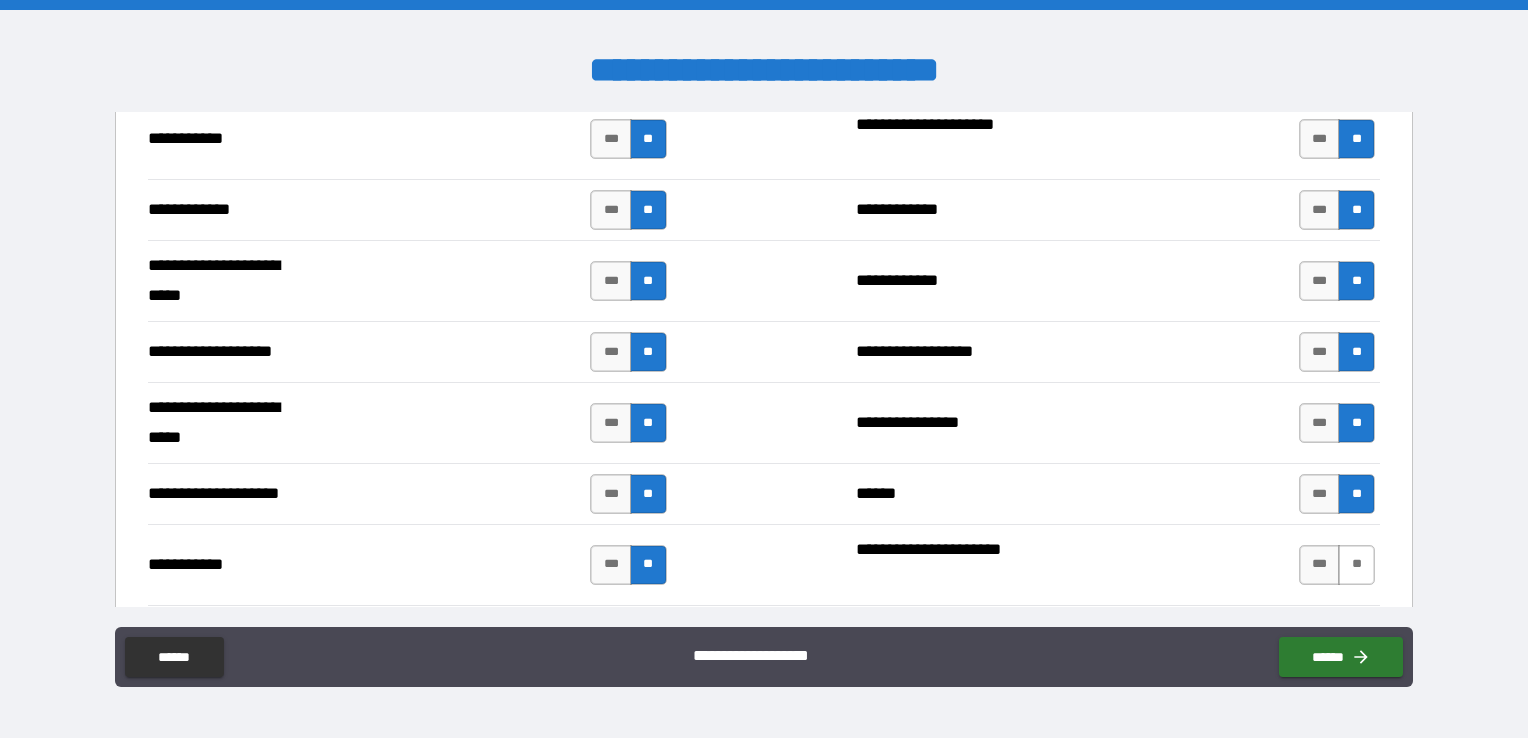 click on "**" at bounding box center (1356, 565) 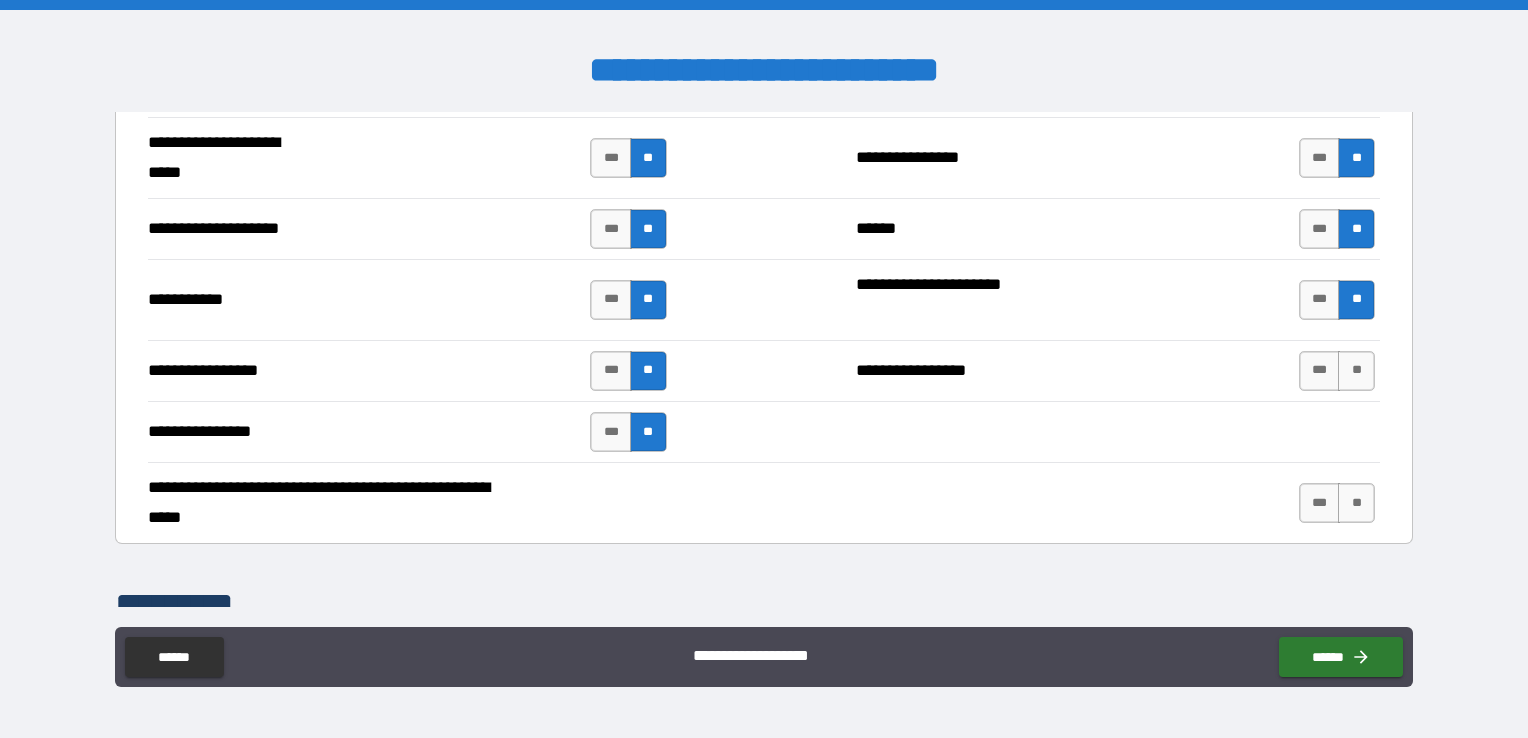 scroll, scrollTop: 4228, scrollLeft: 0, axis: vertical 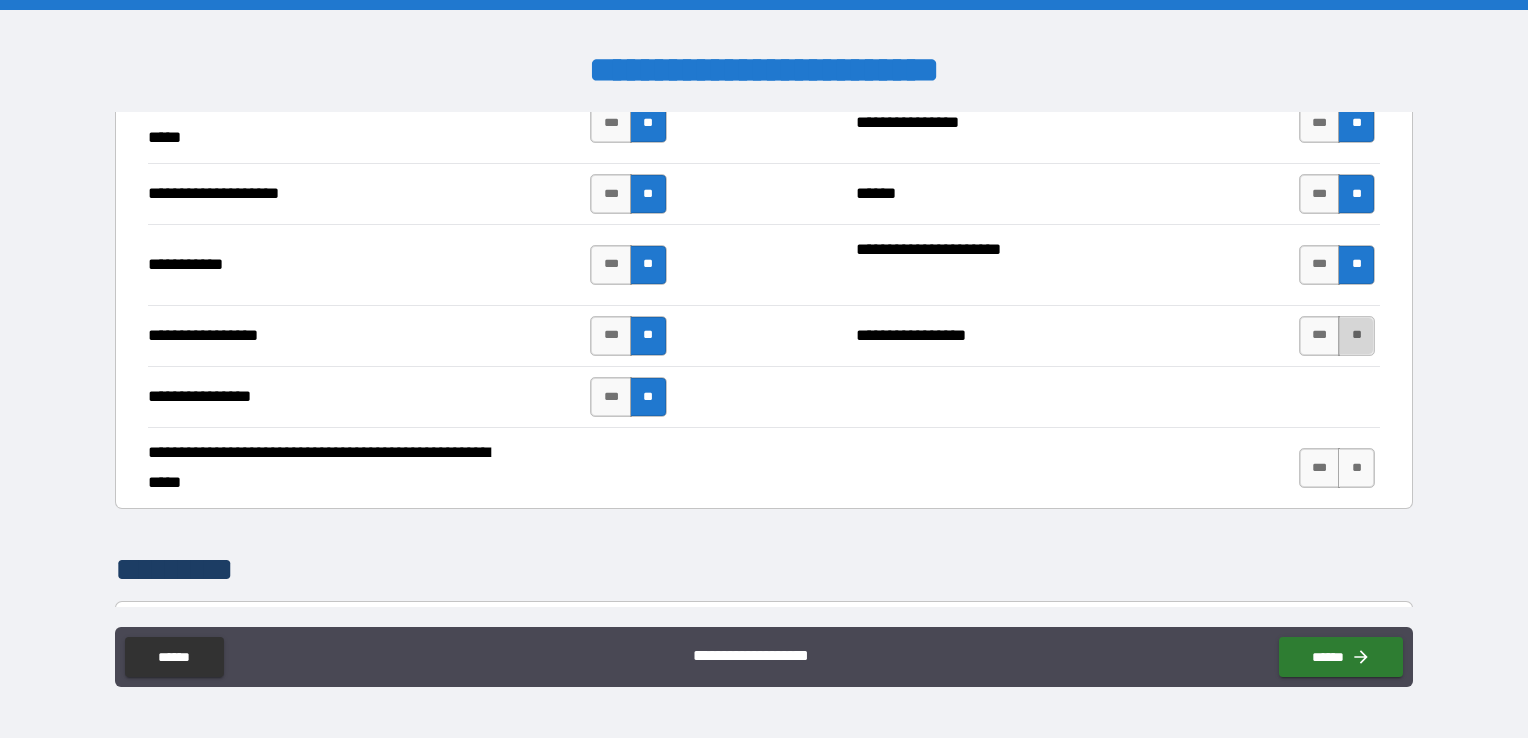 click on "**" at bounding box center [1356, 336] 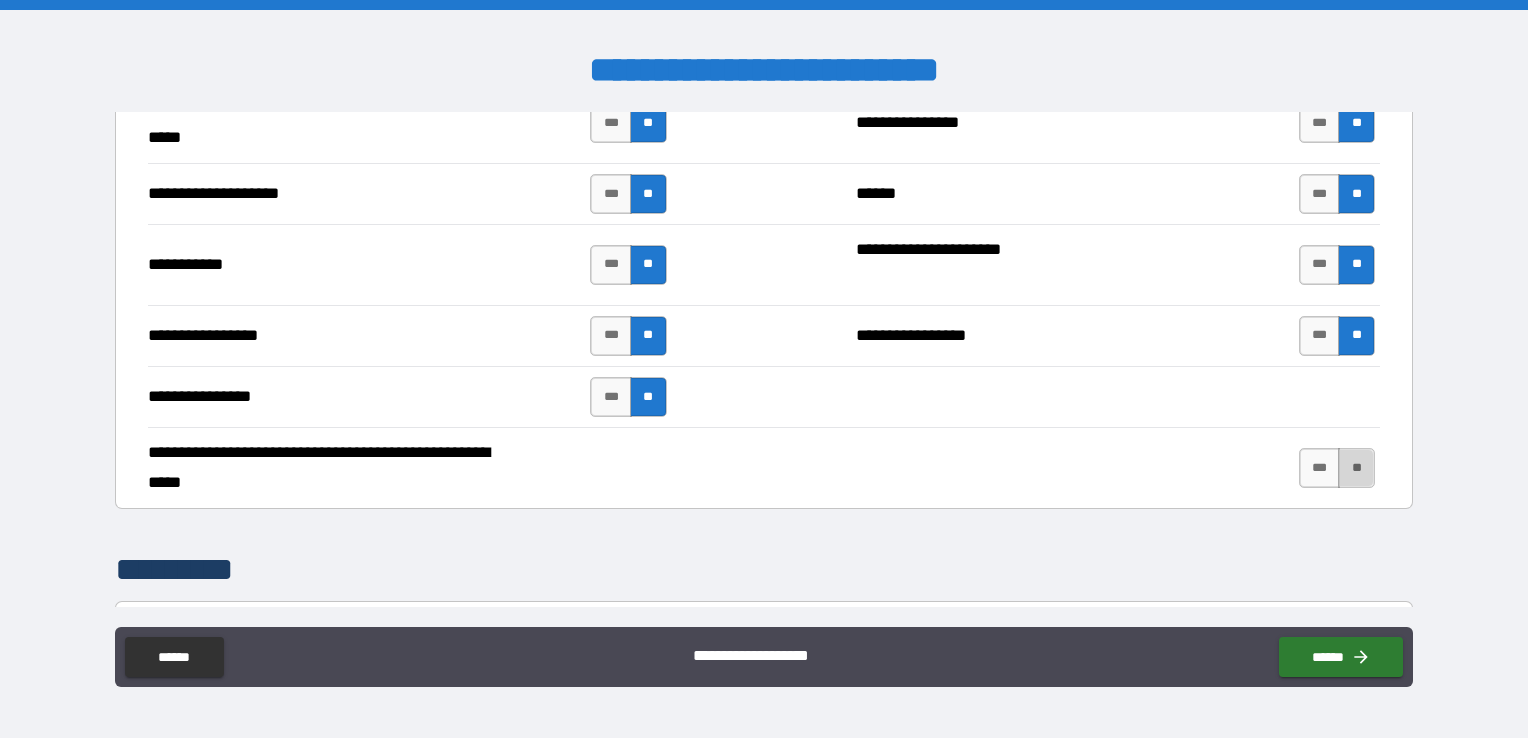 click on "**" at bounding box center (1356, 468) 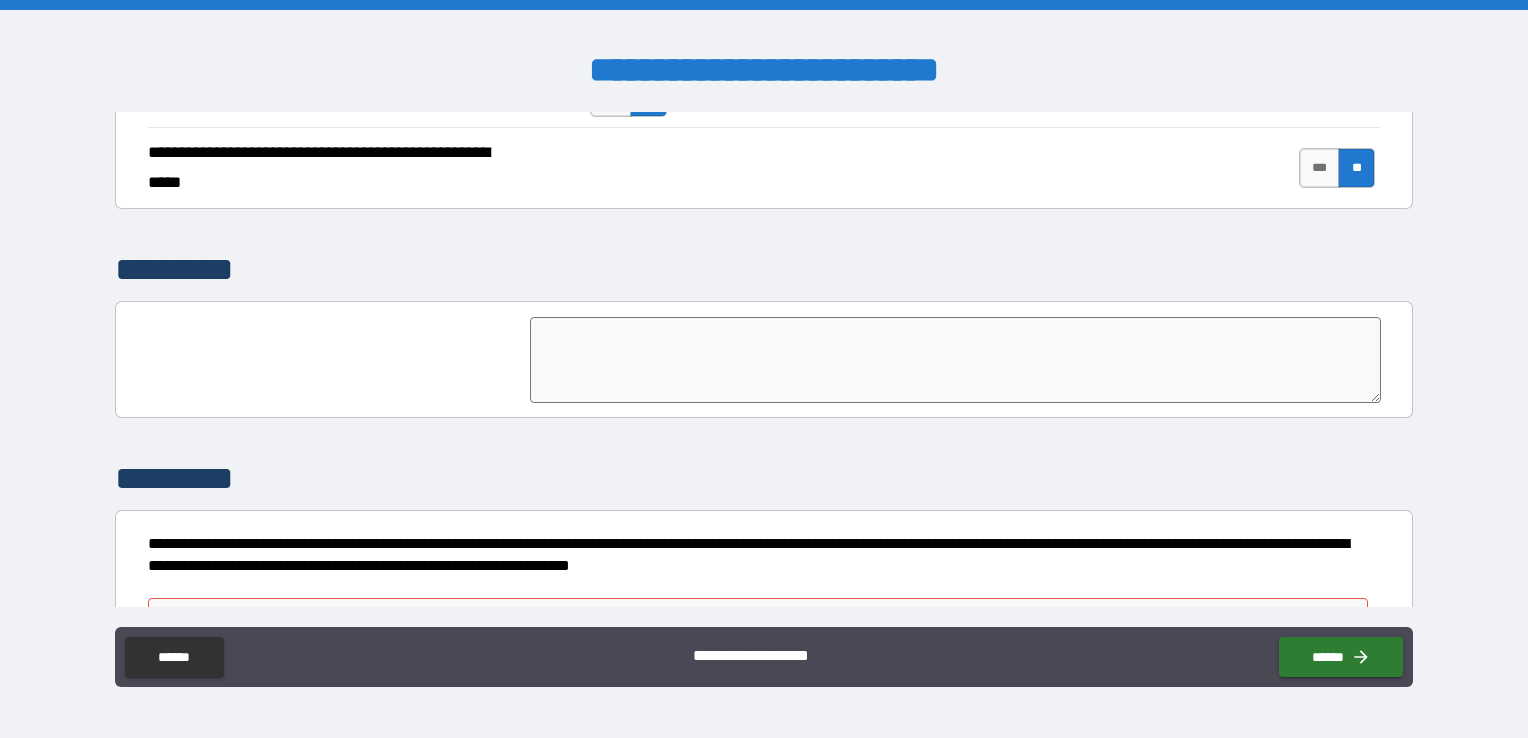 scroll, scrollTop: 4576, scrollLeft: 0, axis: vertical 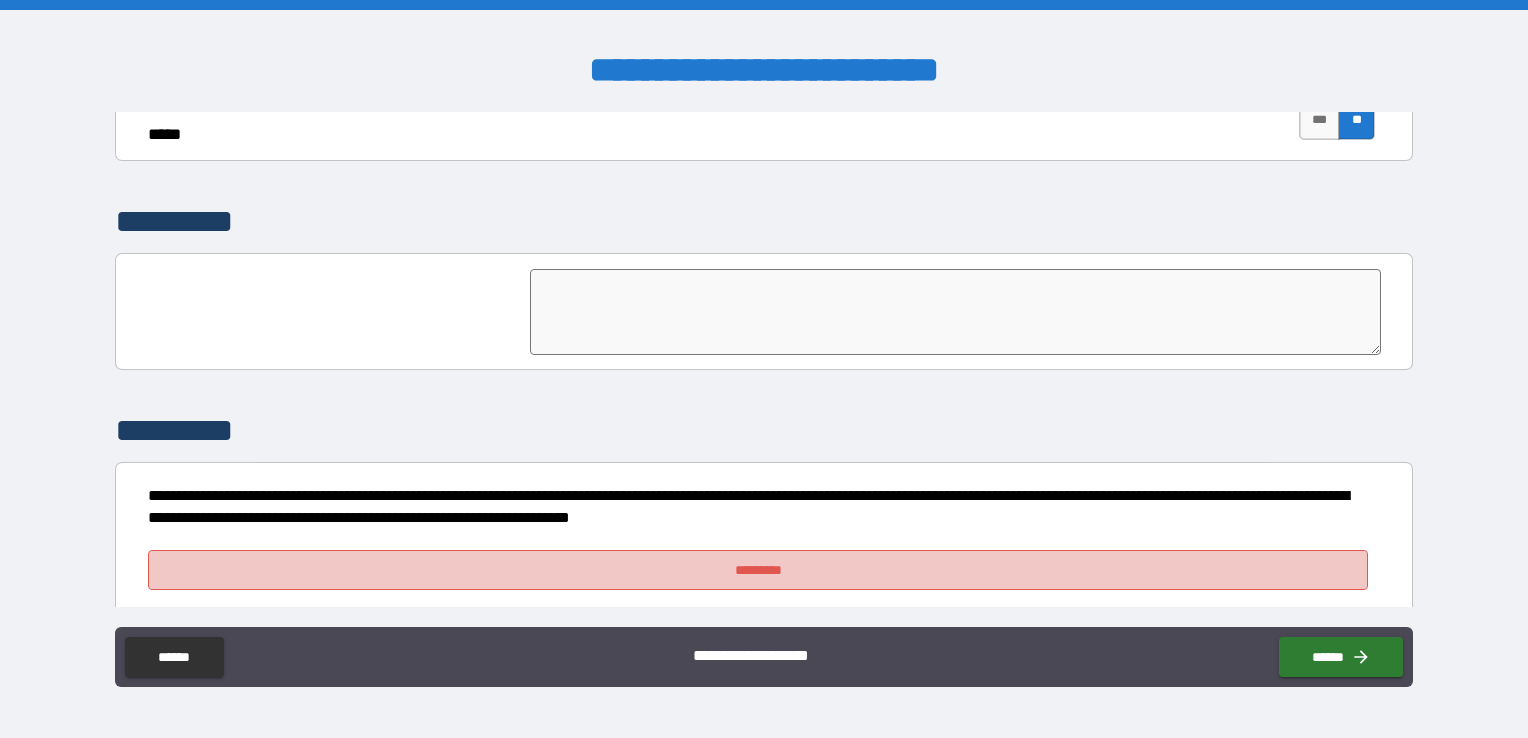 click on "*********" at bounding box center (758, 570) 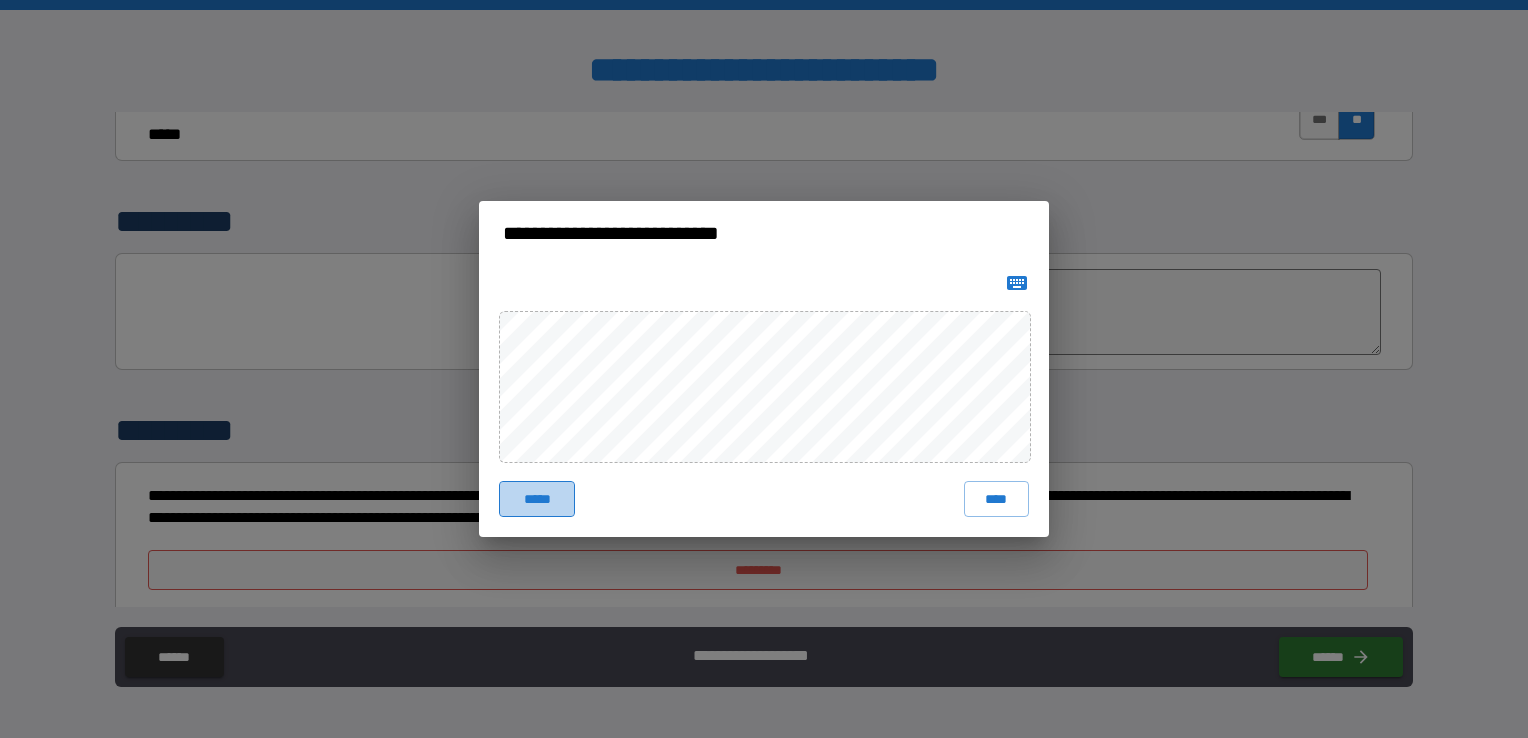 click on "*****" at bounding box center [537, 499] 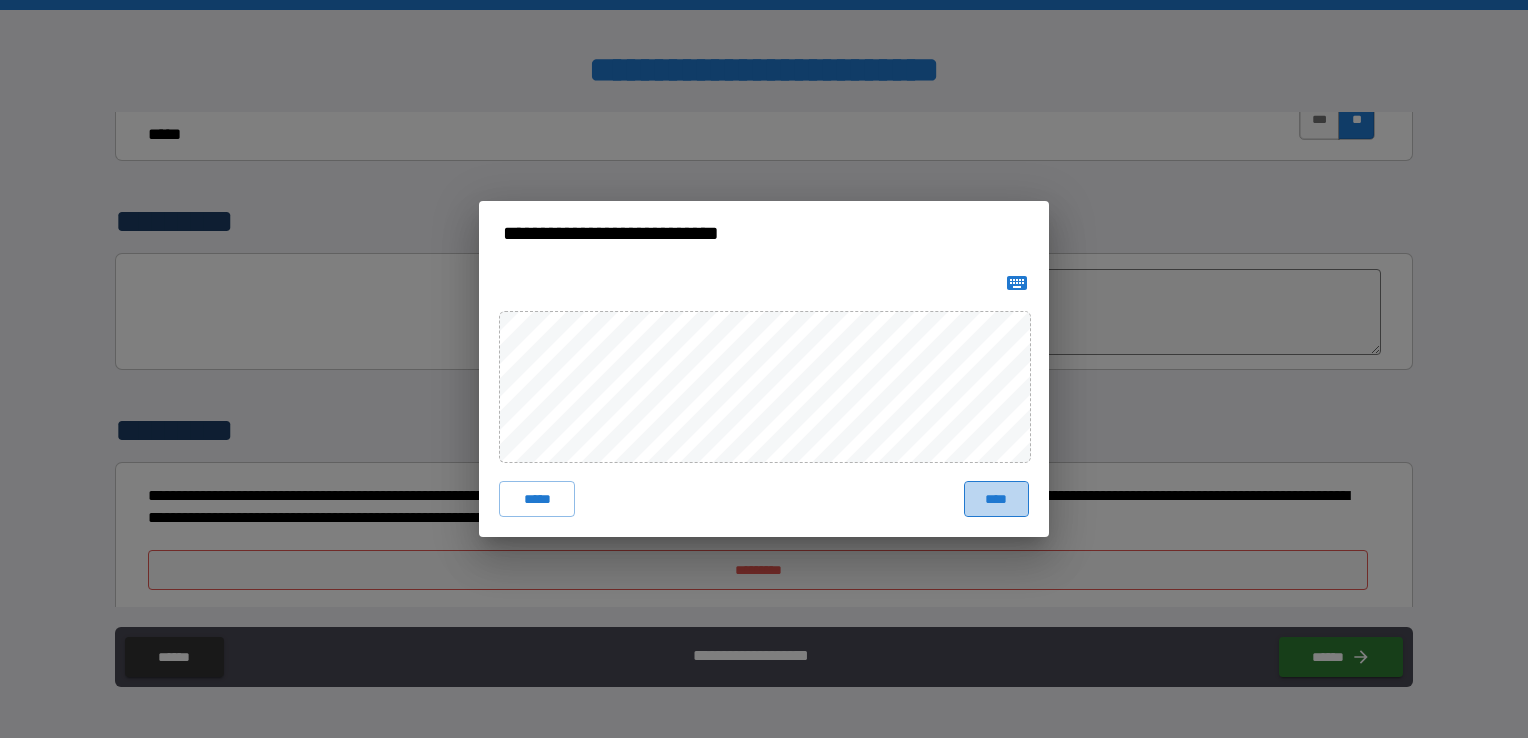 click on "****" at bounding box center [996, 499] 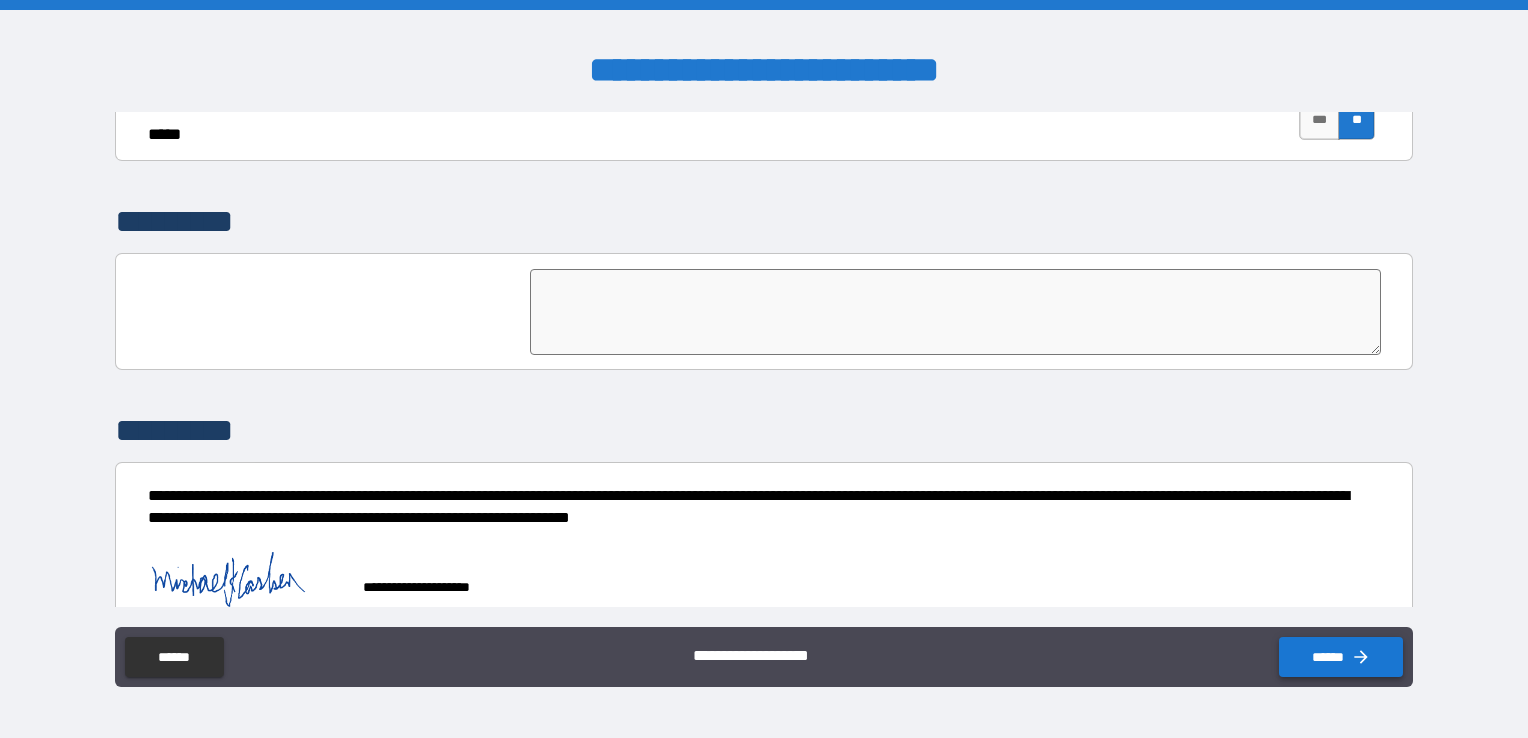 click on "******" at bounding box center (1341, 657) 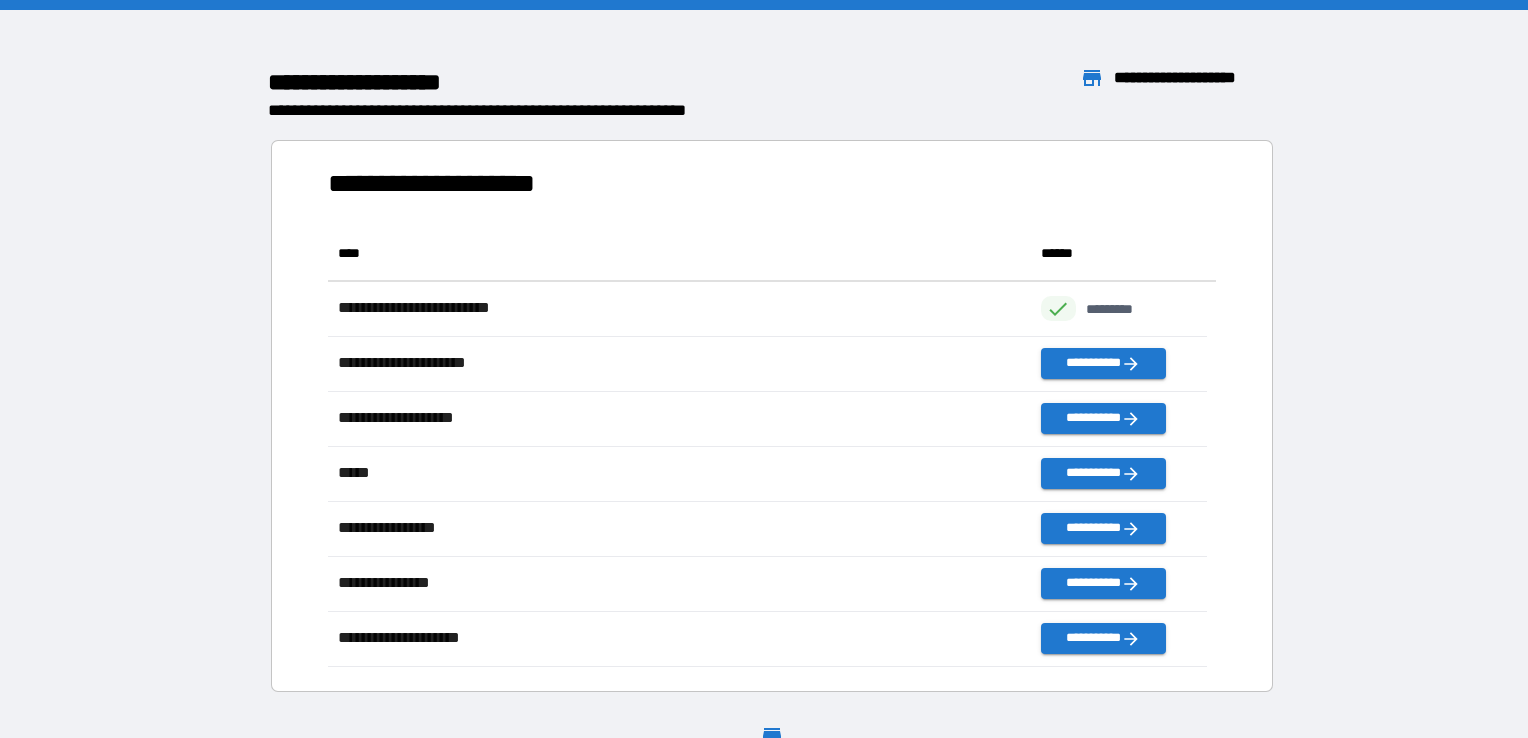 scroll, scrollTop: 16, scrollLeft: 16, axis: both 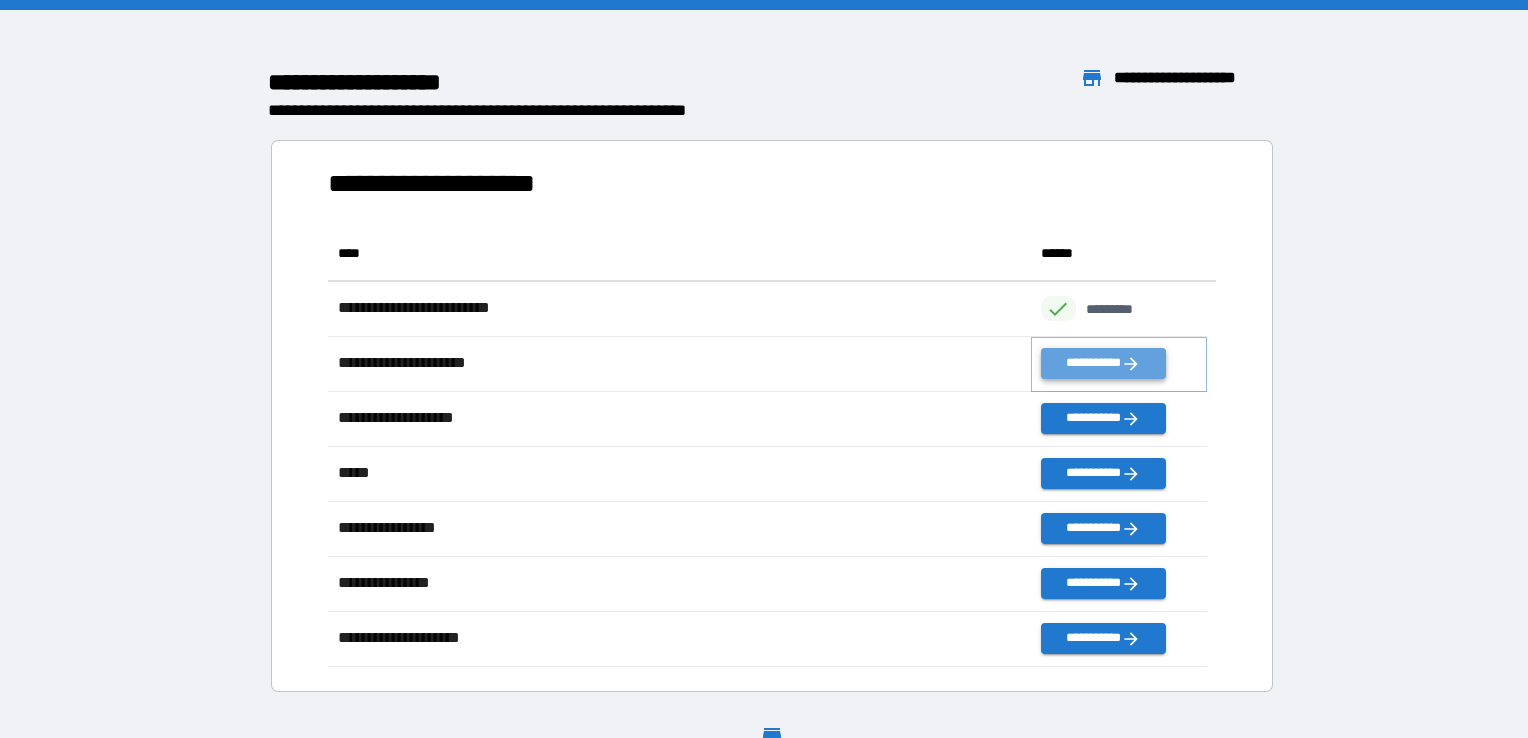 click on "**********" at bounding box center (1103, 363) 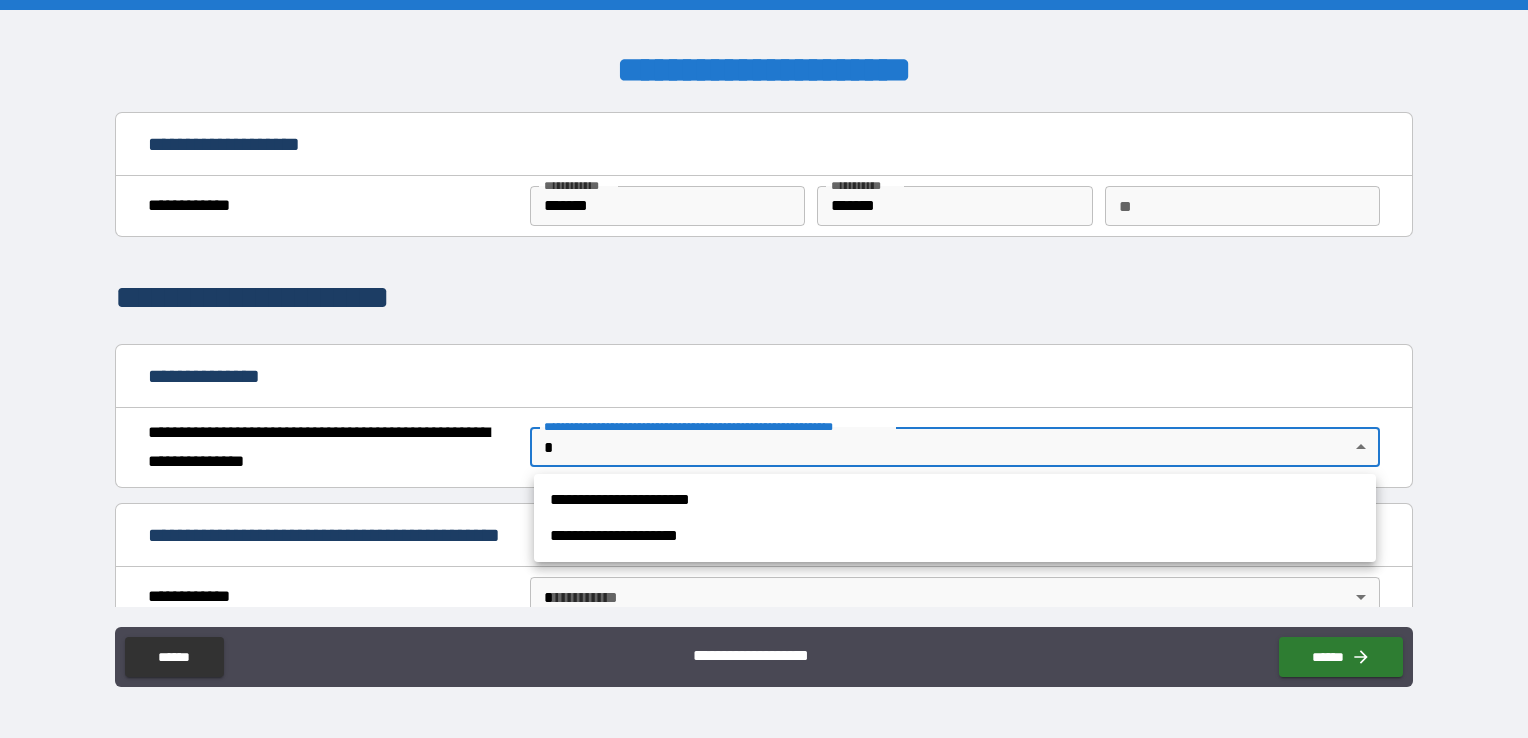 click on "**********" at bounding box center (764, 369) 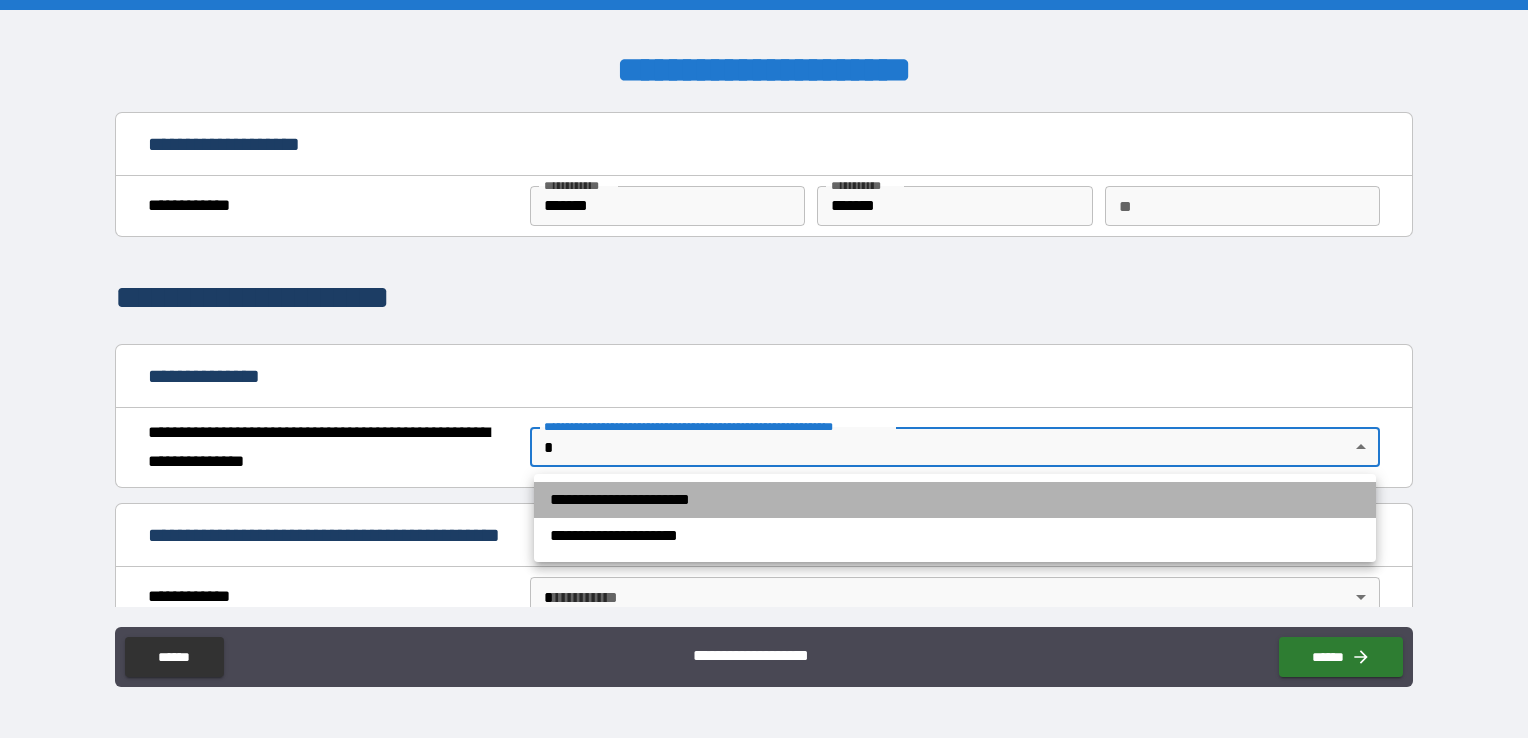 click on "**********" at bounding box center (955, 500) 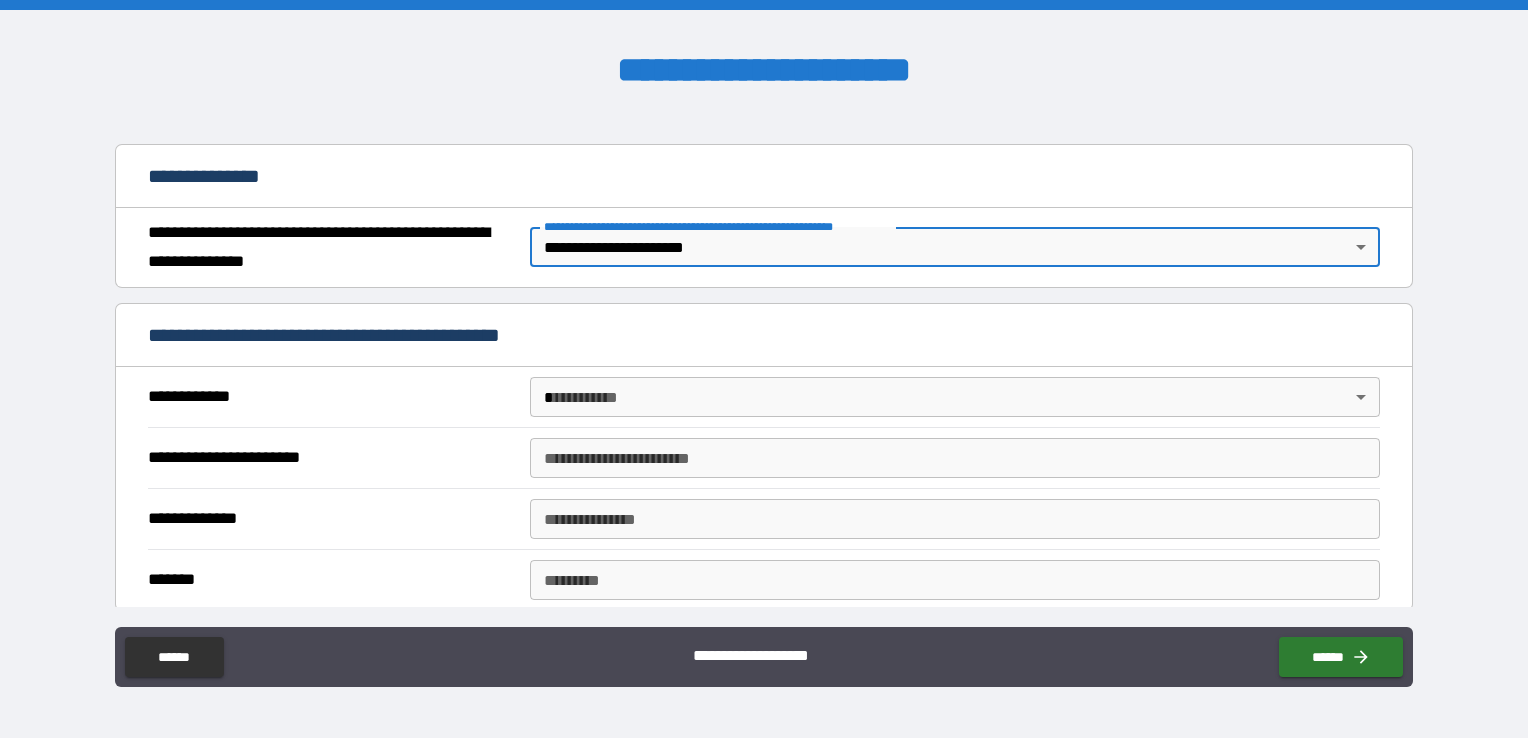 scroll, scrollTop: 300, scrollLeft: 0, axis: vertical 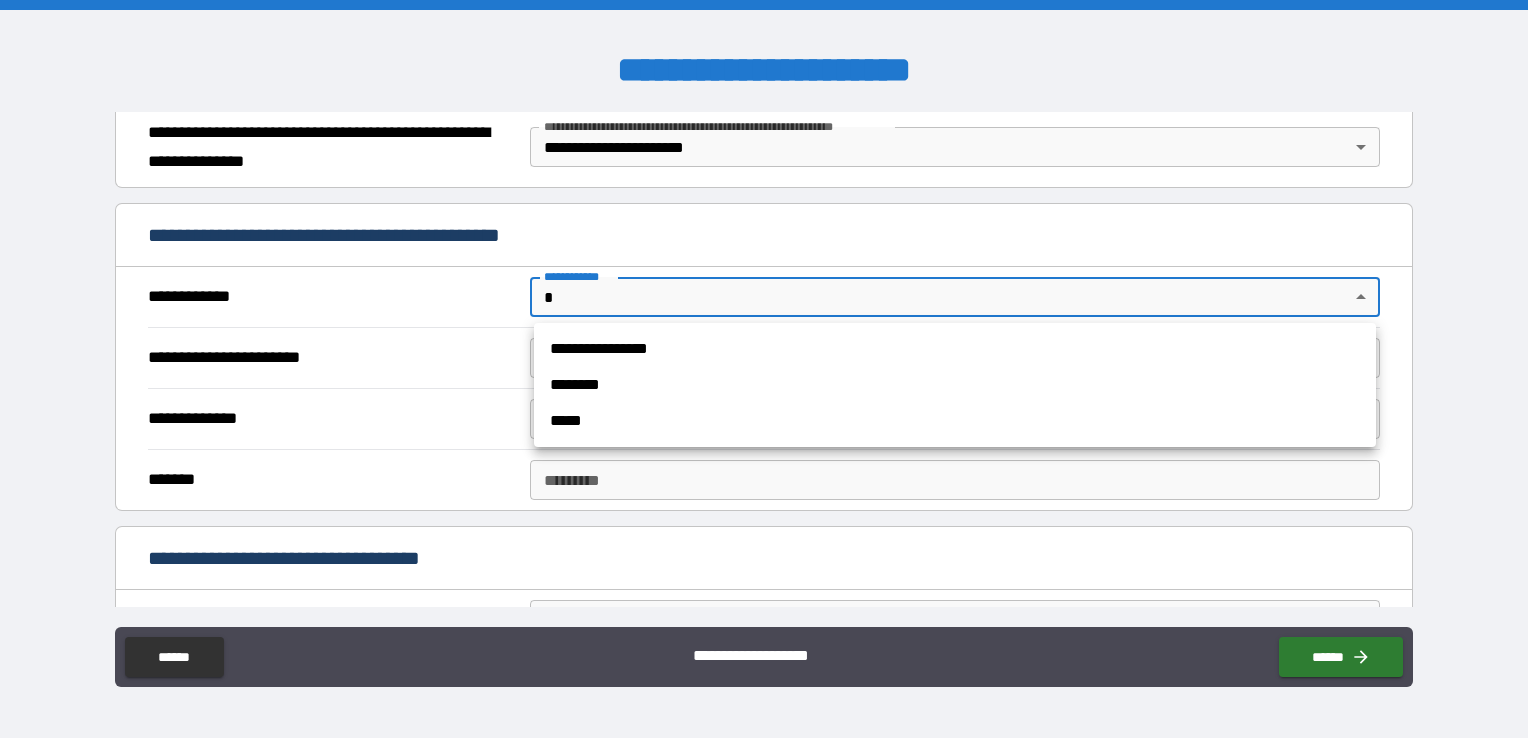 click on "**********" at bounding box center [764, 369] 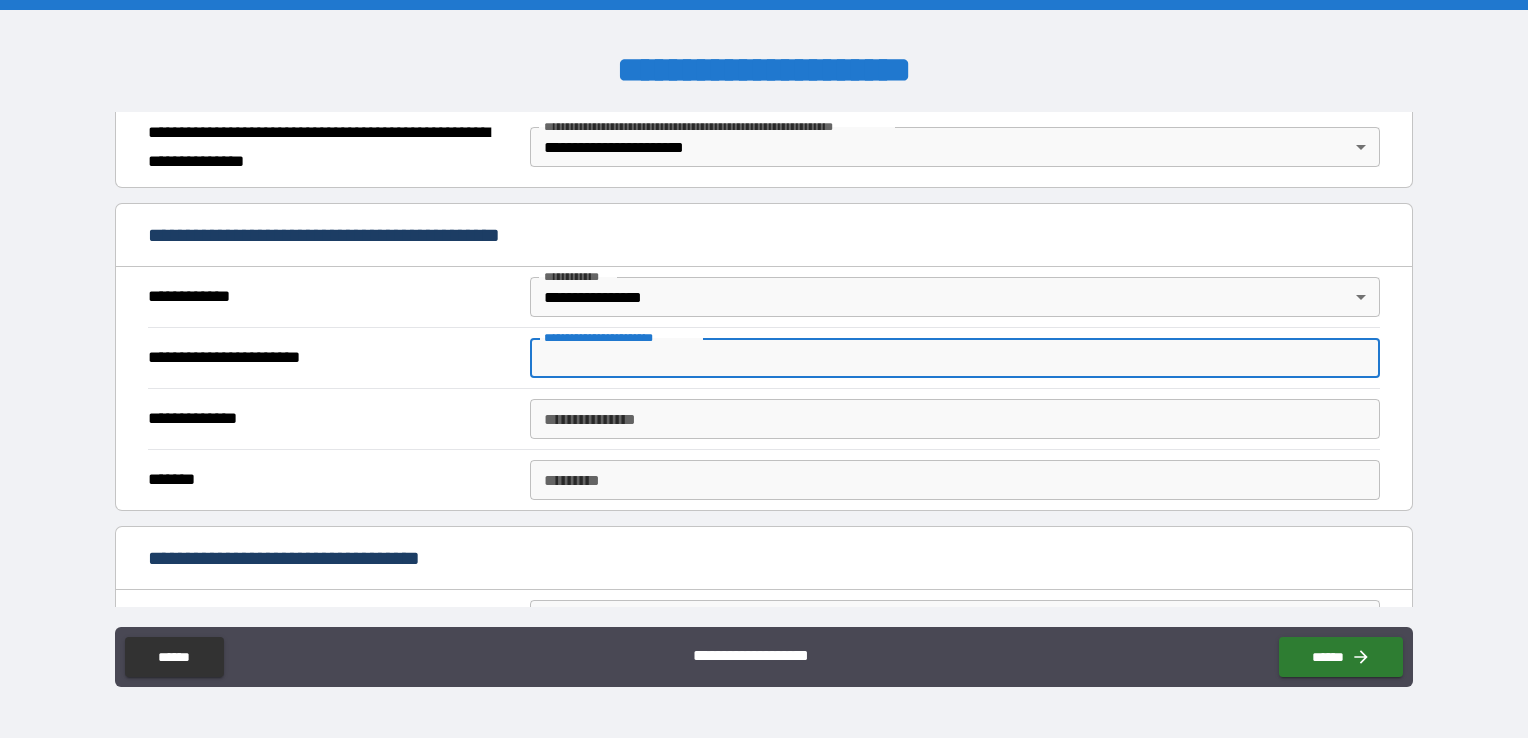 click on "**********" at bounding box center (955, 358) 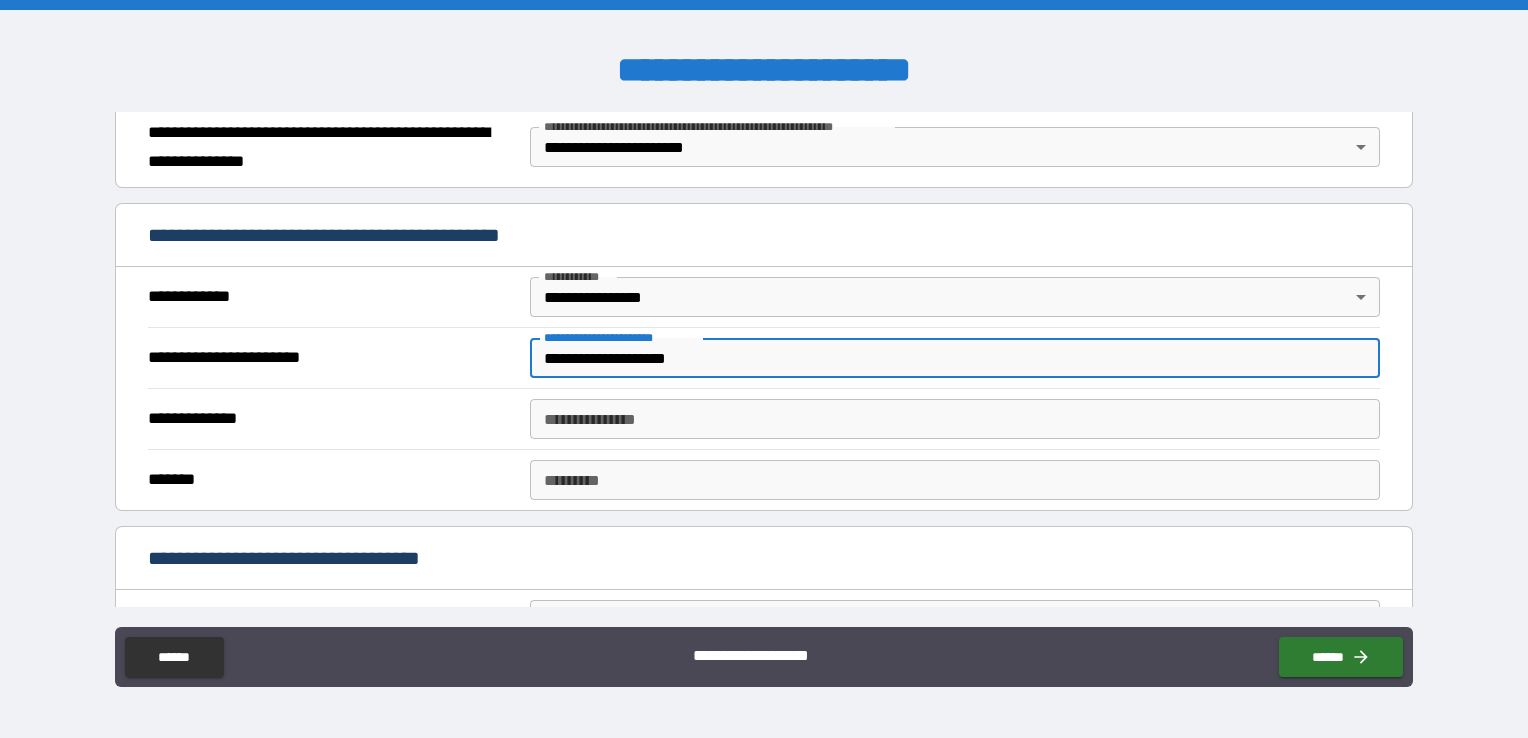 type on "**********" 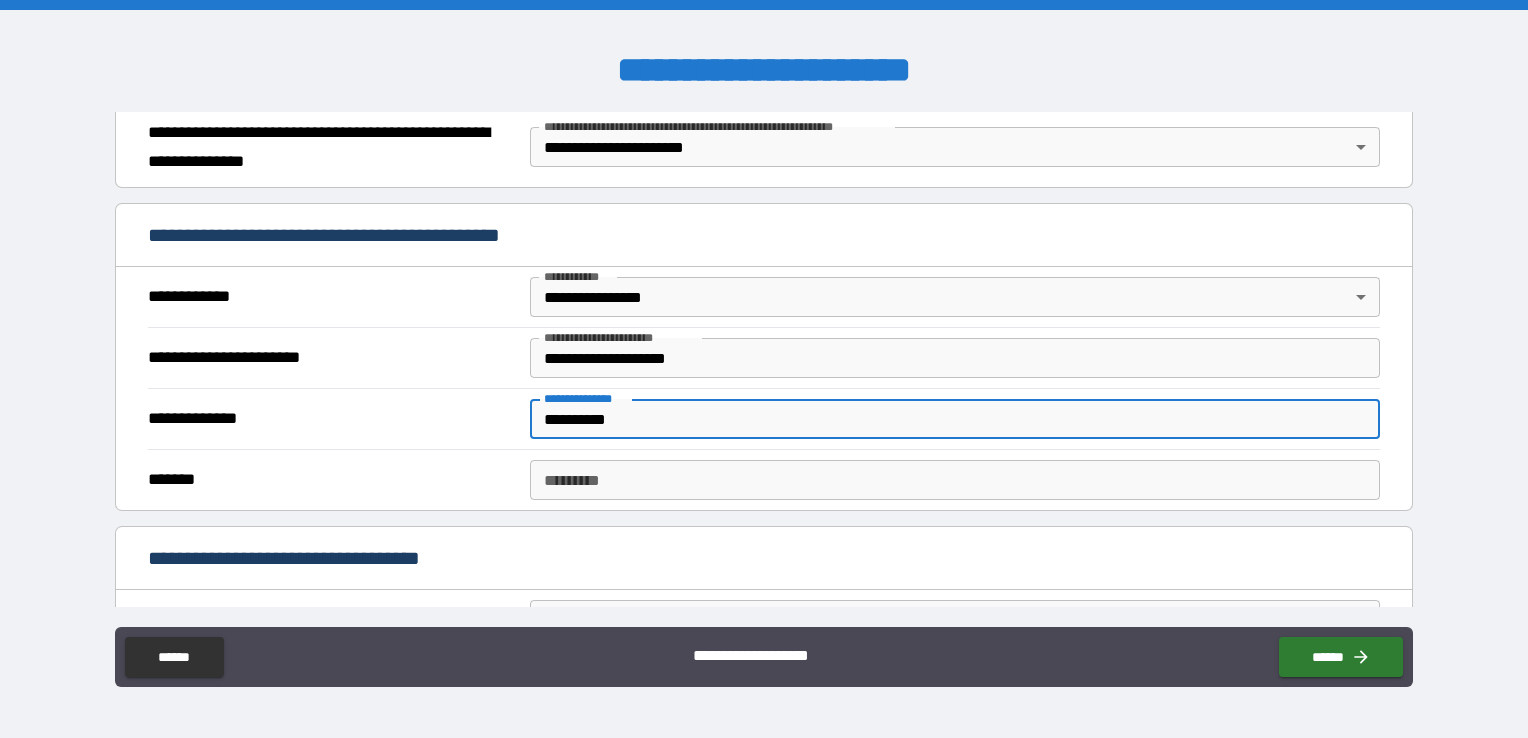 type on "**********" 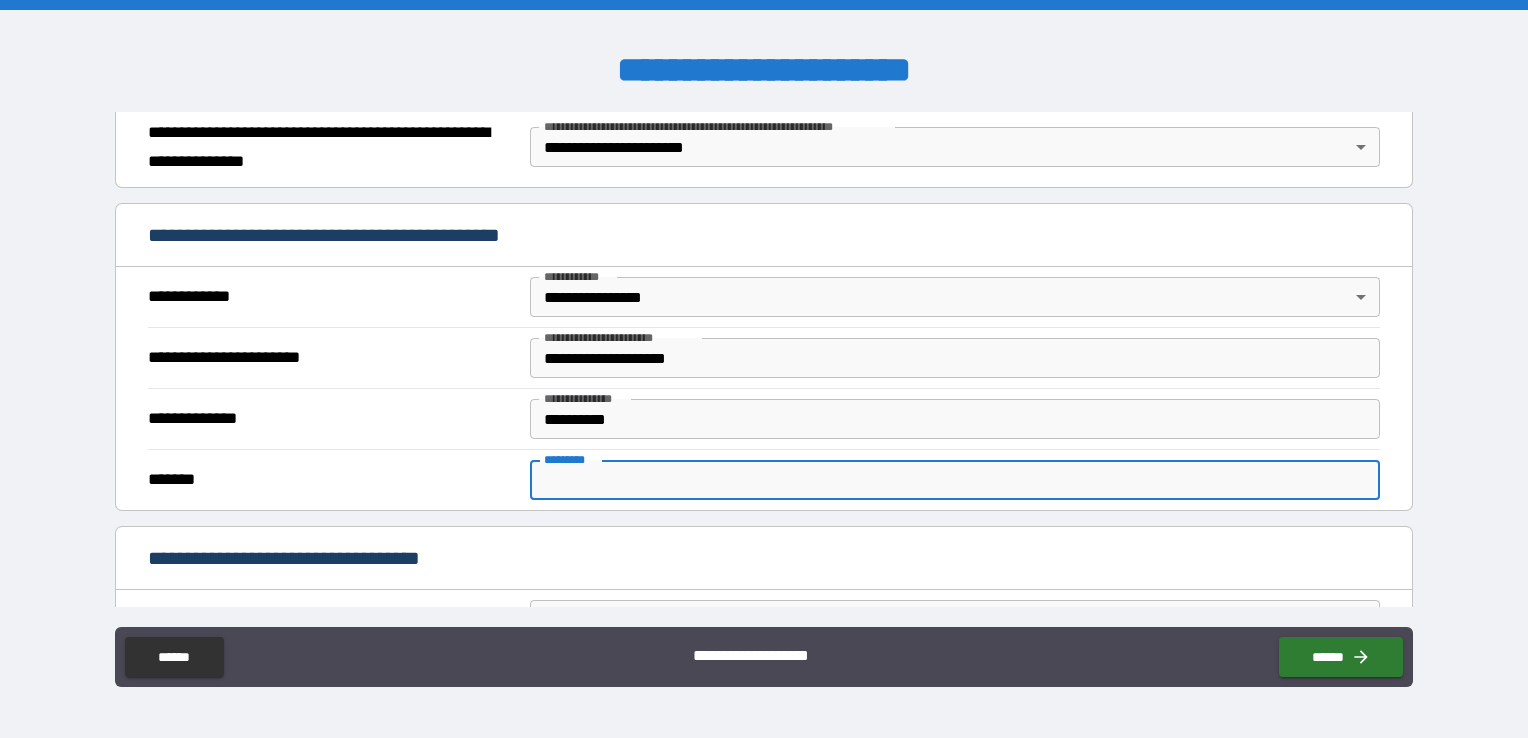 click on "*******   *" at bounding box center (955, 480) 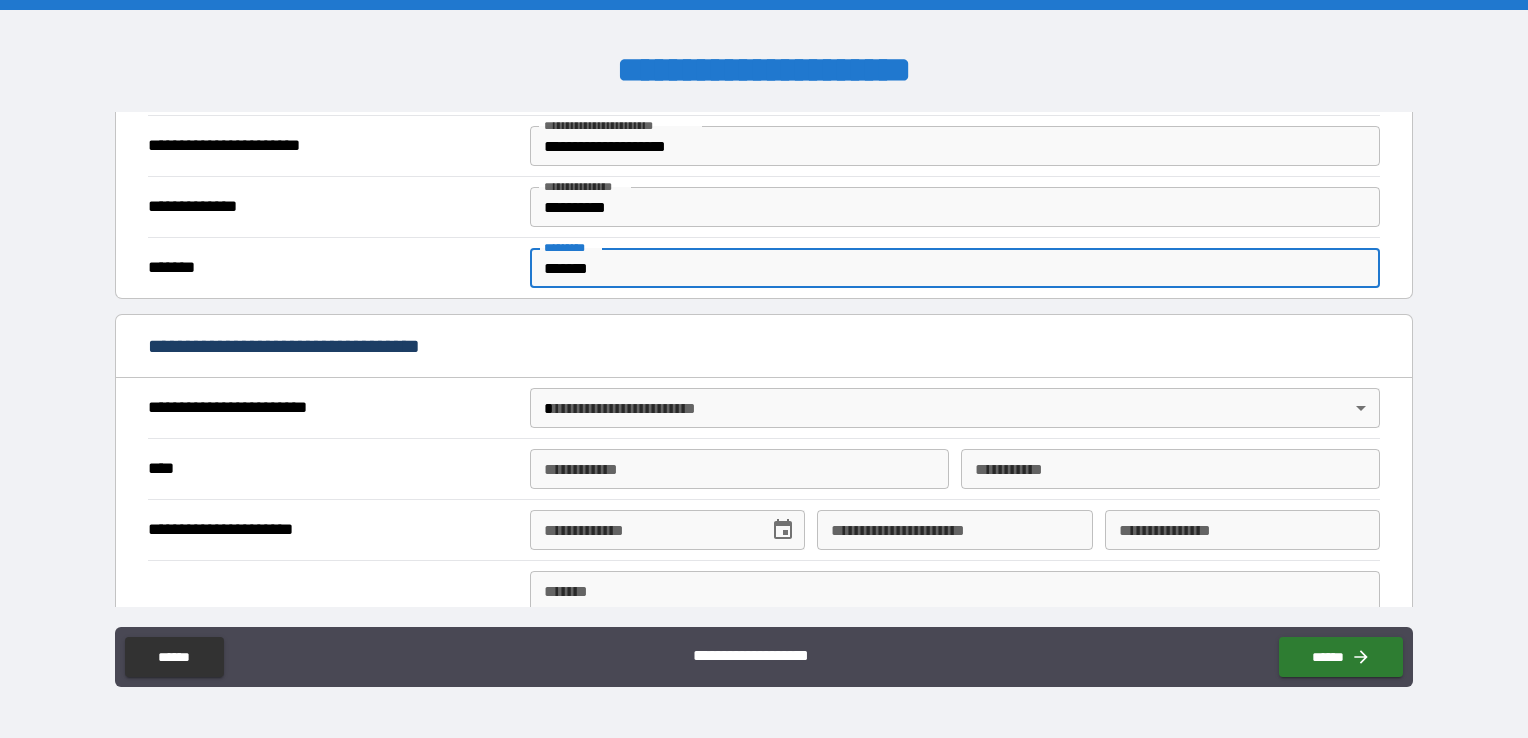 scroll, scrollTop: 604, scrollLeft: 0, axis: vertical 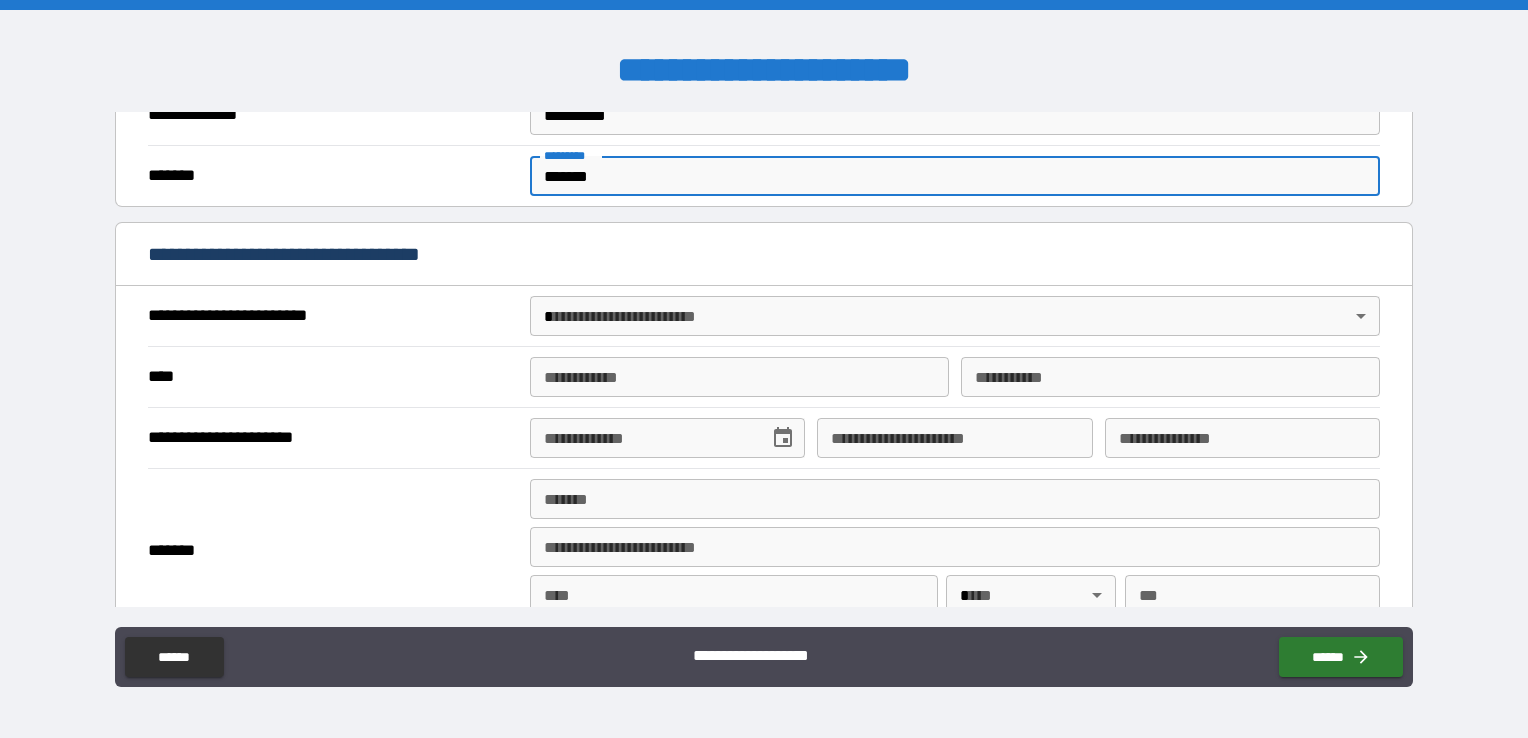 type on "*******" 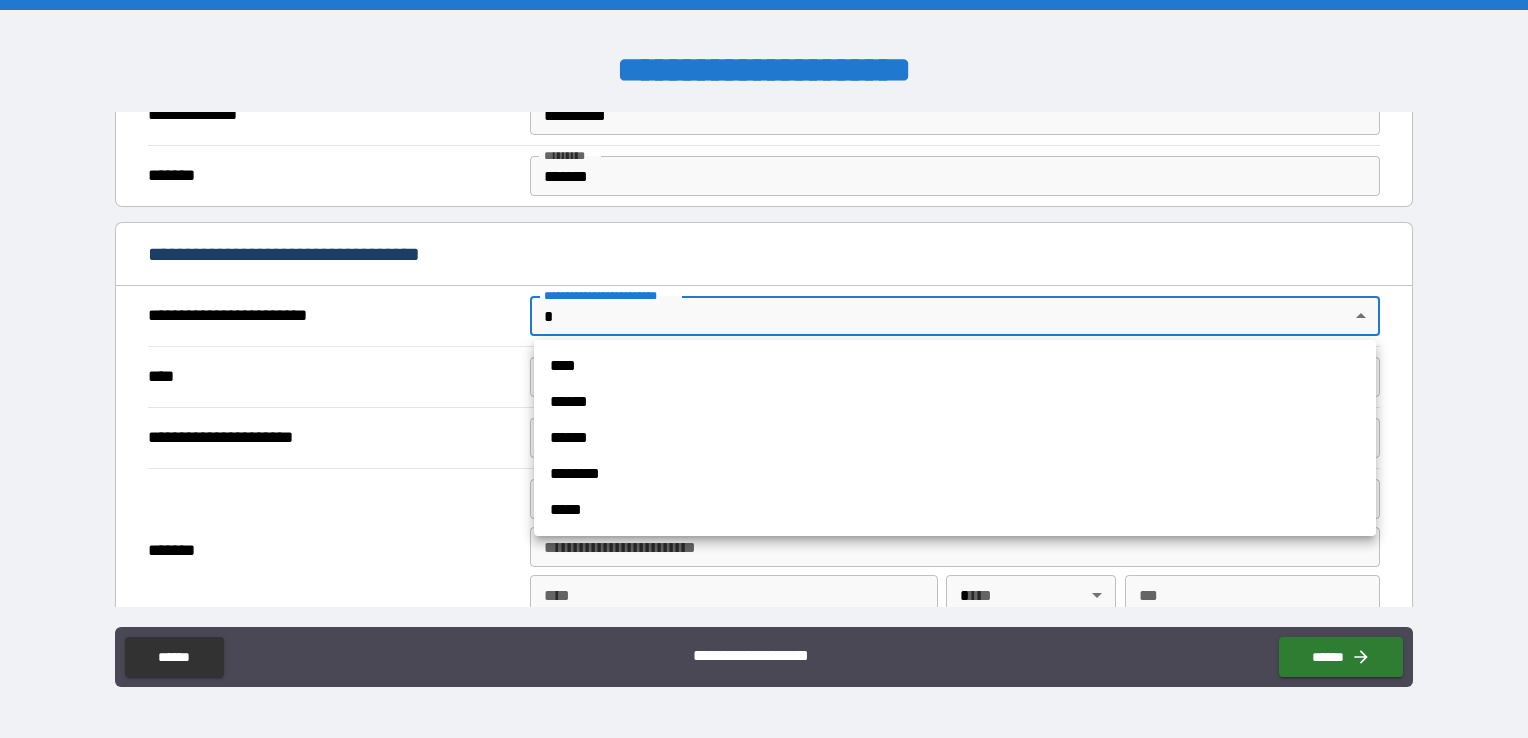 click on "**********" at bounding box center [764, 369] 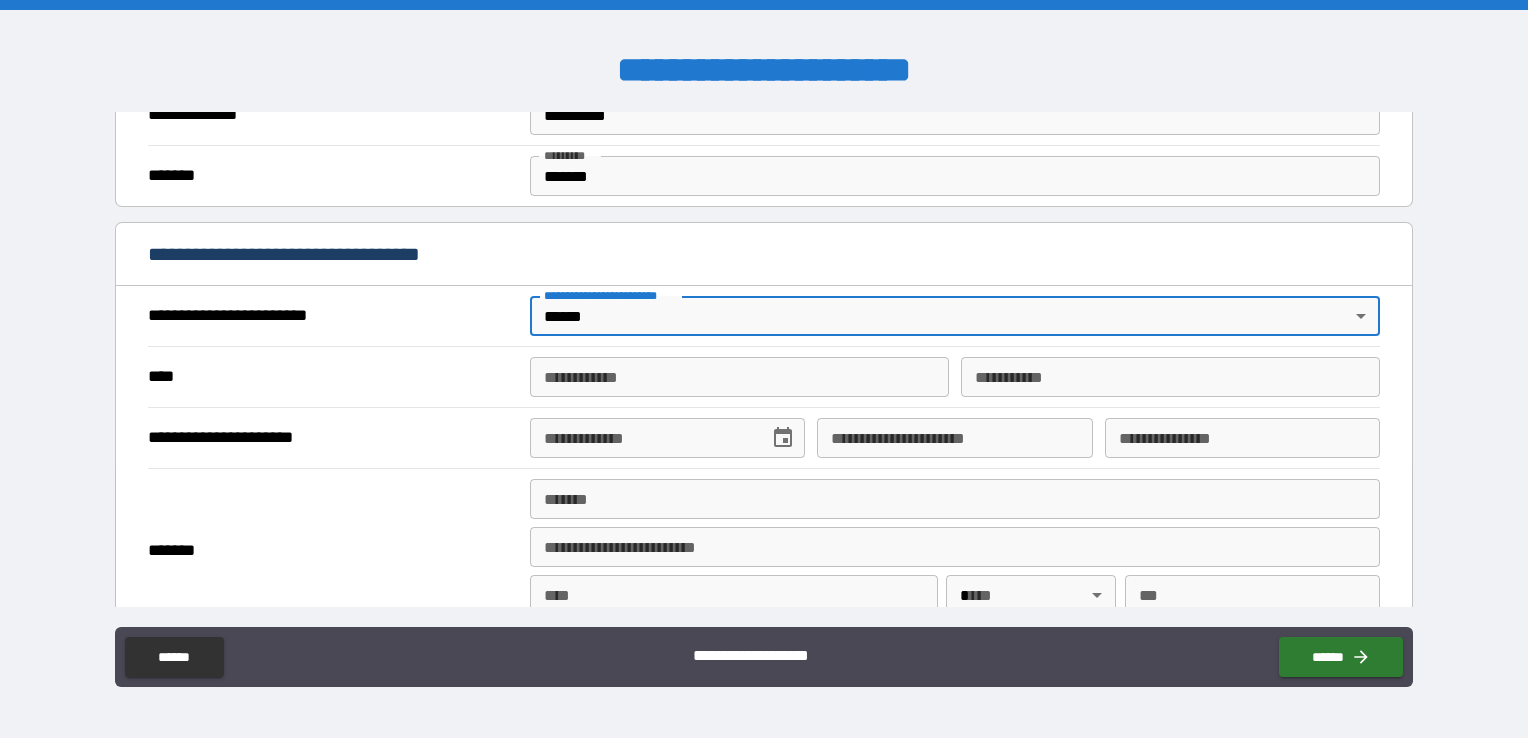 click on "**********" at bounding box center (739, 377) 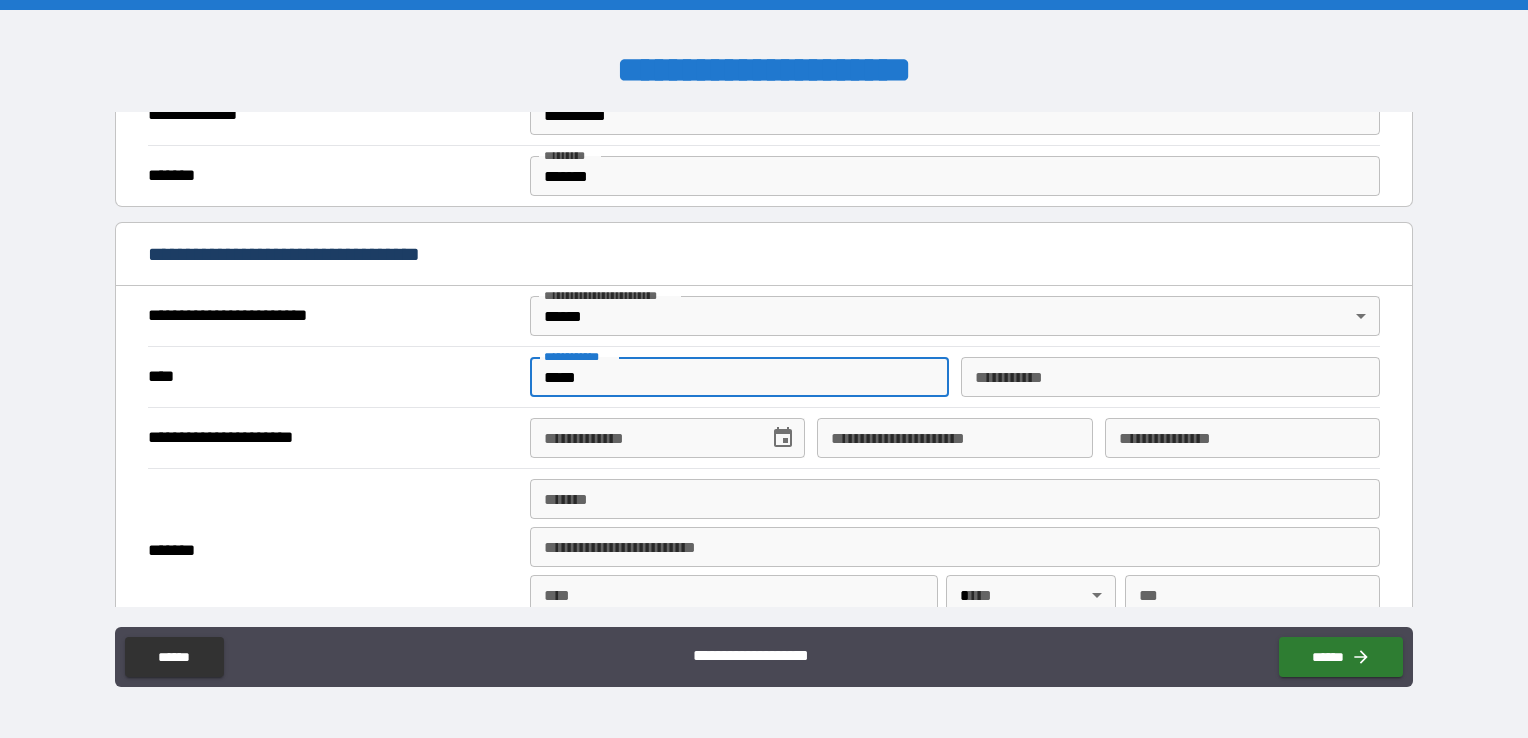 type on "*****" 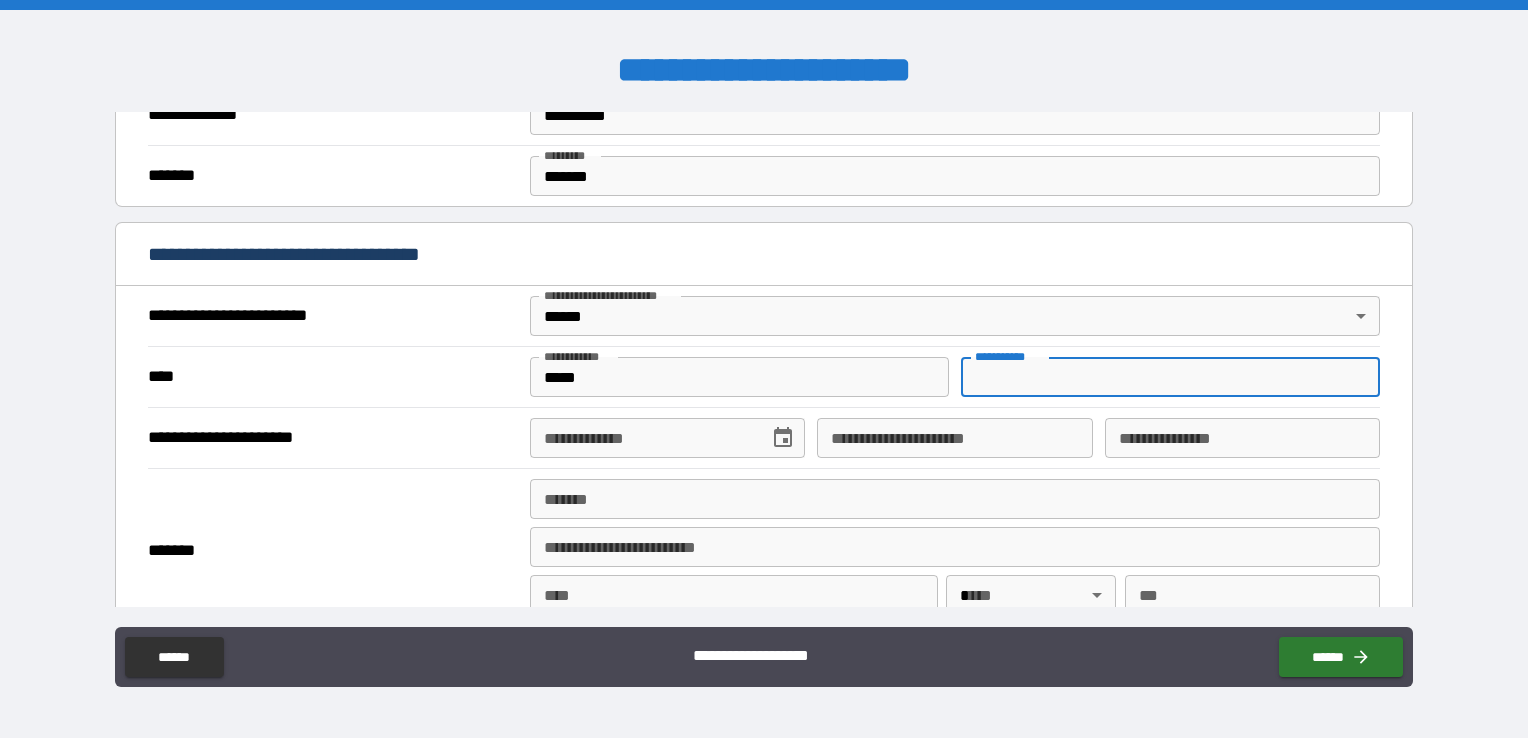 type on "*******" 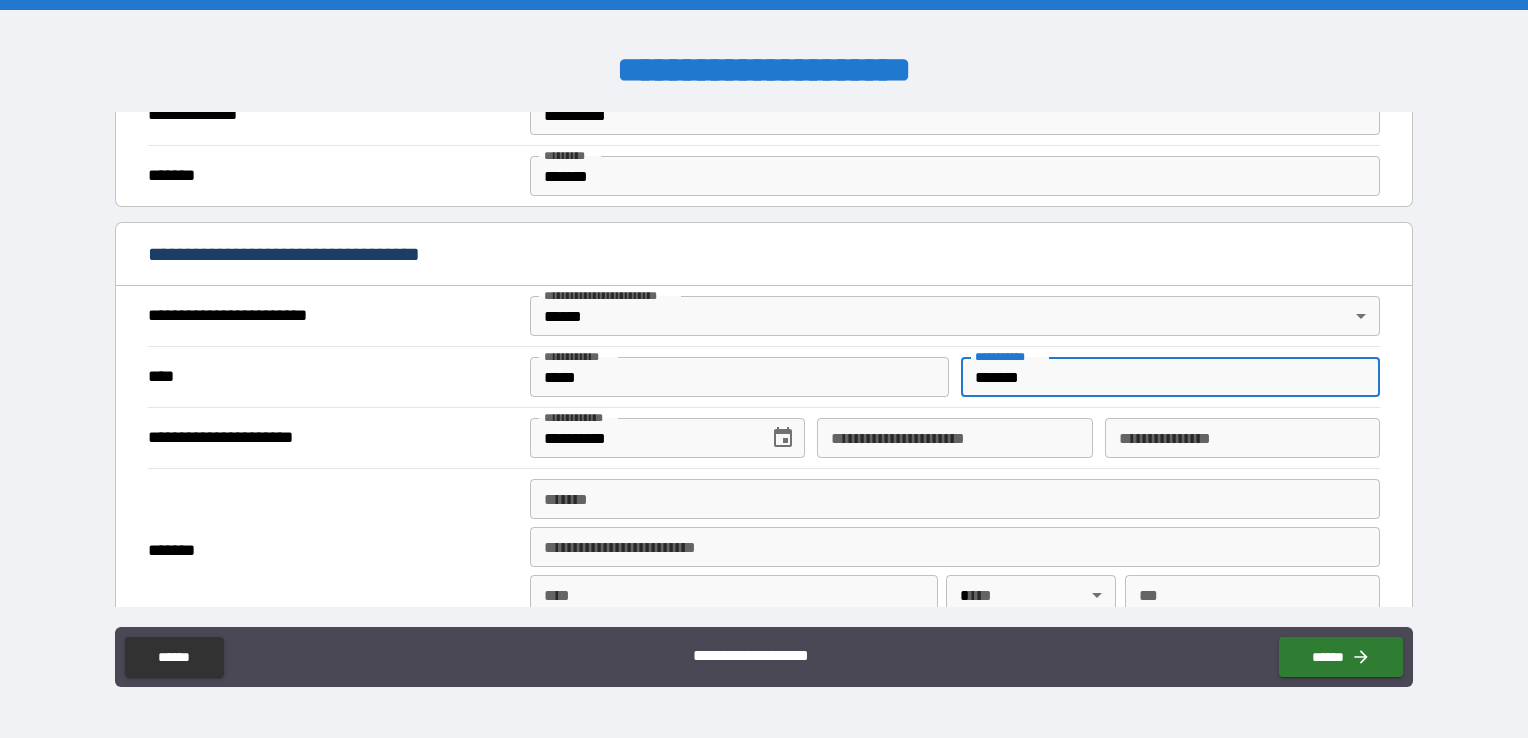 click 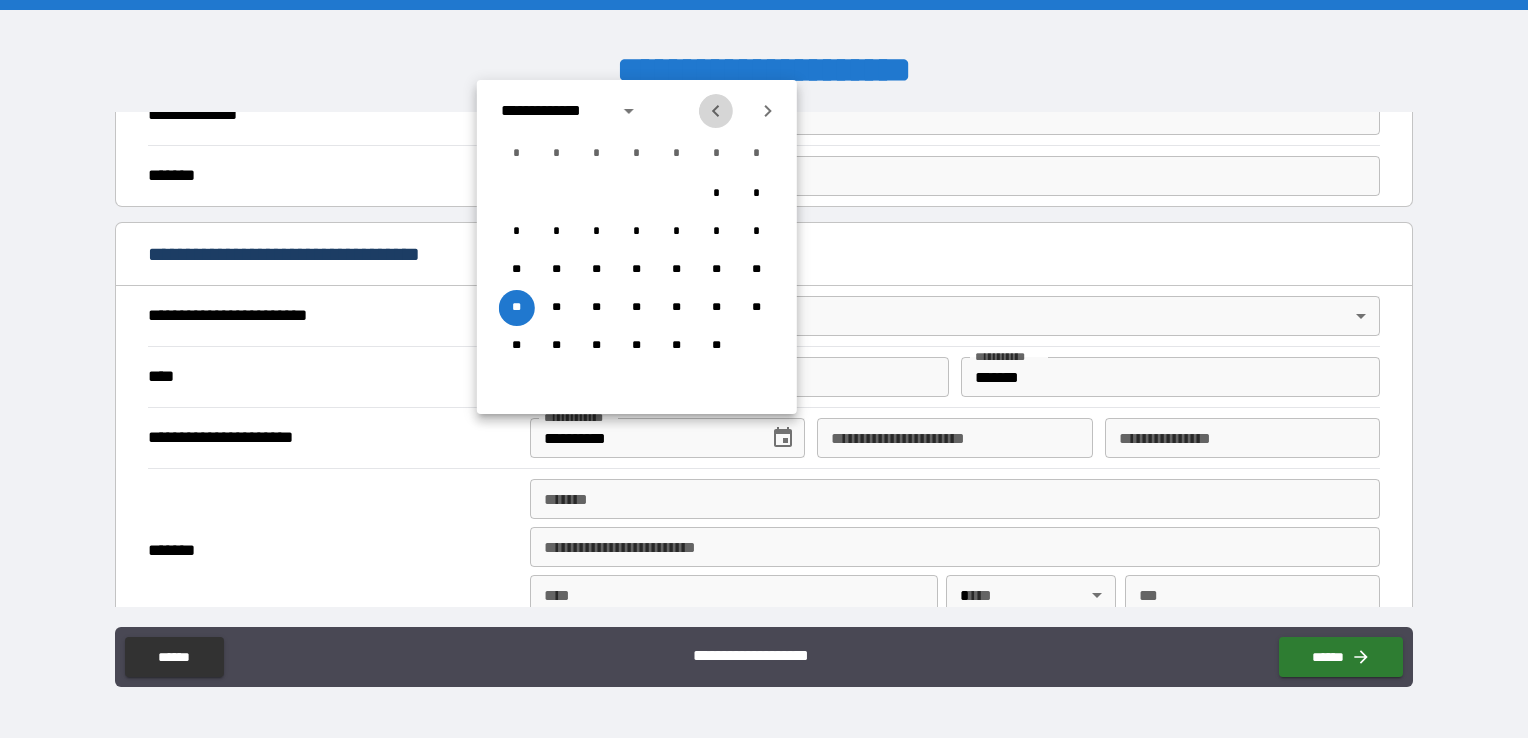 click 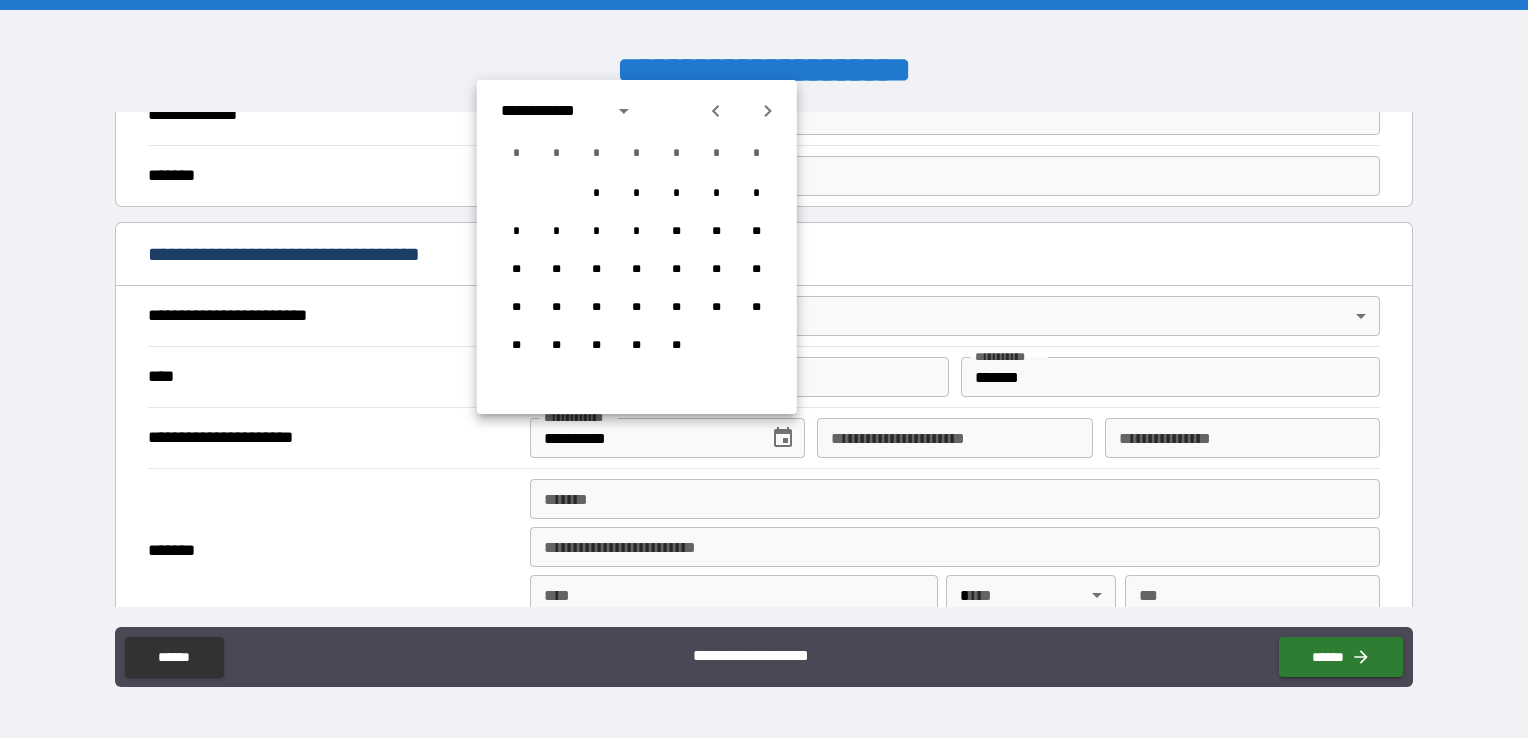 click 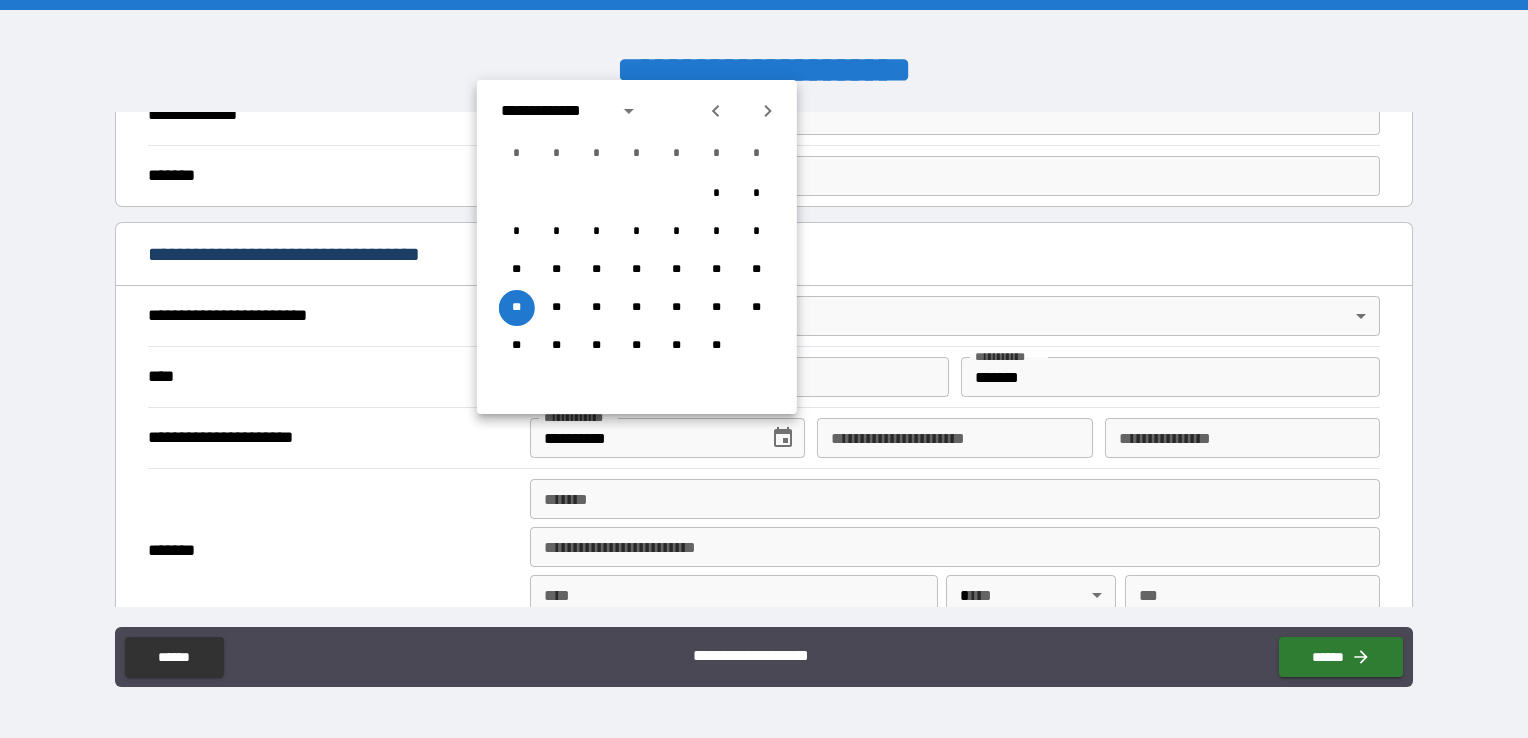 click 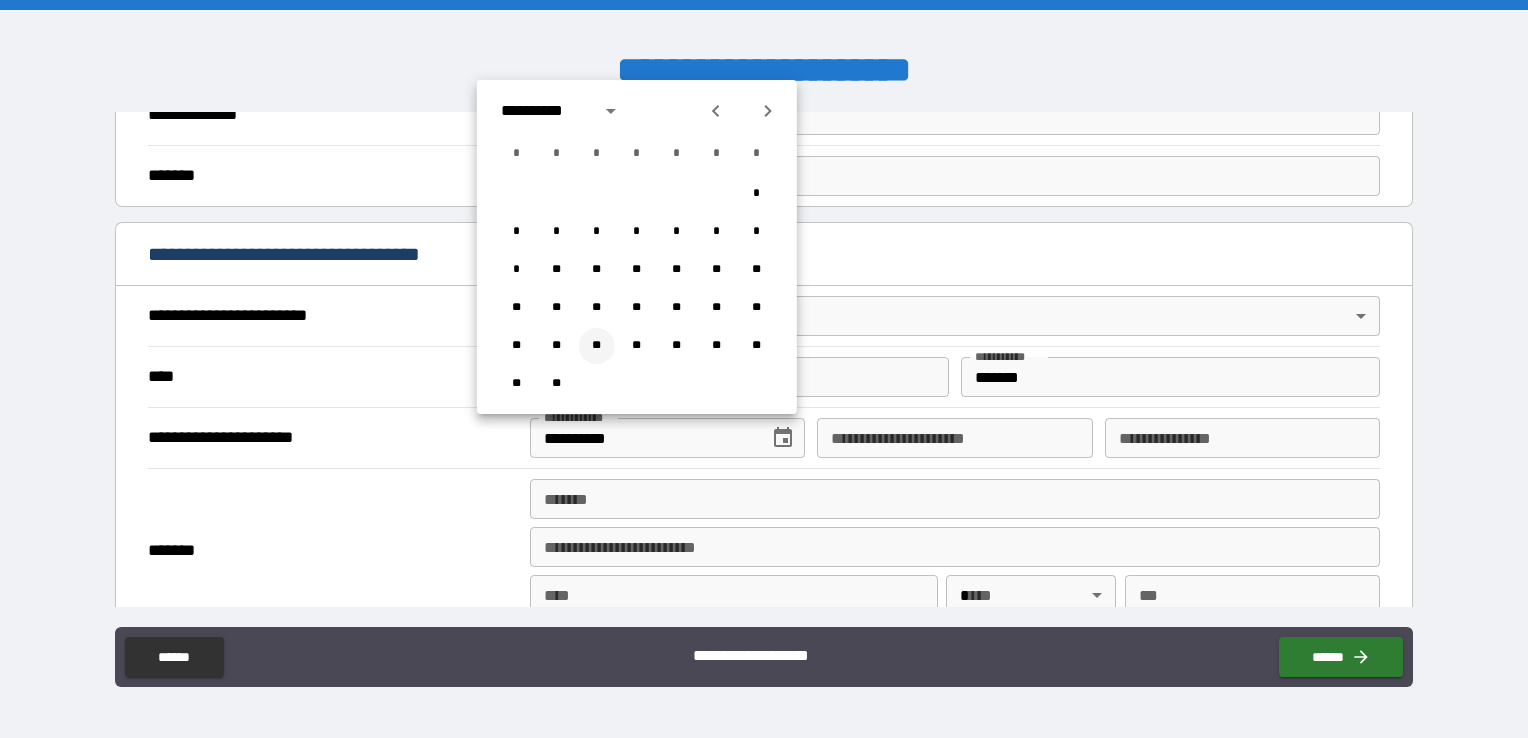click on "**" at bounding box center [597, 346] 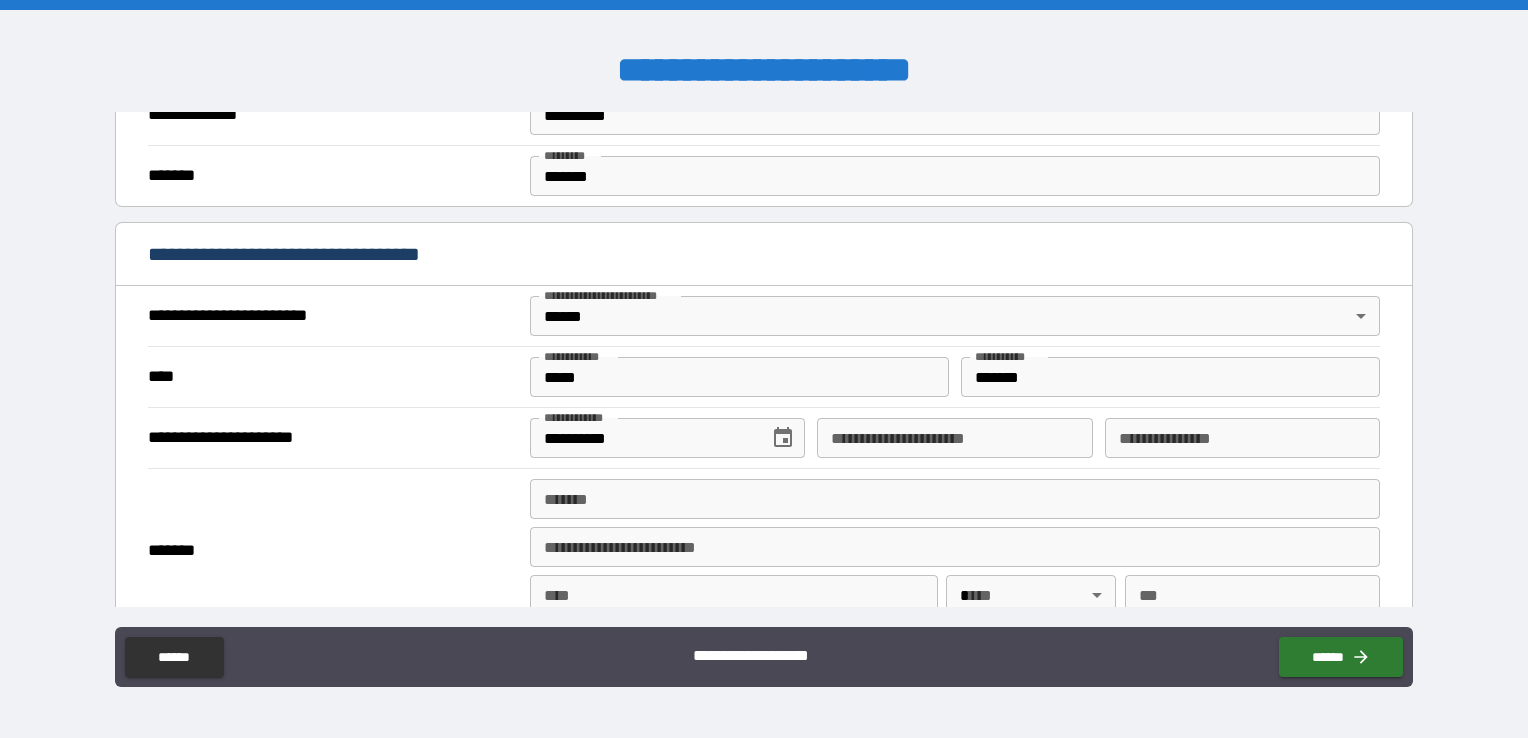 click on "**********" at bounding box center [954, 438] 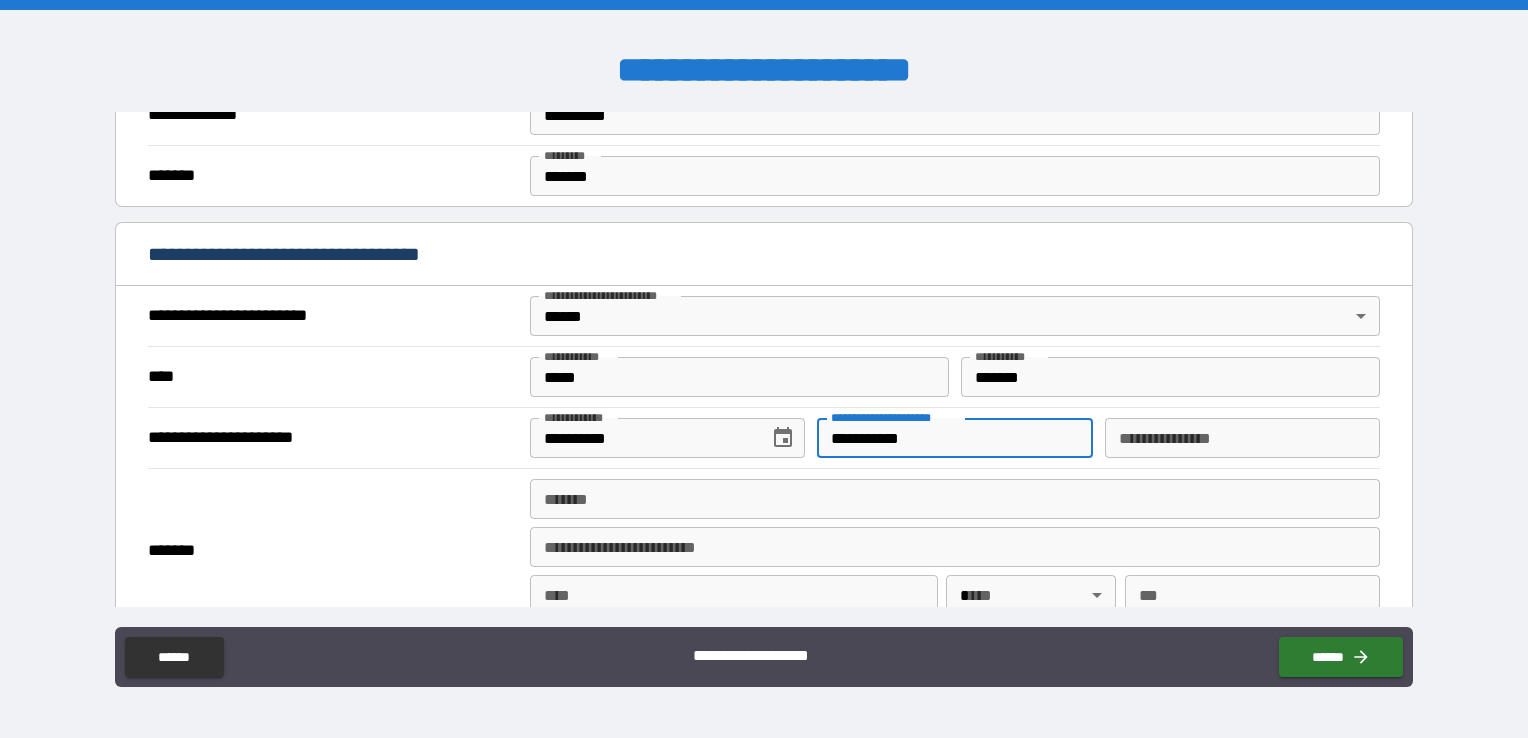 type on "**********" 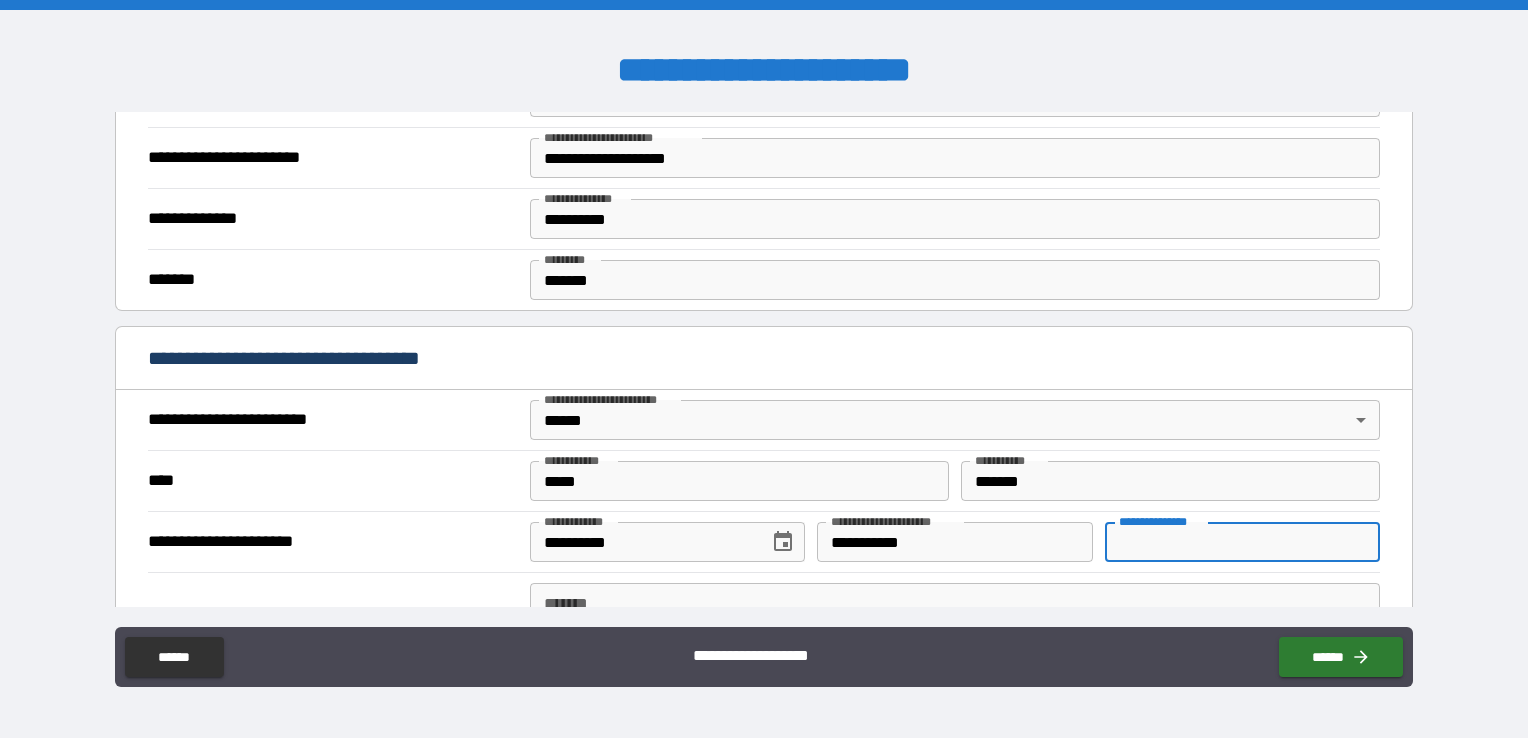 scroll, scrollTop: 600, scrollLeft: 0, axis: vertical 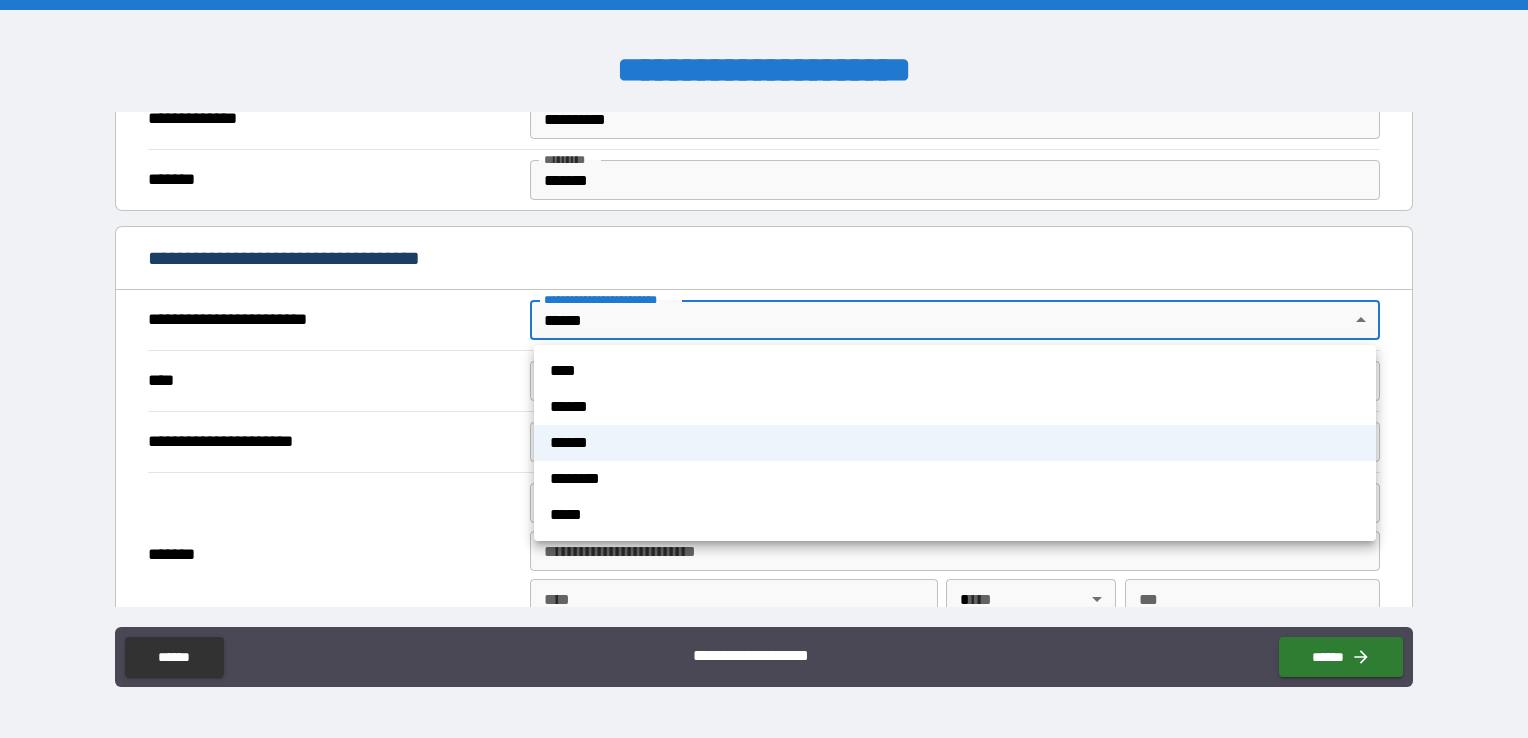 click on "**********" at bounding box center [764, 369] 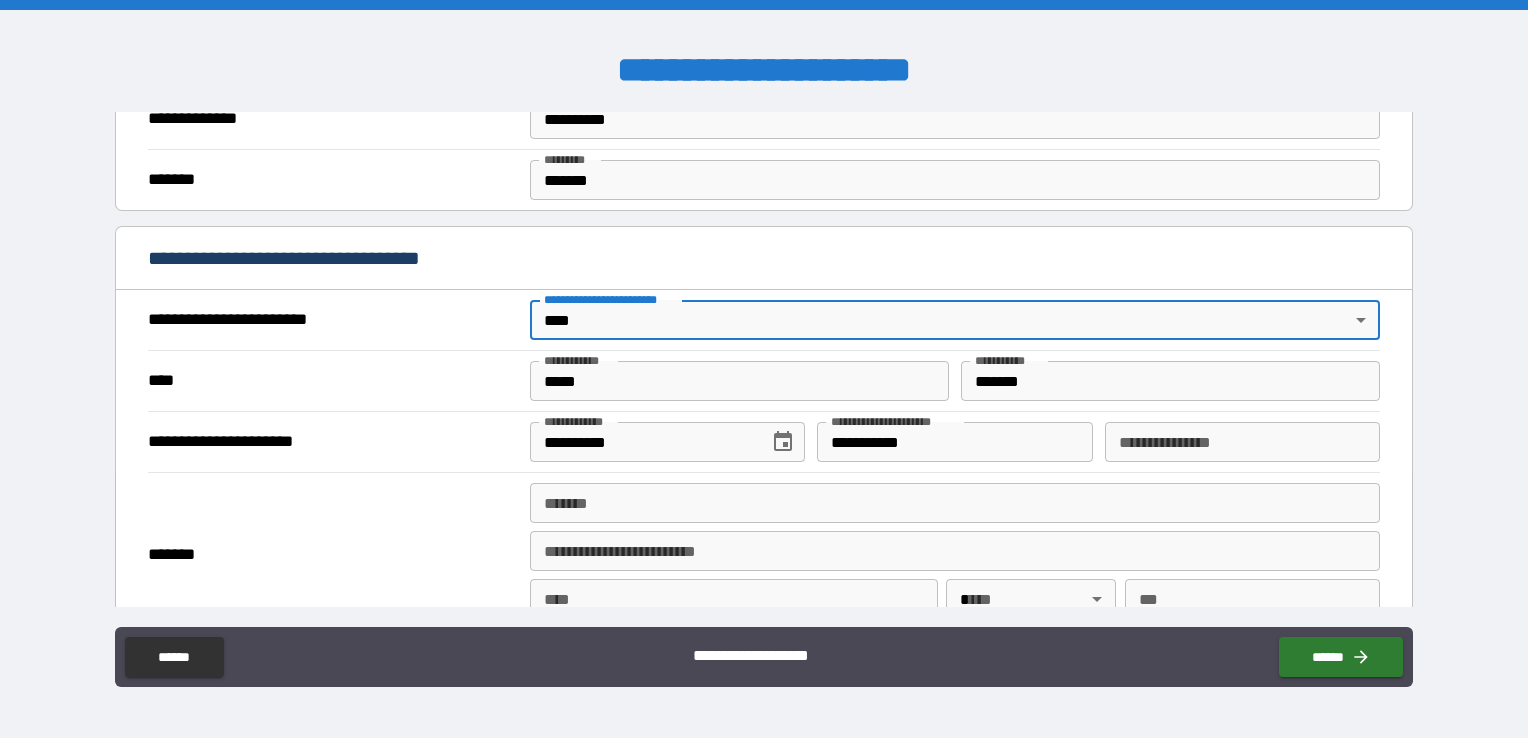 click on "*****" at bounding box center (739, 381) 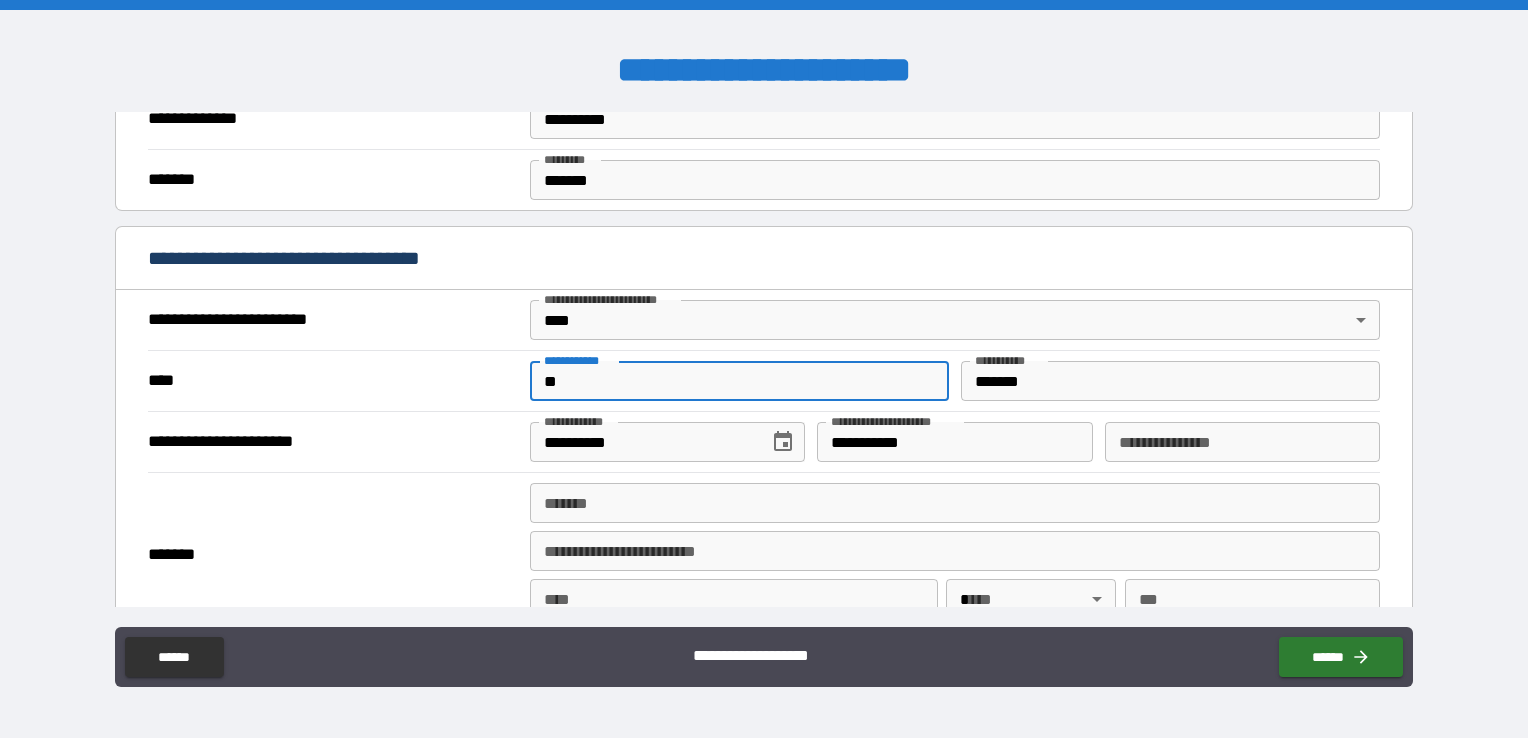 type on "*" 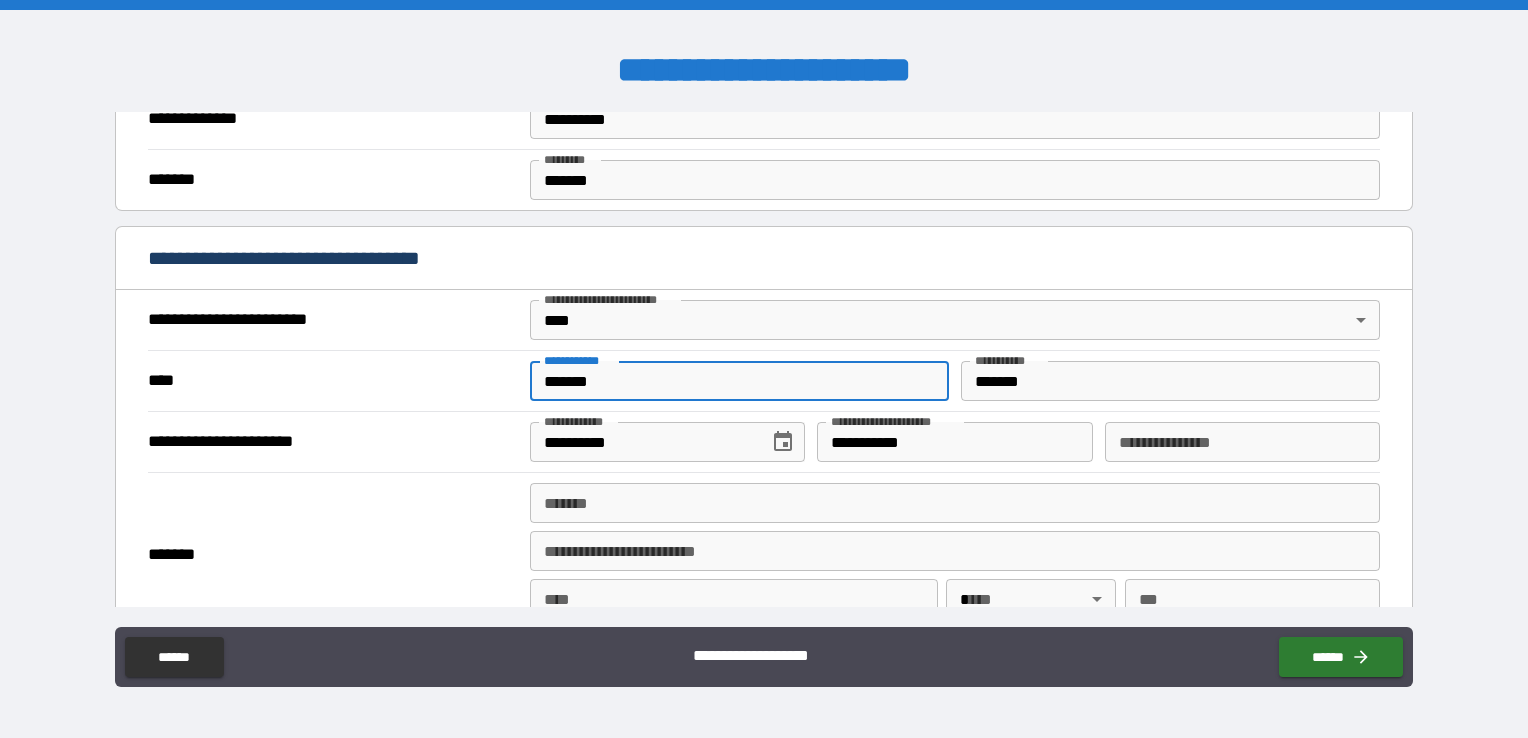 type on "*******" 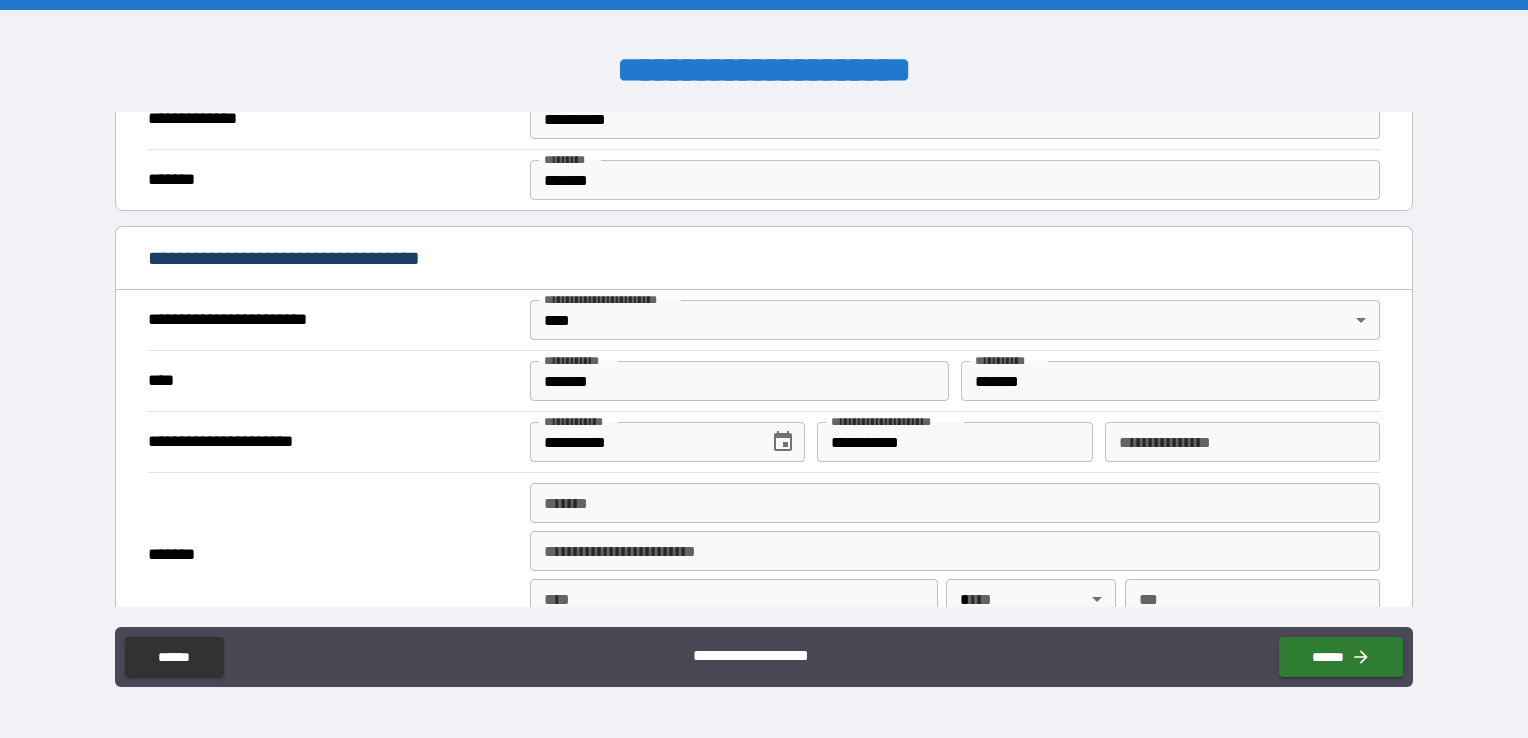 click on "**********" at bounding box center (331, 442) 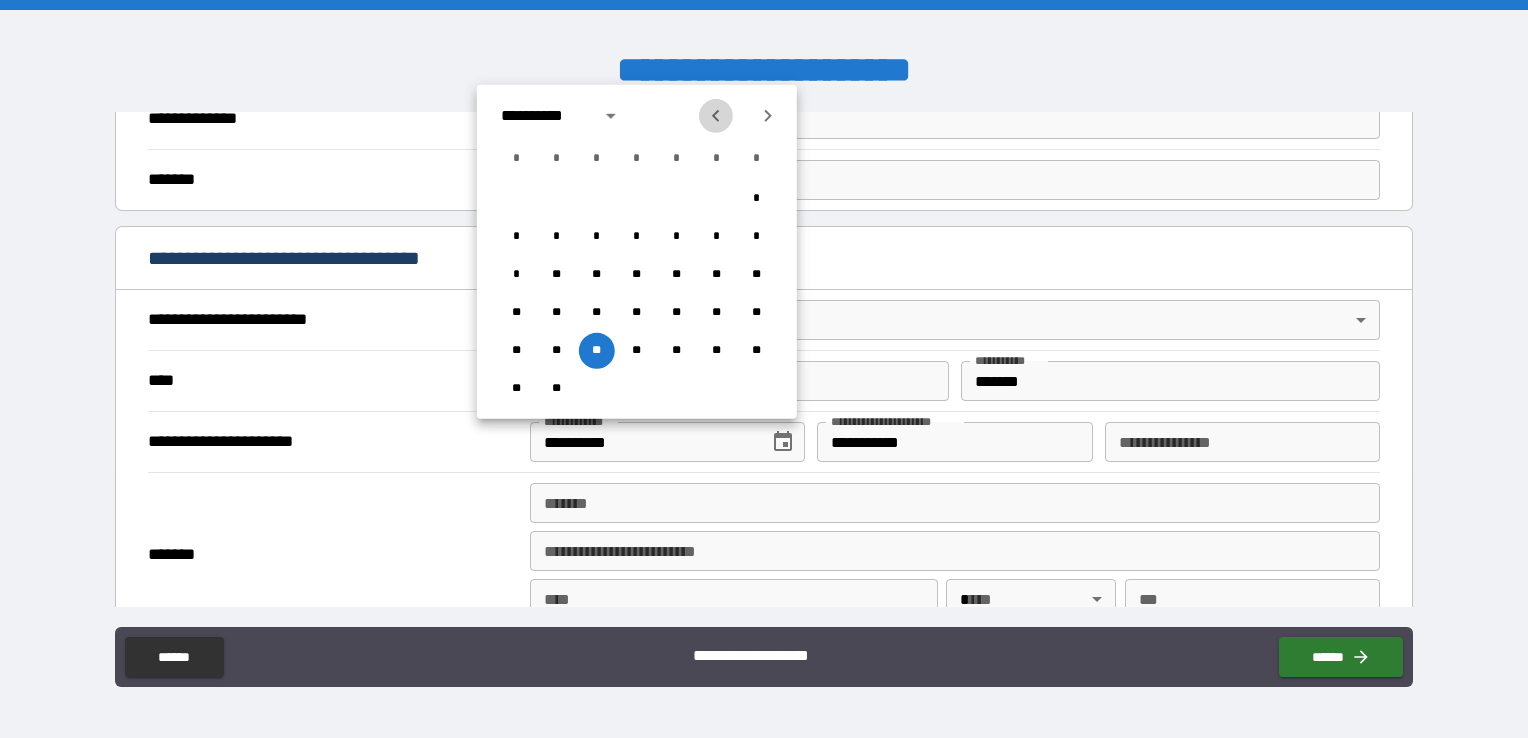 click 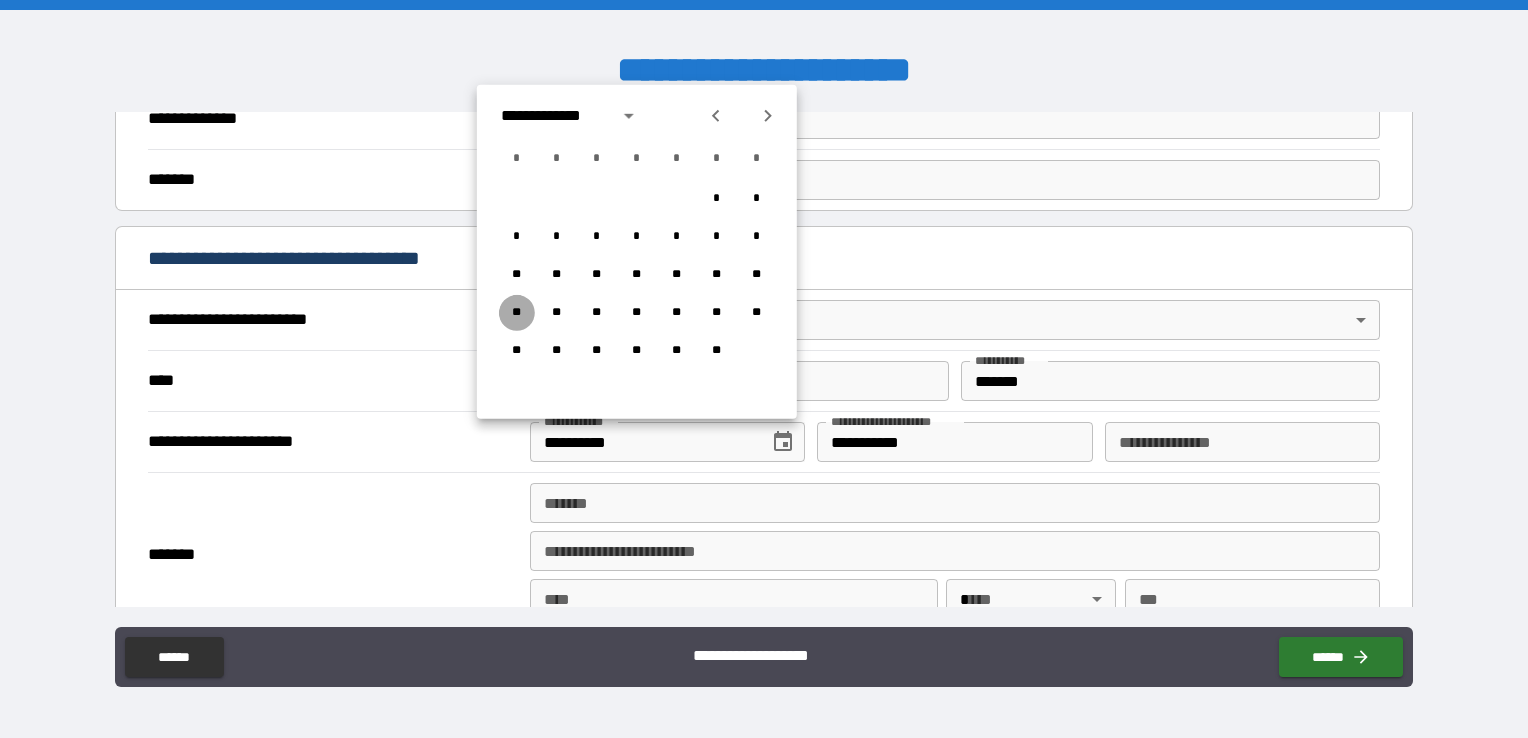 click on "**" at bounding box center [517, 313] 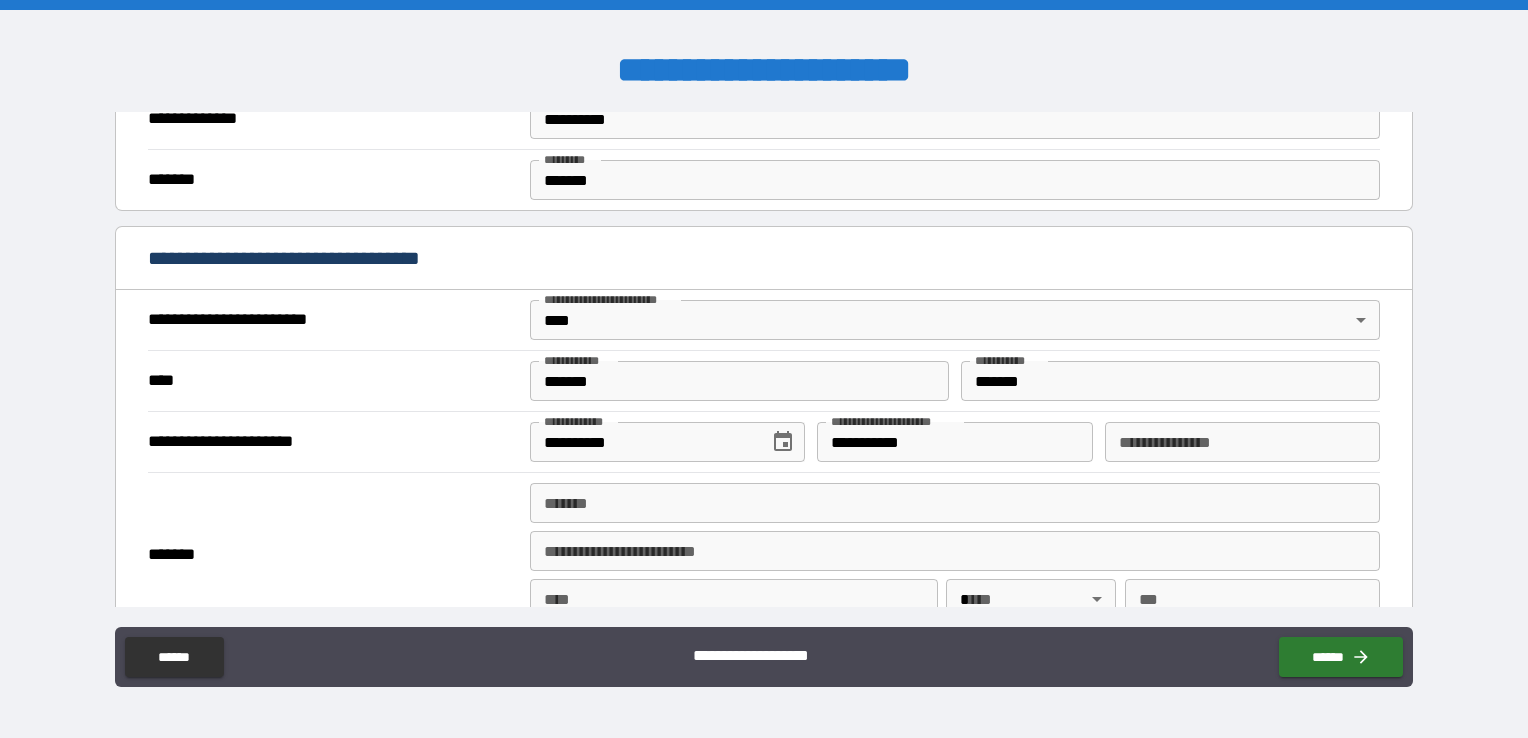 click on "**********" at bounding box center (954, 442) 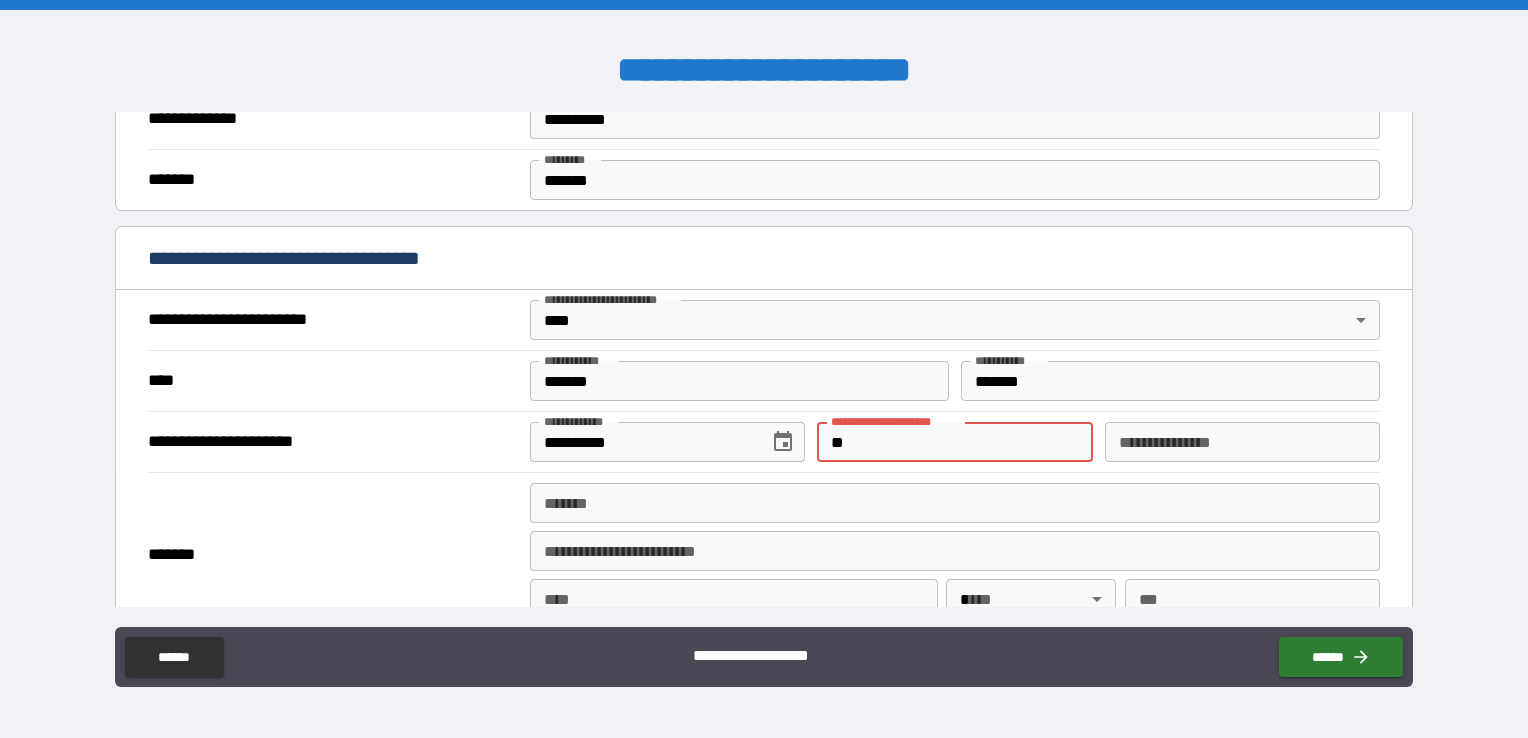 type on "*" 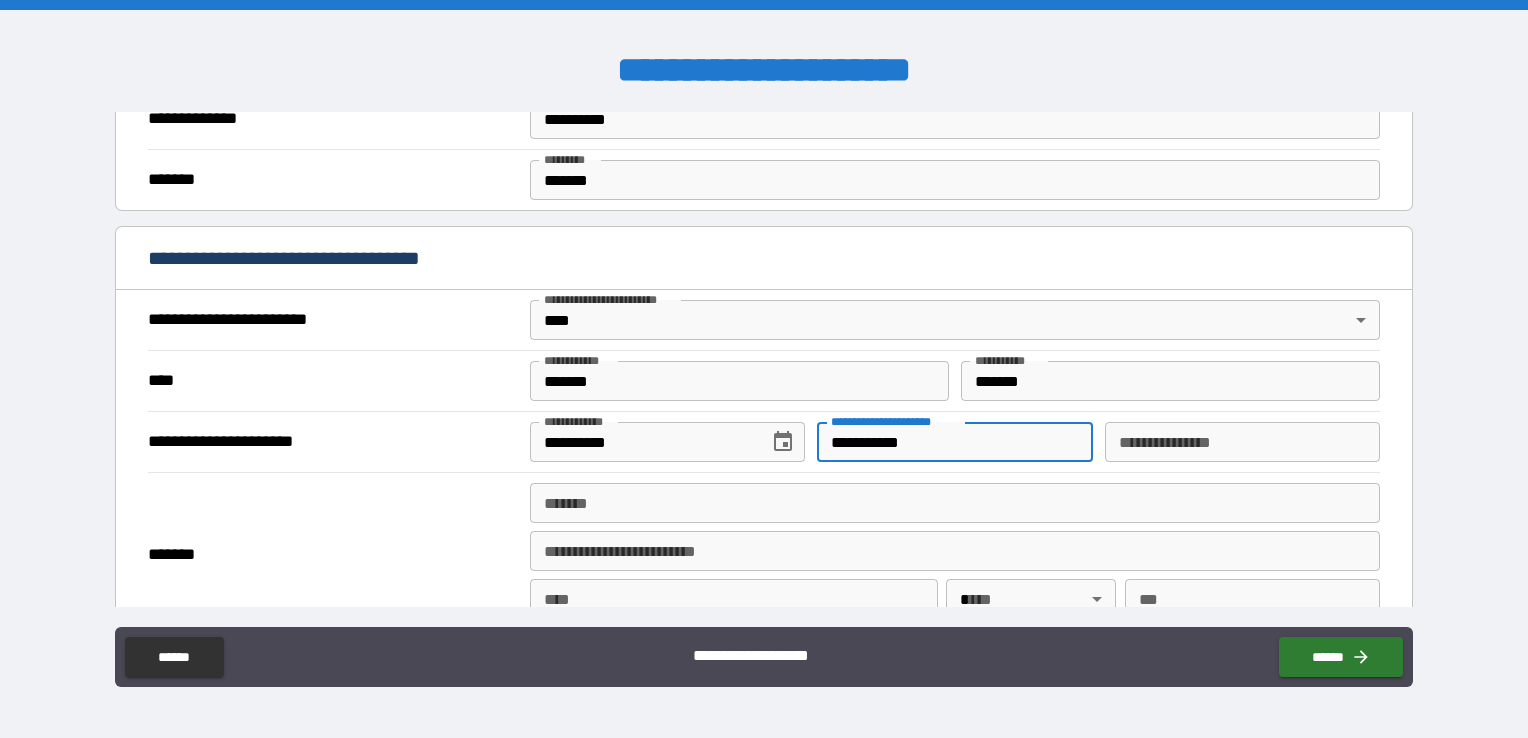 type on "**********" 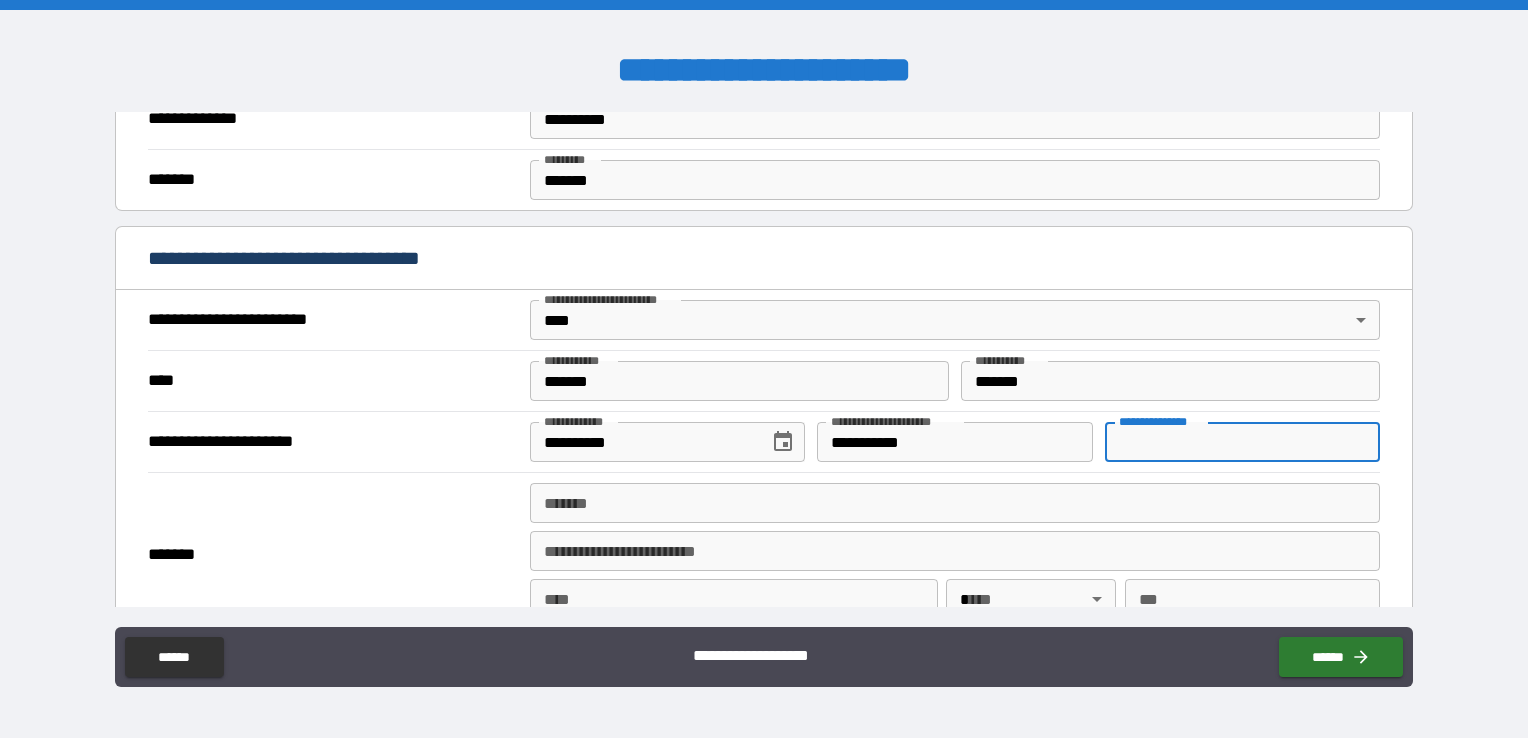 click on "**********" at bounding box center [1242, 442] 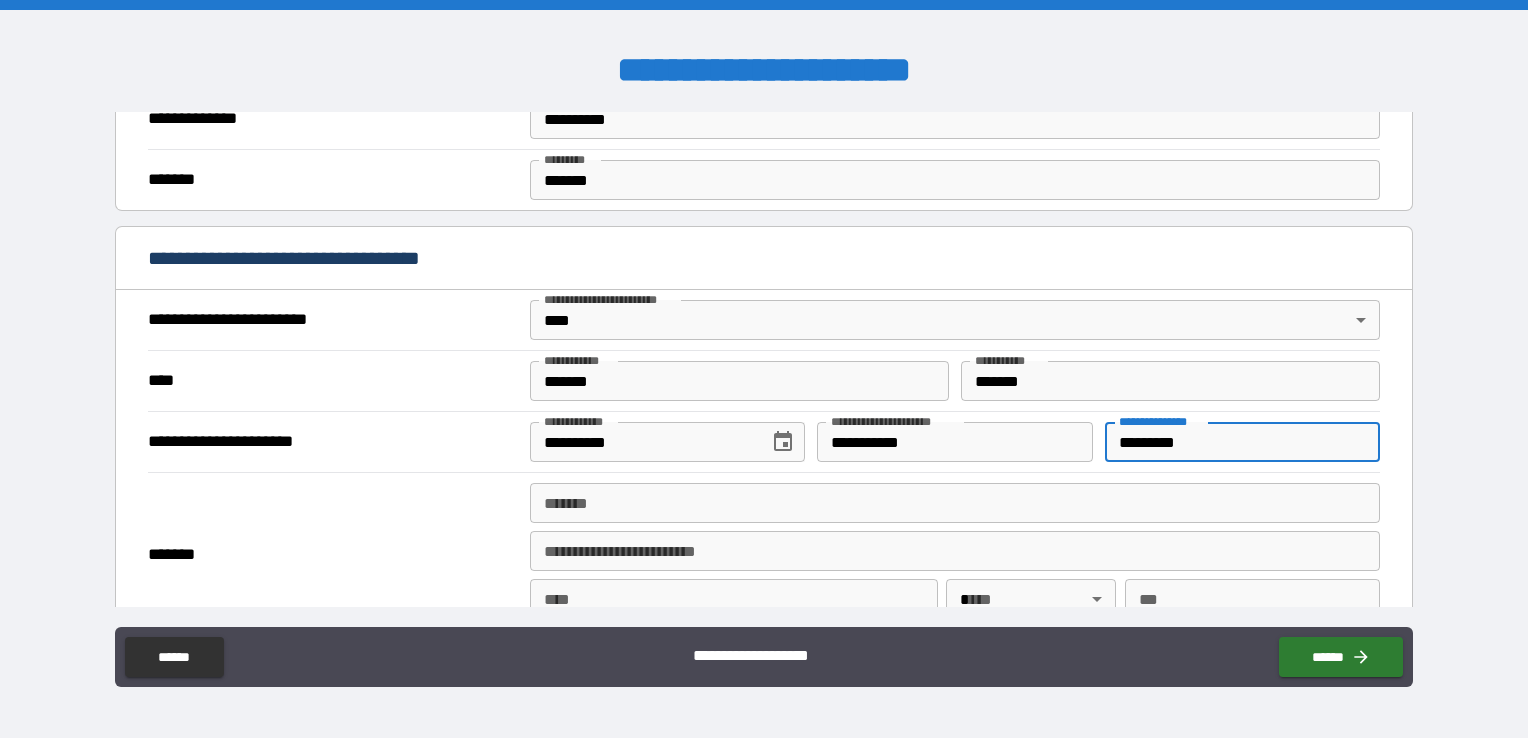 type on "*********" 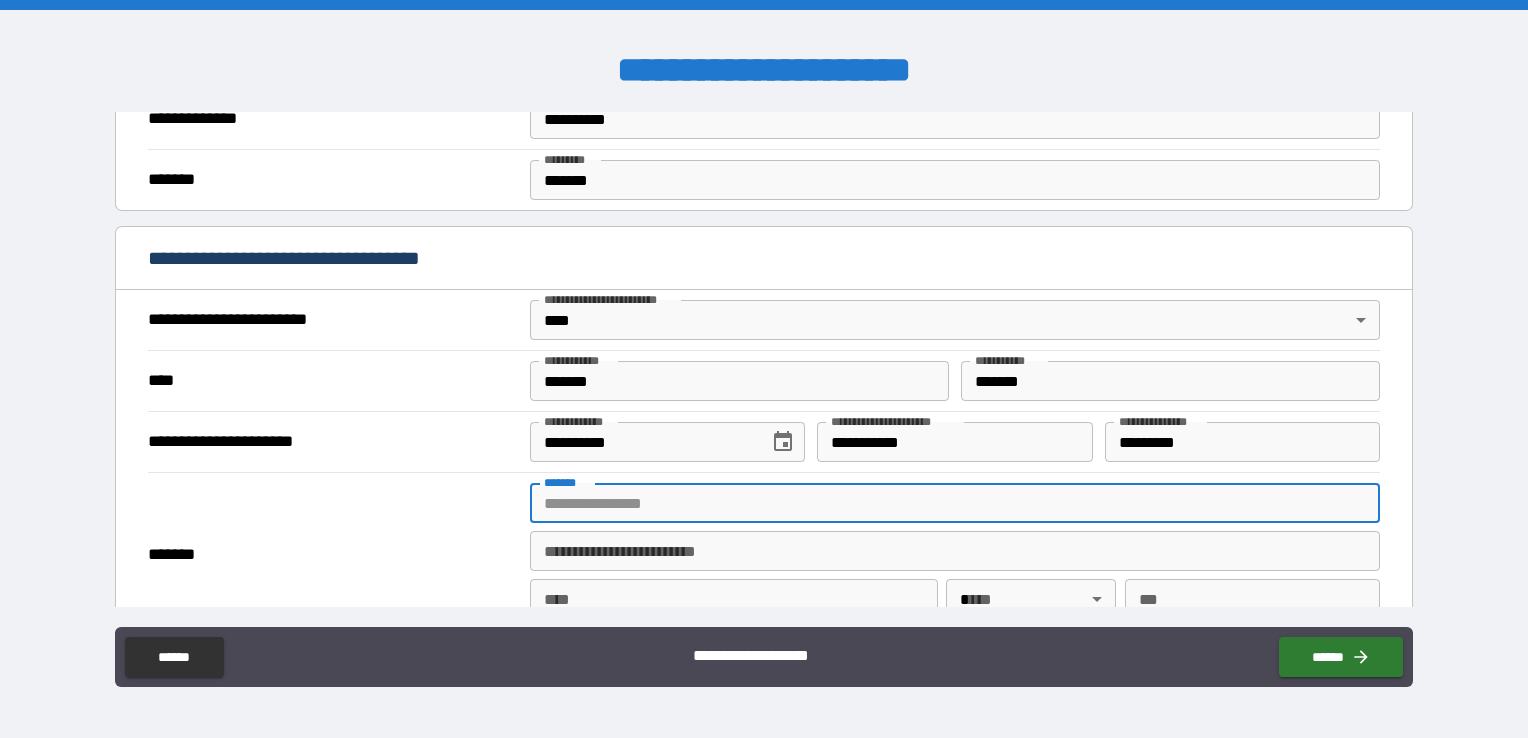 click on "*******" at bounding box center [955, 503] 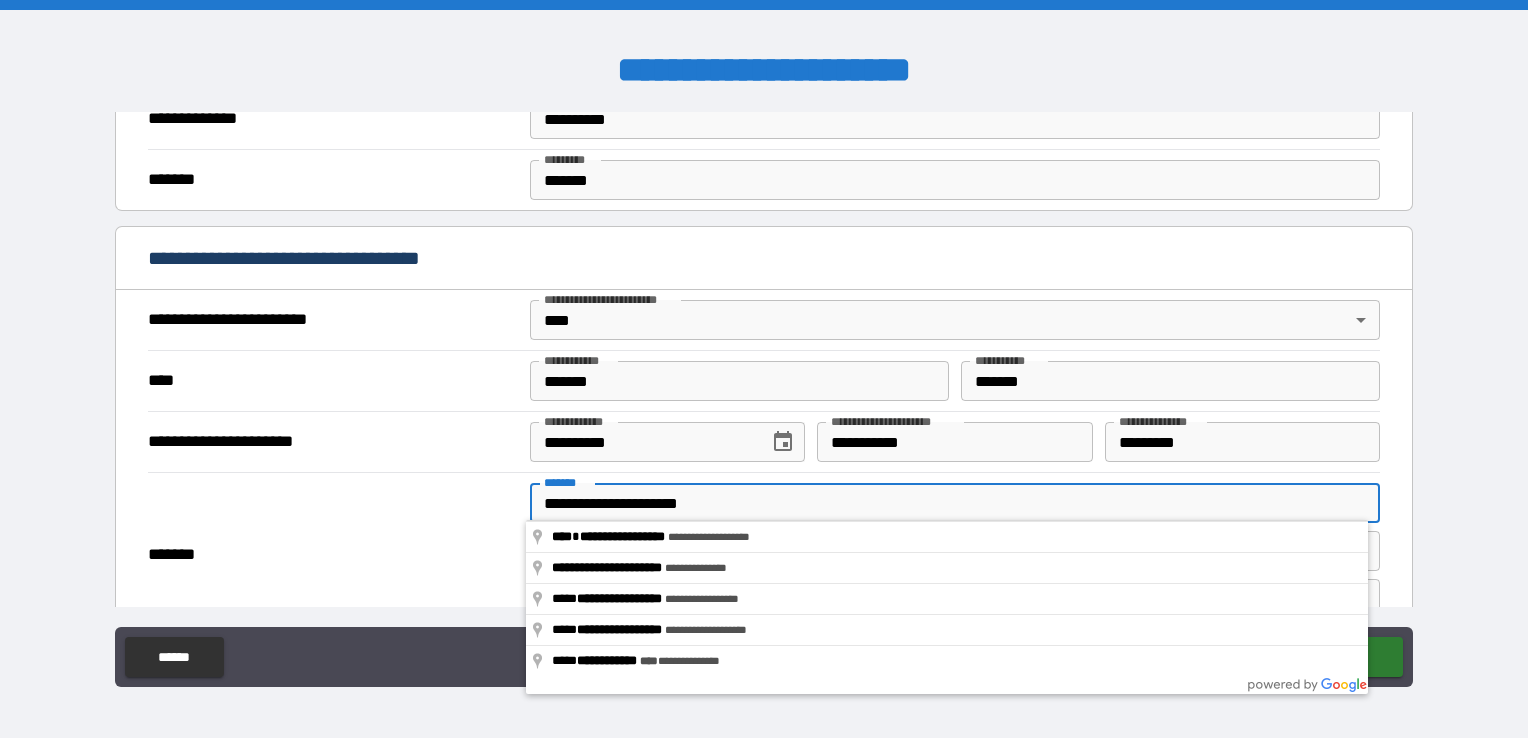 type on "**********" 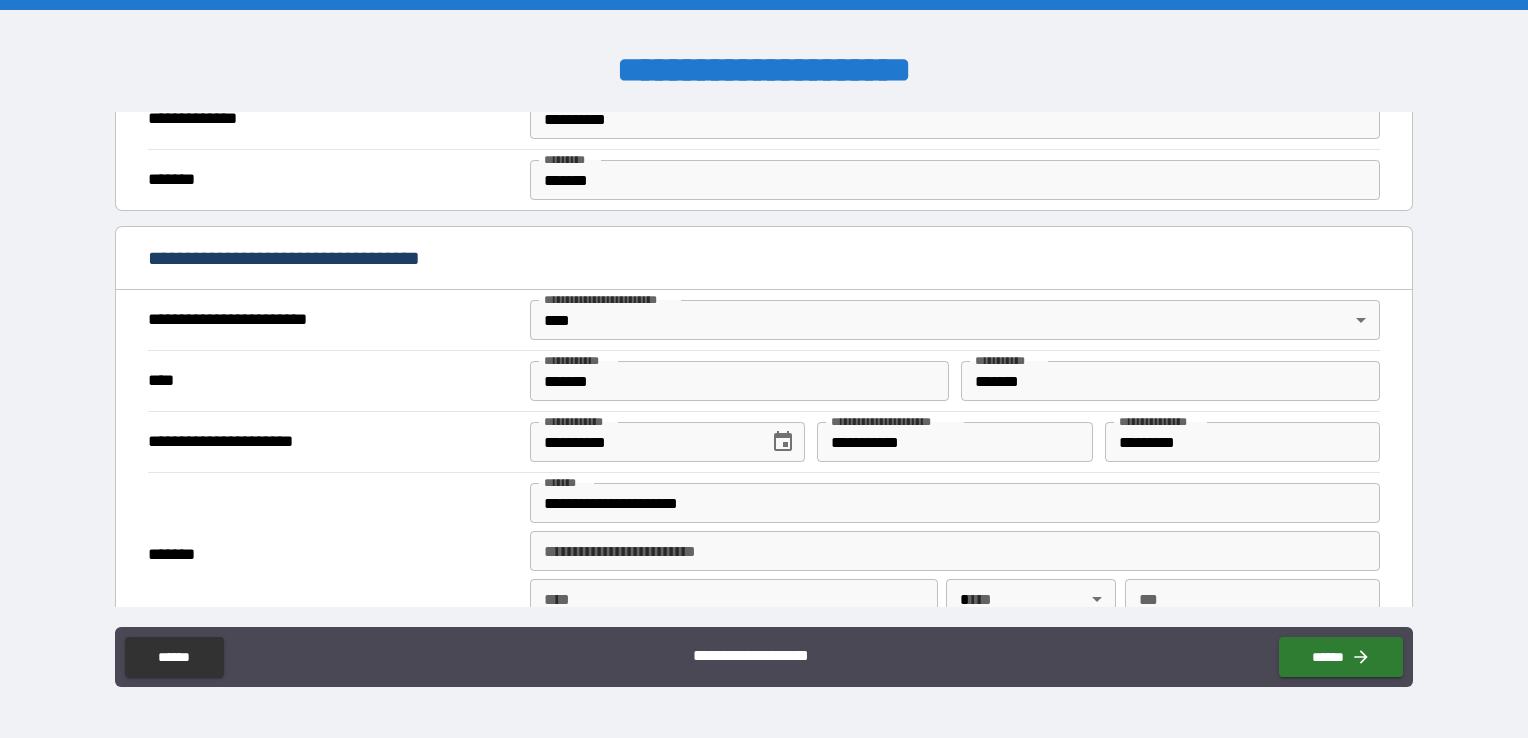 click on "****" at bounding box center (734, 599) 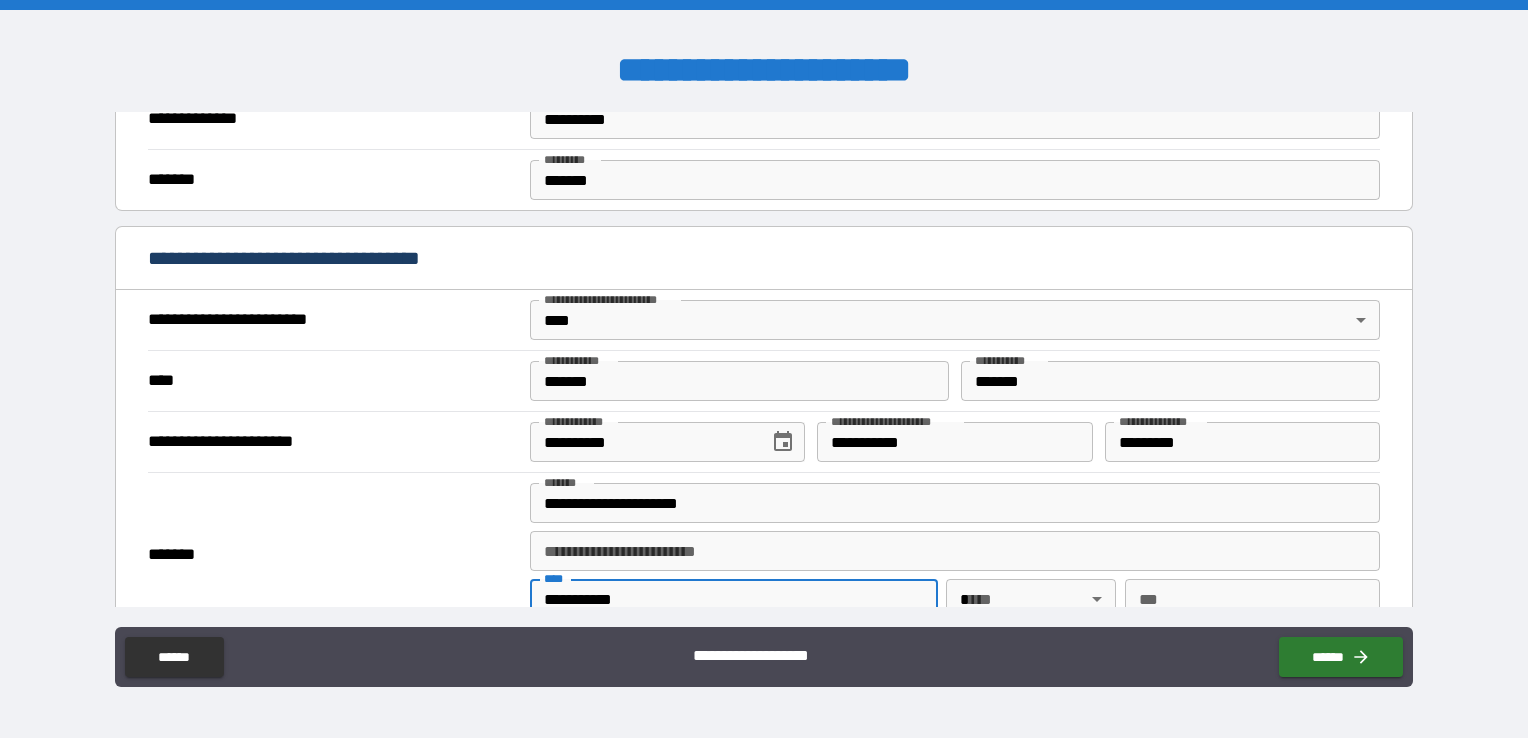 type on "**********" 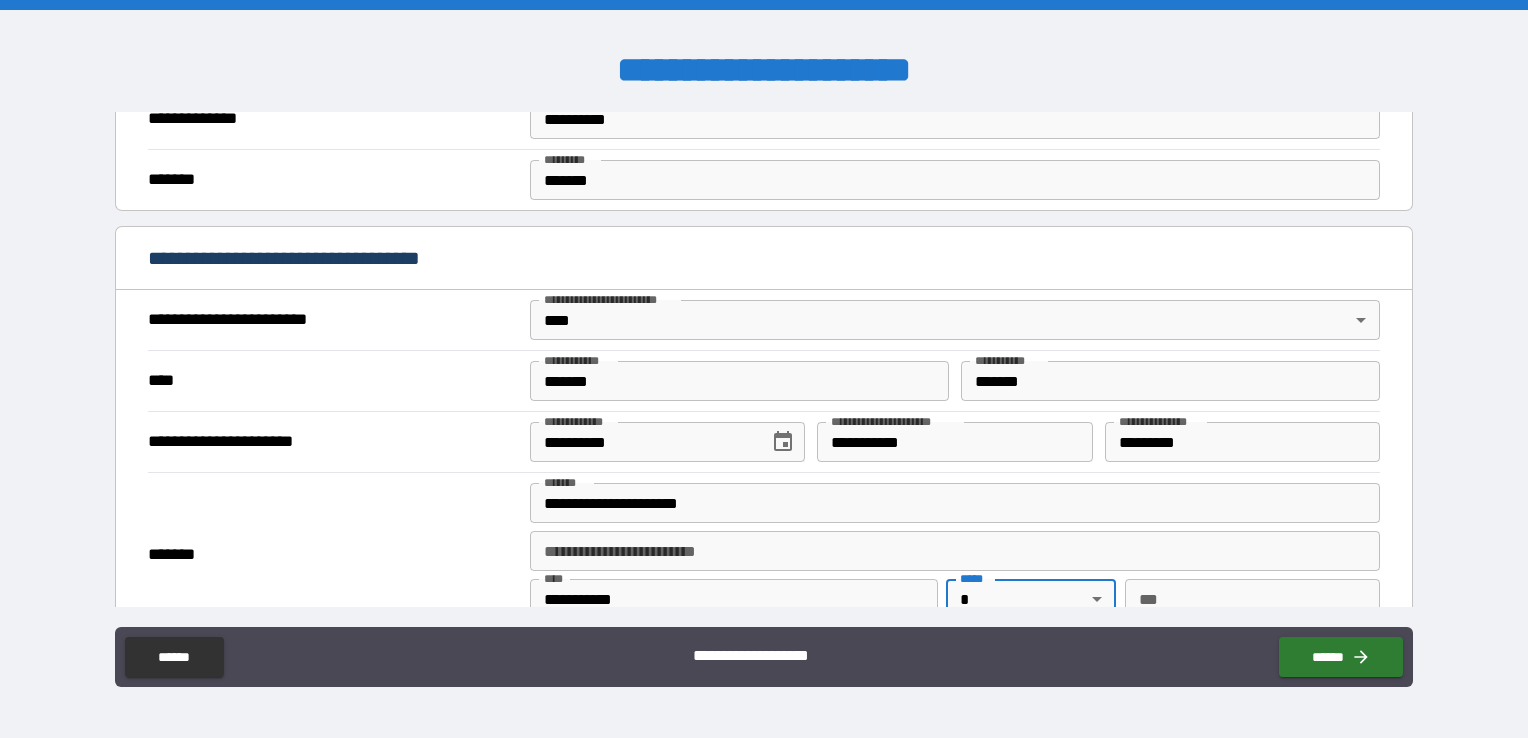 scroll, scrollTop: 608, scrollLeft: 0, axis: vertical 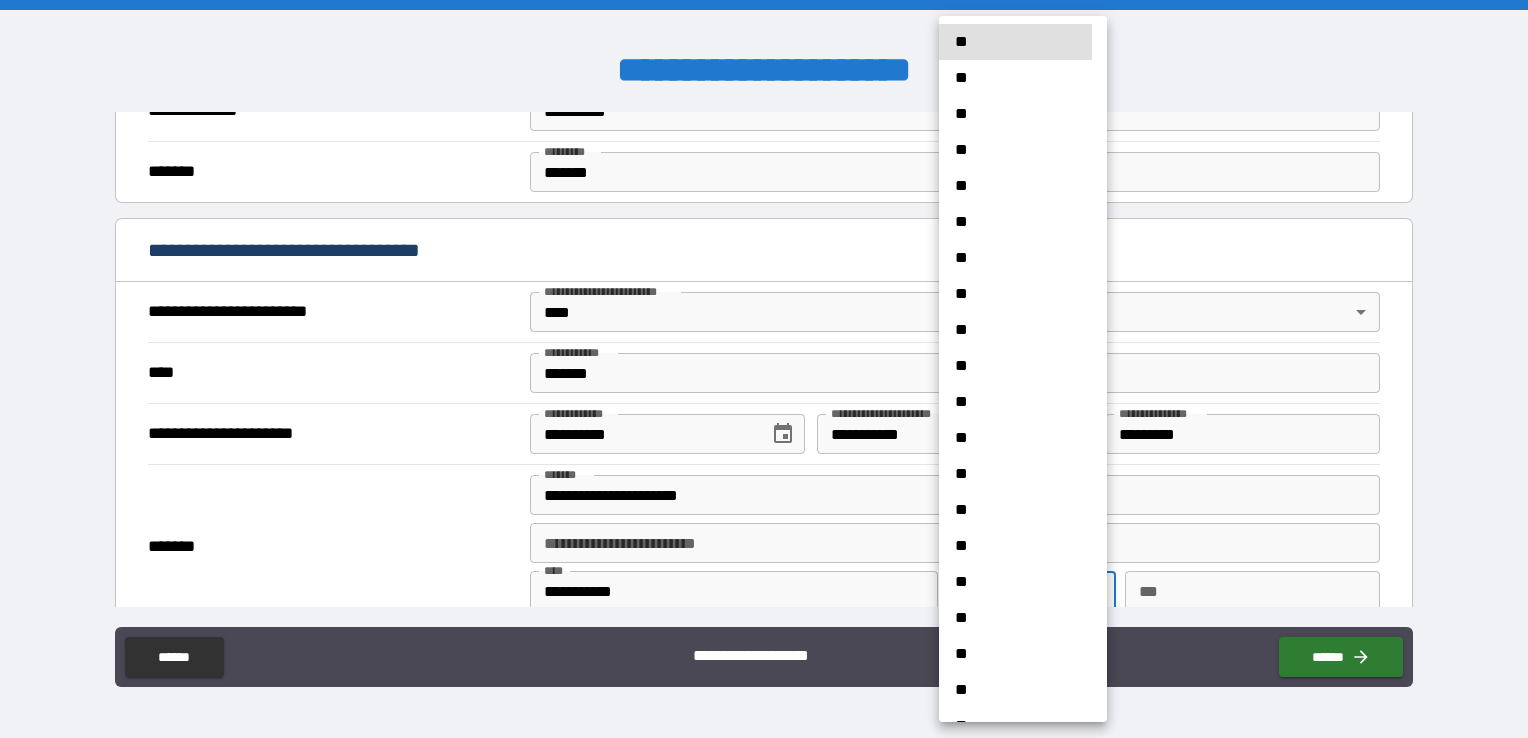click on "**********" at bounding box center [764, 369] 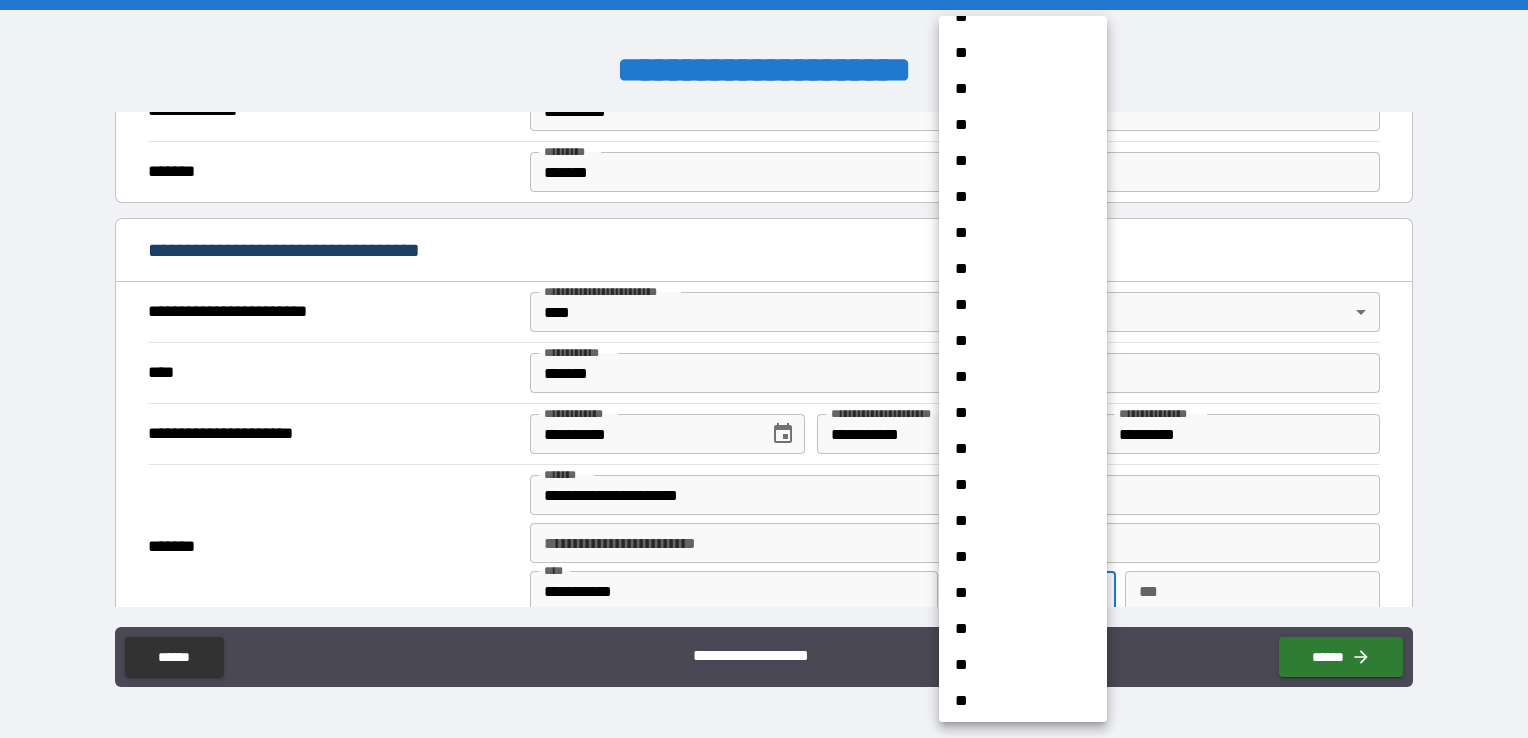 scroll, scrollTop: 1172, scrollLeft: 0, axis: vertical 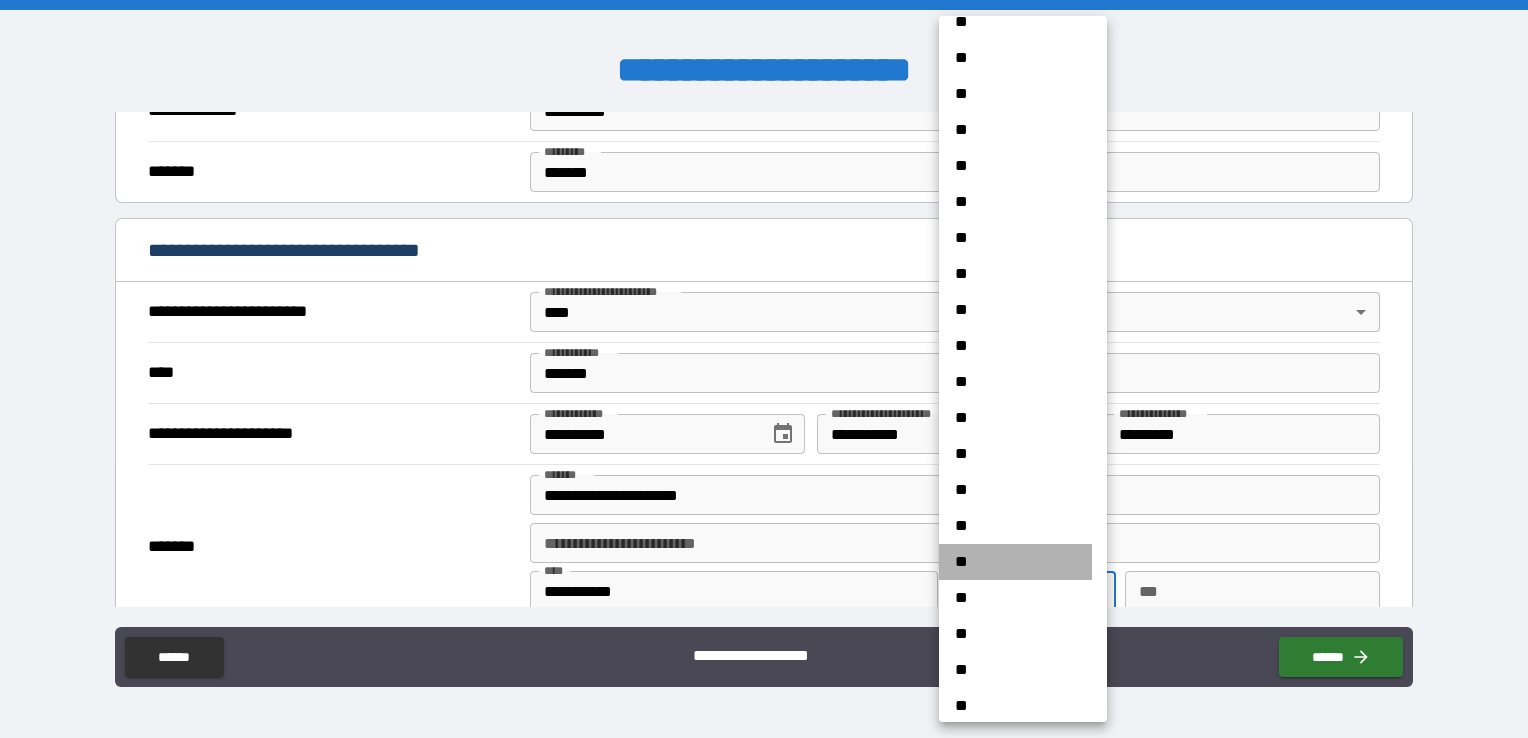 click on "**" at bounding box center [1015, 562] 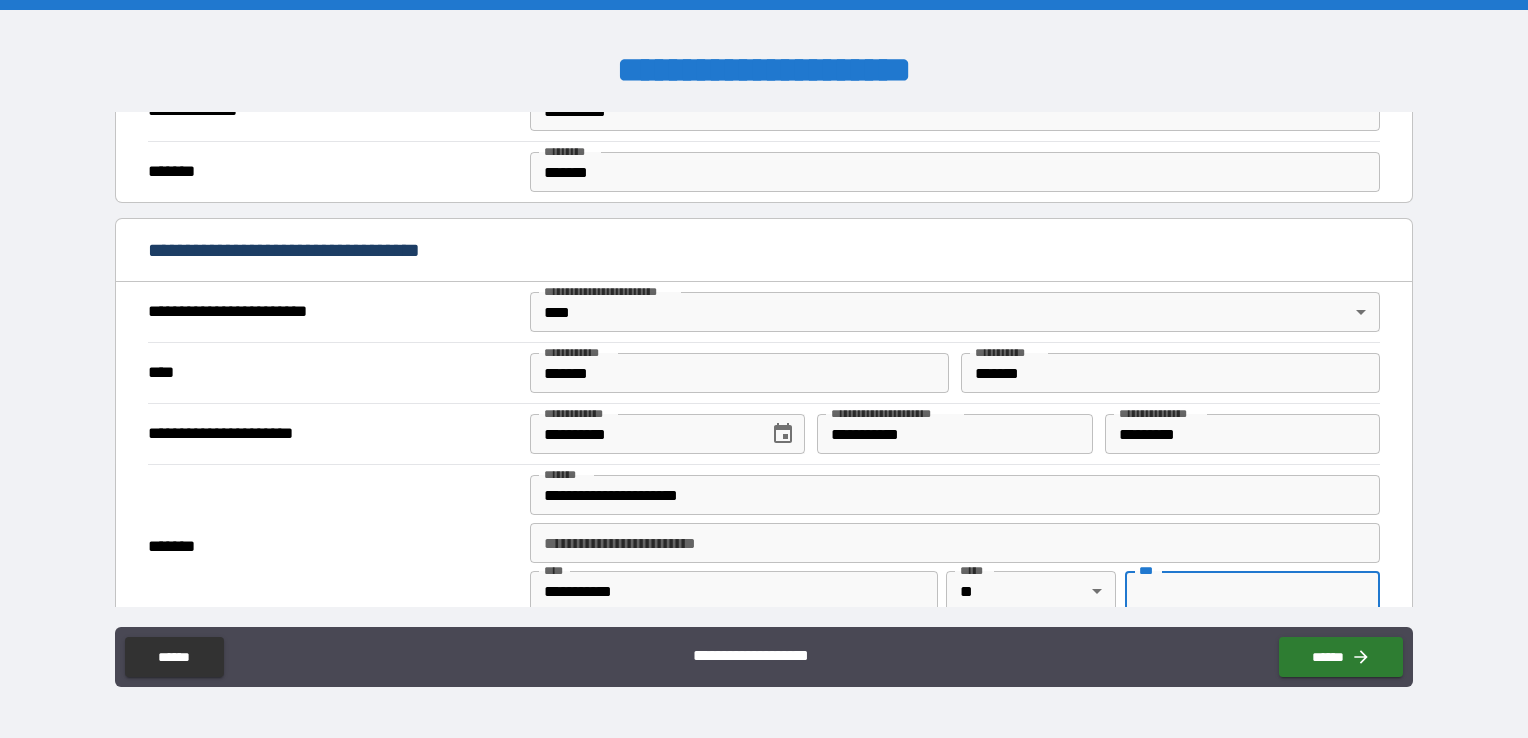 click on "***" at bounding box center [1252, 591] 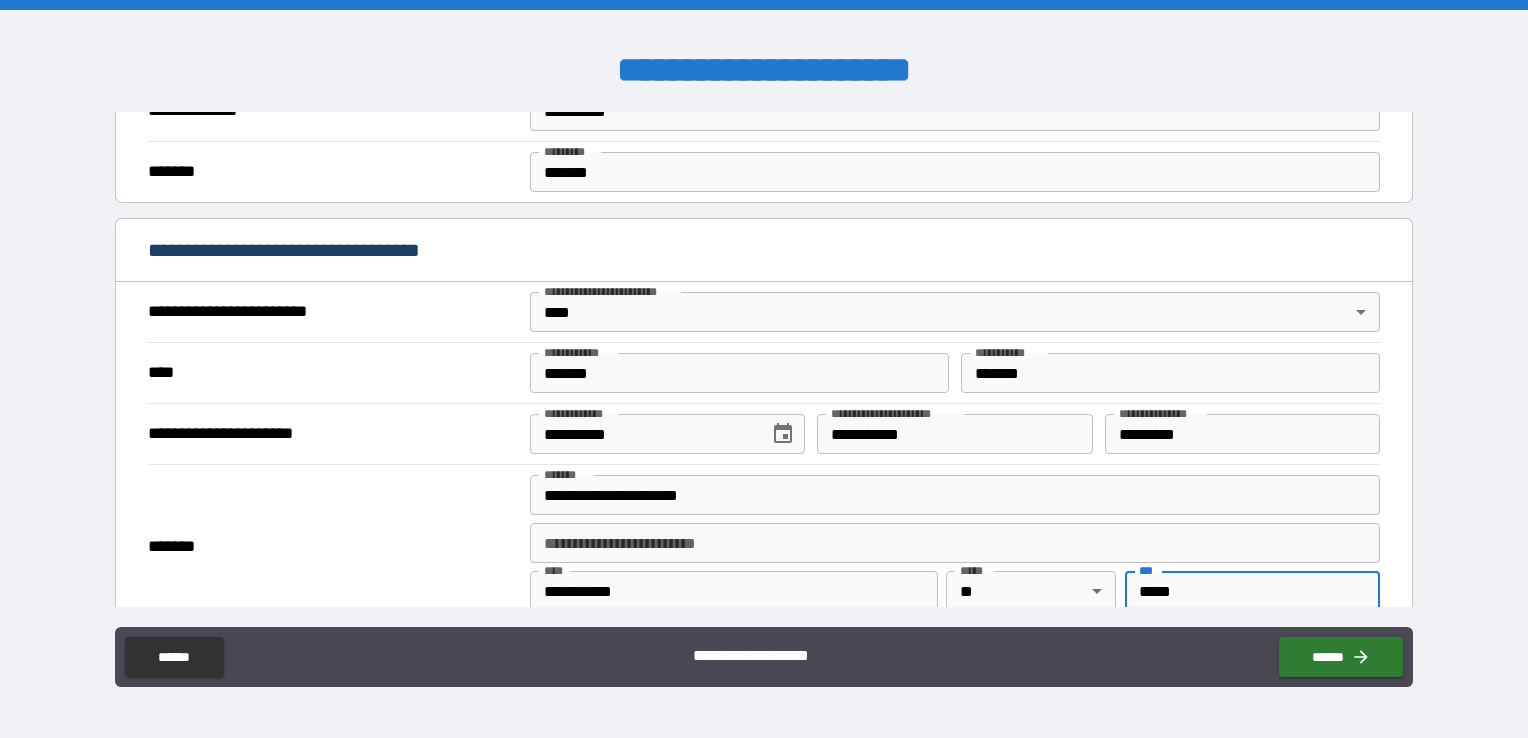 type on "*****" 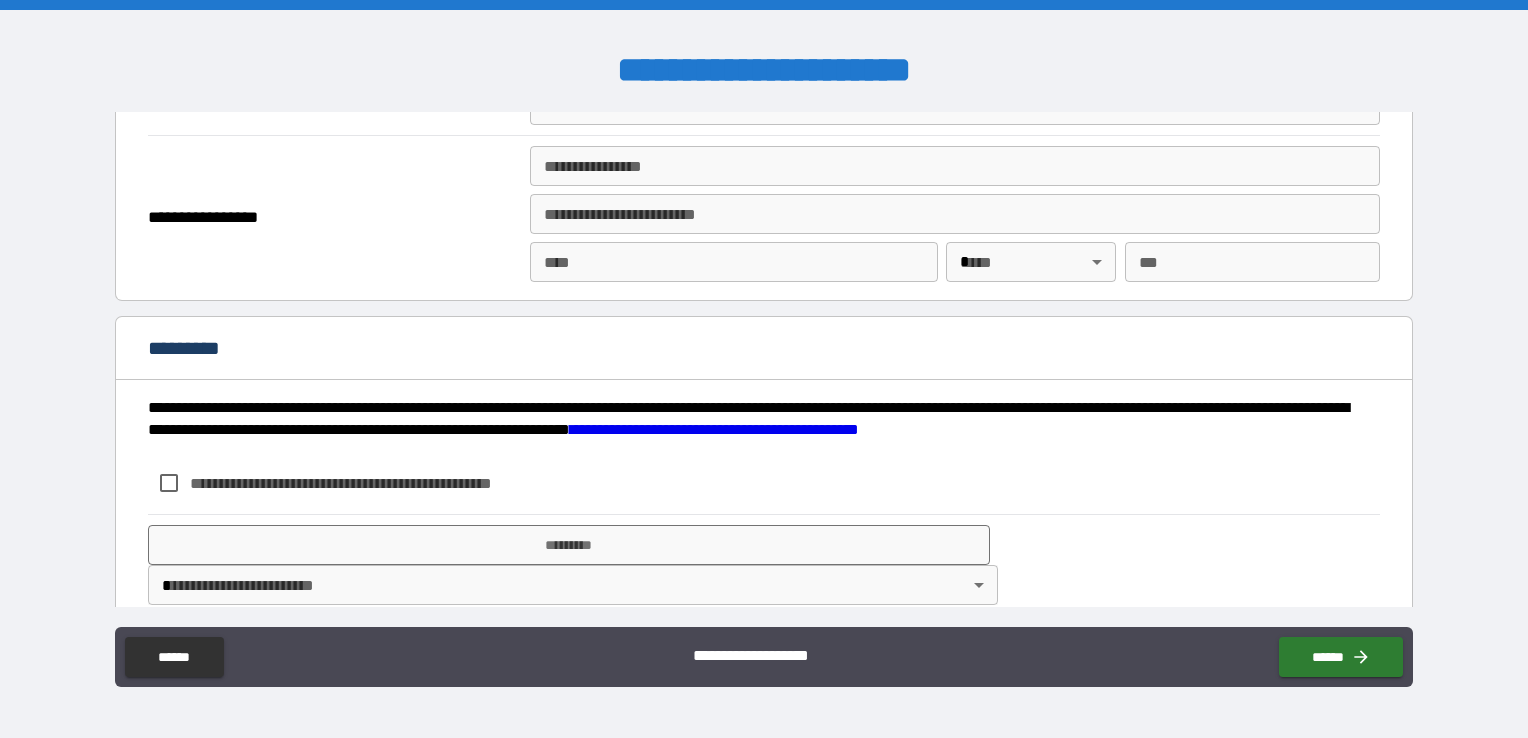 scroll, scrollTop: 2520, scrollLeft: 0, axis: vertical 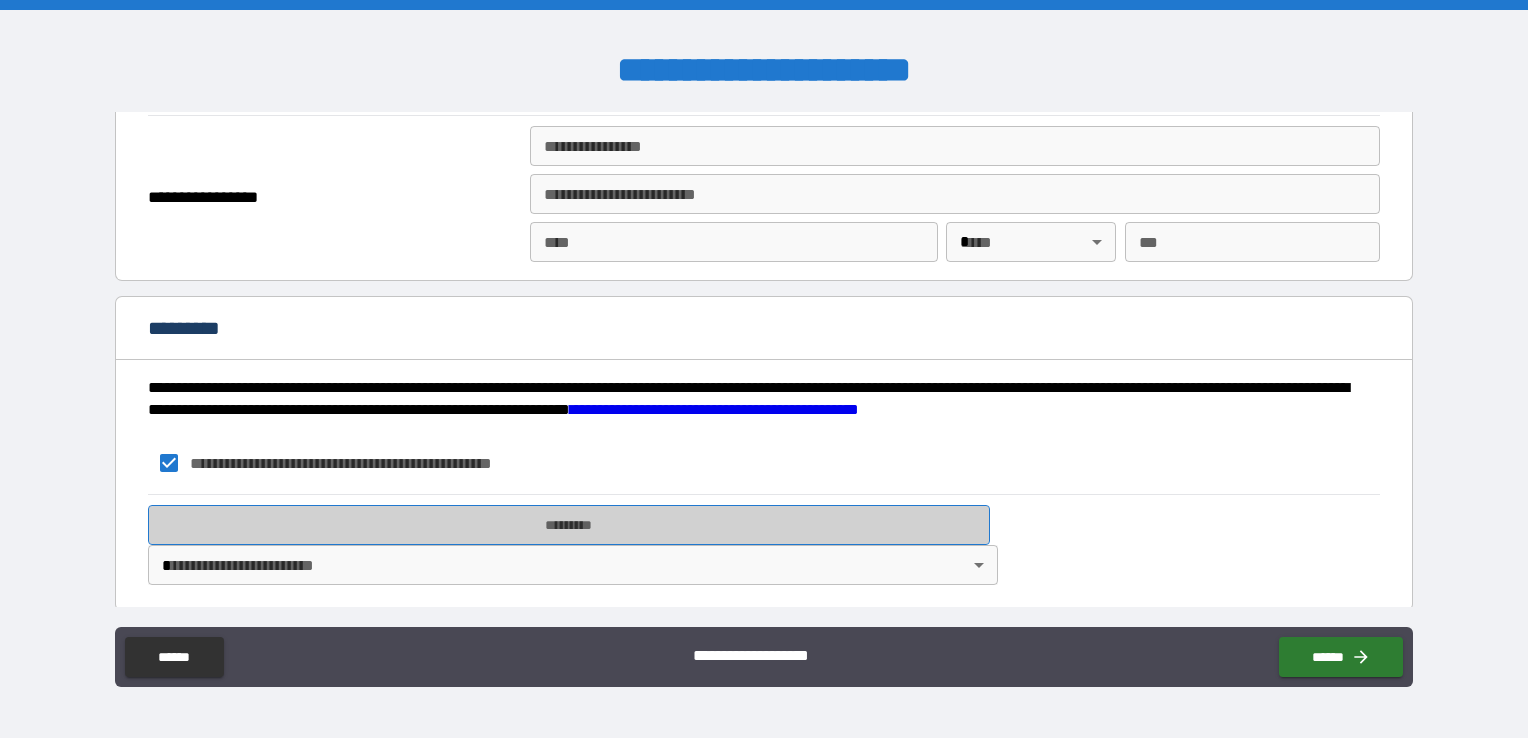 click on "*********" at bounding box center [569, 525] 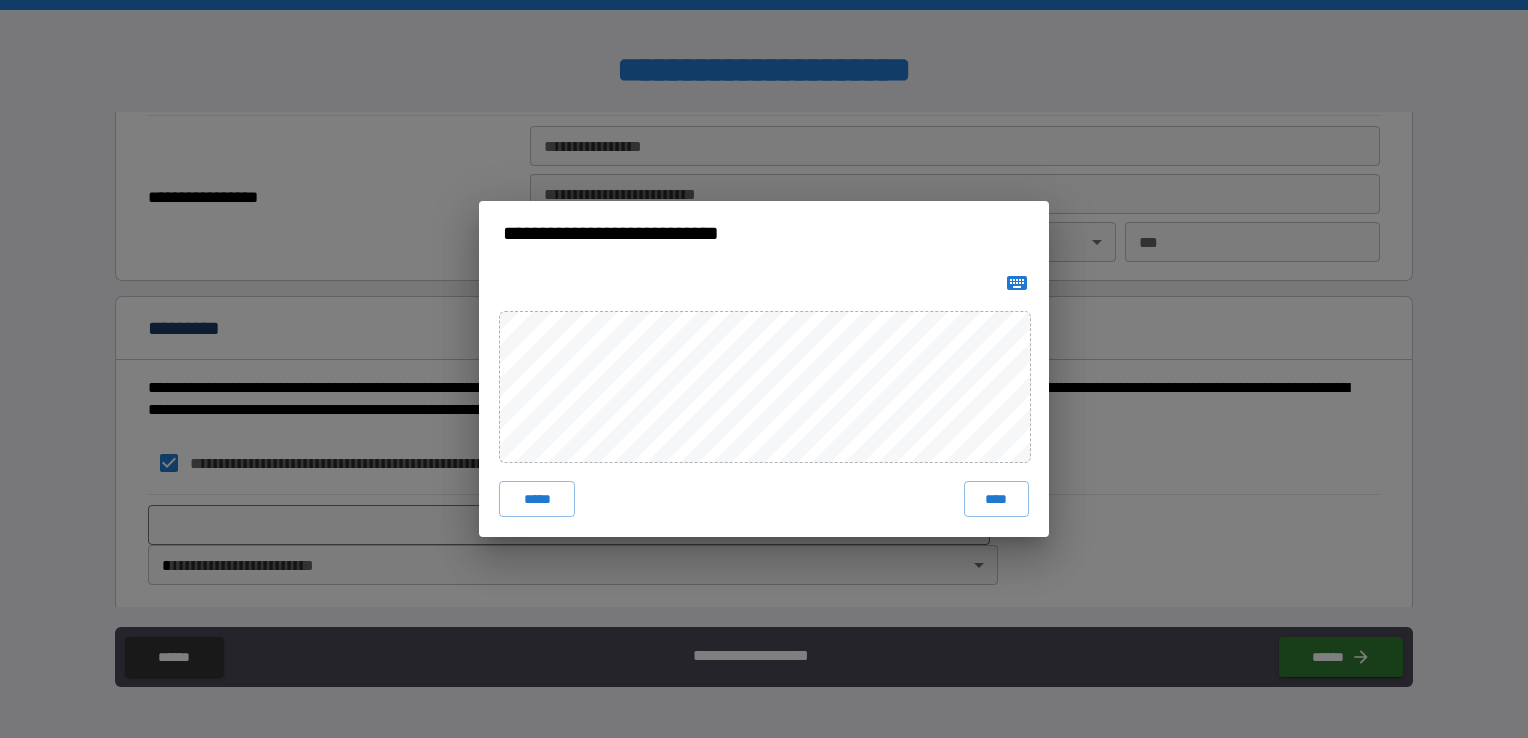 click on "***** ****" at bounding box center (764, 401) 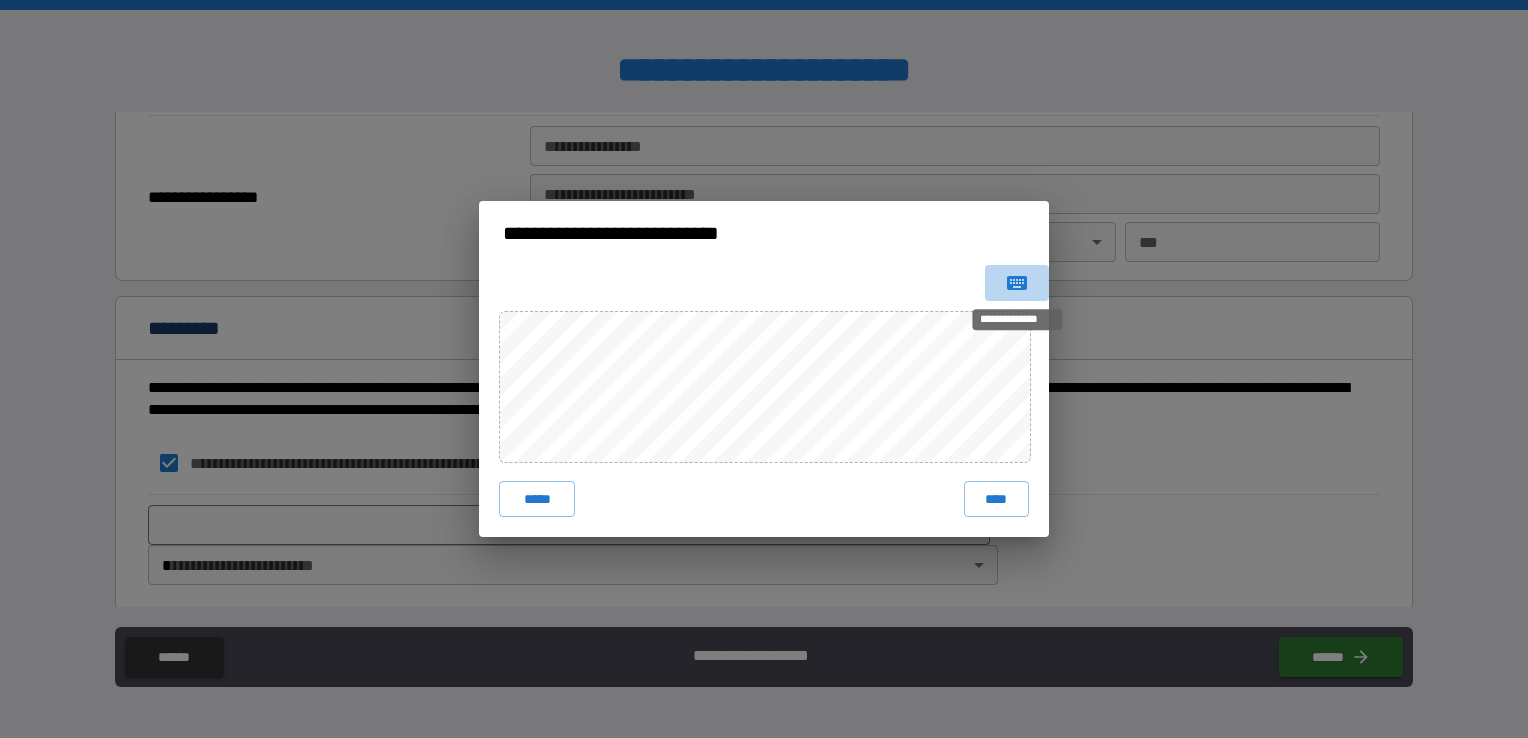 click 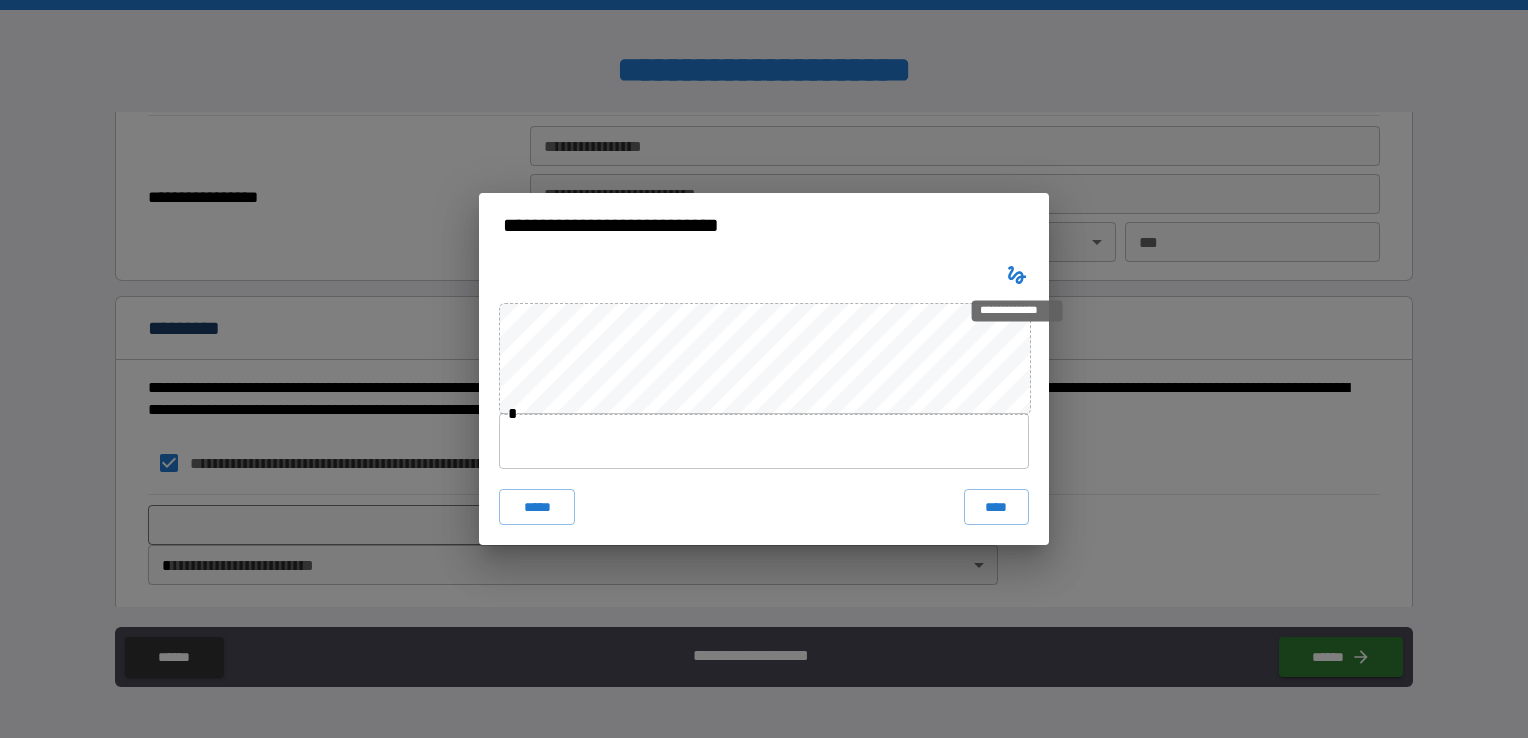 click 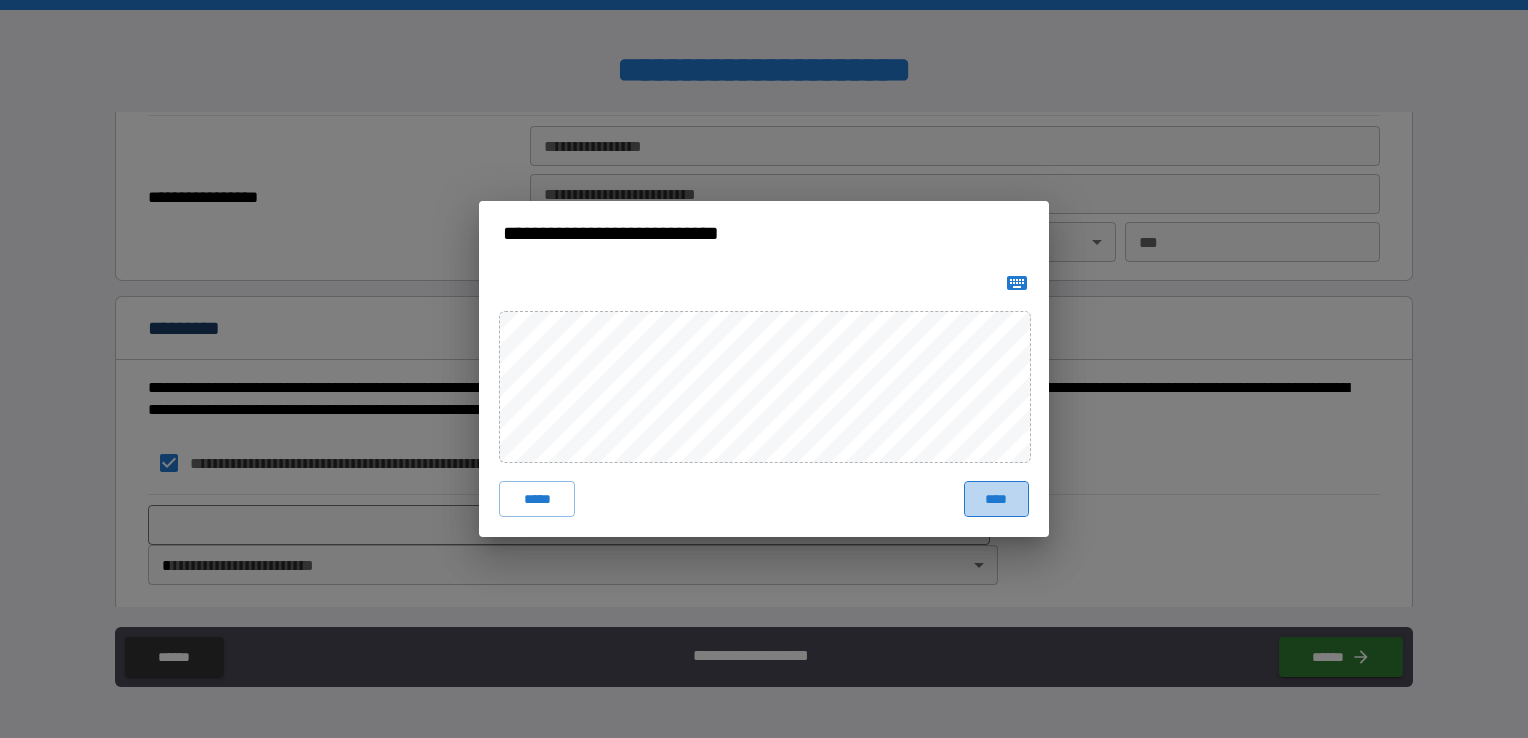 click on "****" at bounding box center (996, 499) 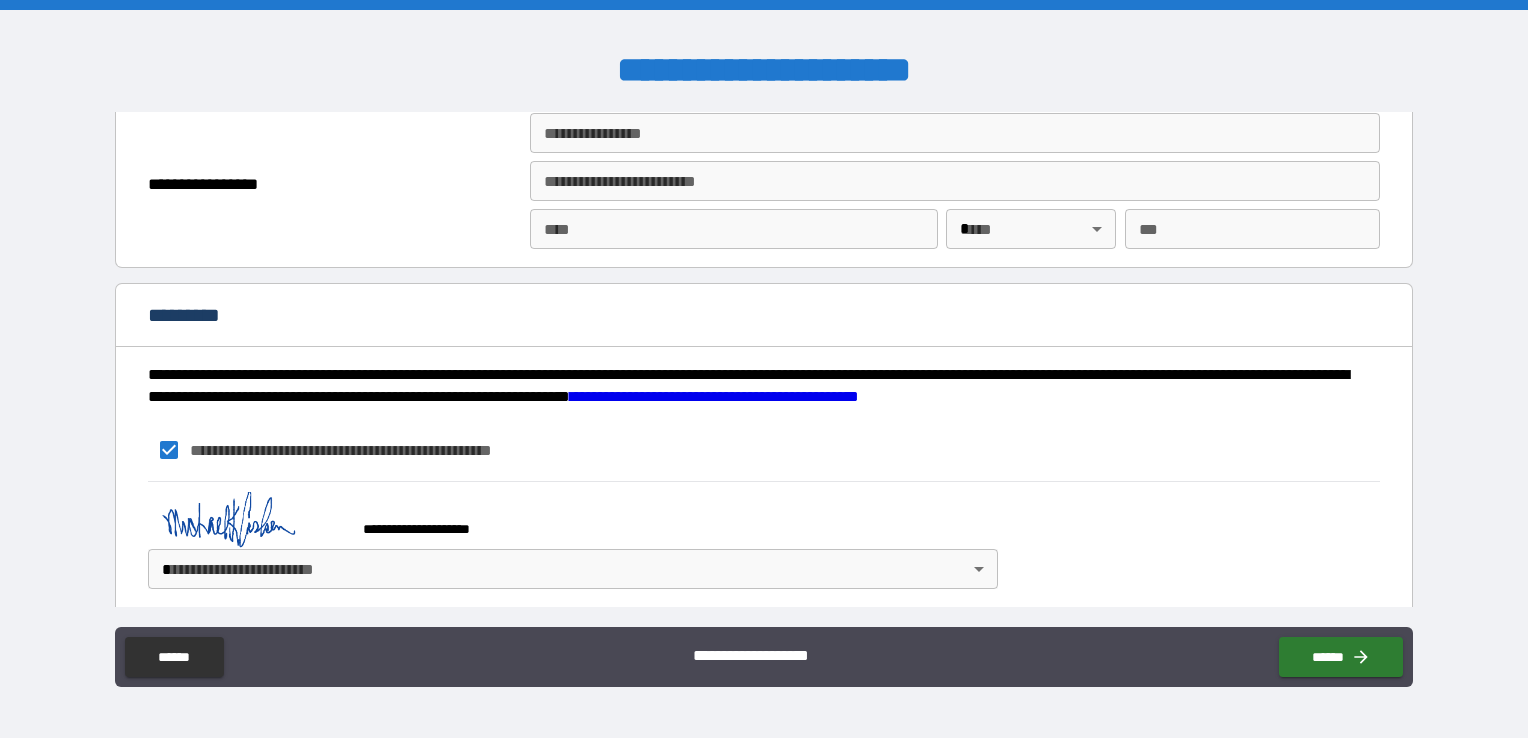 scroll, scrollTop: 2537, scrollLeft: 0, axis: vertical 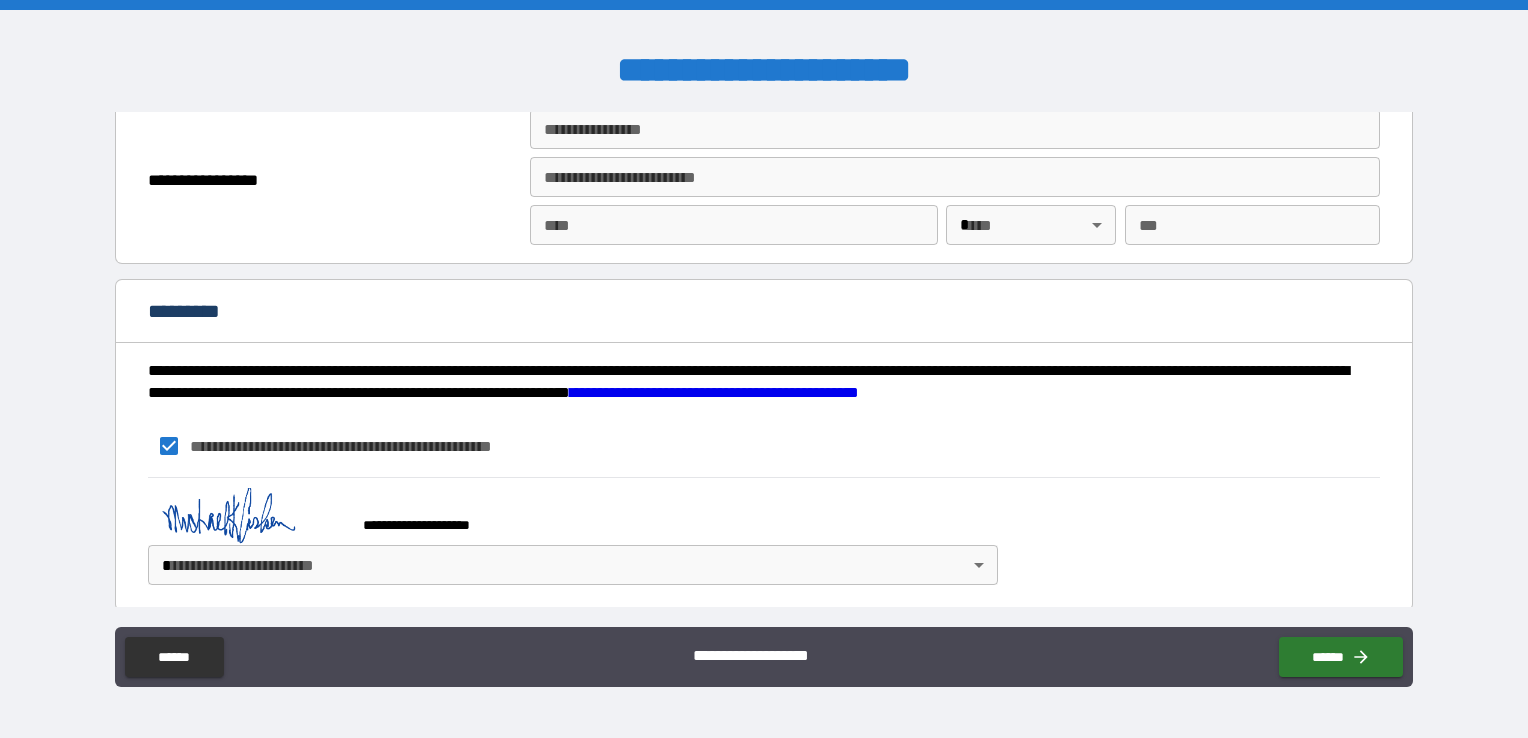 click on "**********" at bounding box center [764, 369] 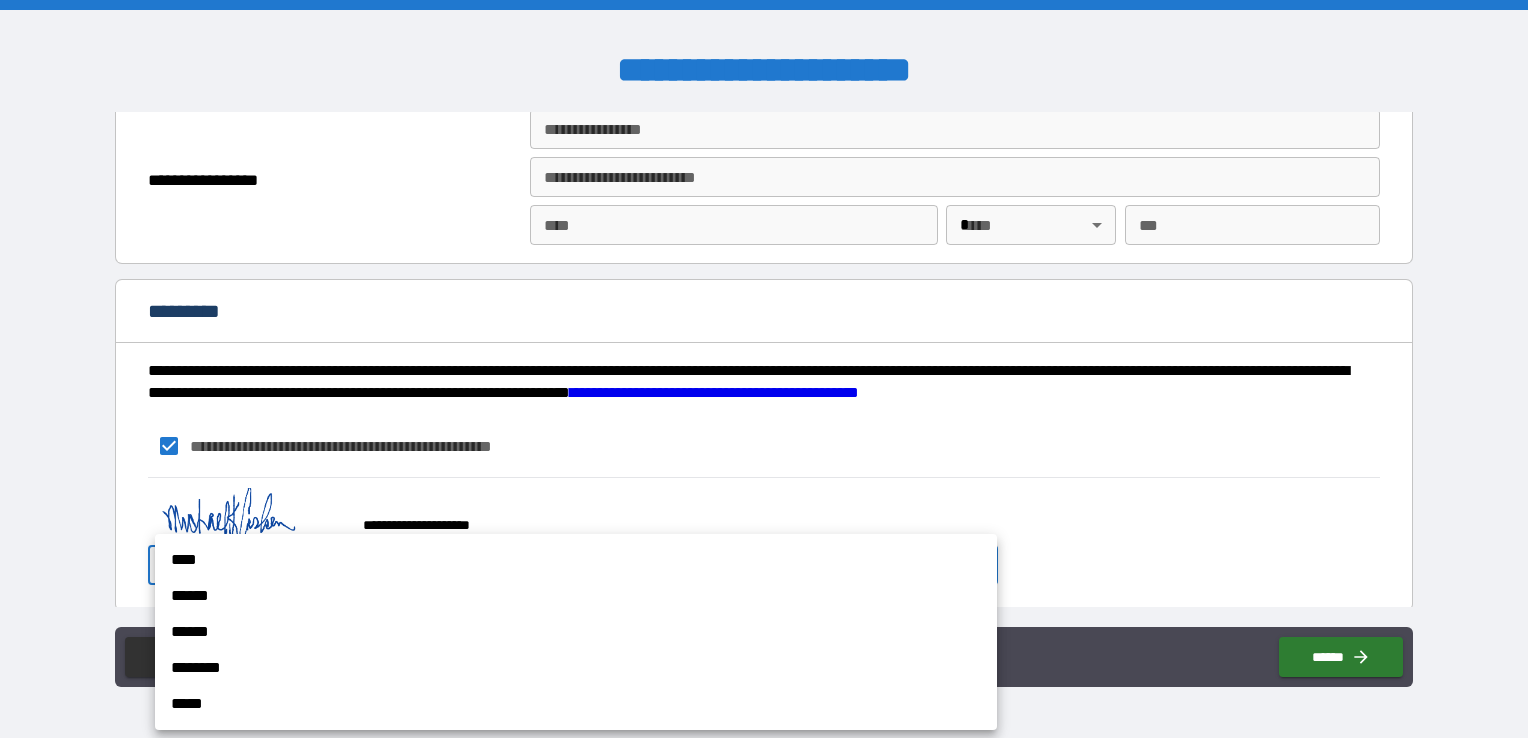 click on "****" at bounding box center (576, 560) 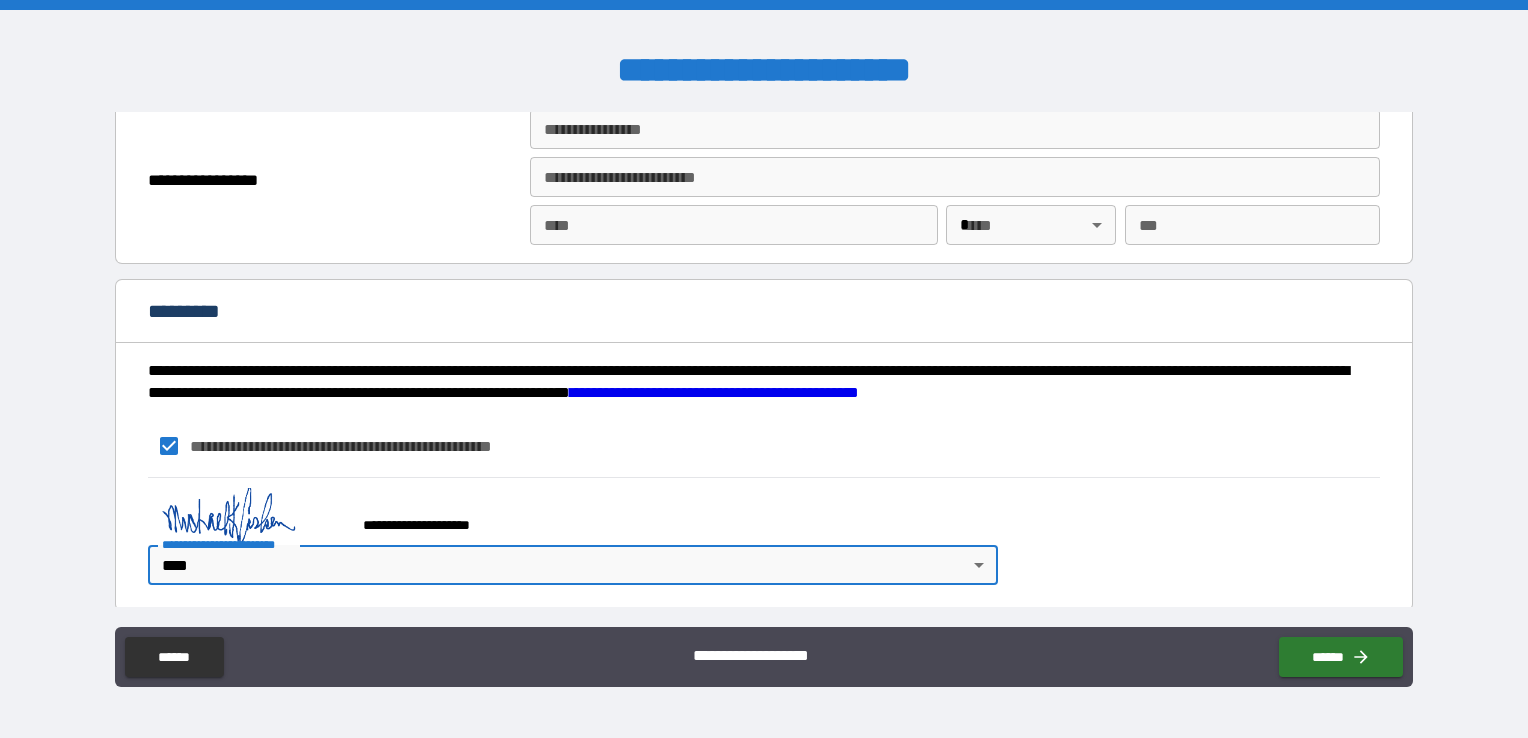 click on "**********" at bounding box center [764, 536] 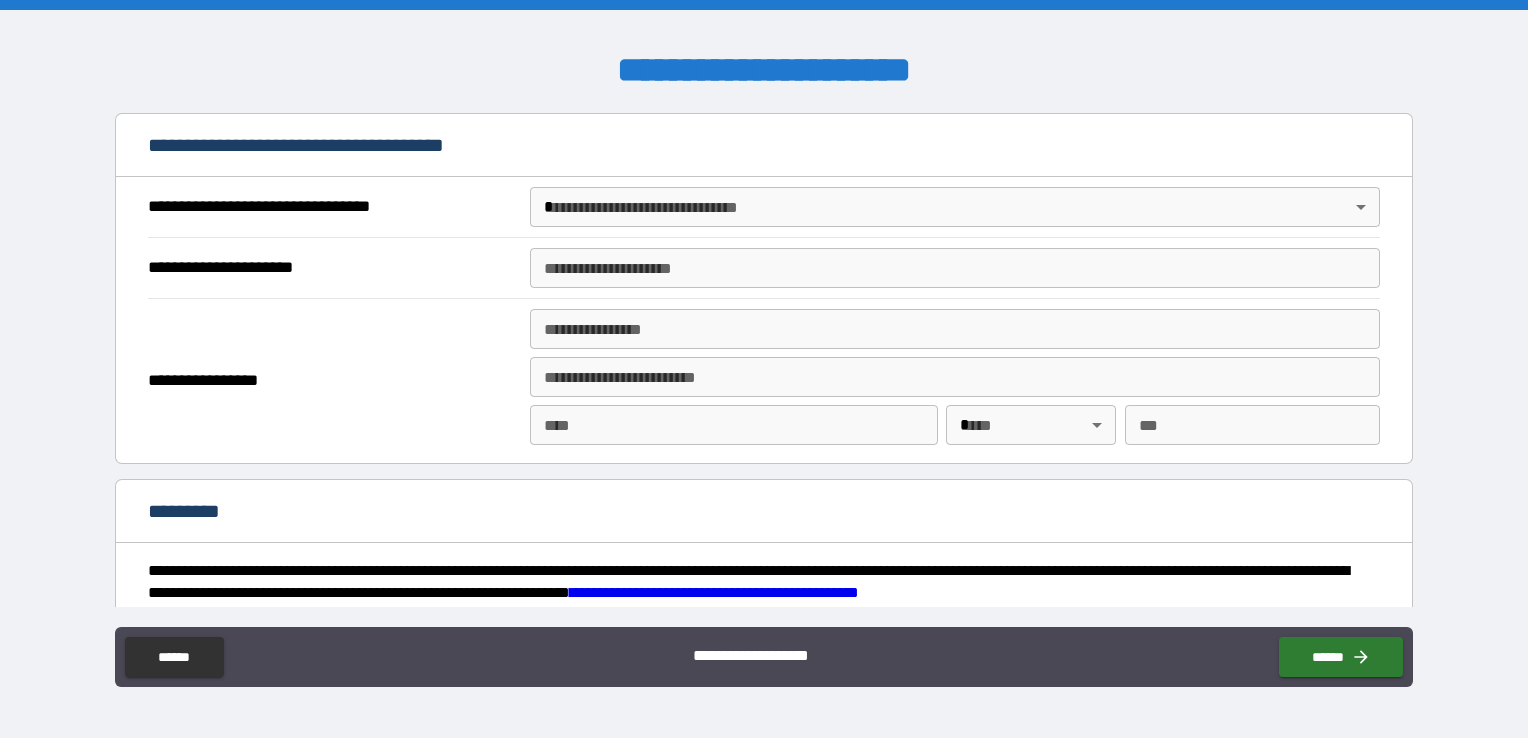 scroll, scrollTop: 2537, scrollLeft: 0, axis: vertical 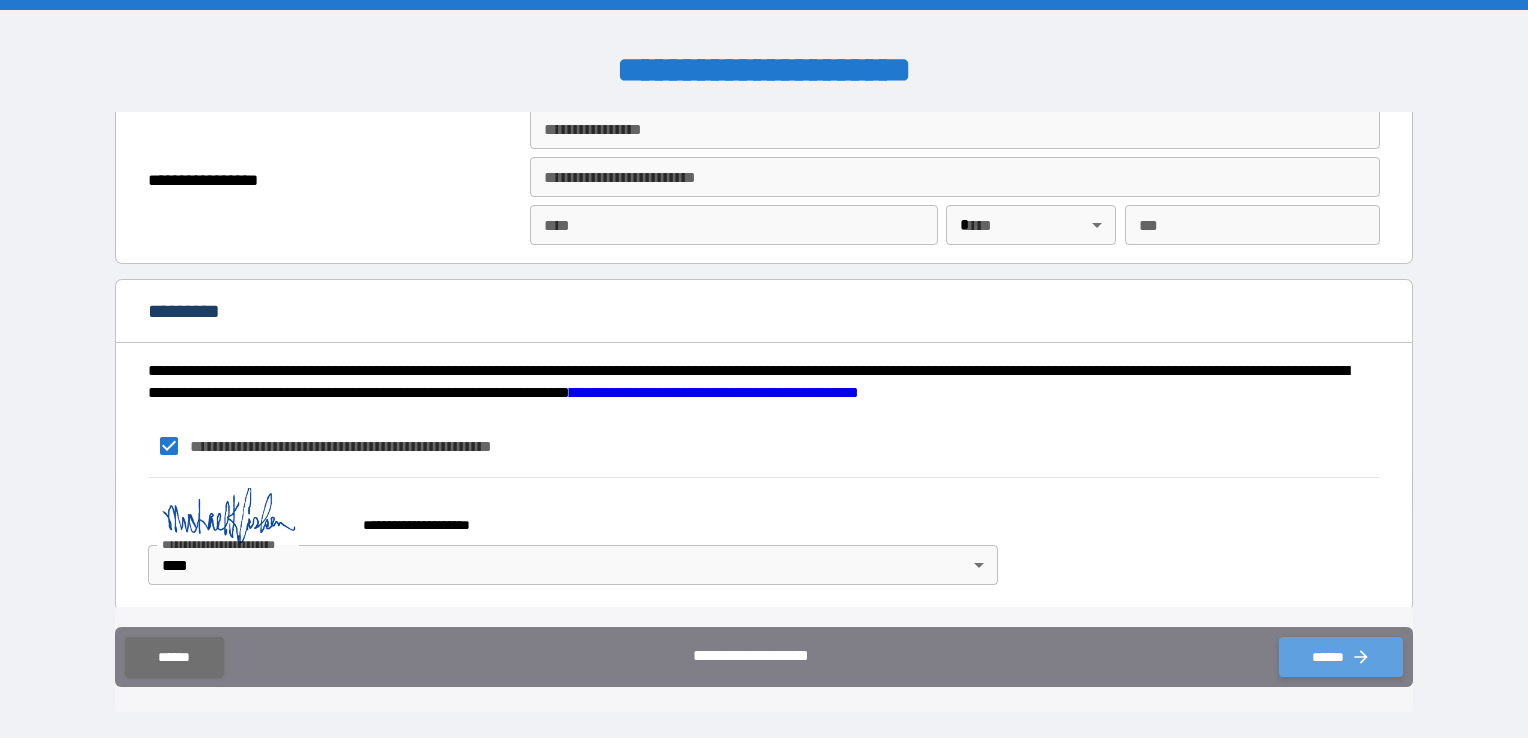 click on "******" at bounding box center (1341, 657) 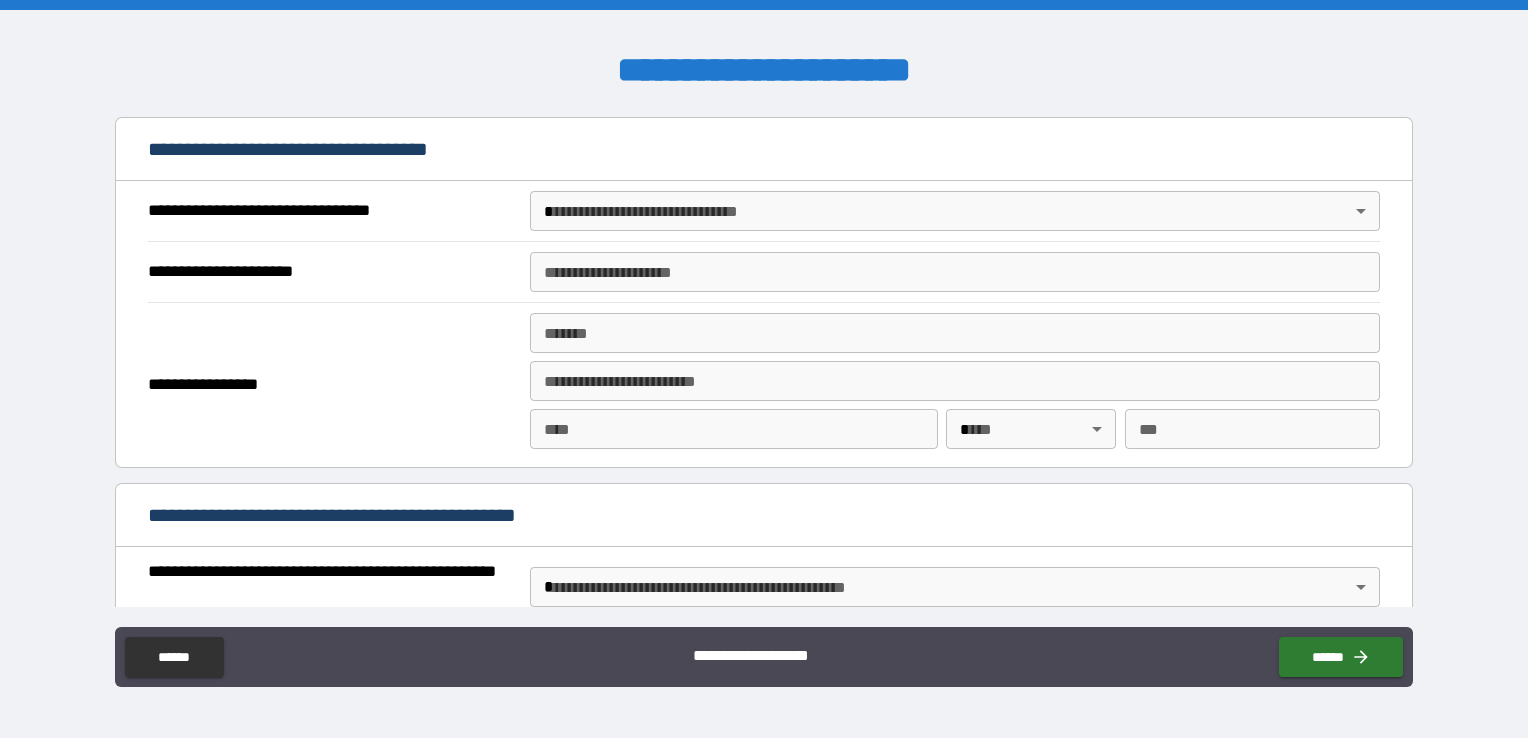 scroll, scrollTop: 1137, scrollLeft: 0, axis: vertical 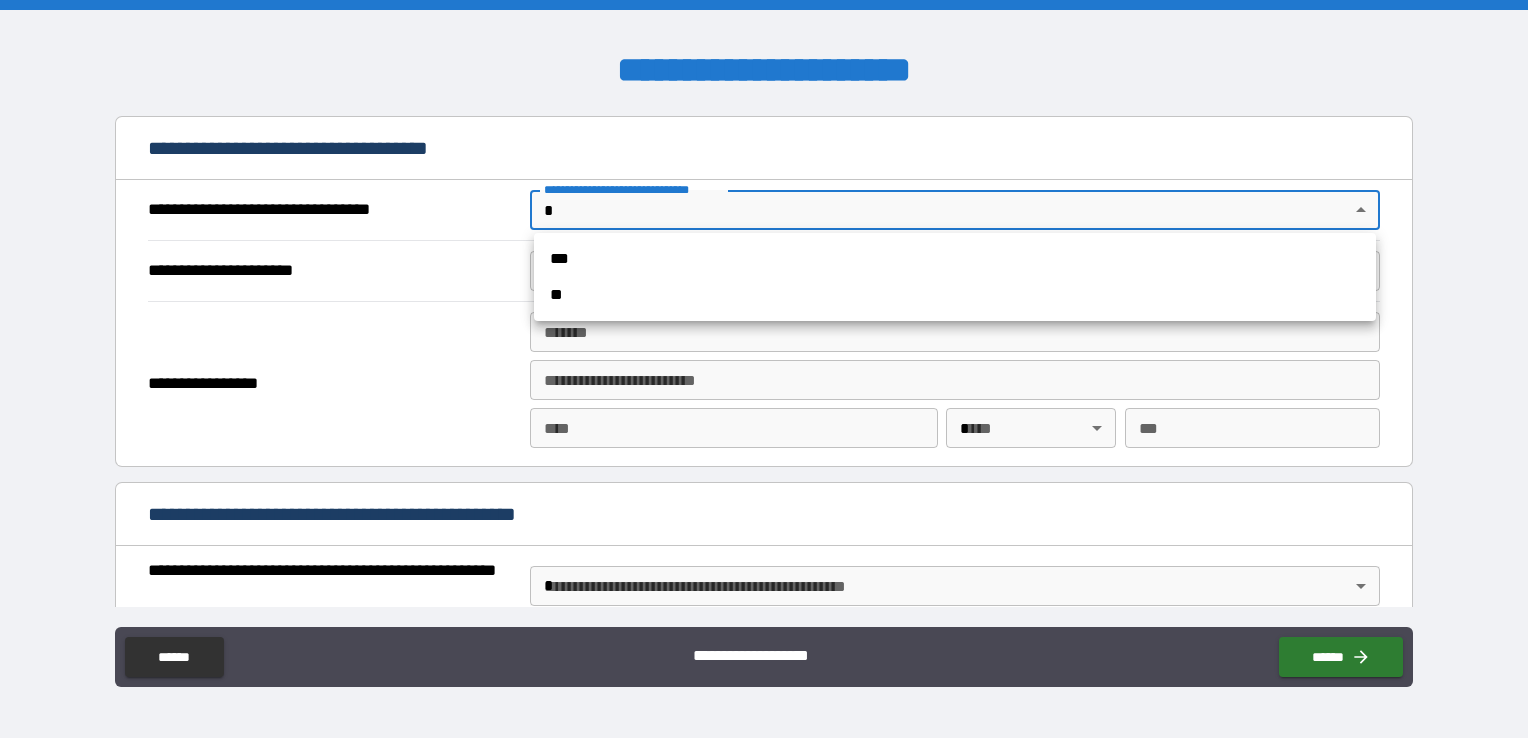 click on "**********" at bounding box center (764, 369) 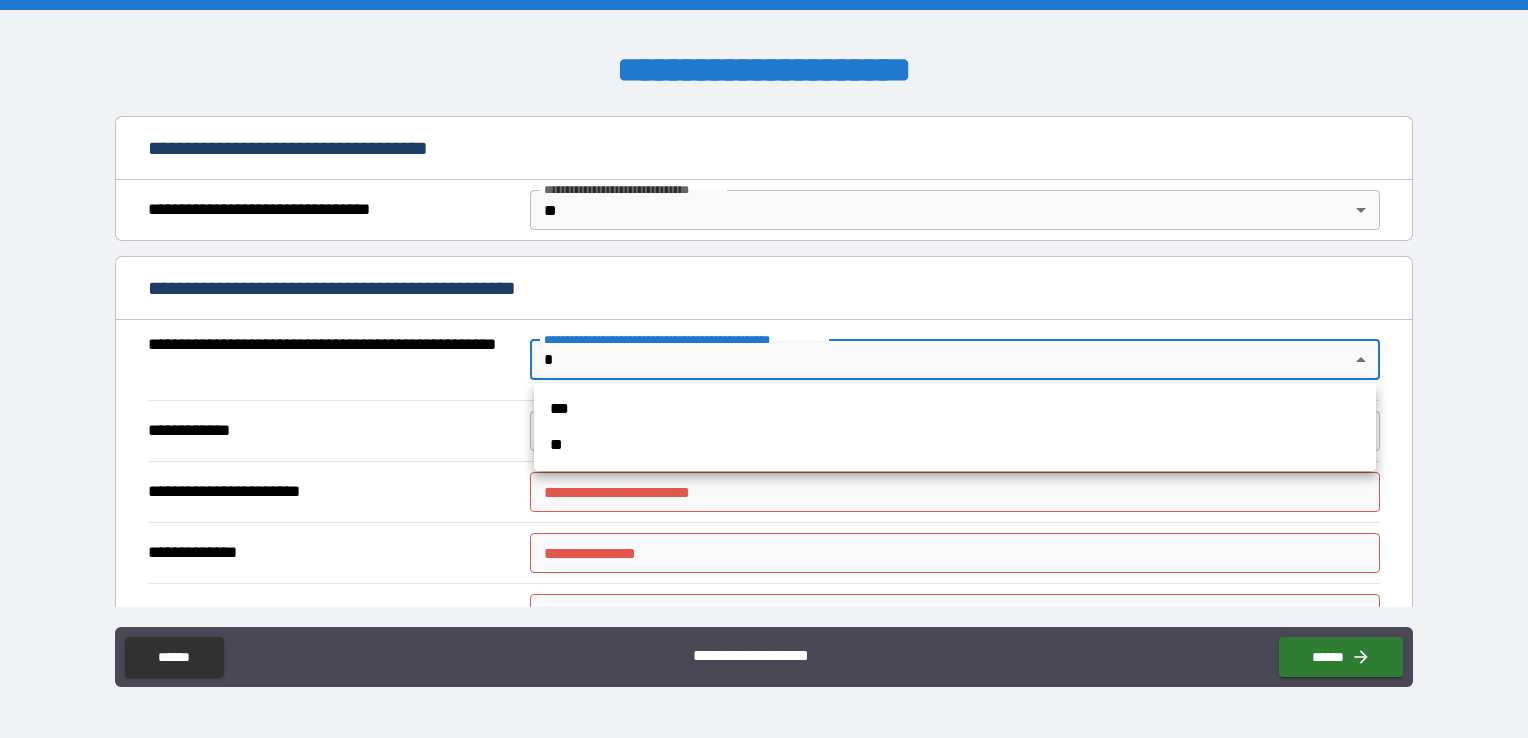 click on "**********" at bounding box center (764, 369) 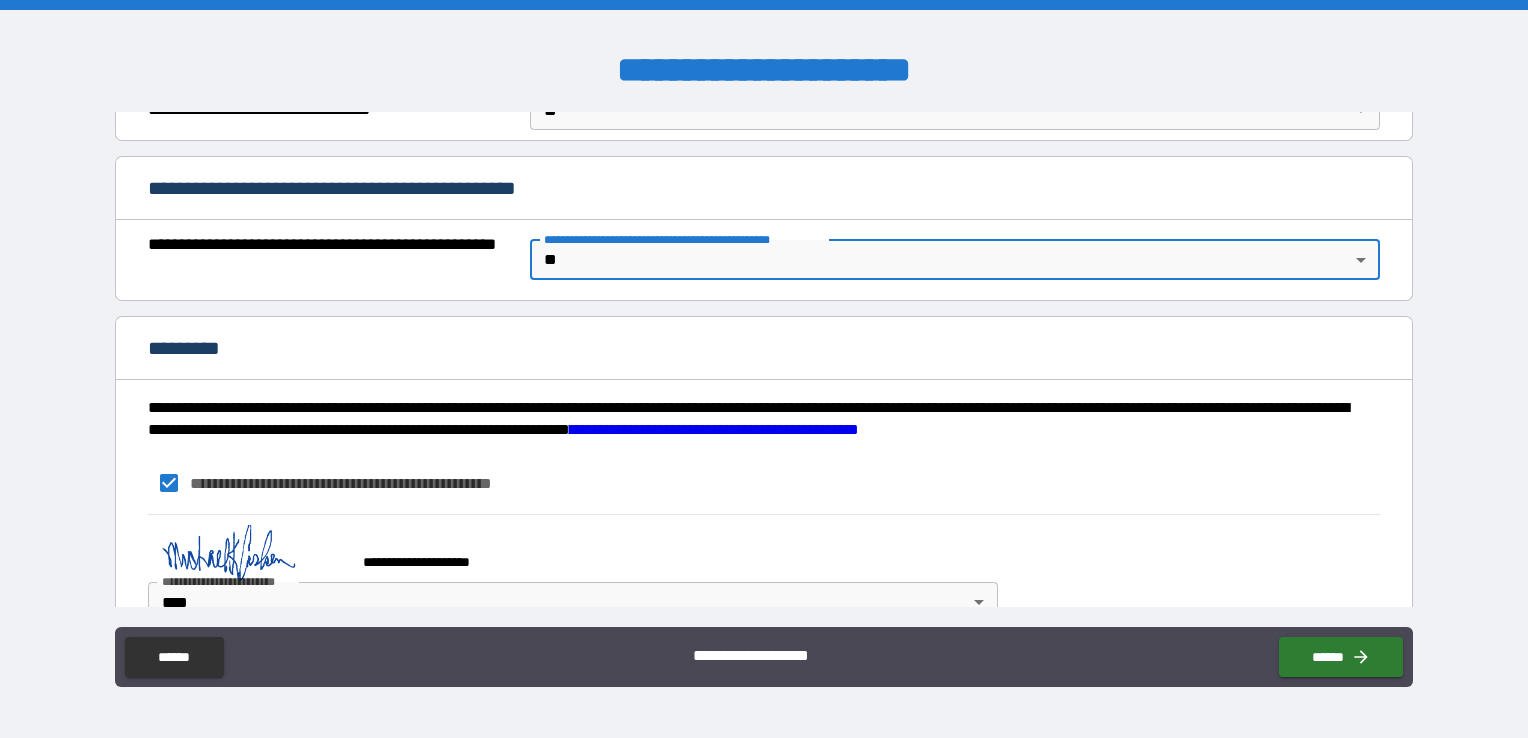 scroll, scrollTop: 1277, scrollLeft: 0, axis: vertical 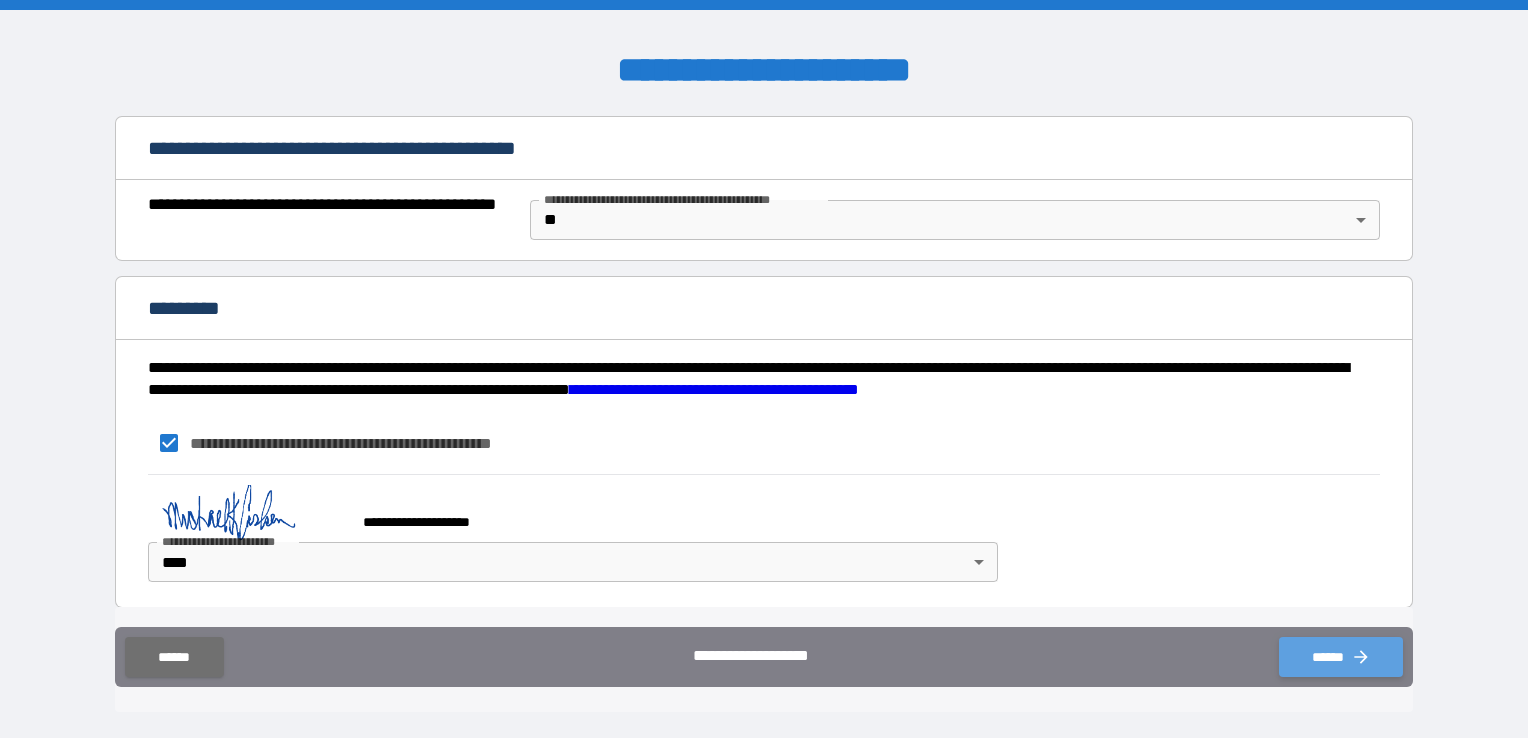 click on "******" at bounding box center (1341, 657) 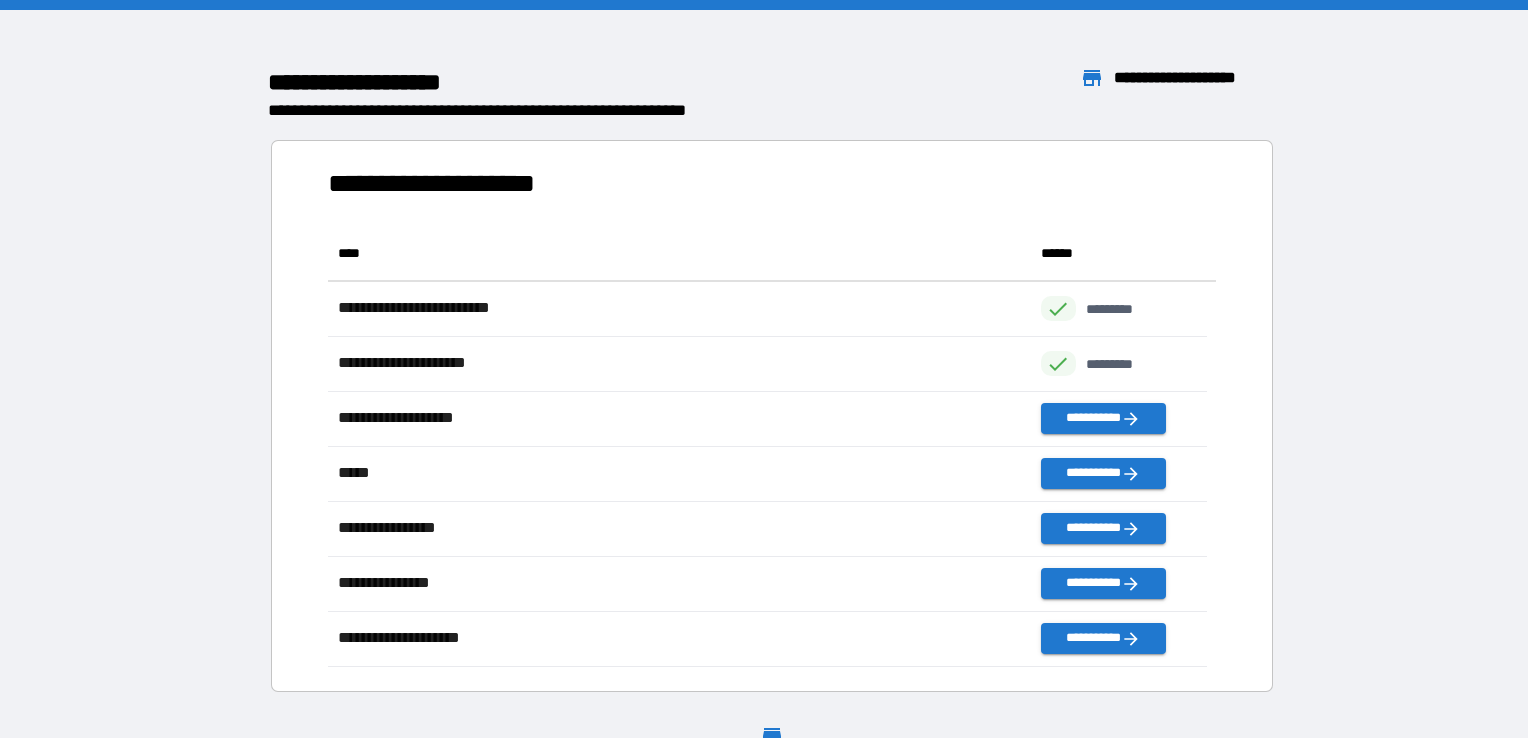 scroll, scrollTop: 16, scrollLeft: 16, axis: both 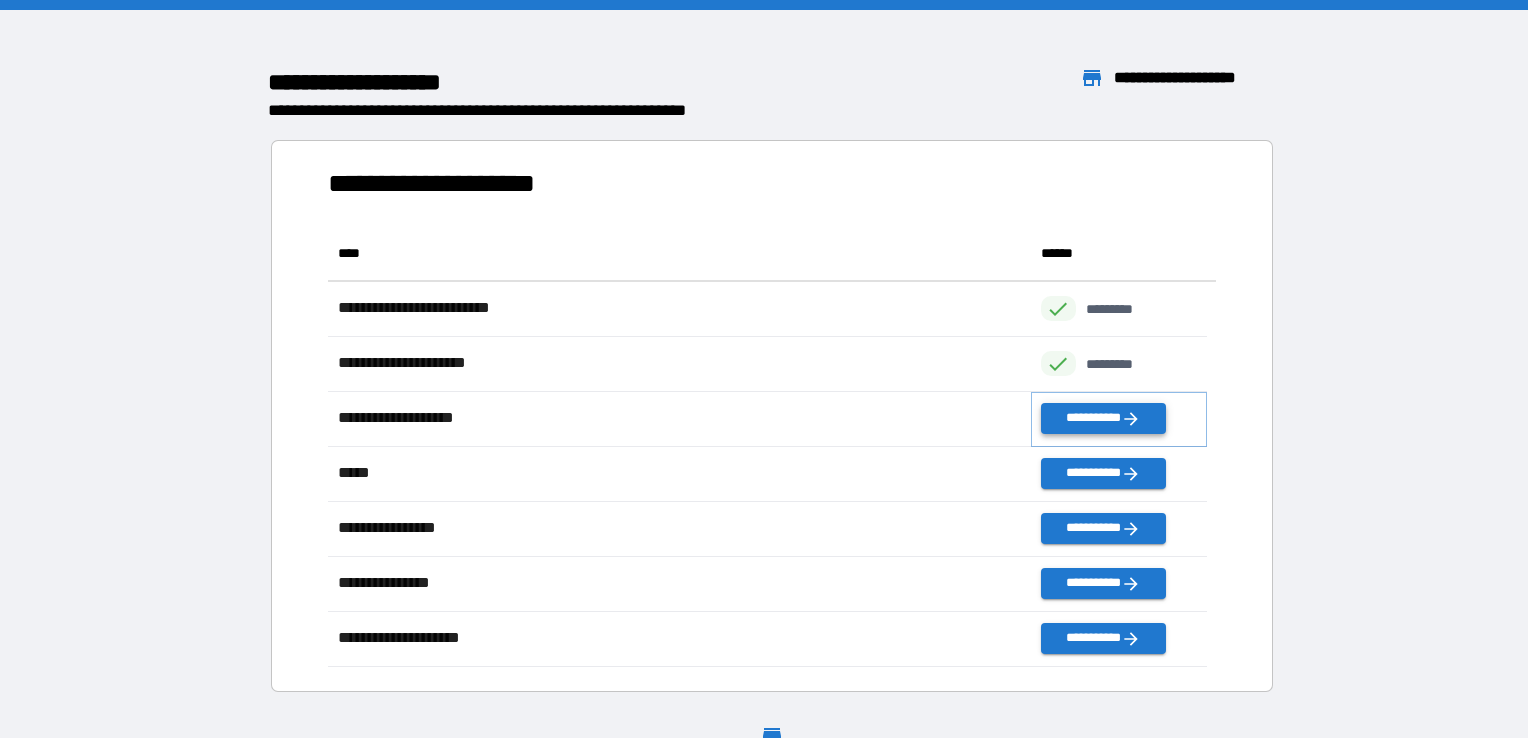 click on "**********" at bounding box center [1103, 418] 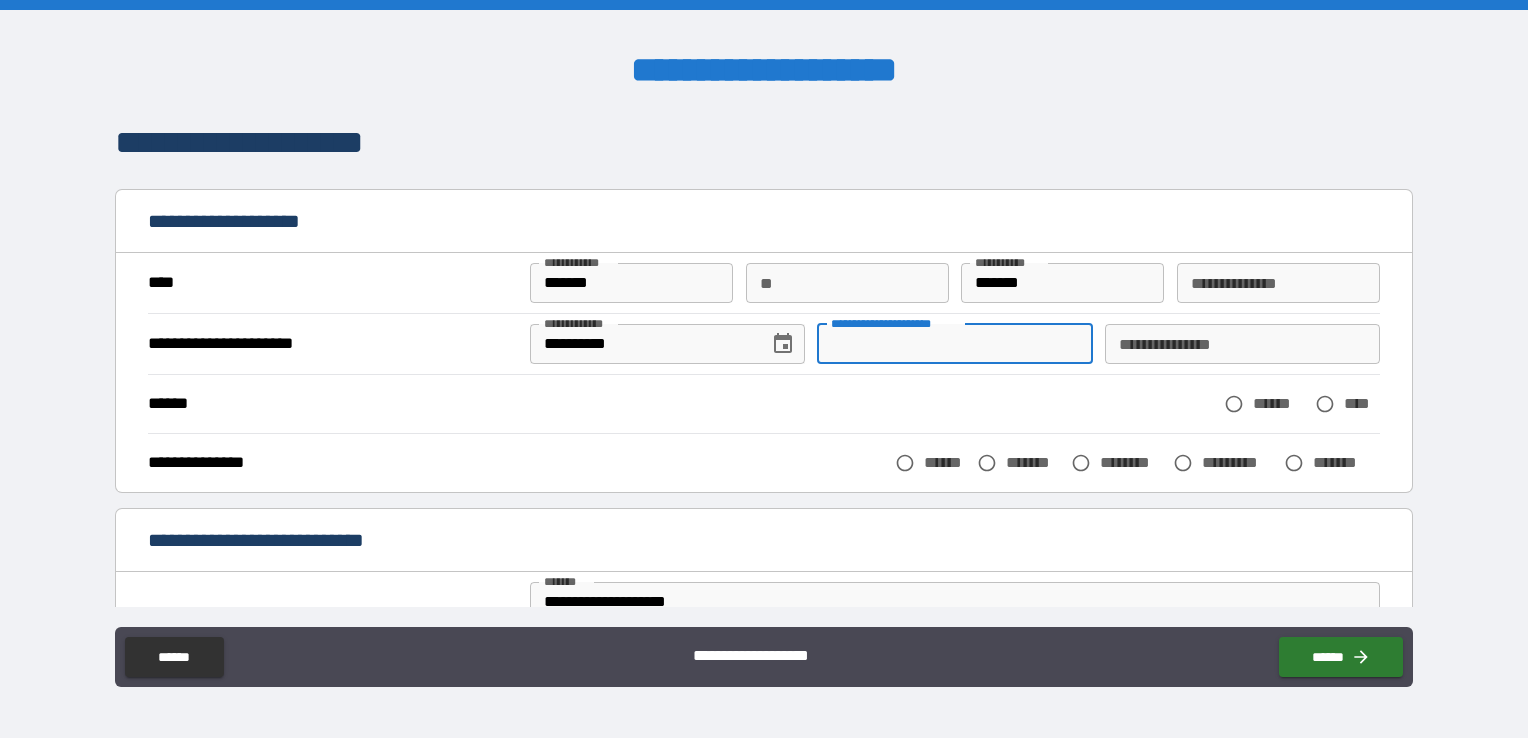 click on "**********" at bounding box center [954, 344] 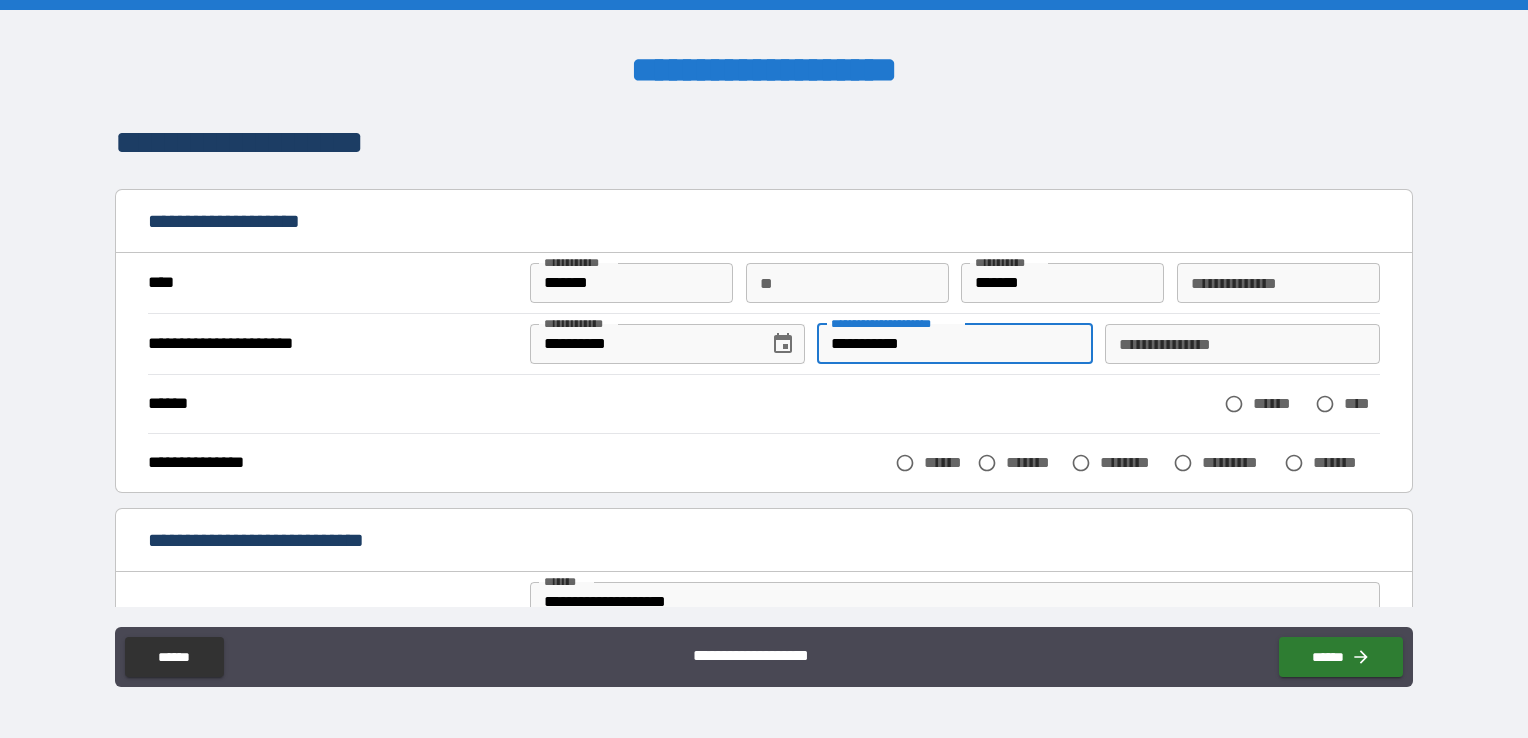 type on "**********" 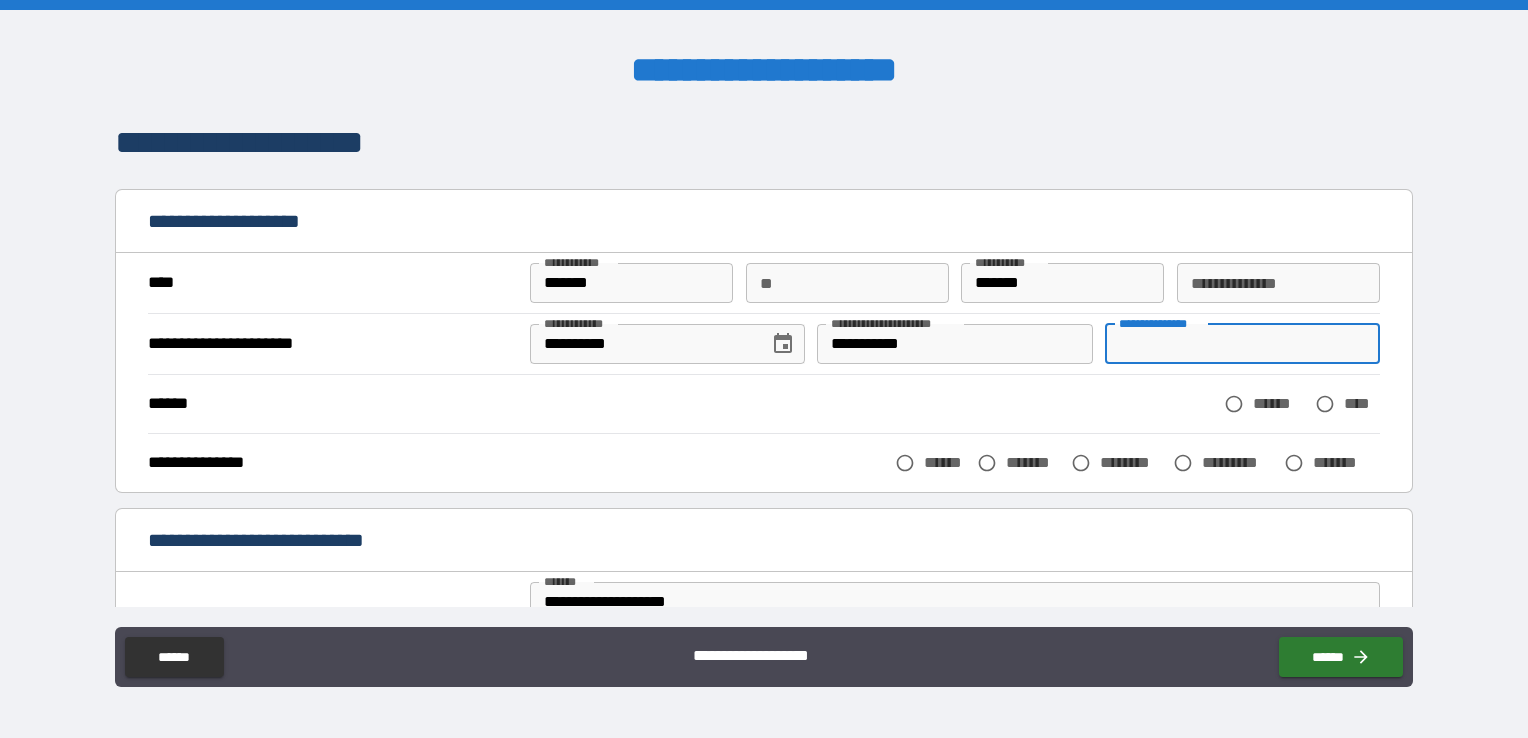 click on "**********" at bounding box center [1242, 344] 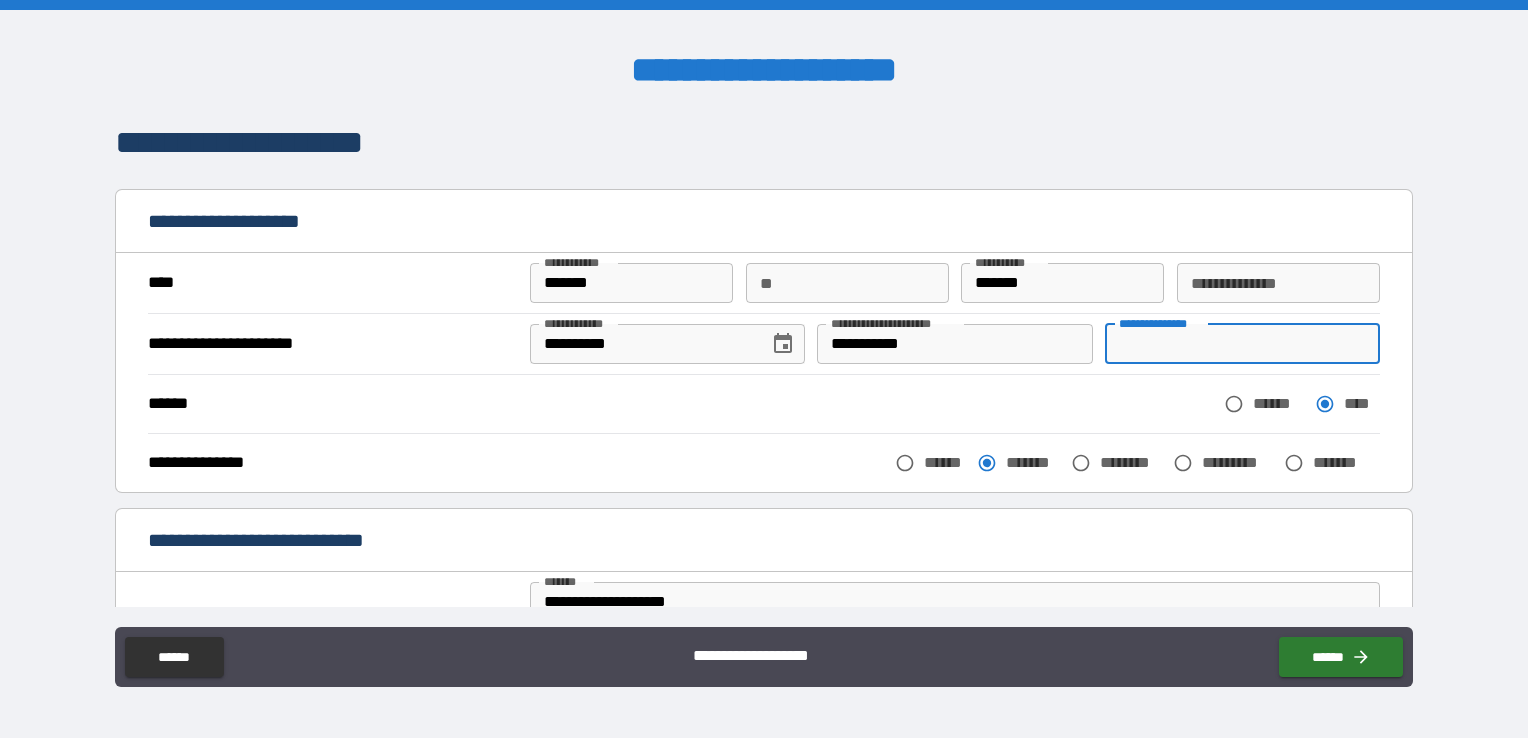 click on "**********" at bounding box center [1242, 344] 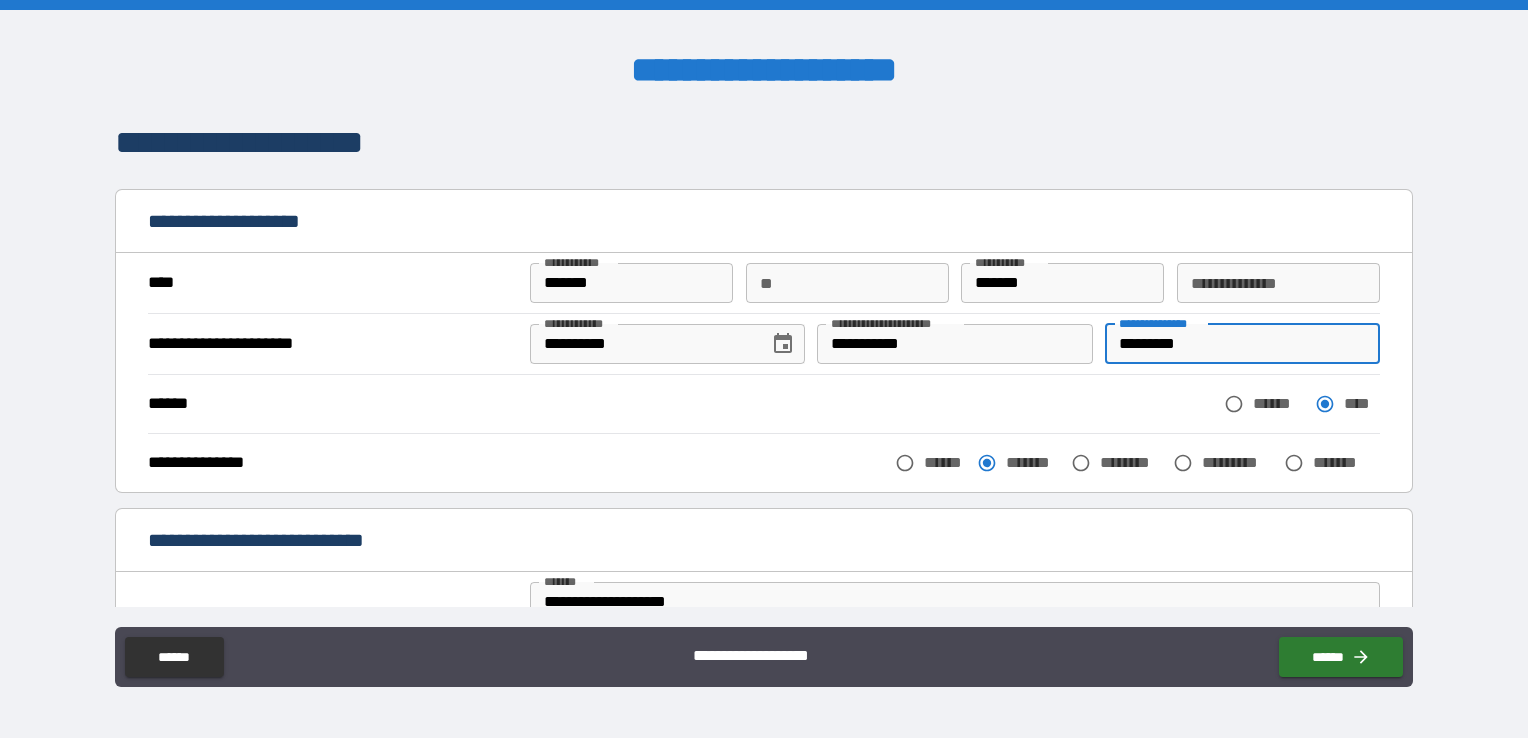 type on "*********" 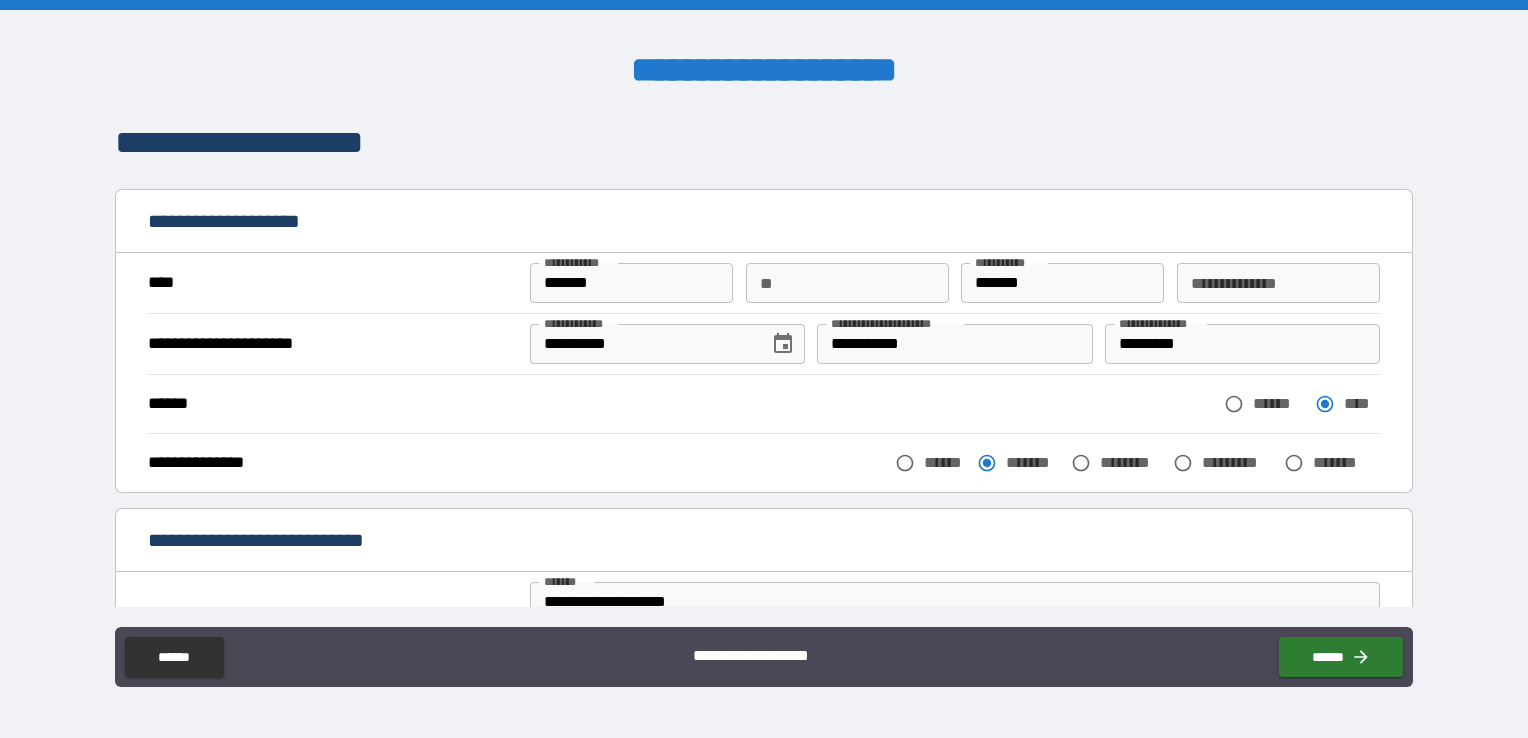 click on "**********" at bounding box center [764, 343] 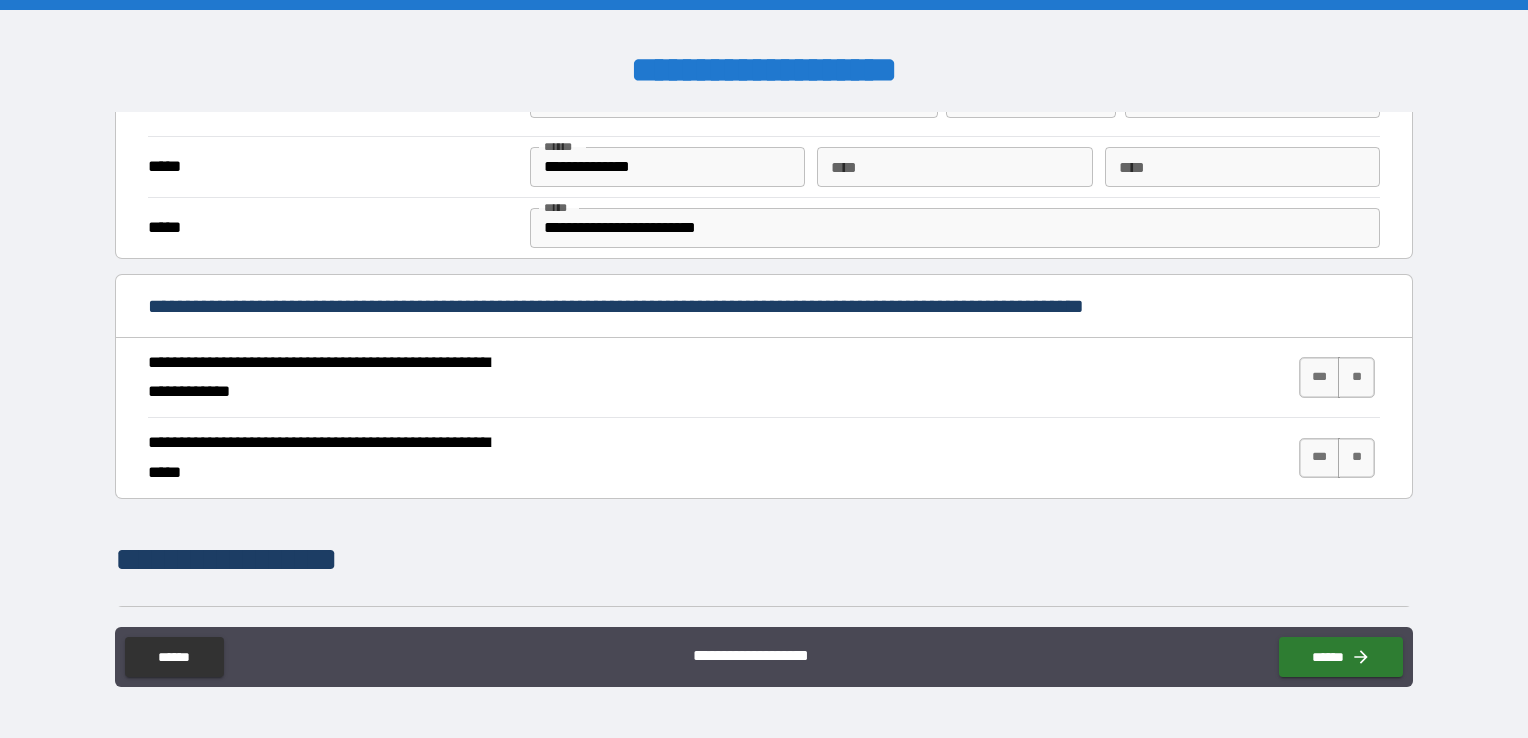 scroll, scrollTop: 700, scrollLeft: 0, axis: vertical 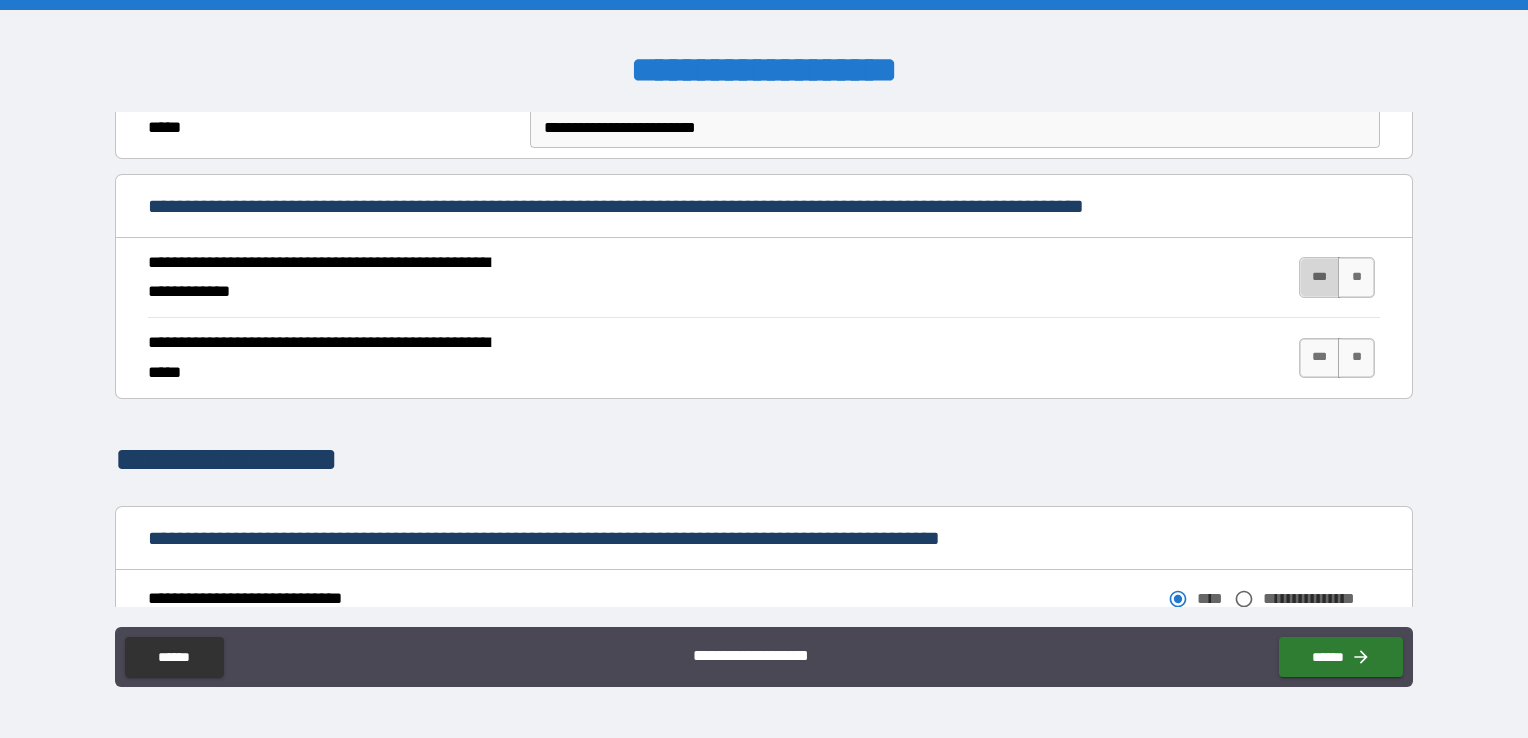 click on "***" at bounding box center [1320, 277] 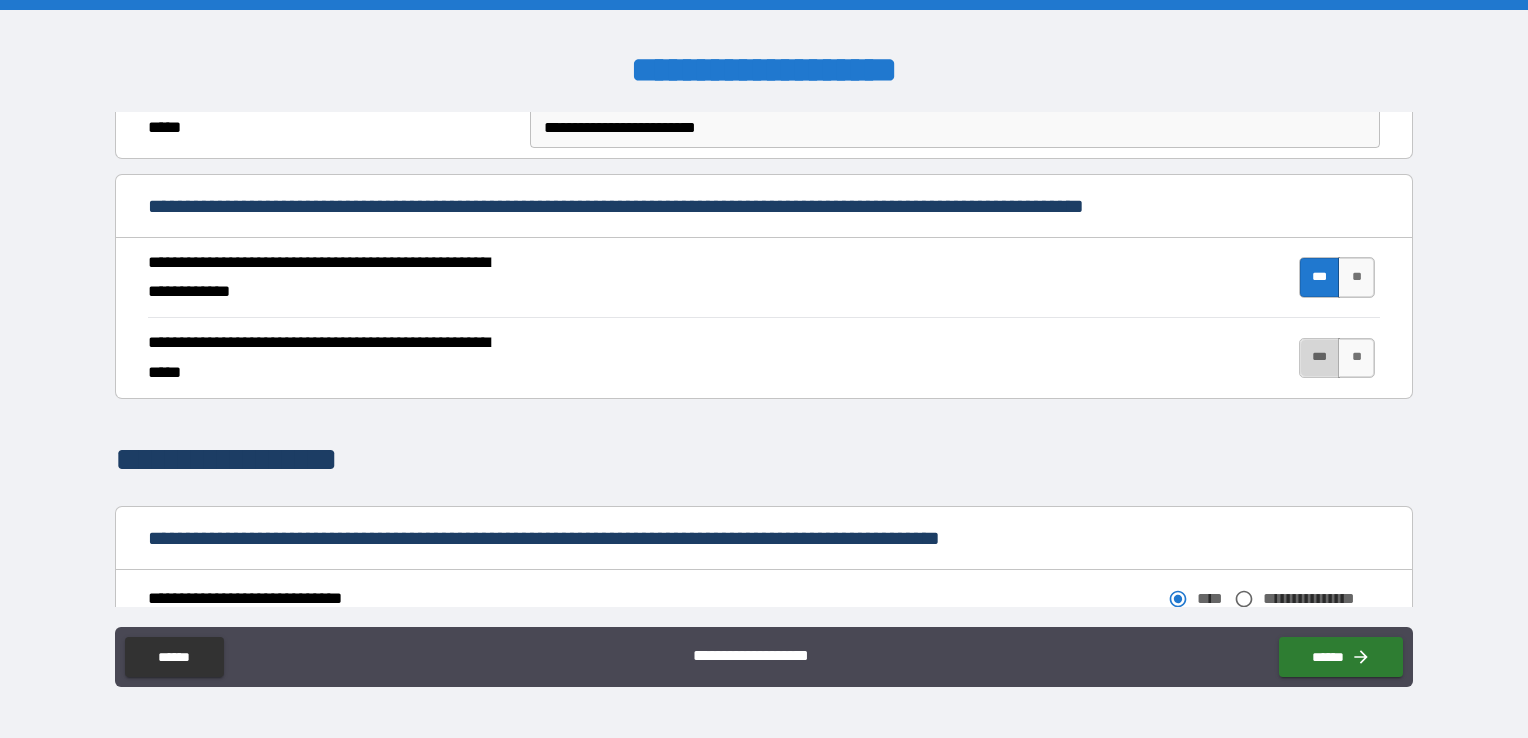 click on "***" at bounding box center [1320, 358] 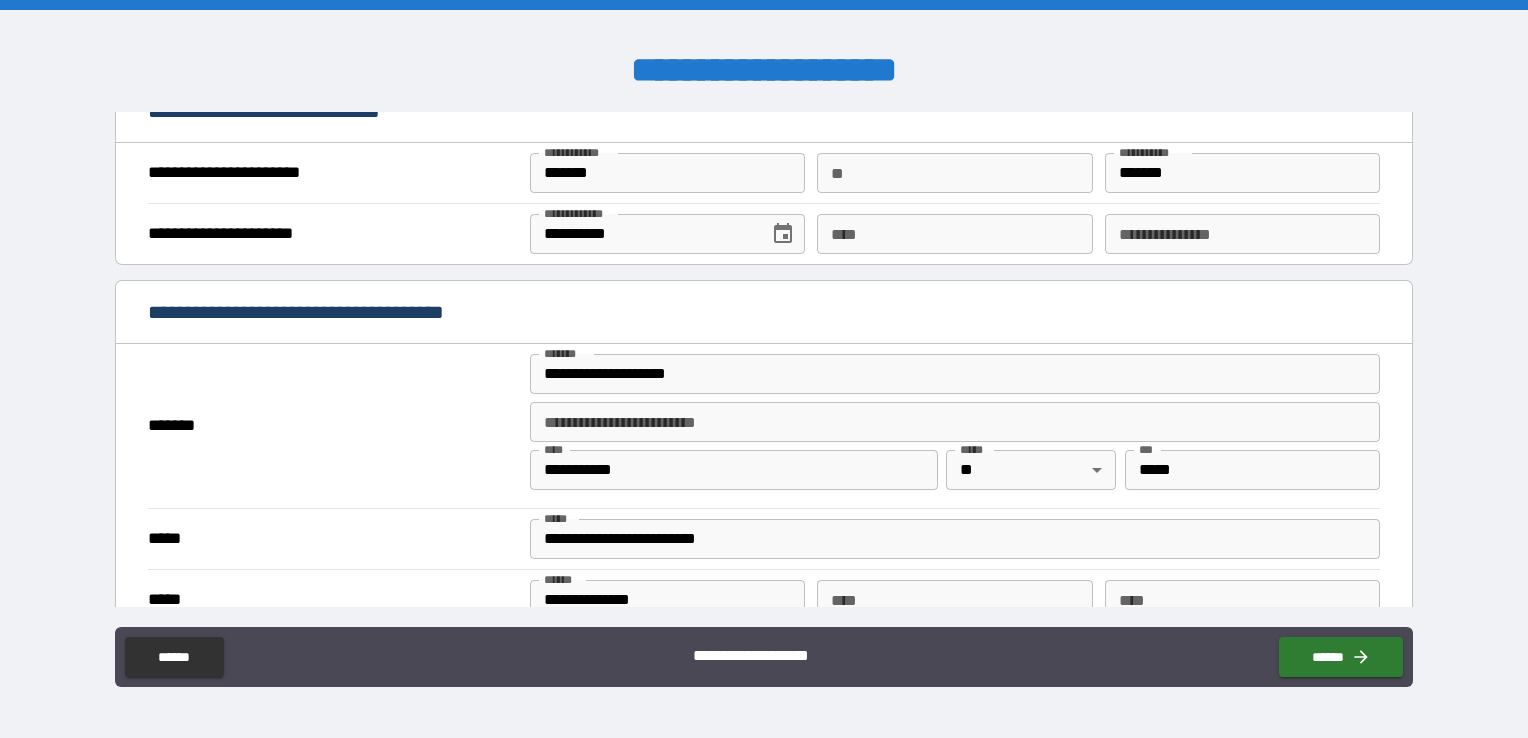 scroll, scrollTop: 1300, scrollLeft: 0, axis: vertical 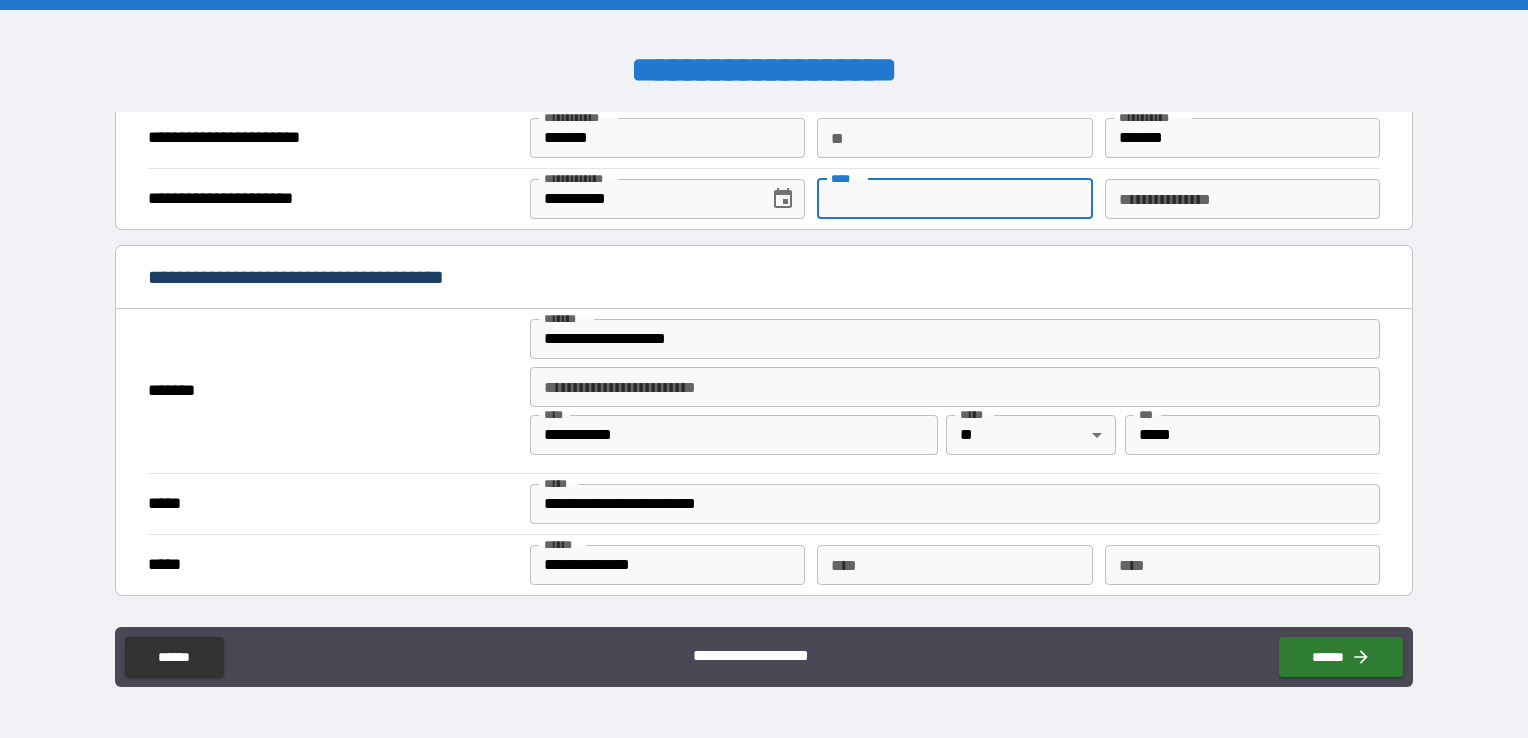 click on "****" at bounding box center [954, 199] 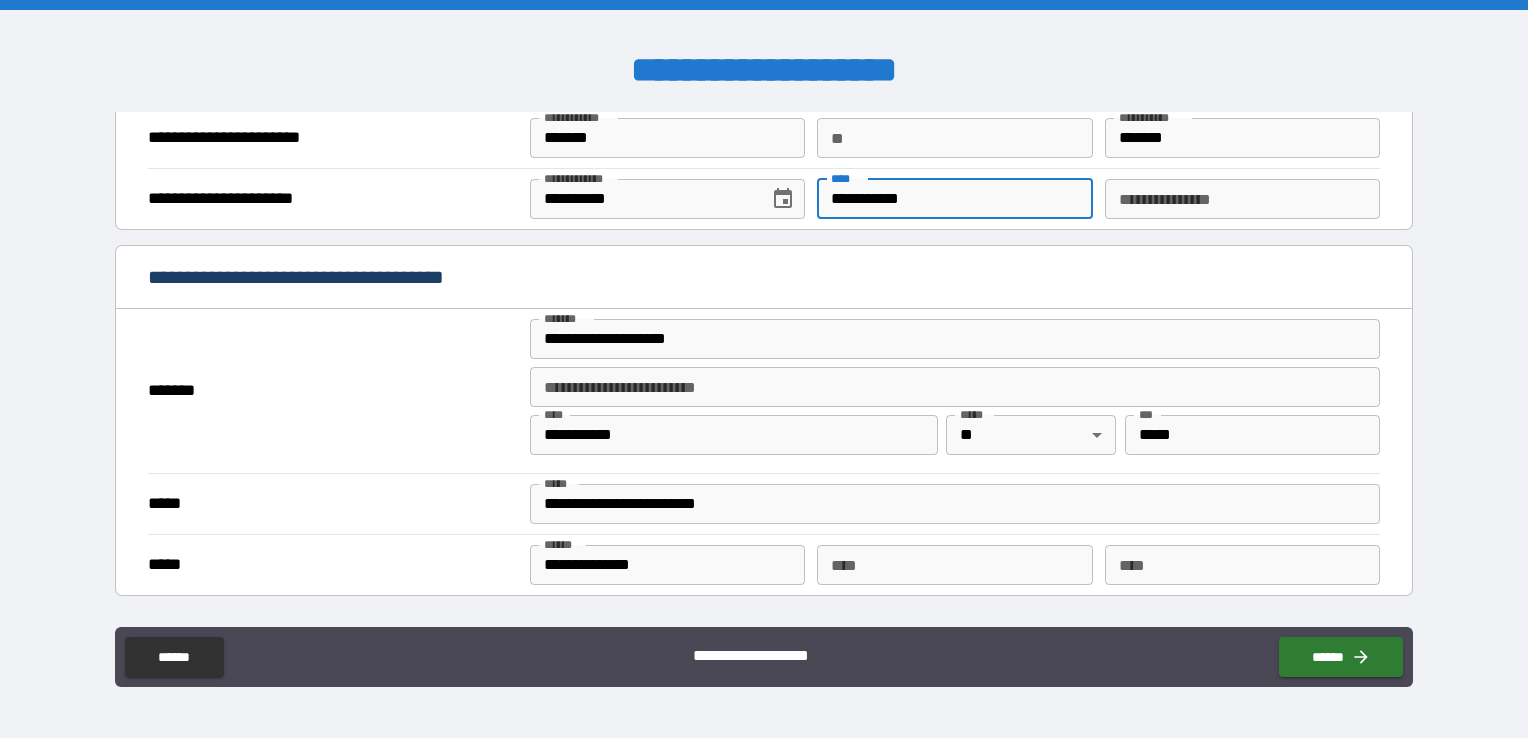 type on "**********" 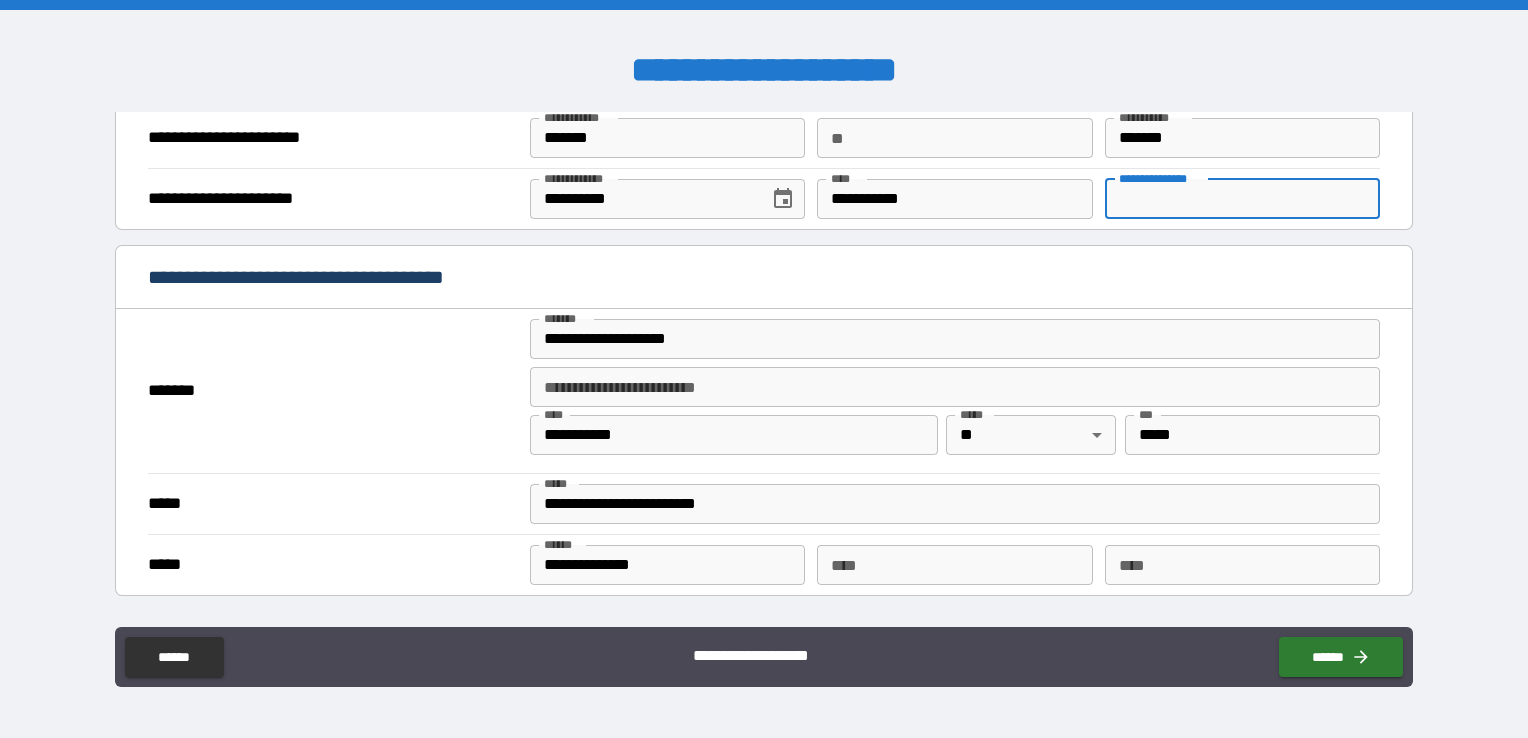 click on "**********" at bounding box center (1242, 199) 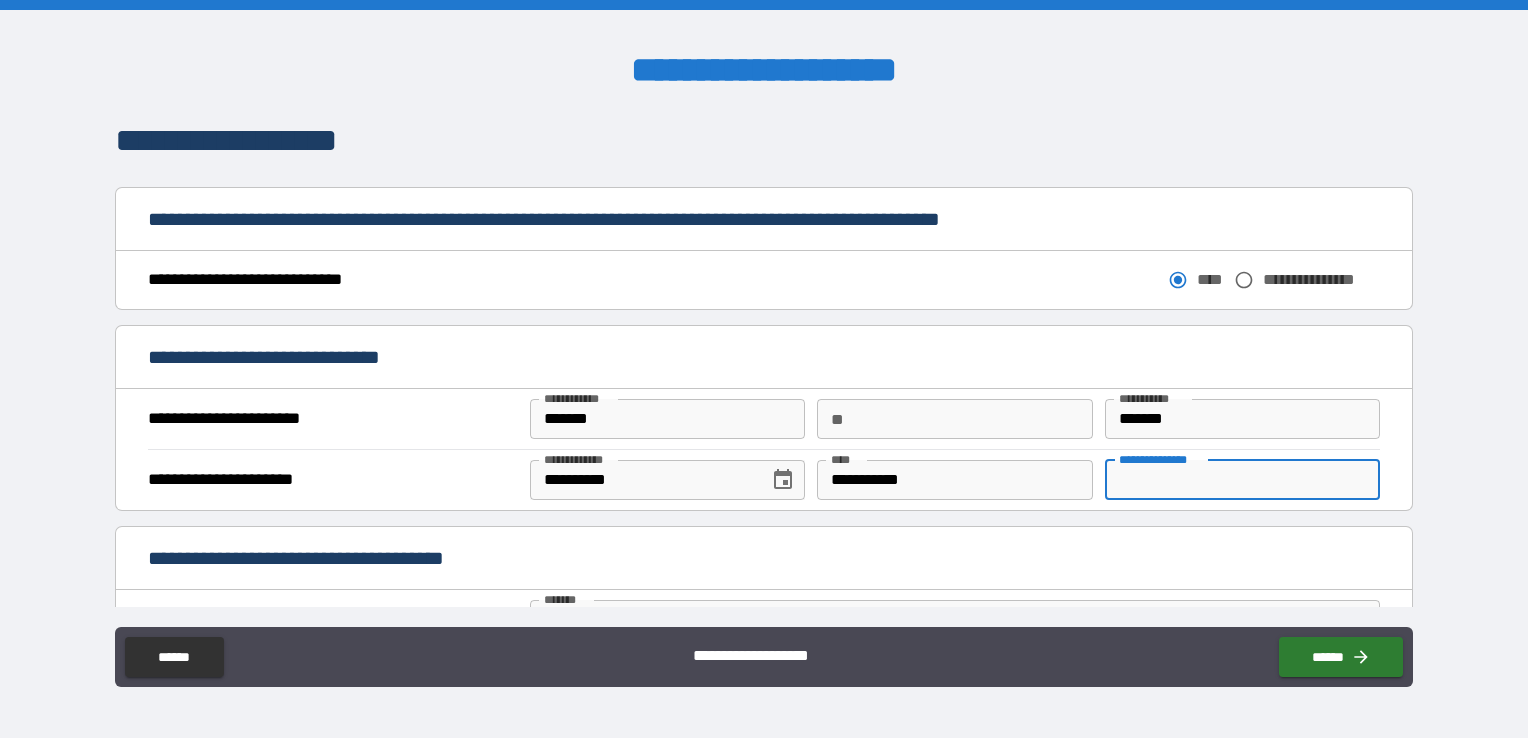 scroll, scrollTop: 1300, scrollLeft: 0, axis: vertical 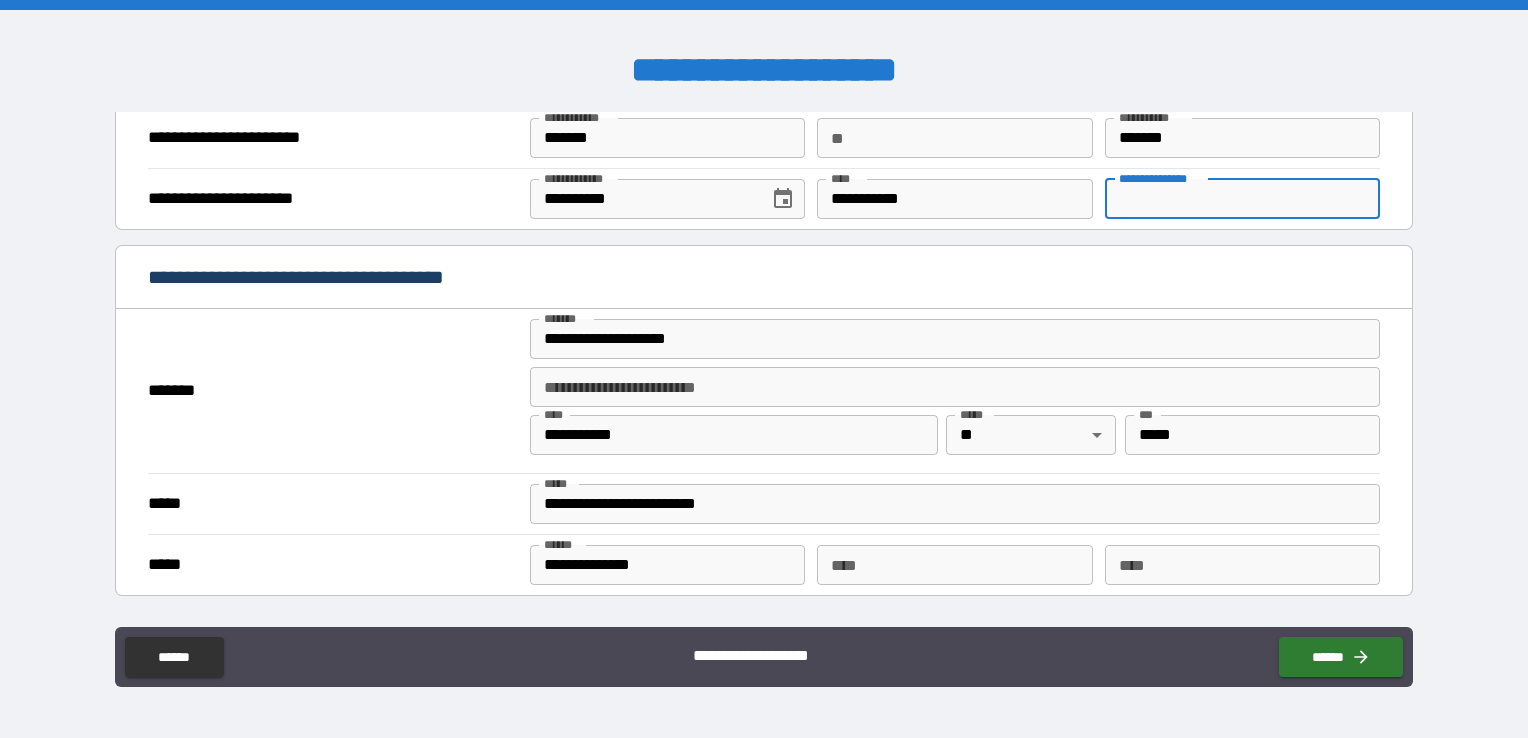 click on "**********" at bounding box center (1242, 199) 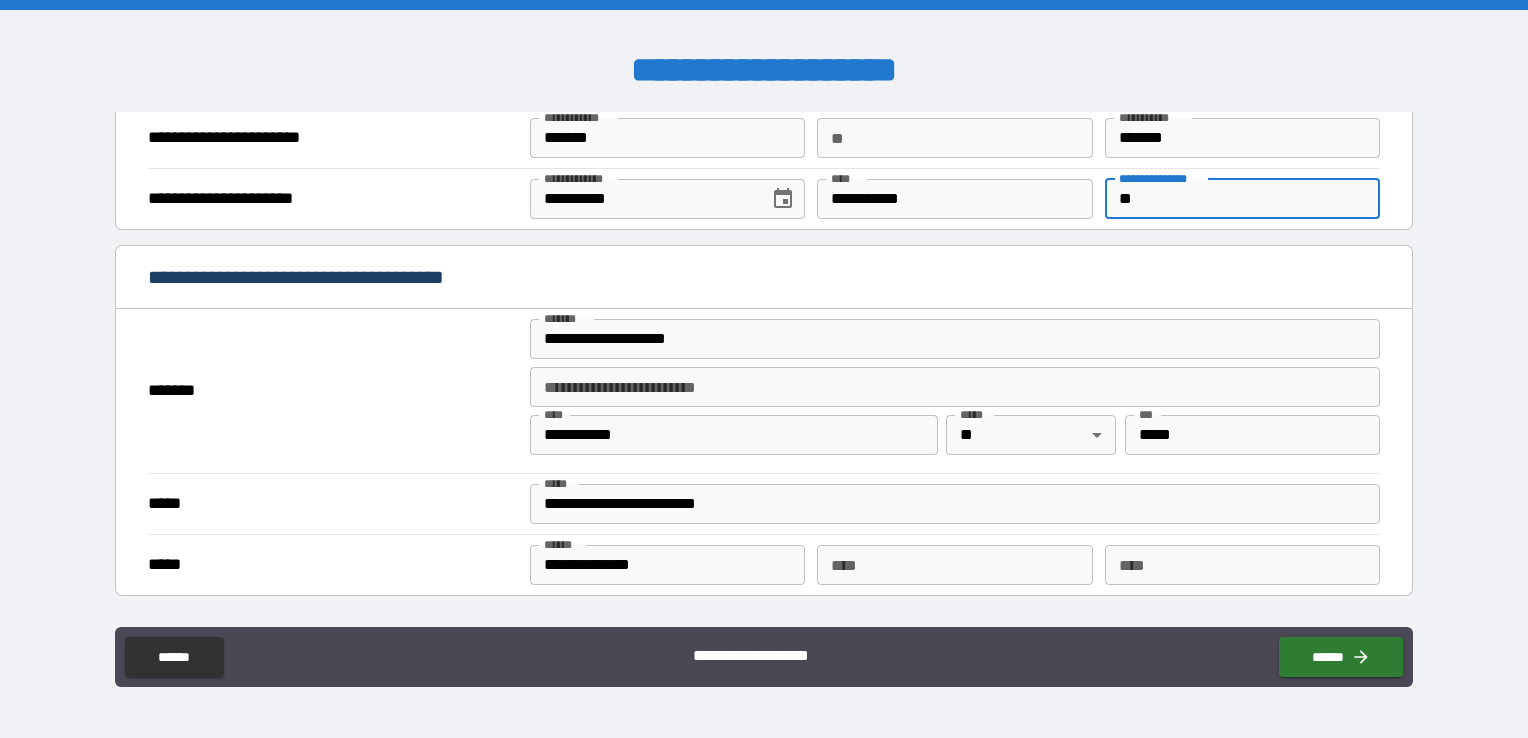 type on "*" 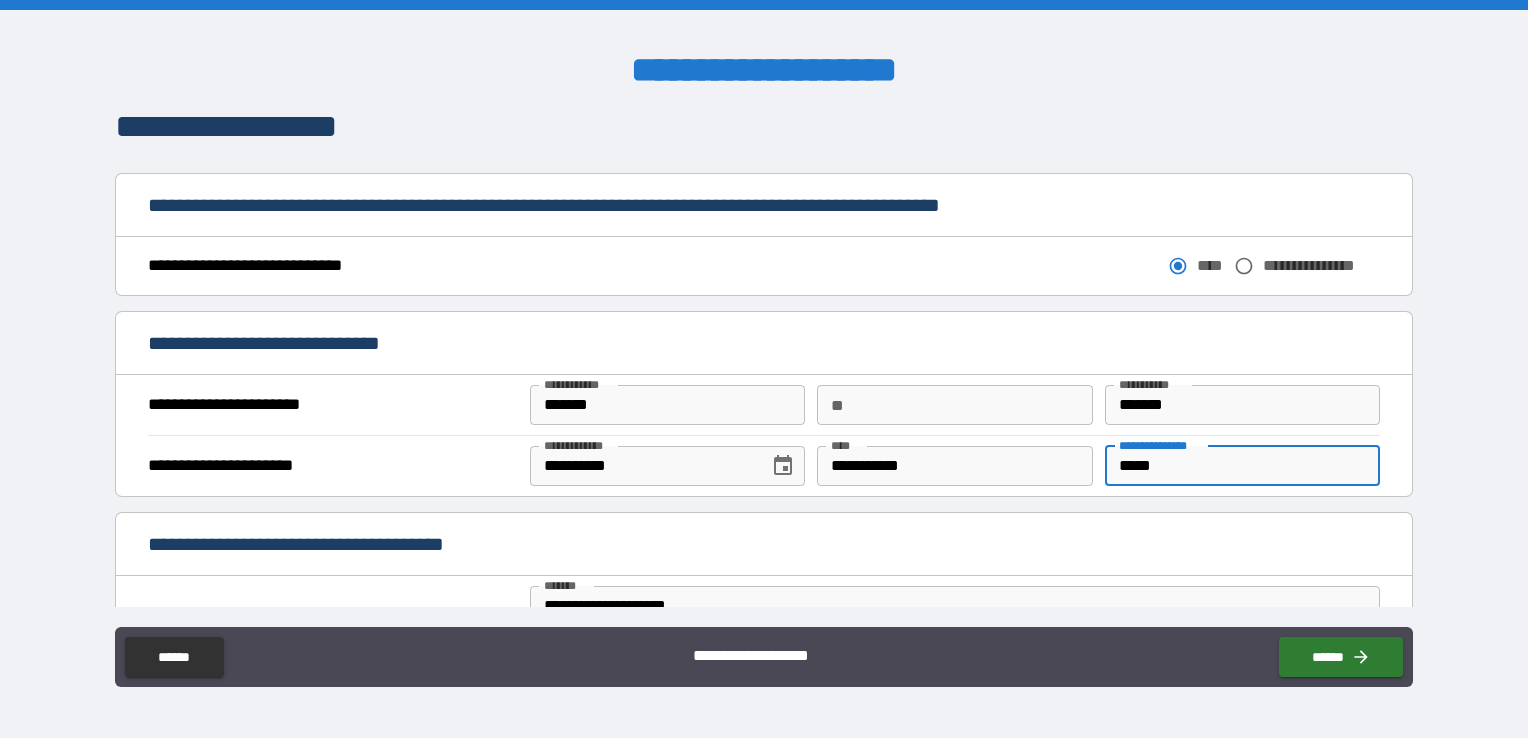 scroll, scrollTop: 1200, scrollLeft: 0, axis: vertical 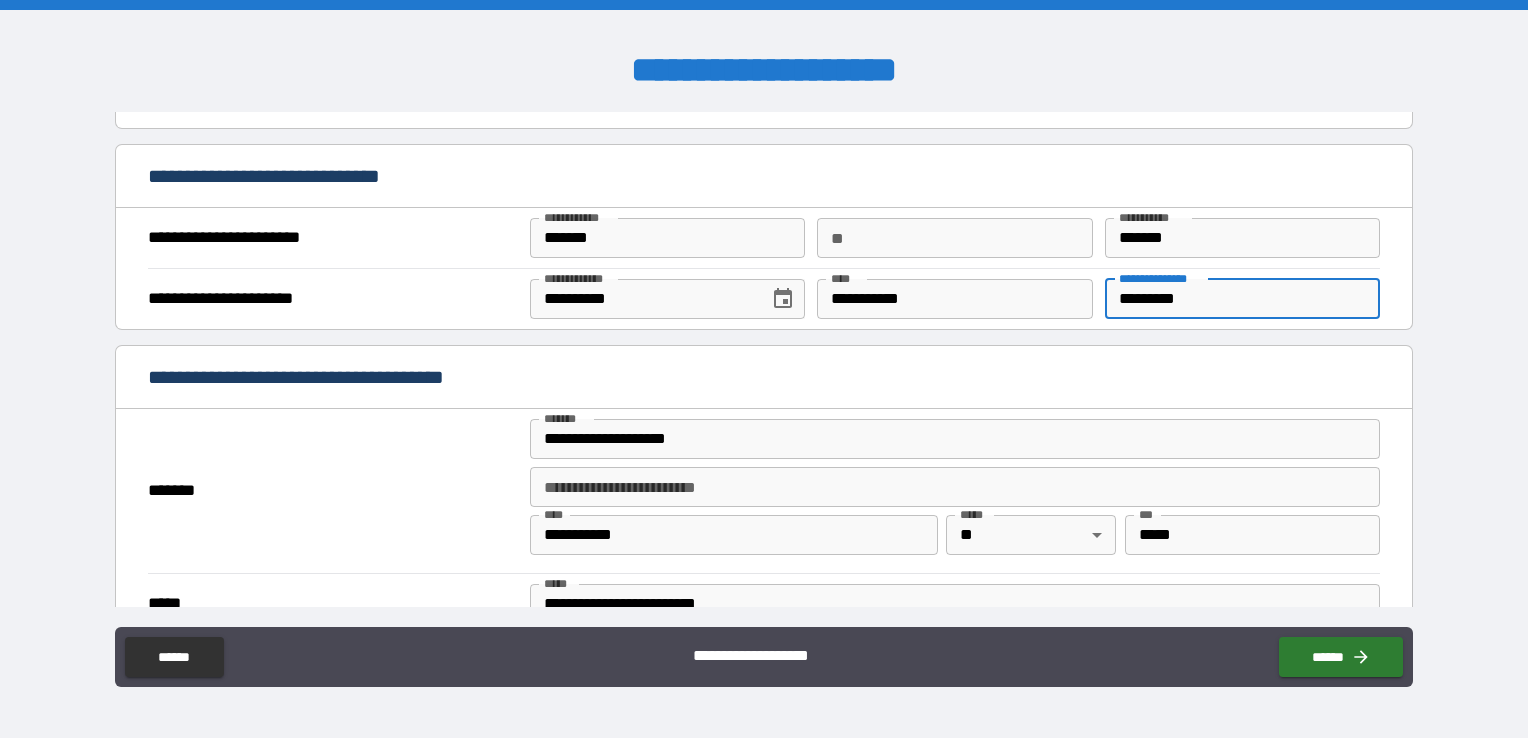 type on "*********" 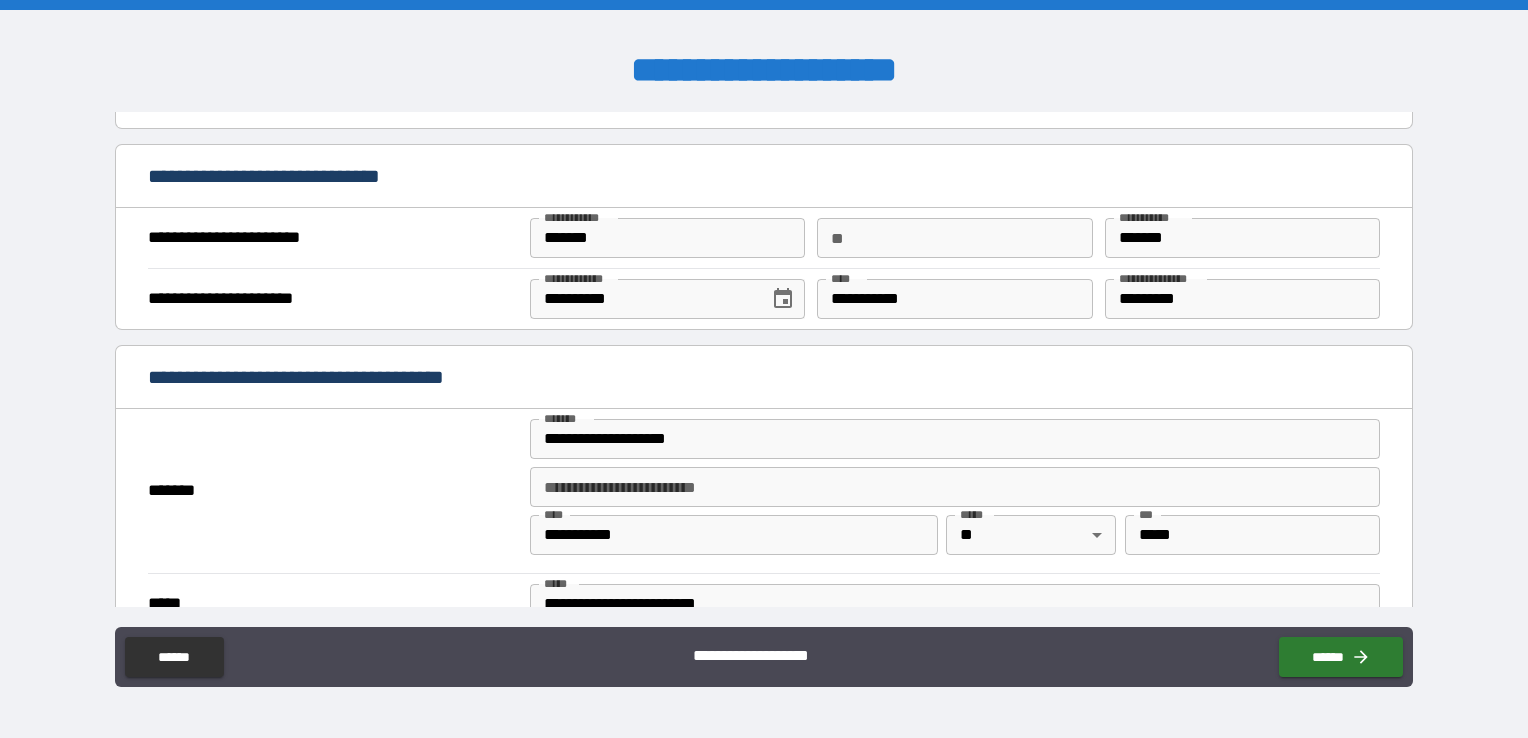 click on "*******" at bounding box center (333, 491) 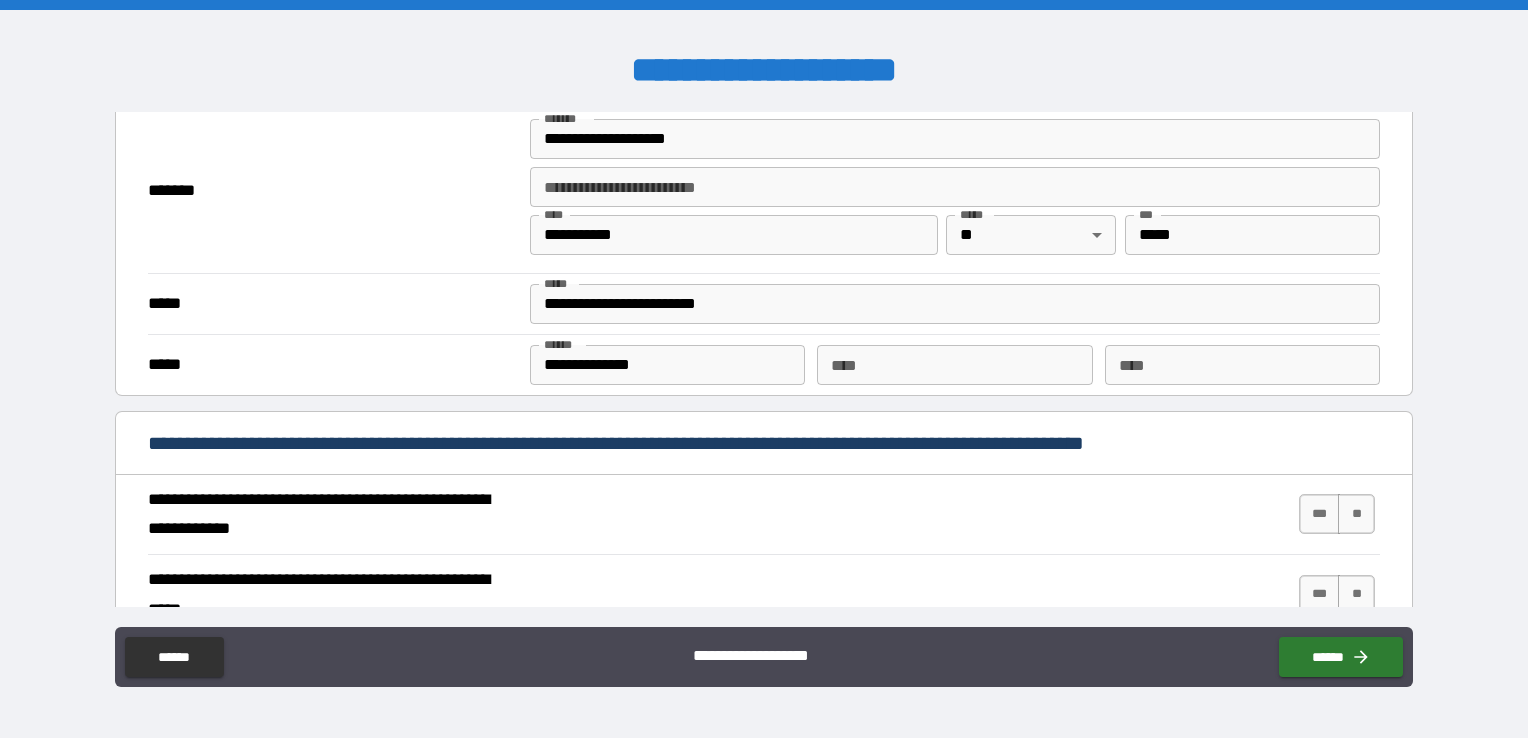 scroll, scrollTop: 1600, scrollLeft: 0, axis: vertical 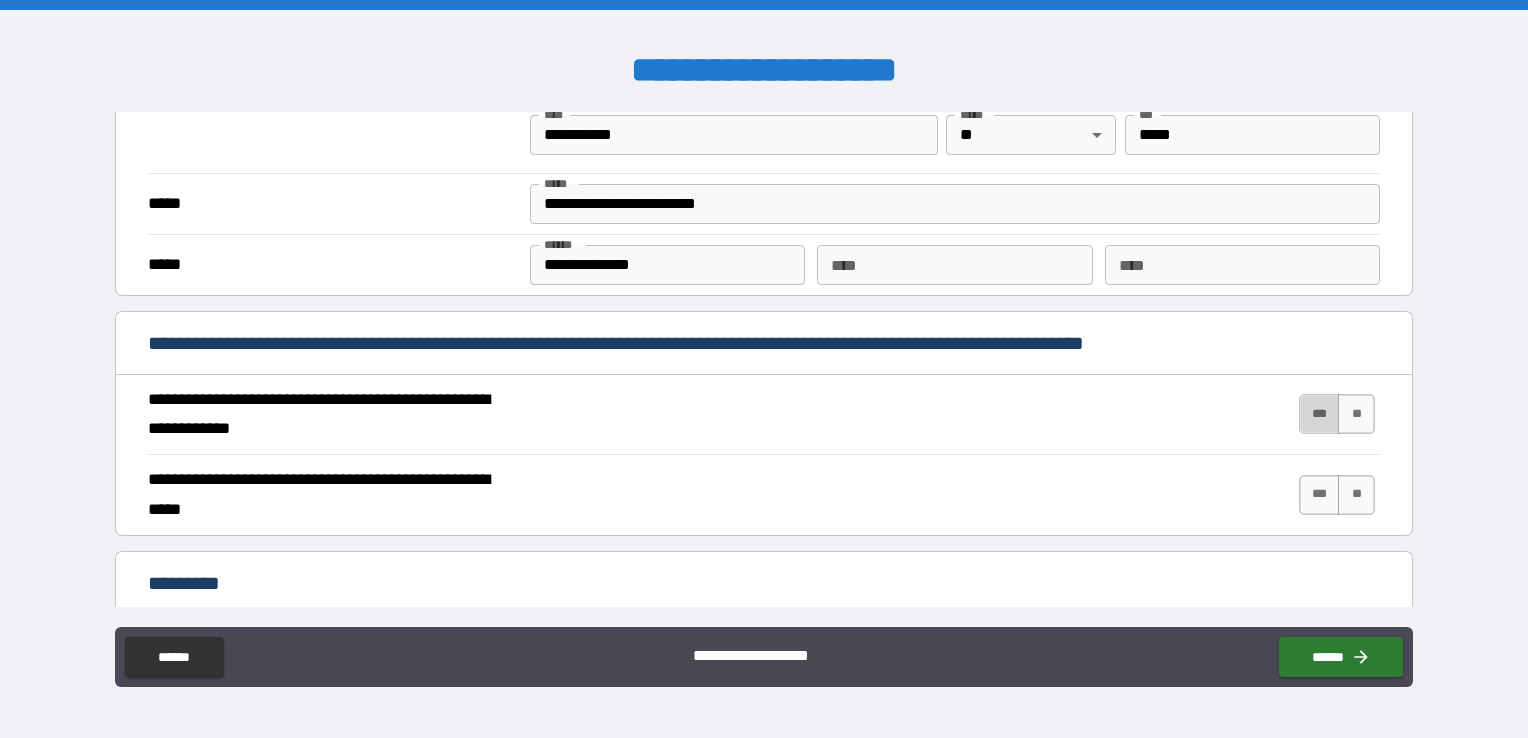 click on "***" at bounding box center [1320, 414] 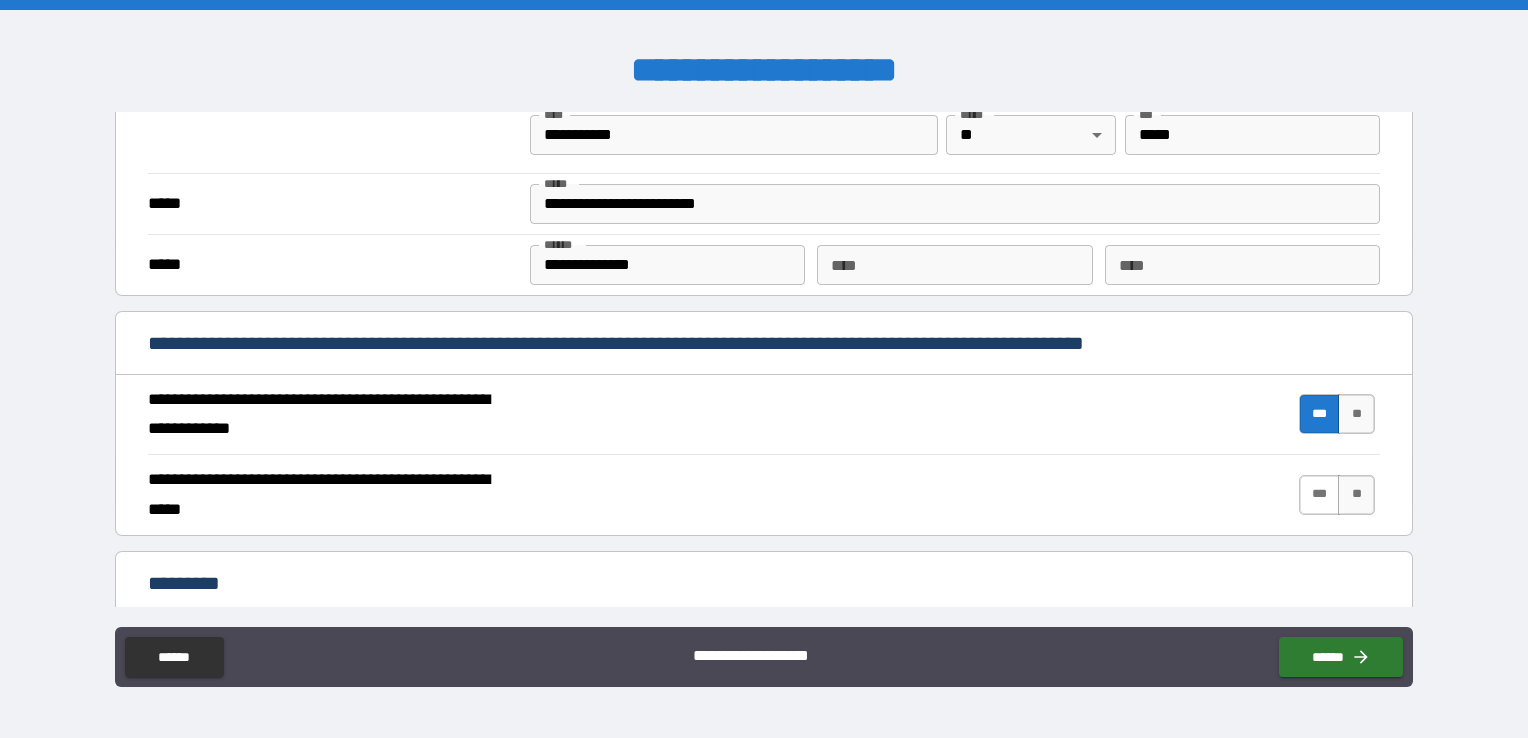 click on "***" at bounding box center (1320, 495) 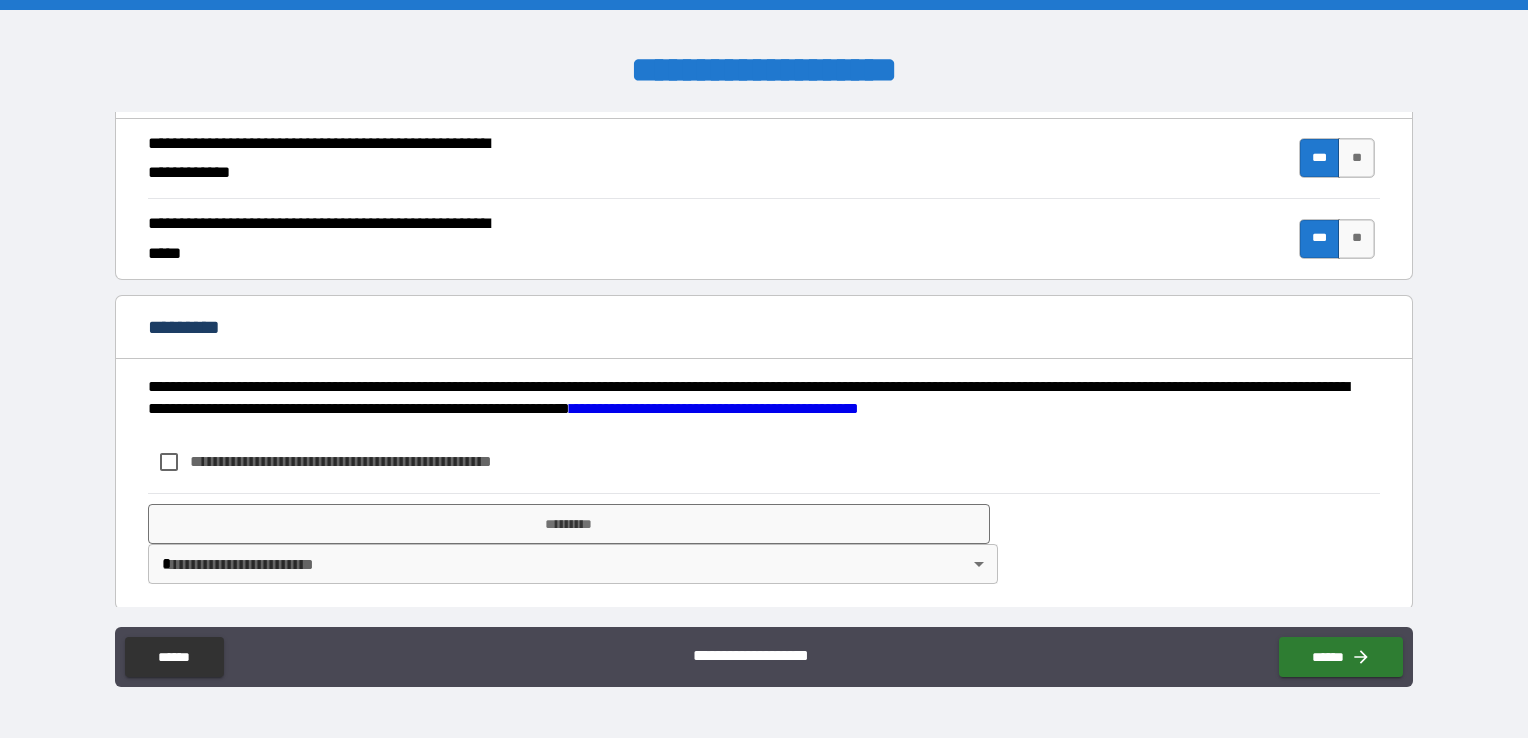 scroll, scrollTop: 1857, scrollLeft: 0, axis: vertical 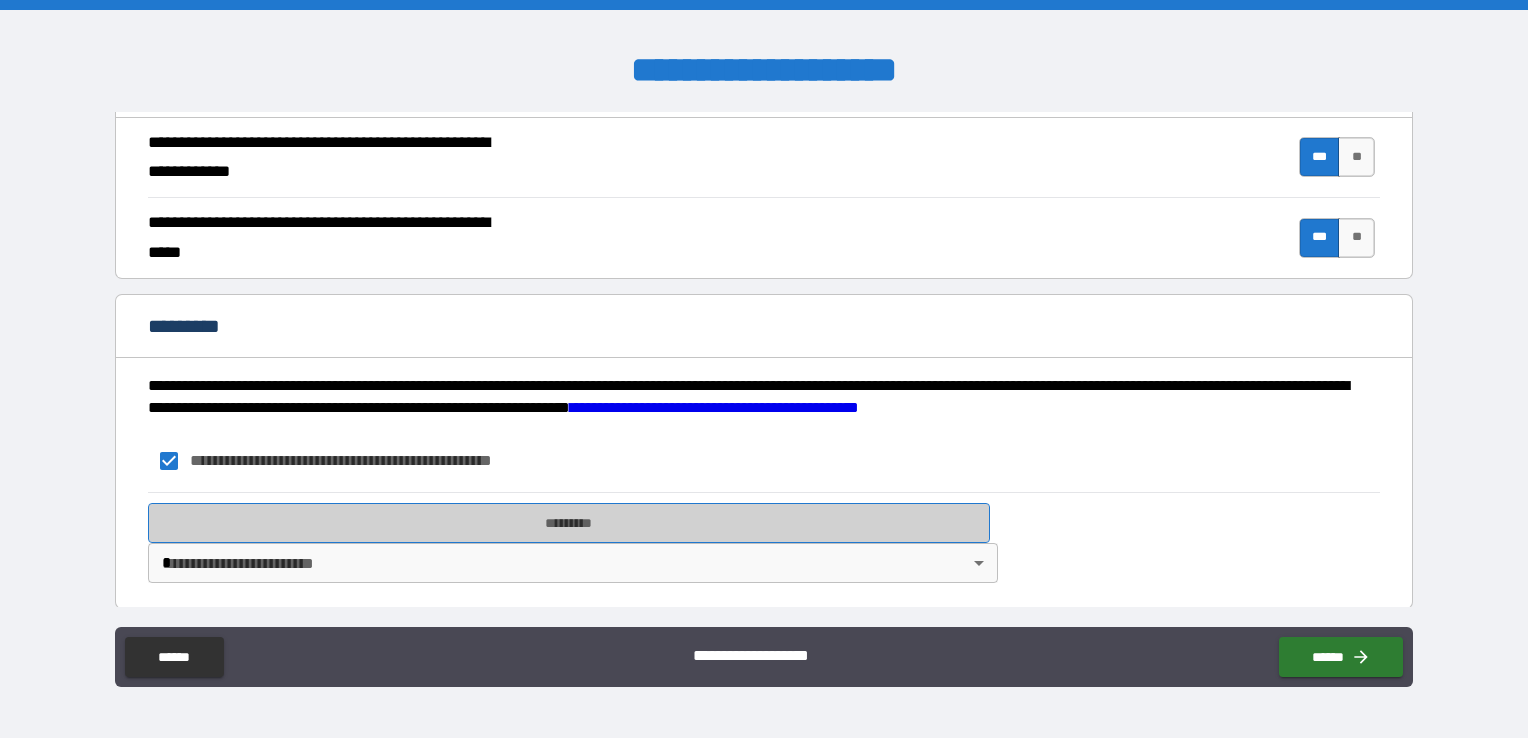 click on "*********" at bounding box center (569, 523) 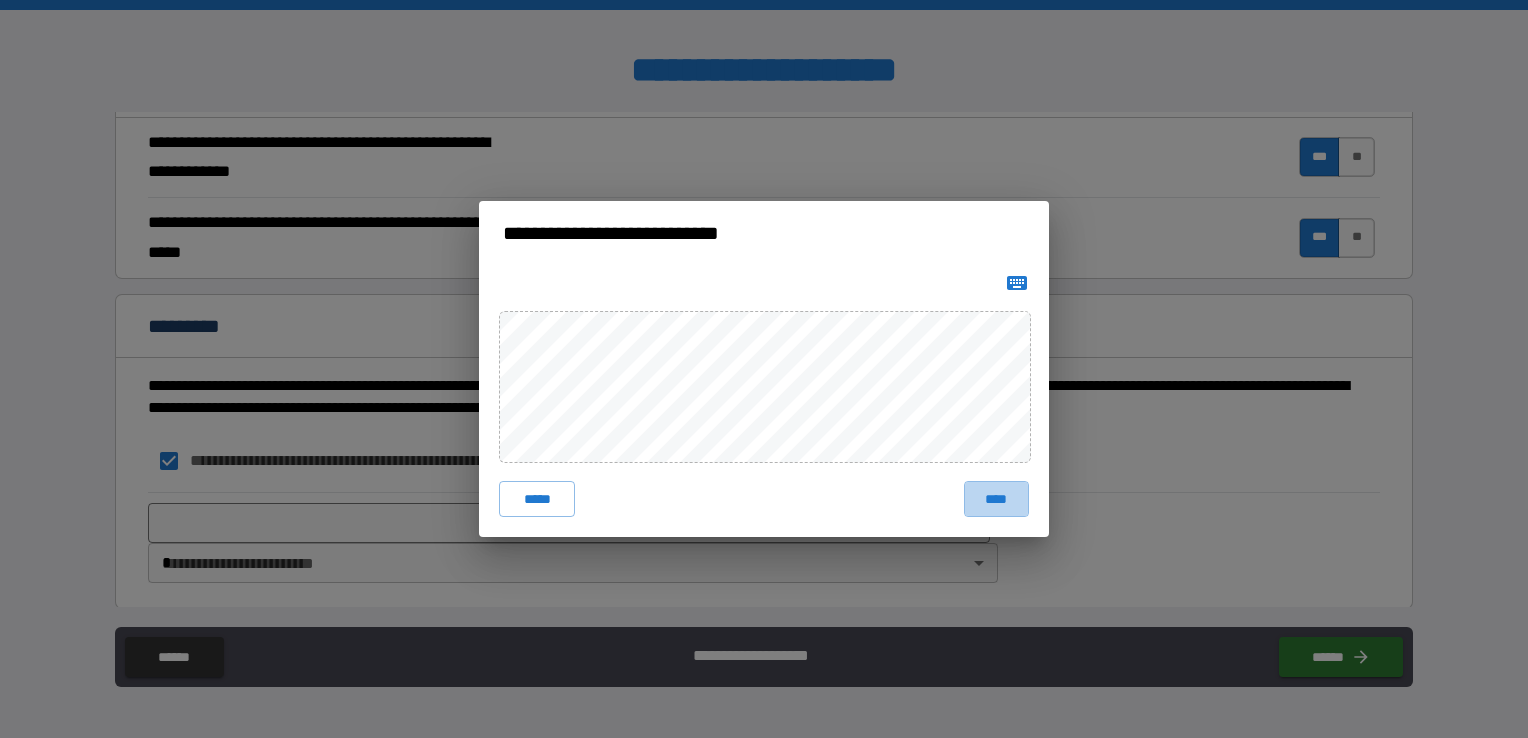 click on "****" at bounding box center [996, 499] 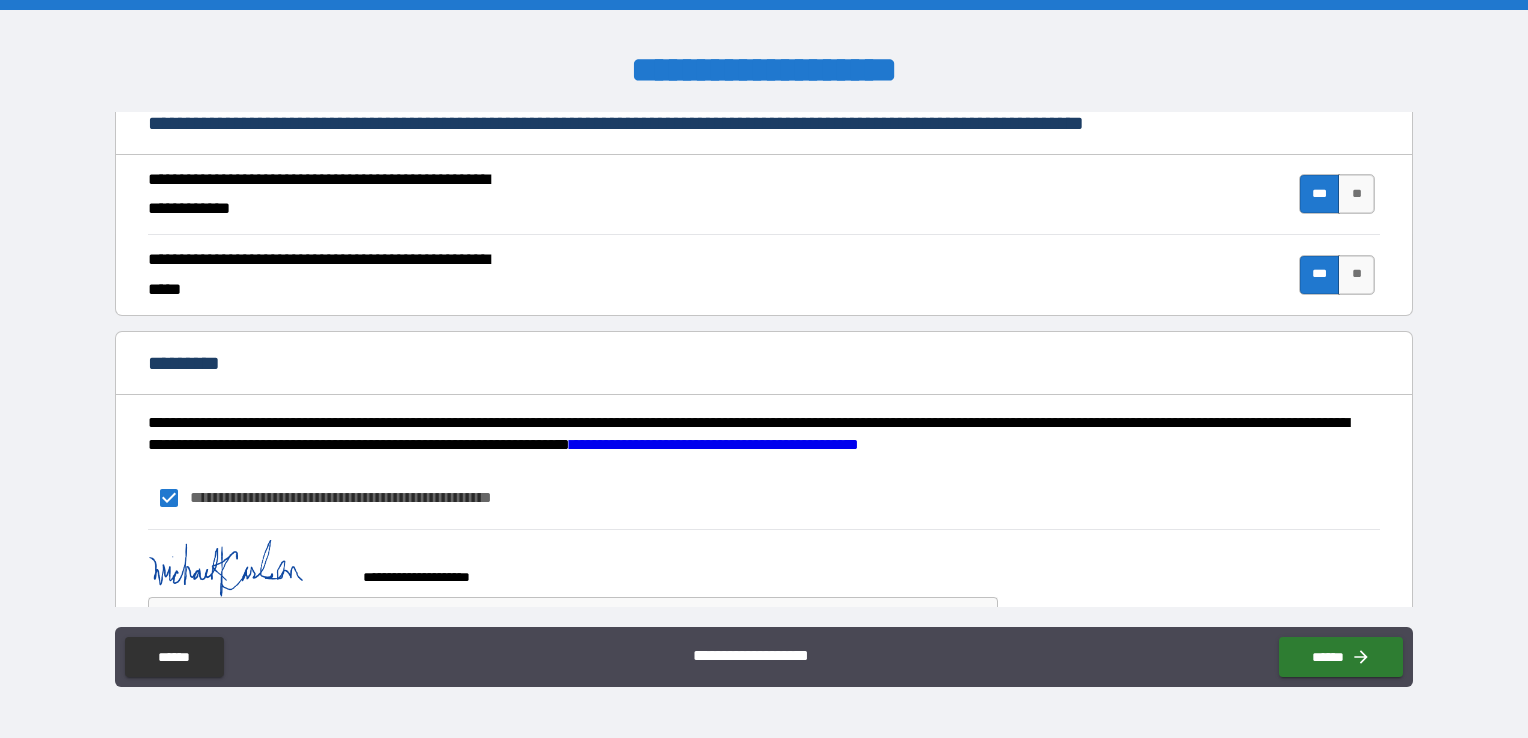scroll, scrollTop: 1874, scrollLeft: 0, axis: vertical 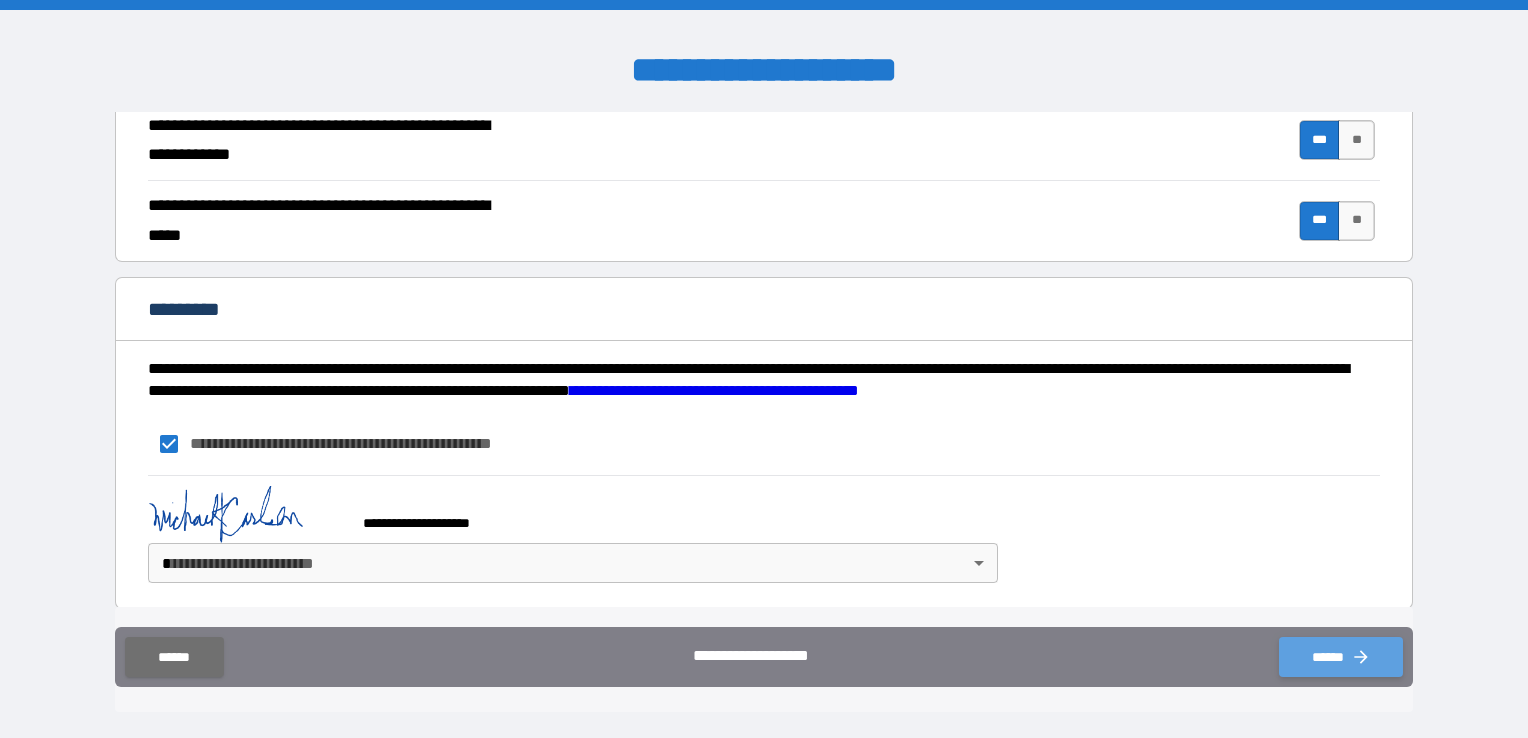 click on "******" at bounding box center [1341, 657] 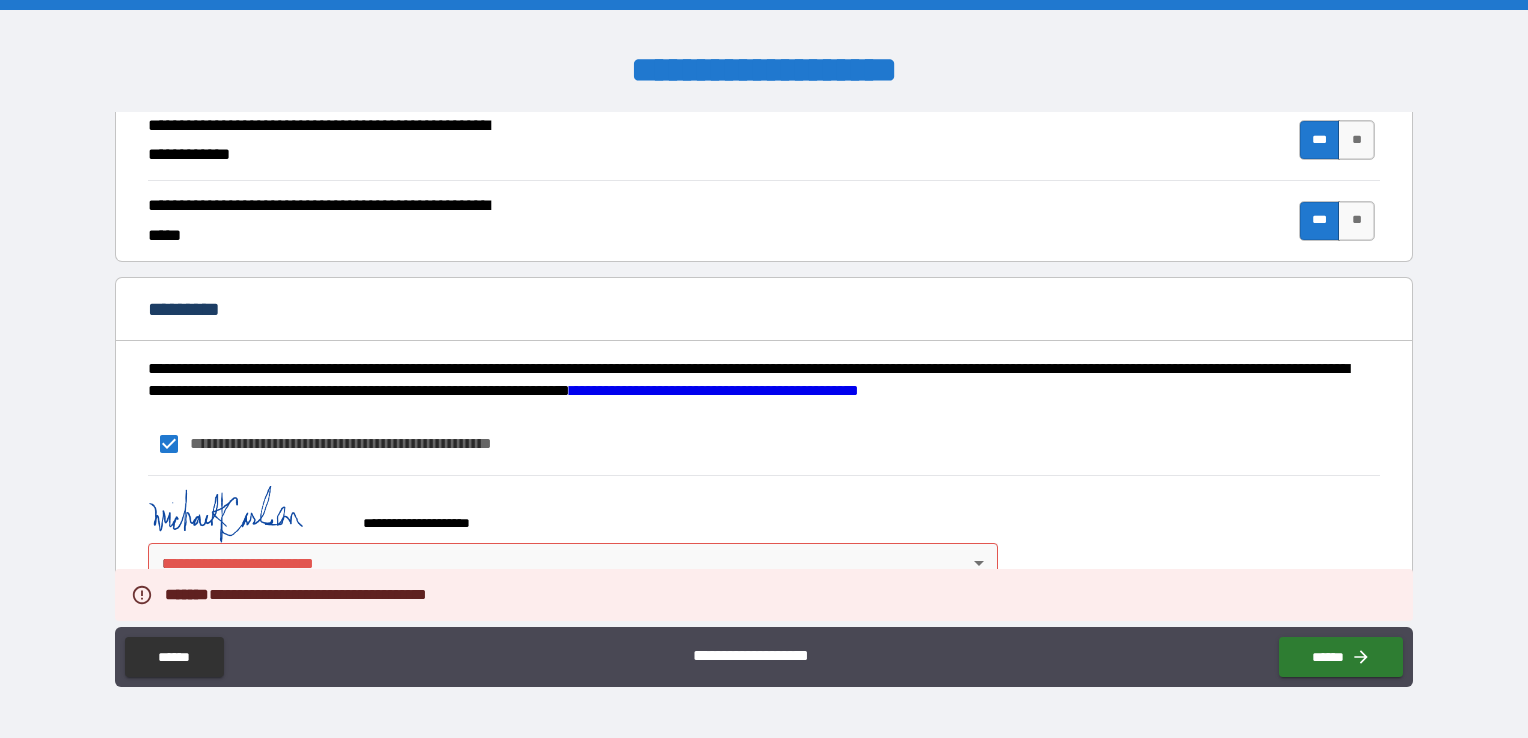 click on "**********" at bounding box center (764, 369) 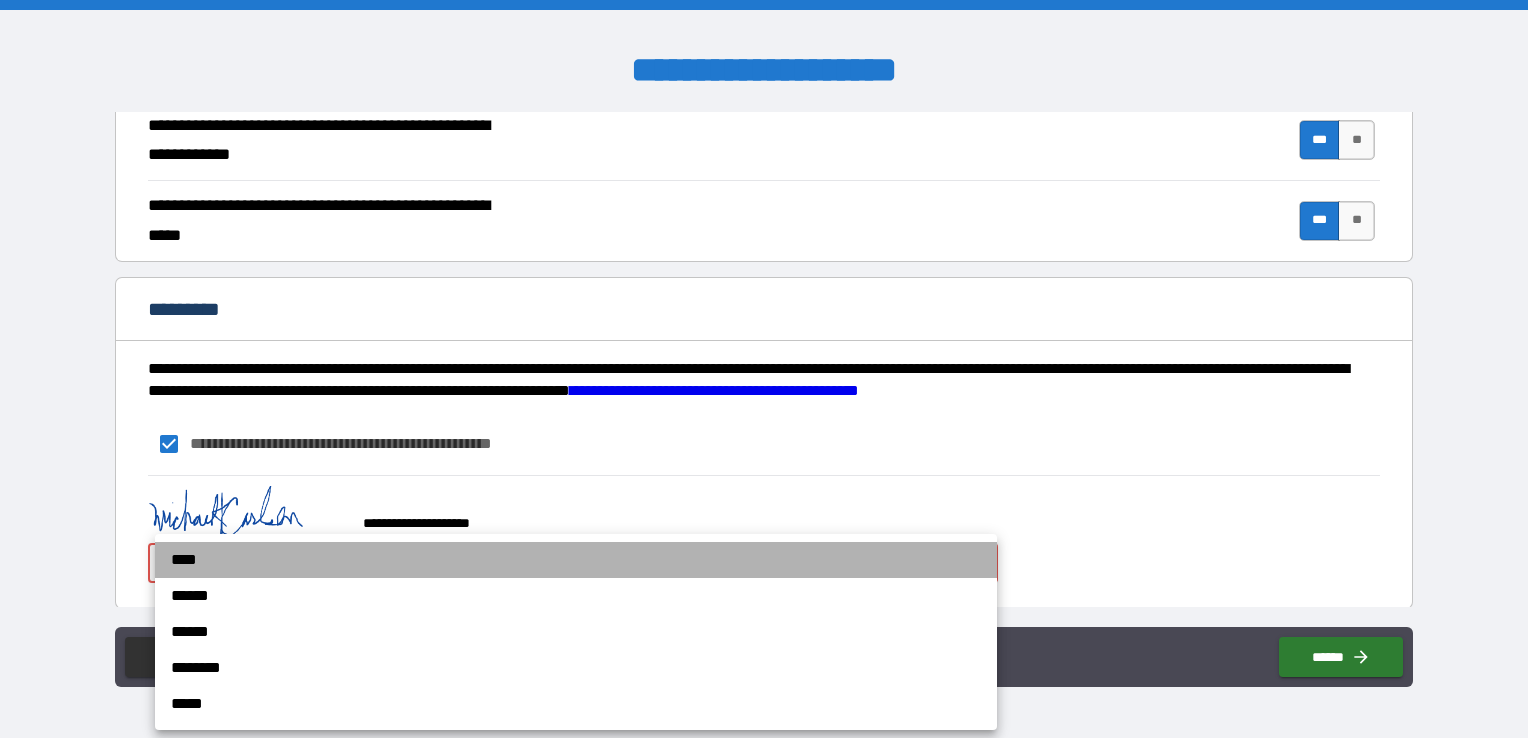 click on "****" at bounding box center [576, 560] 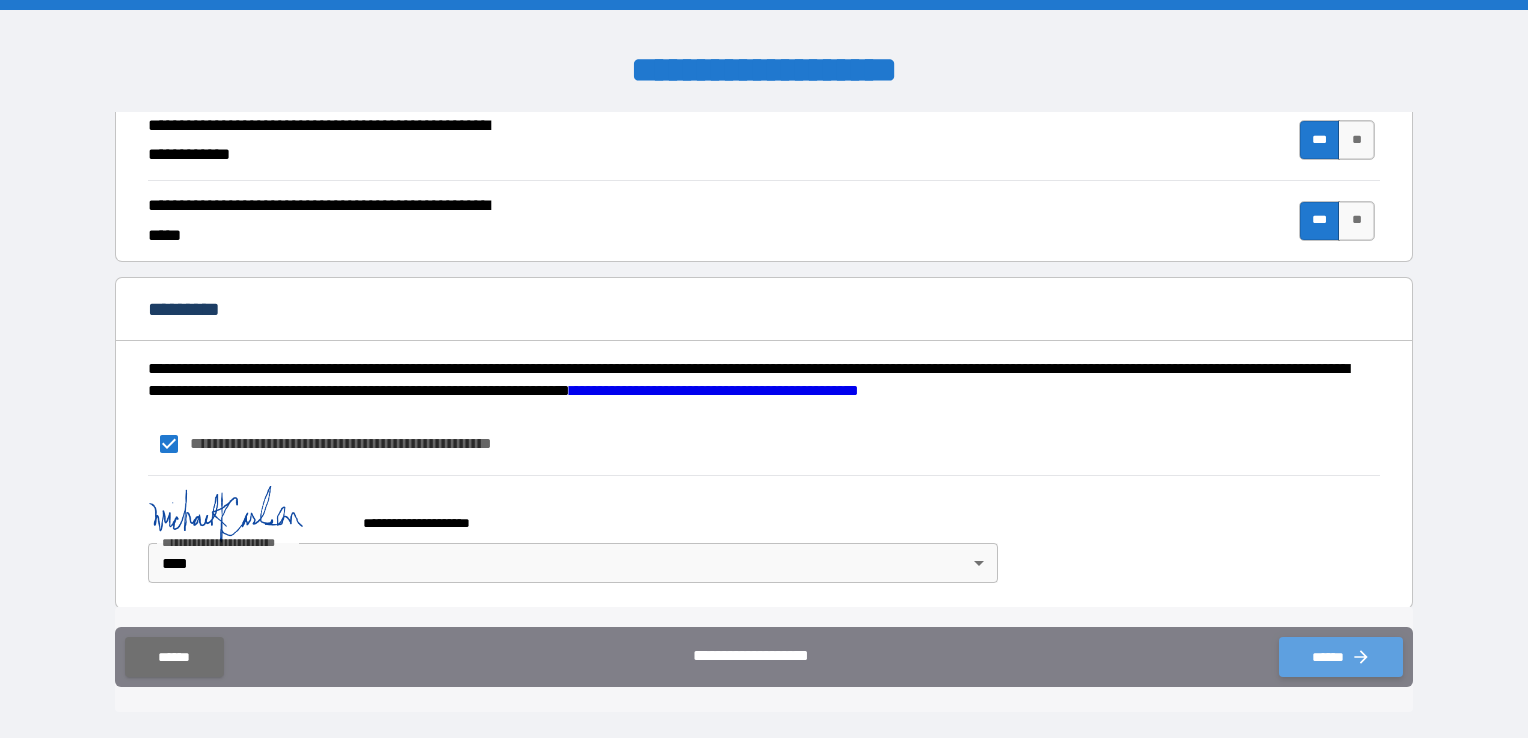 click on "******" at bounding box center (1341, 657) 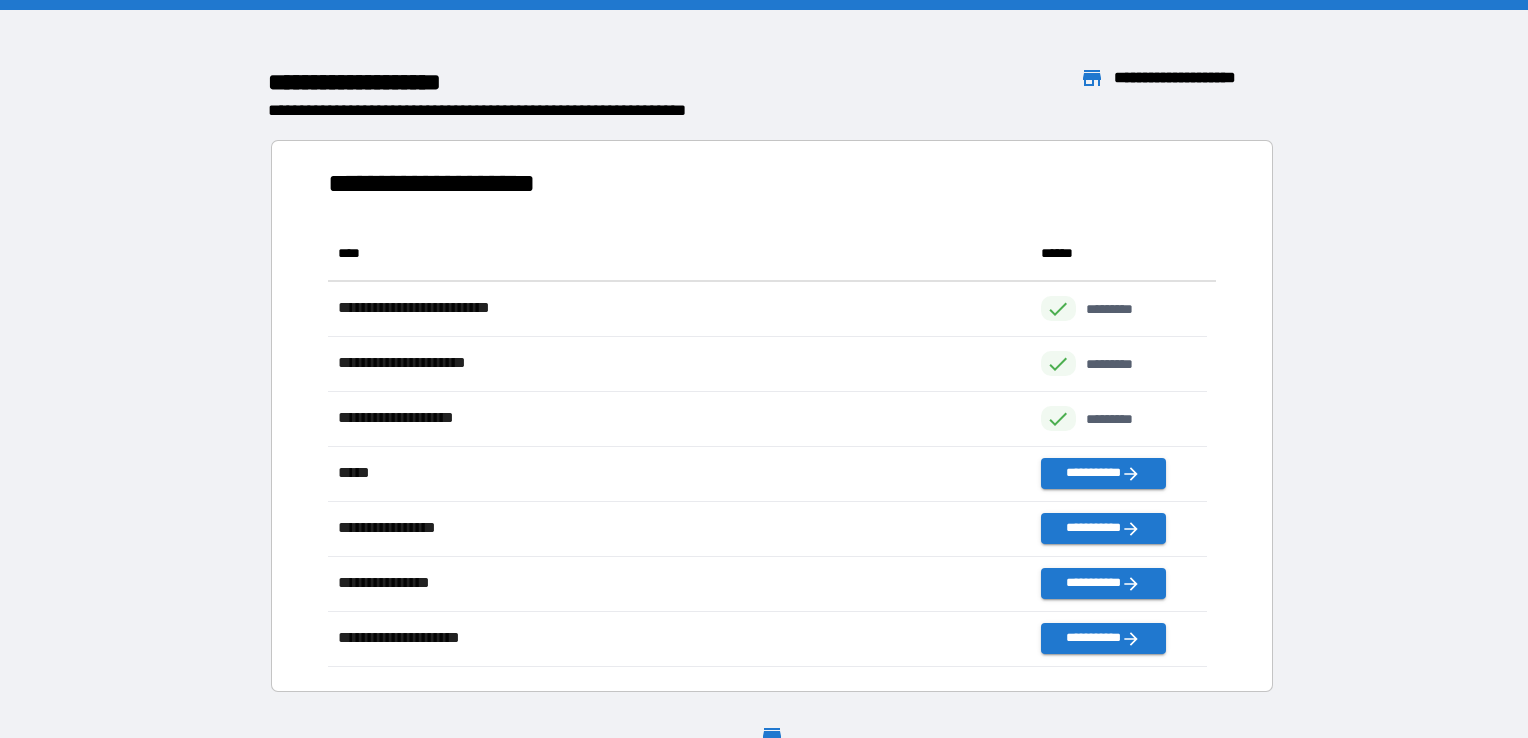 scroll, scrollTop: 16, scrollLeft: 16, axis: both 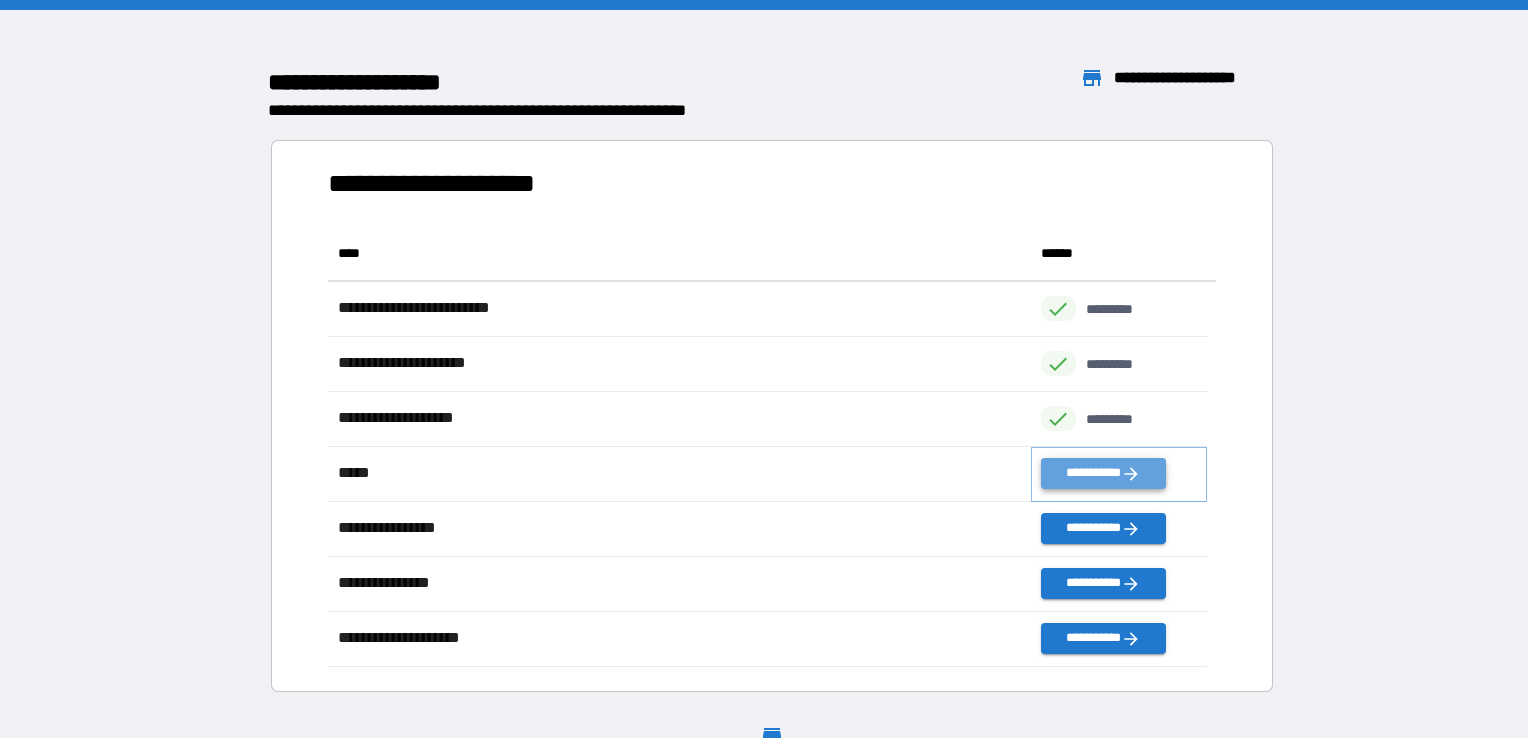 click on "**********" at bounding box center [1103, 473] 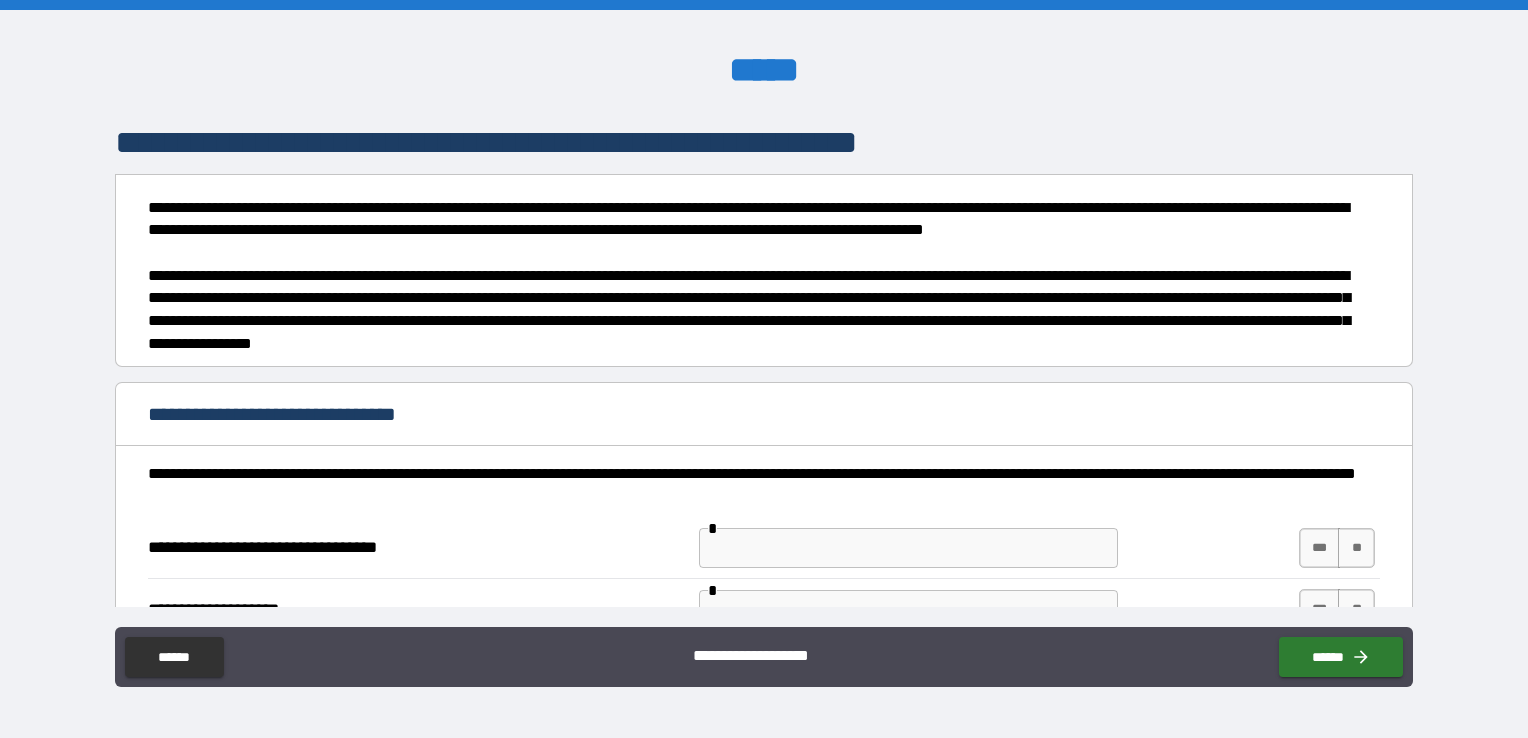 click on "**********" at bounding box center [764, 359] 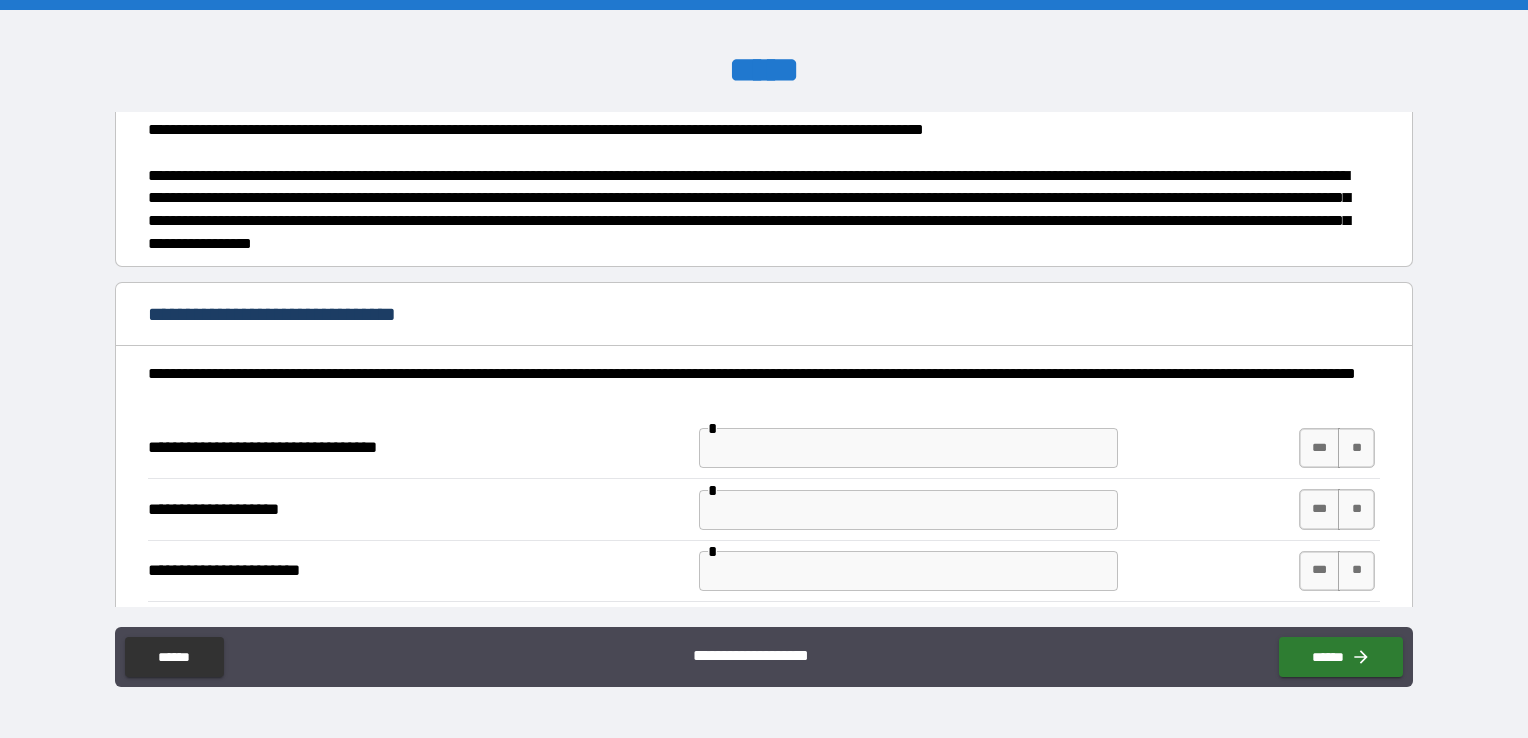 scroll, scrollTop: 200, scrollLeft: 0, axis: vertical 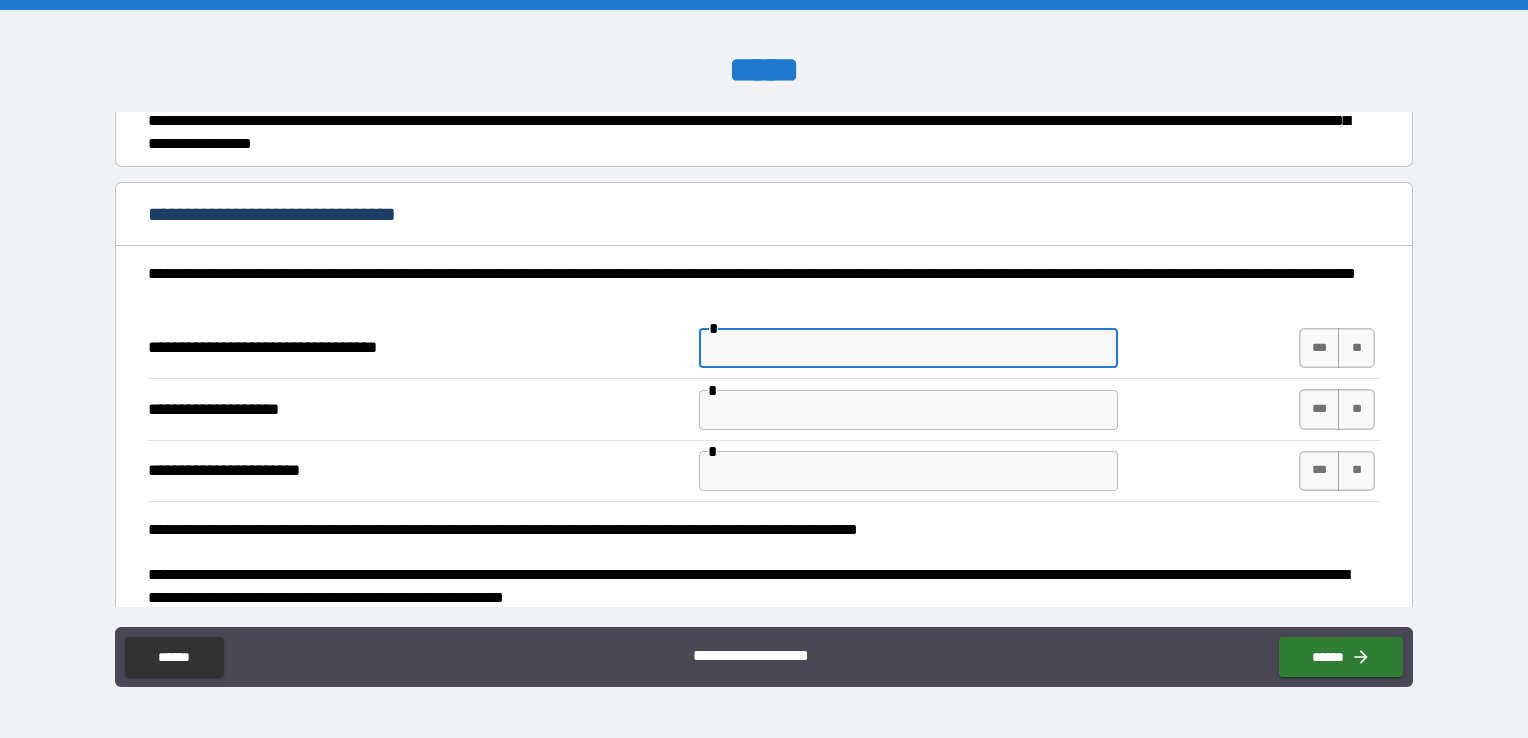click at bounding box center [908, 348] 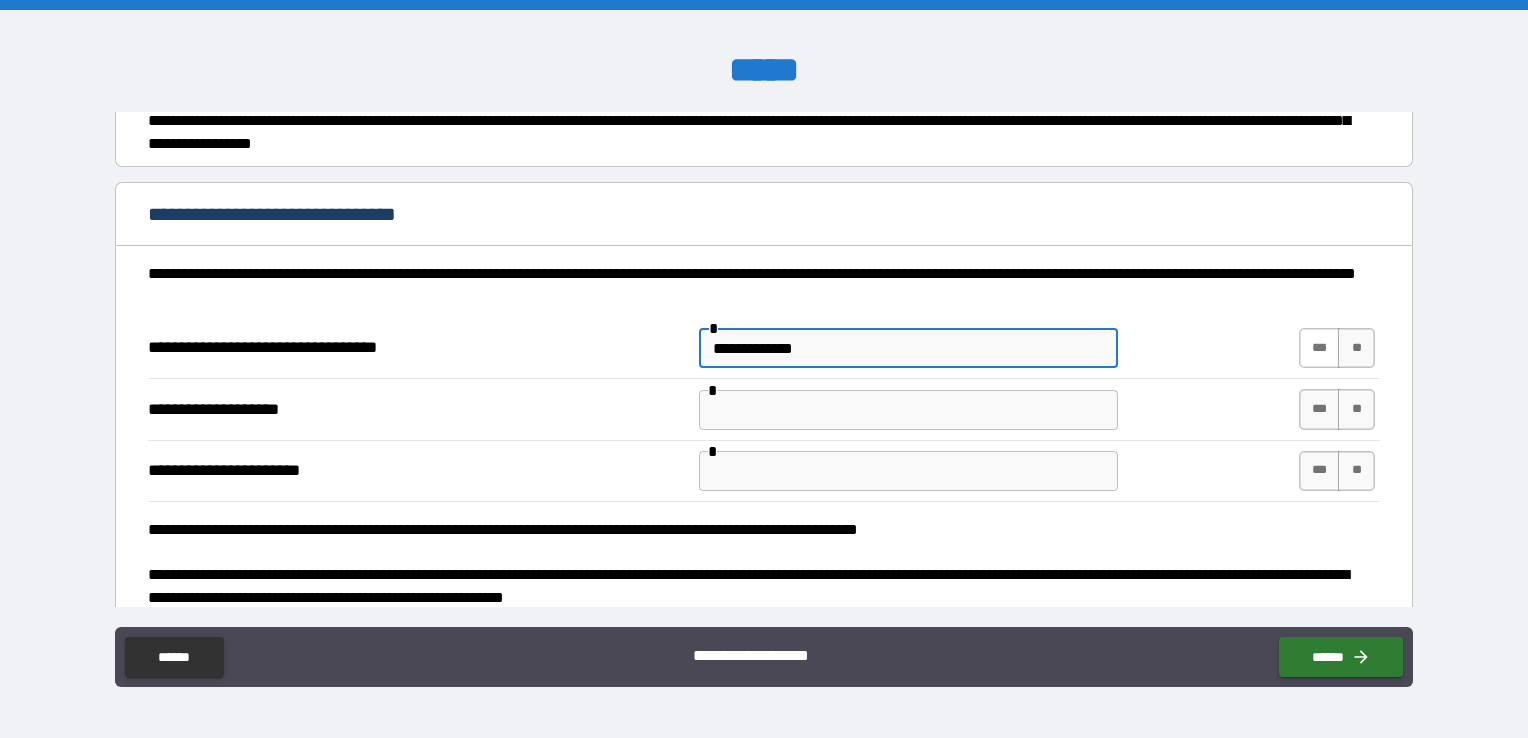 type on "**********" 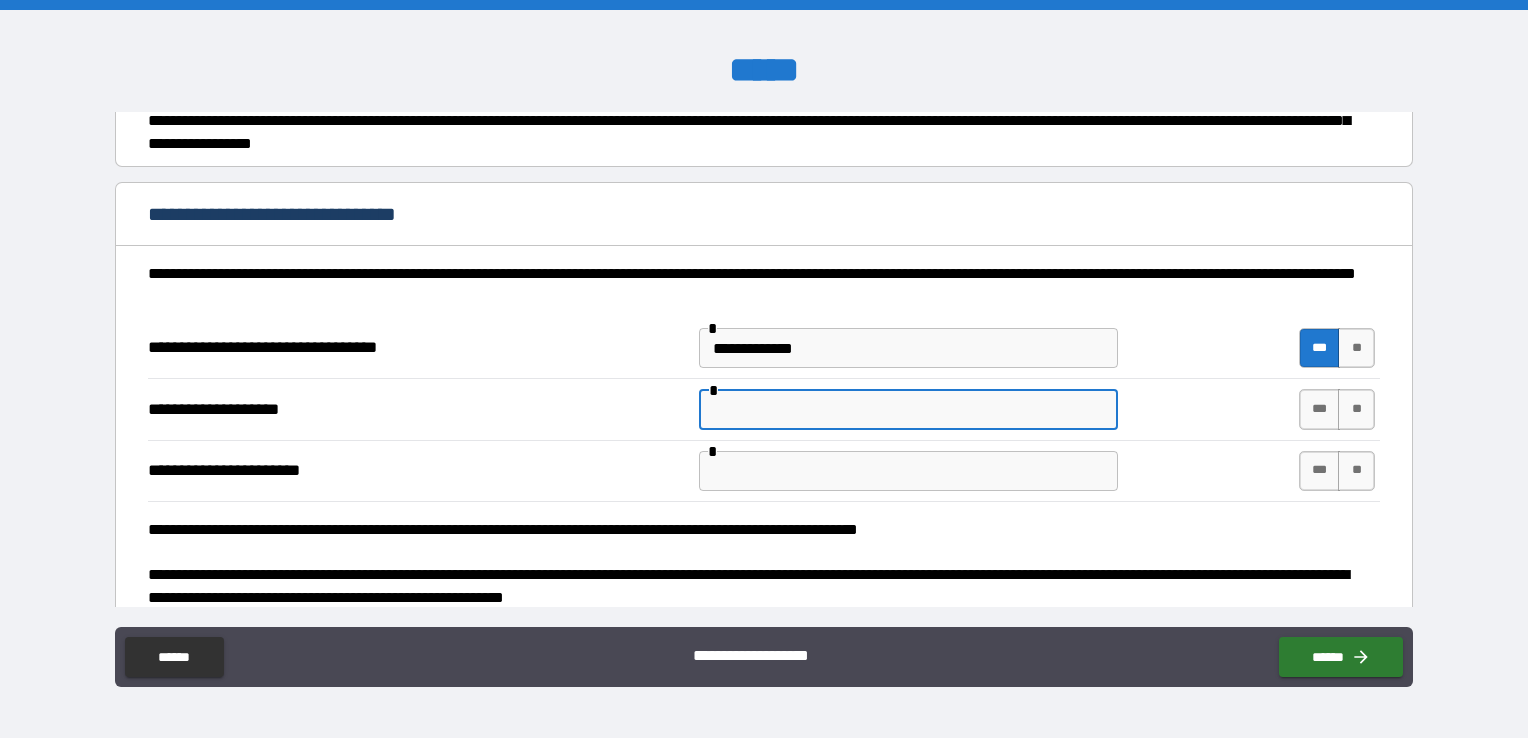 click at bounding box center [908, 410] 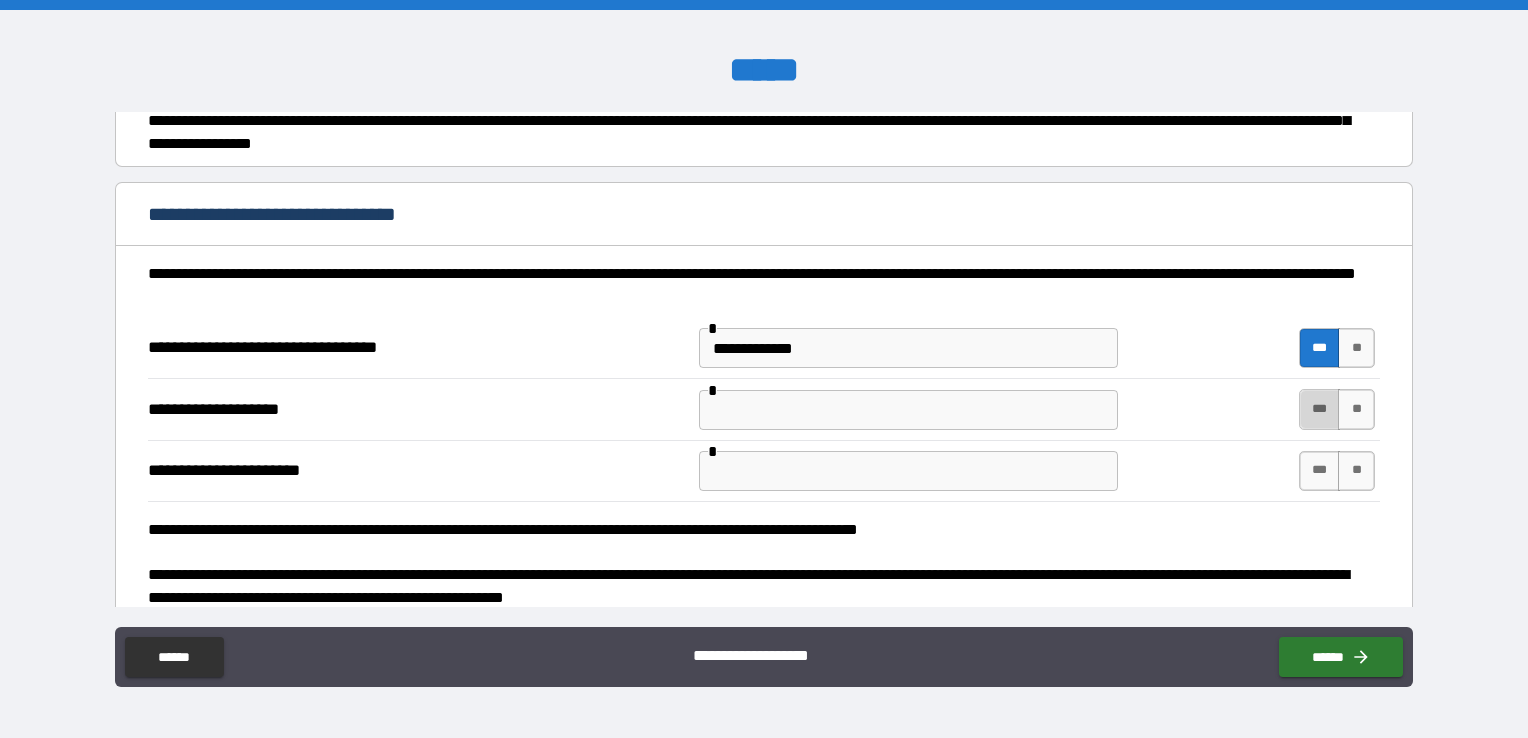 click on "***" at bounding box center [1320, 409] 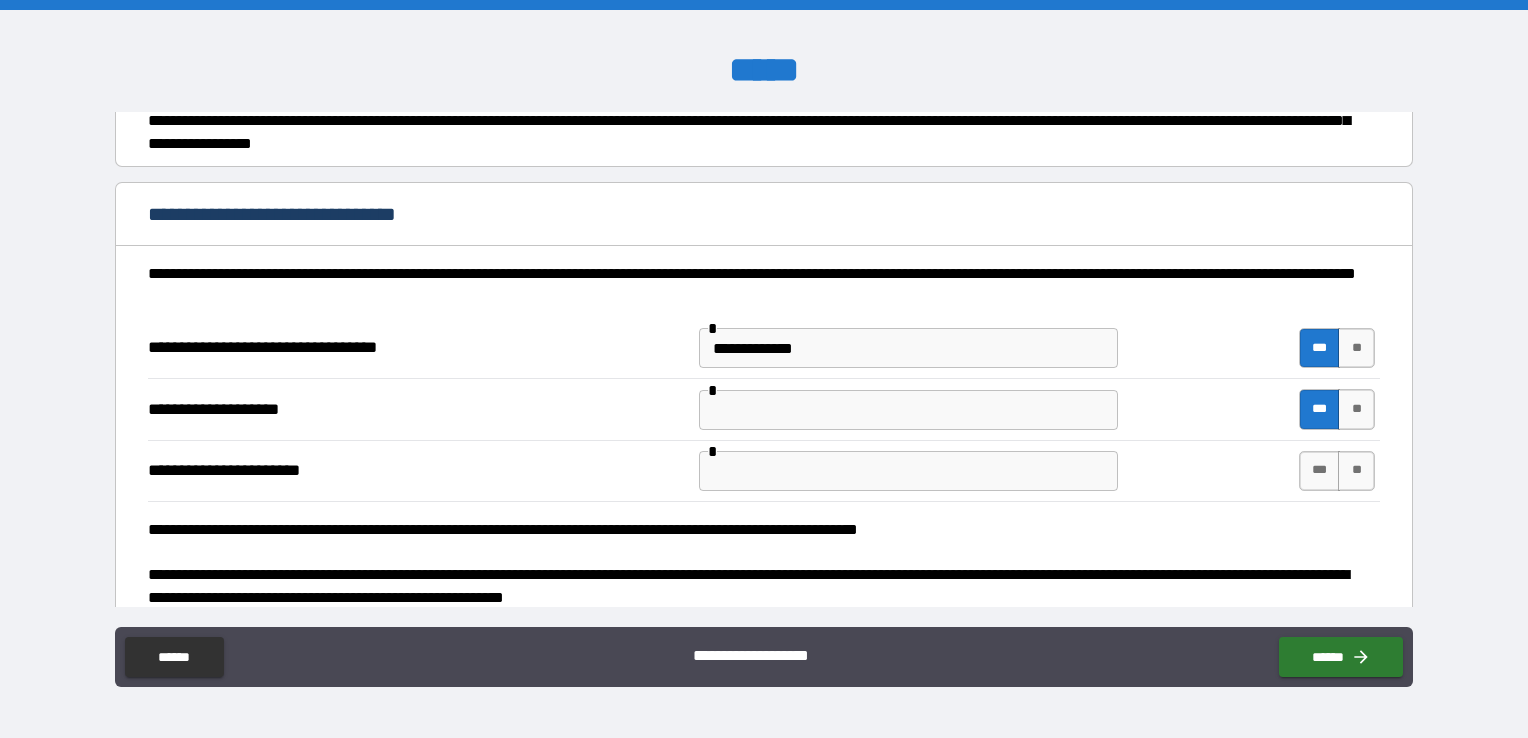 click at bounding box center (908, 410) 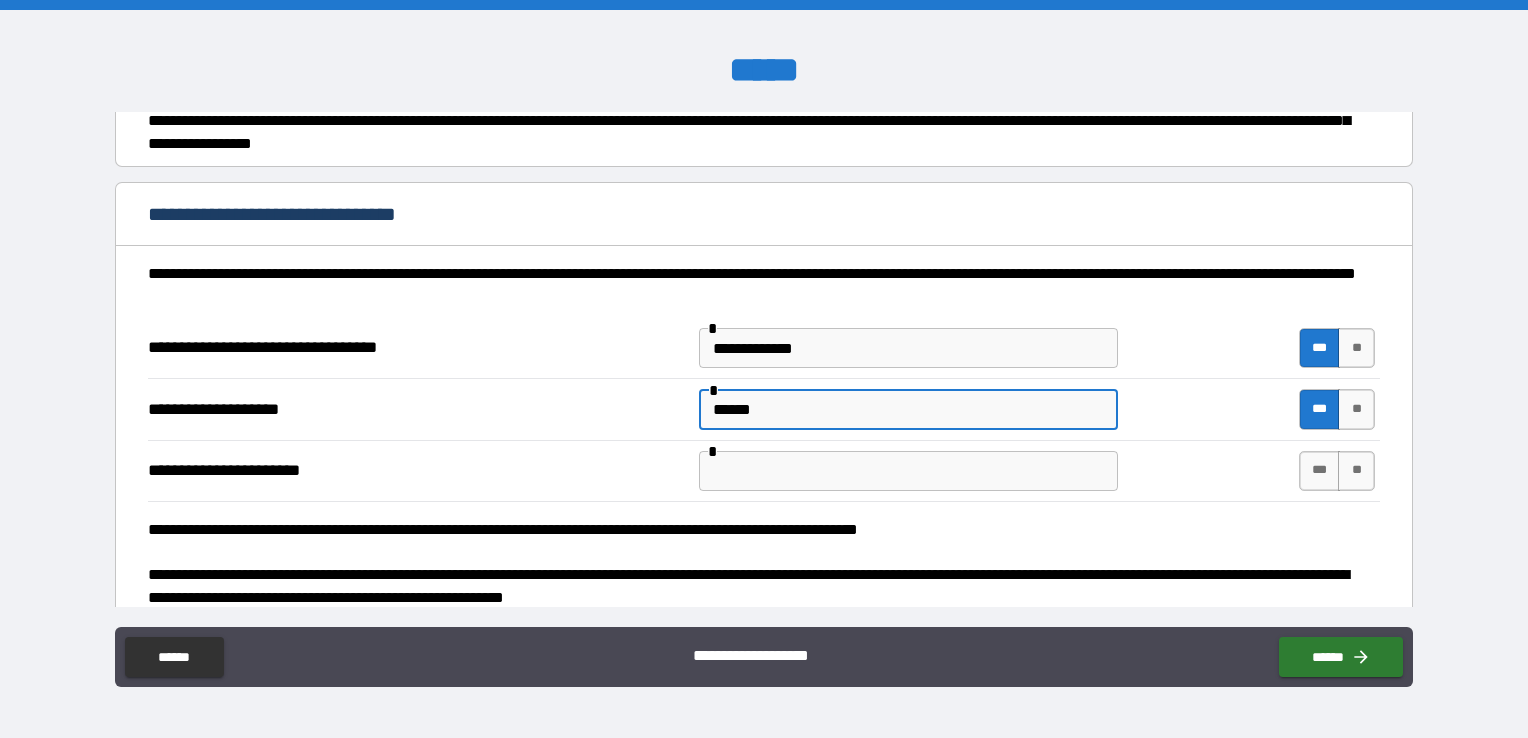type on "******" 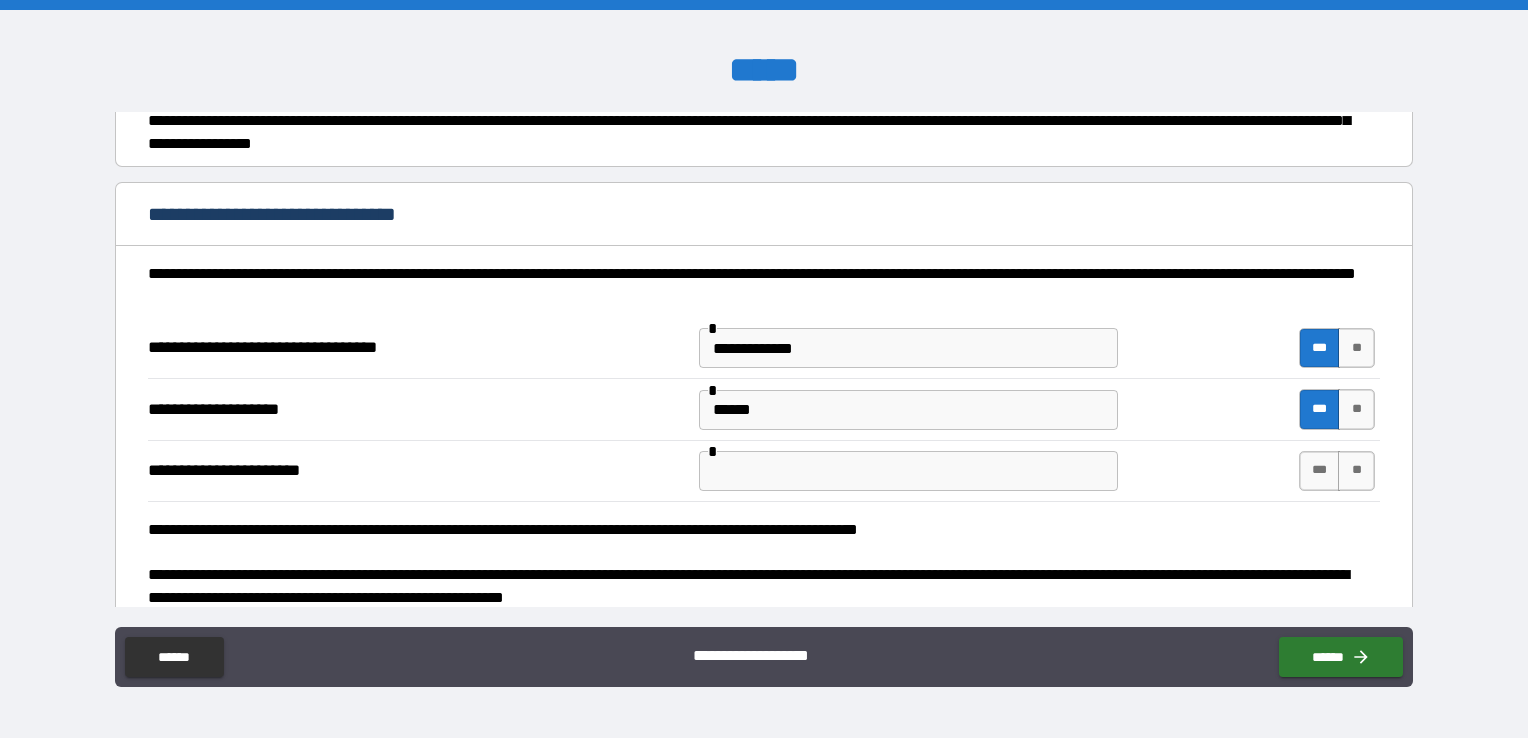 click on "**********" at bounding box center [764, 409] 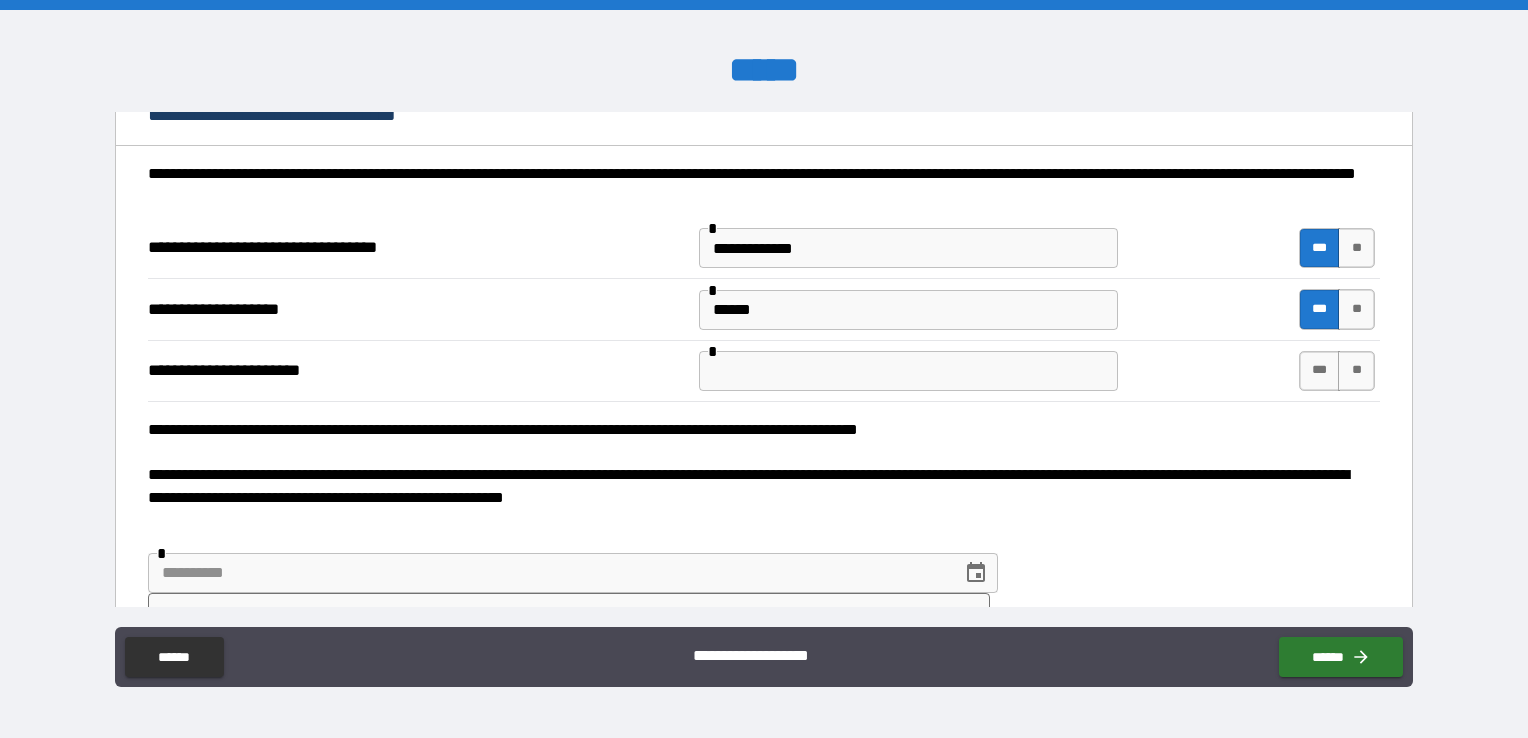 scroll, scrollTop: 355, scrollLeft: 0, axis: vertical 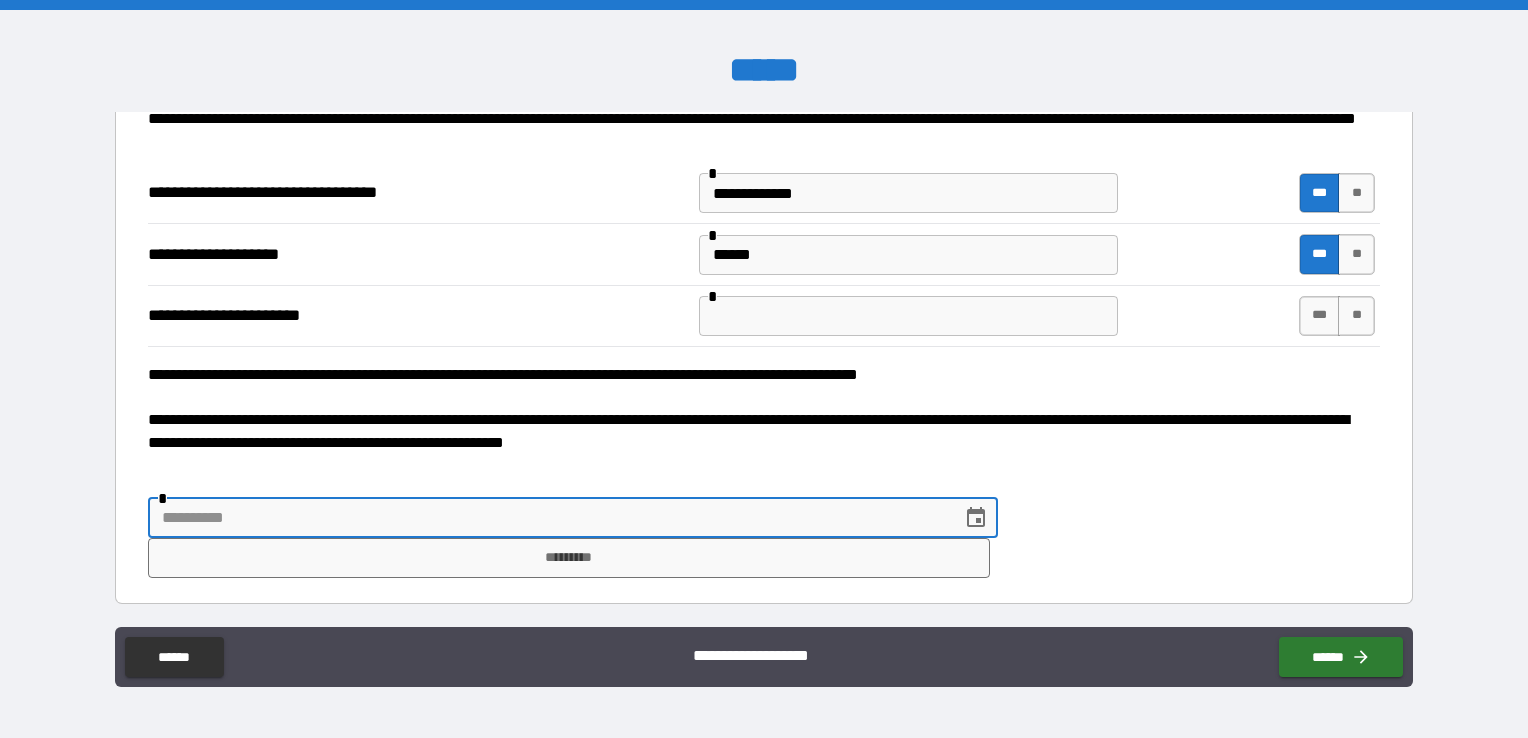 click at bounding box center [548, 518] 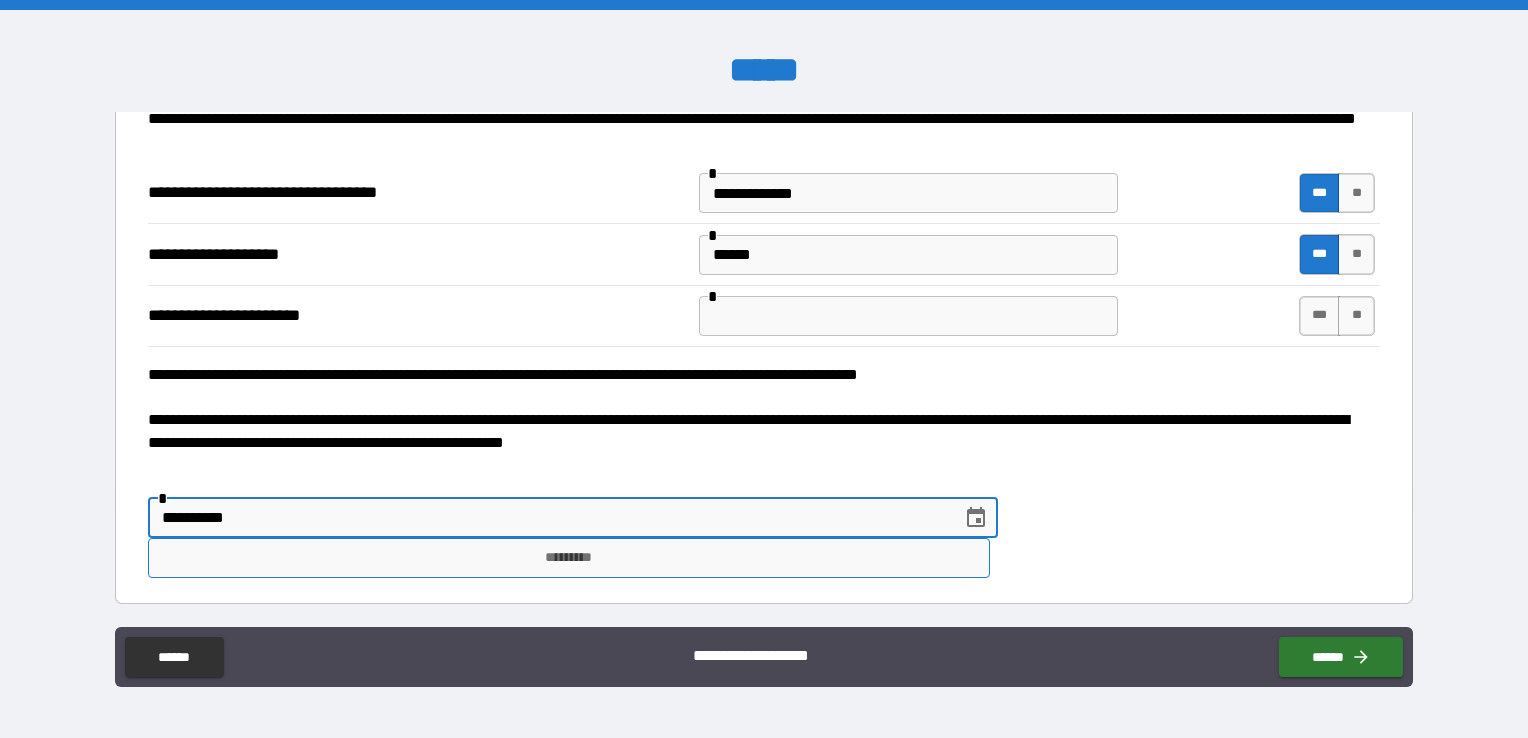 type on "**********" 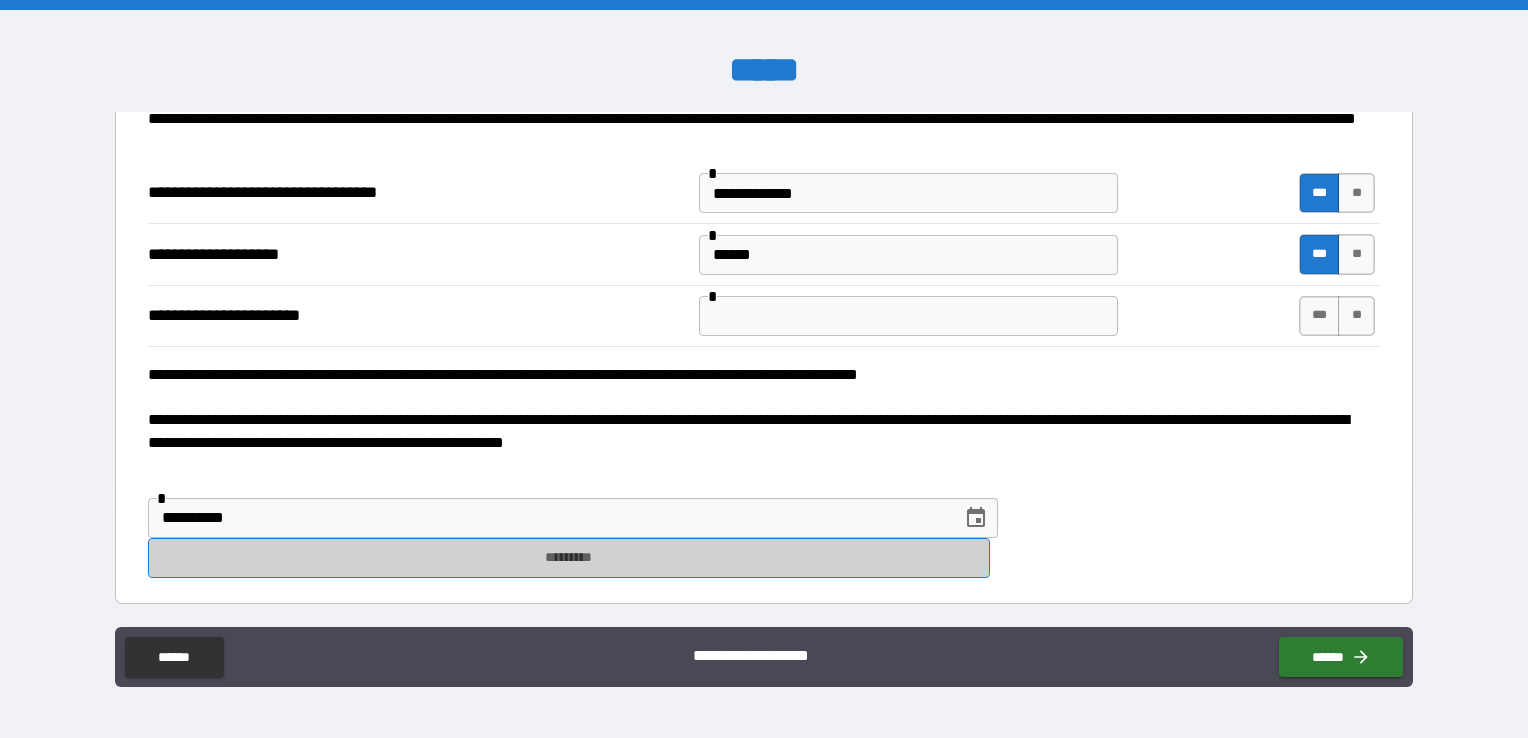 click on "*********" at bounding box center [569, 558] 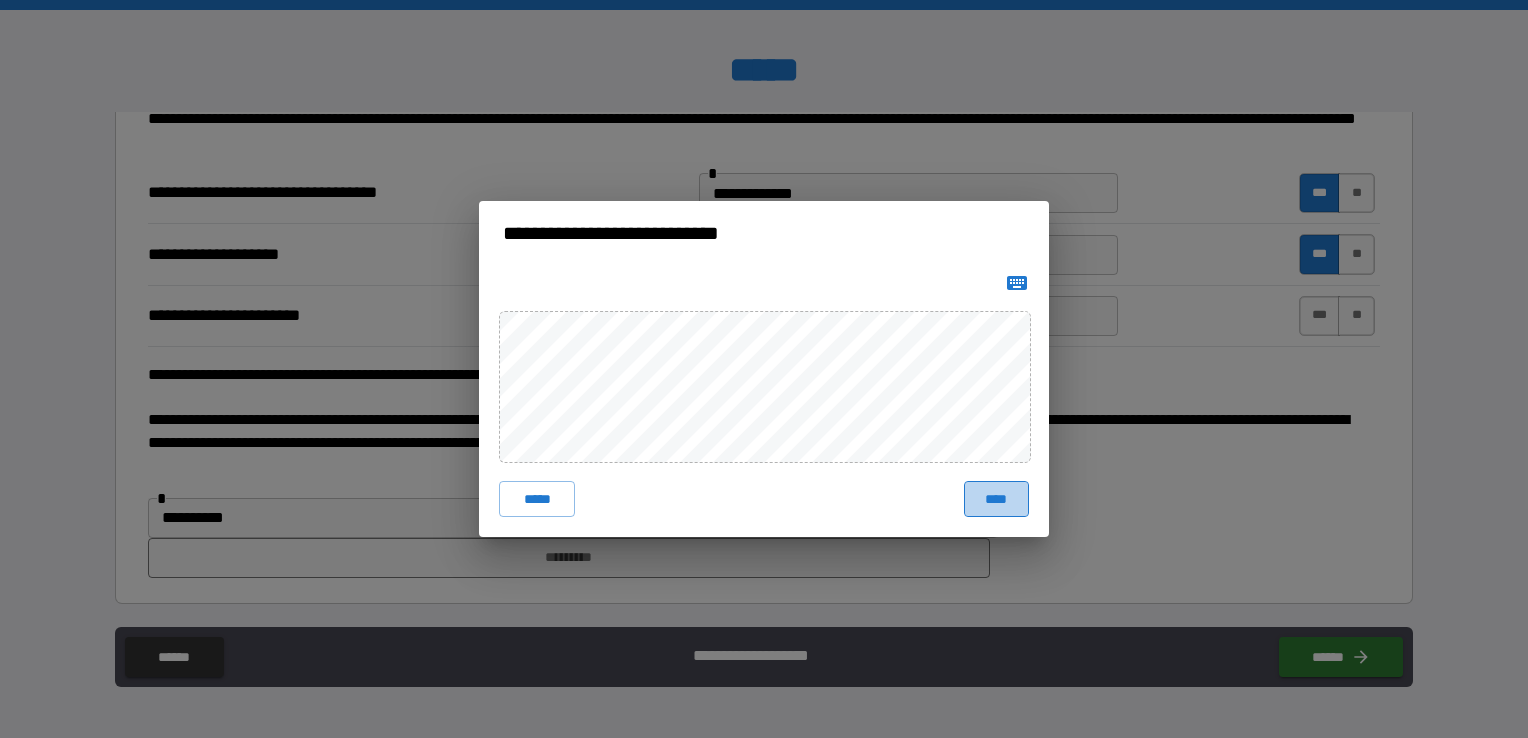 click on "****" at bounding box center [996, 499] 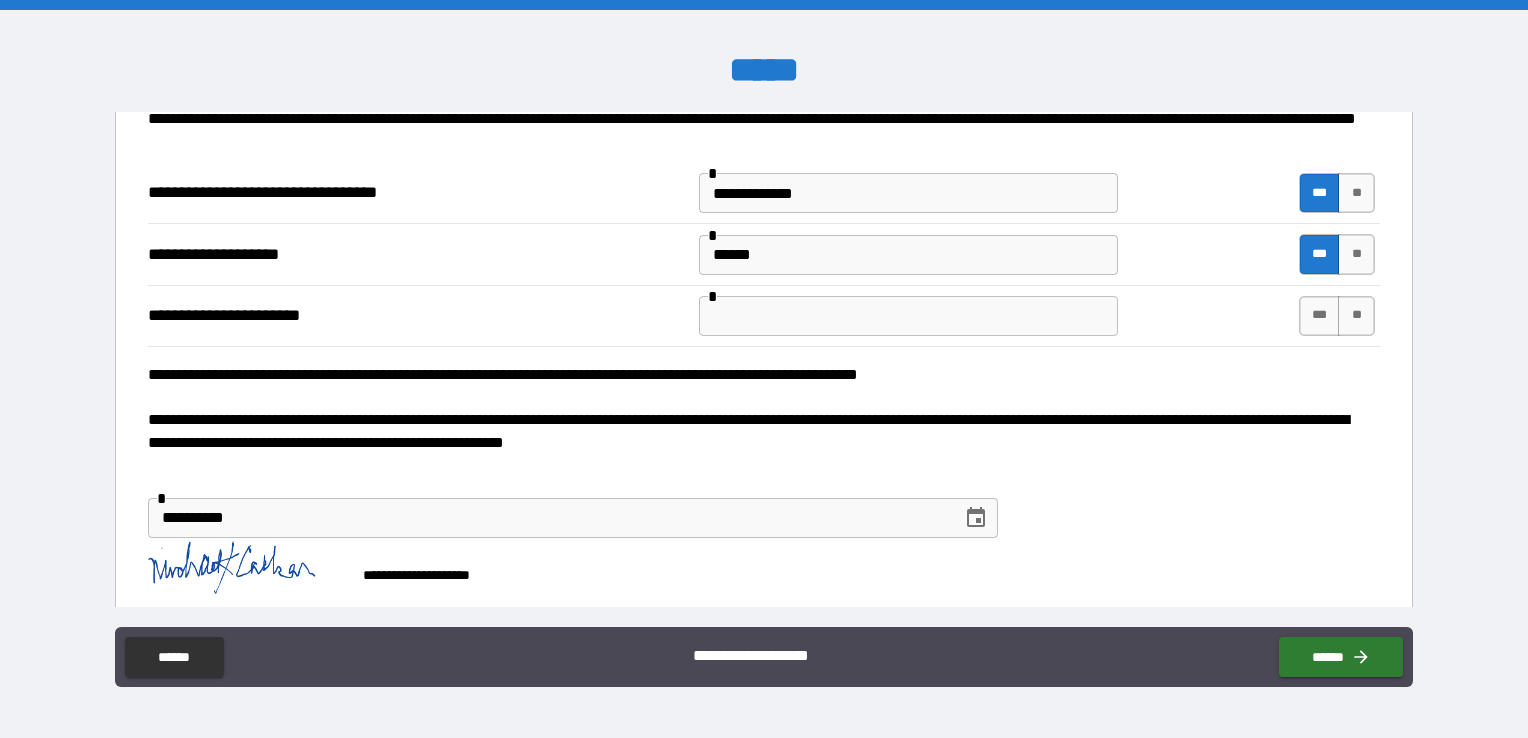 scroll, scrollTop: 372, scrollLeft: 0, axis: vertical 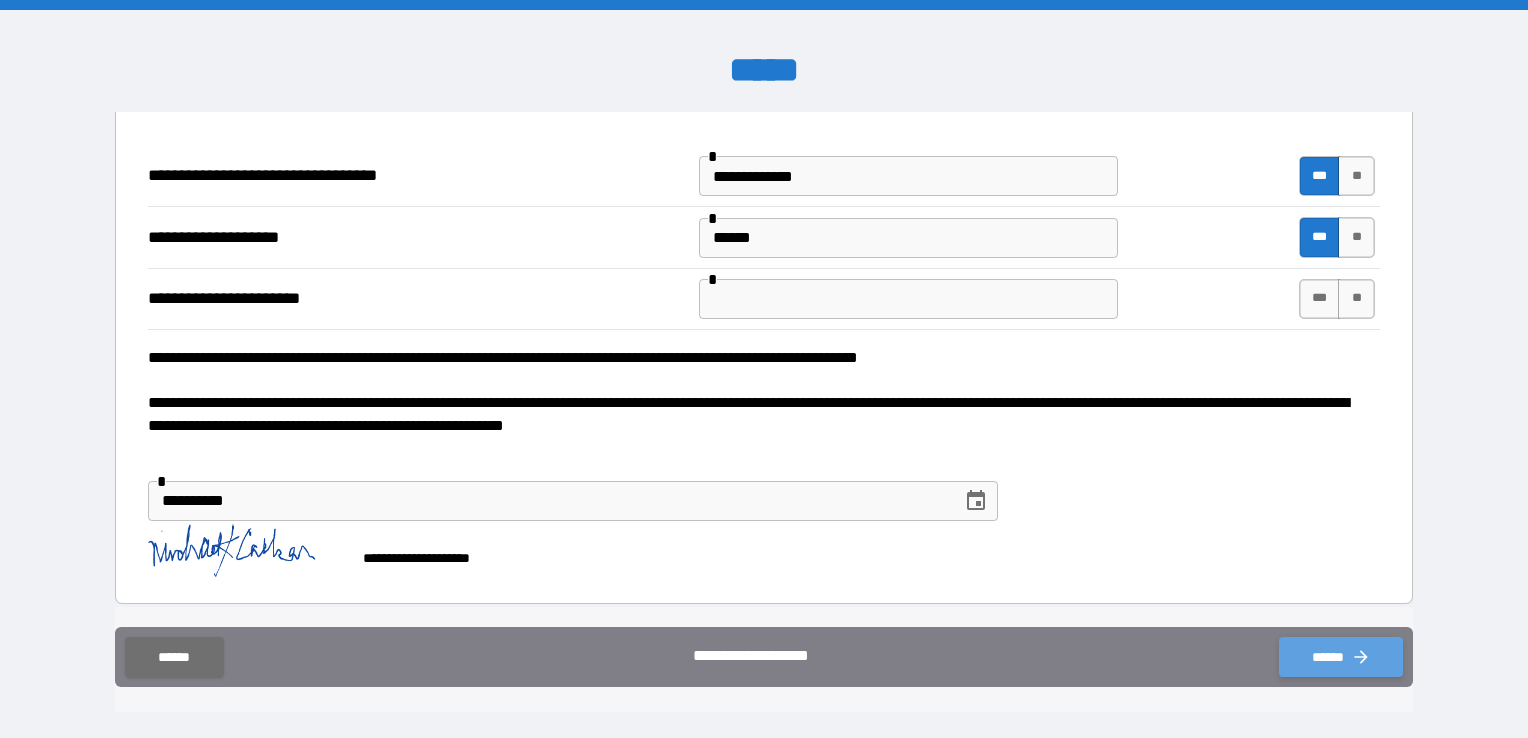click on "******" at bounding box center [1341, 657] 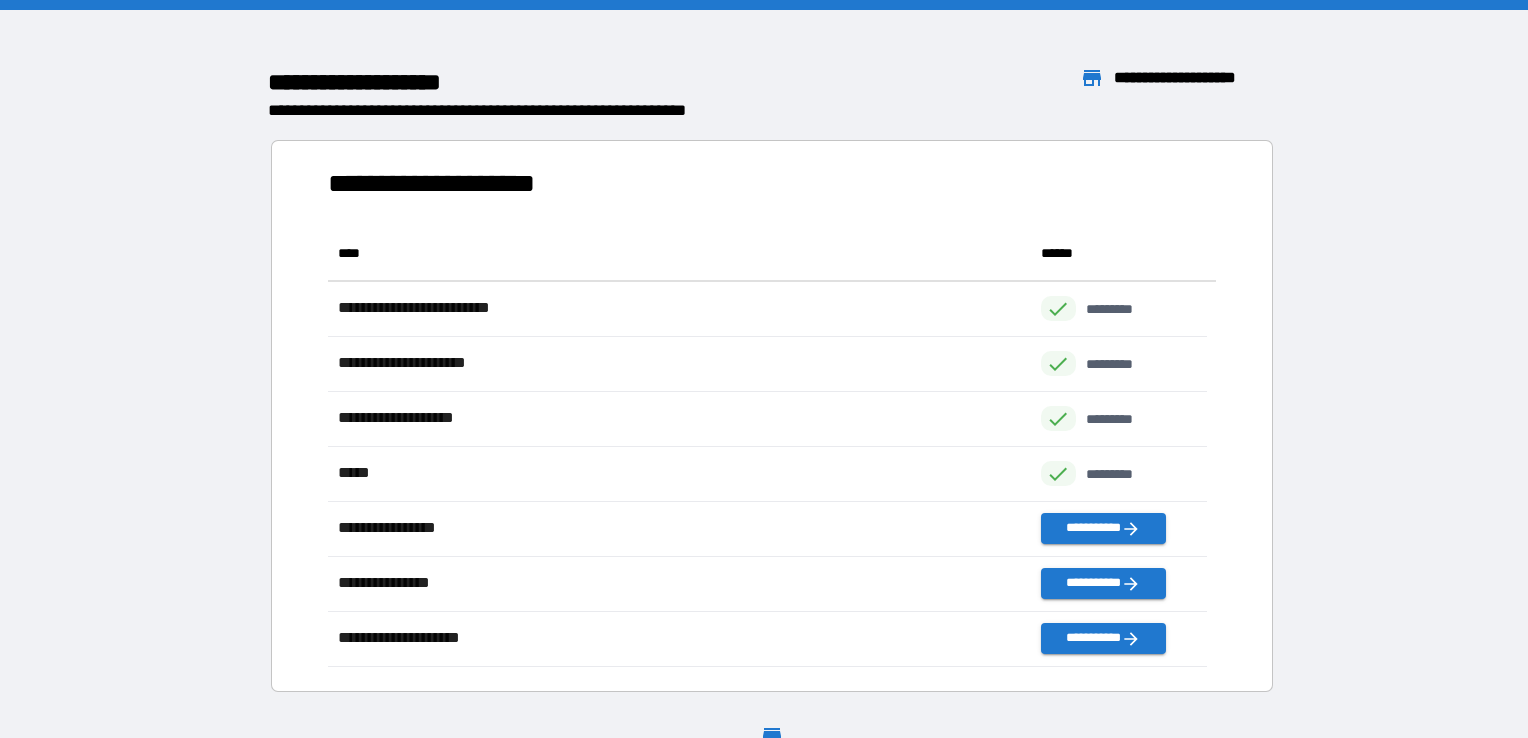 scroll, scrollTop: 16, scrollLeft: 16, axis: both 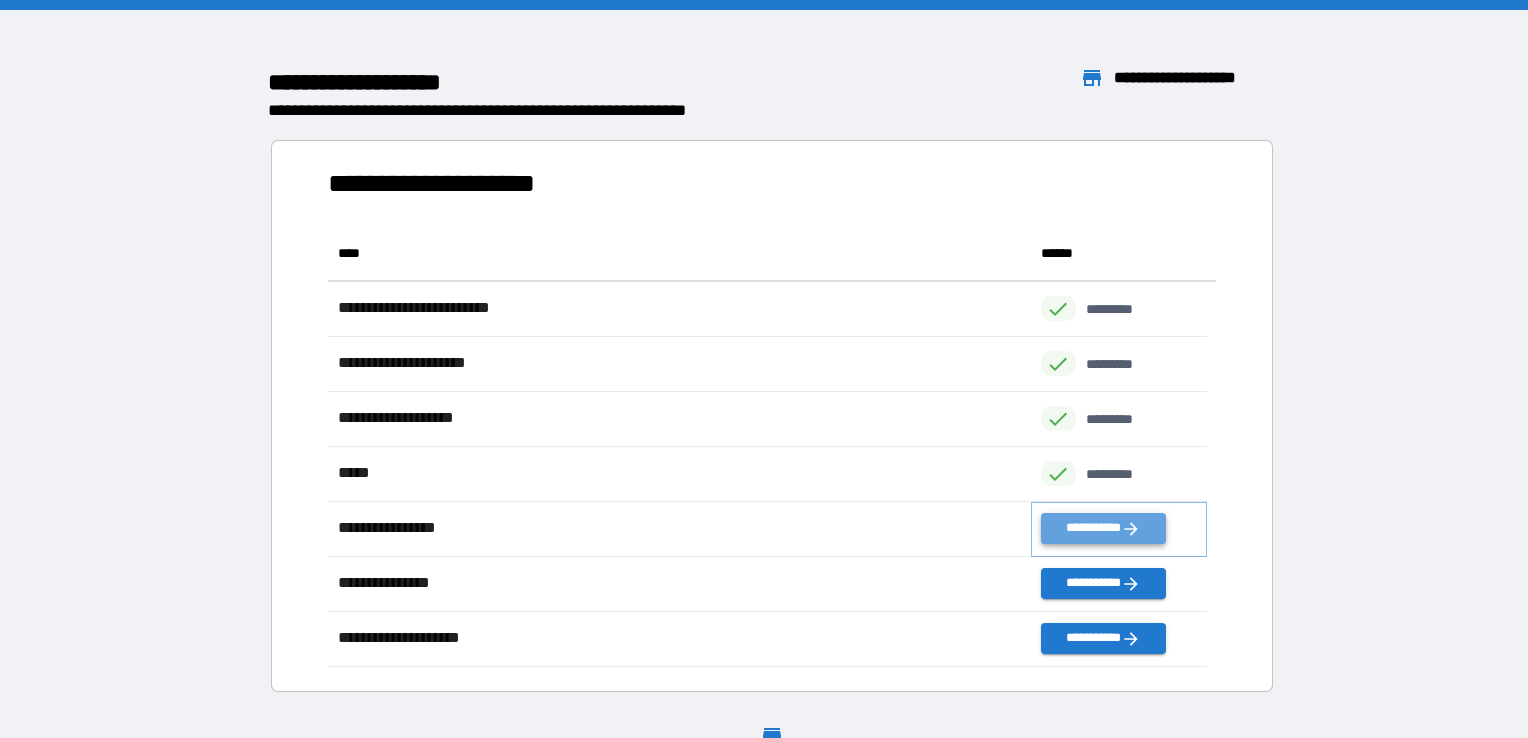 click on "**********" at bounding box center (1103, 528) 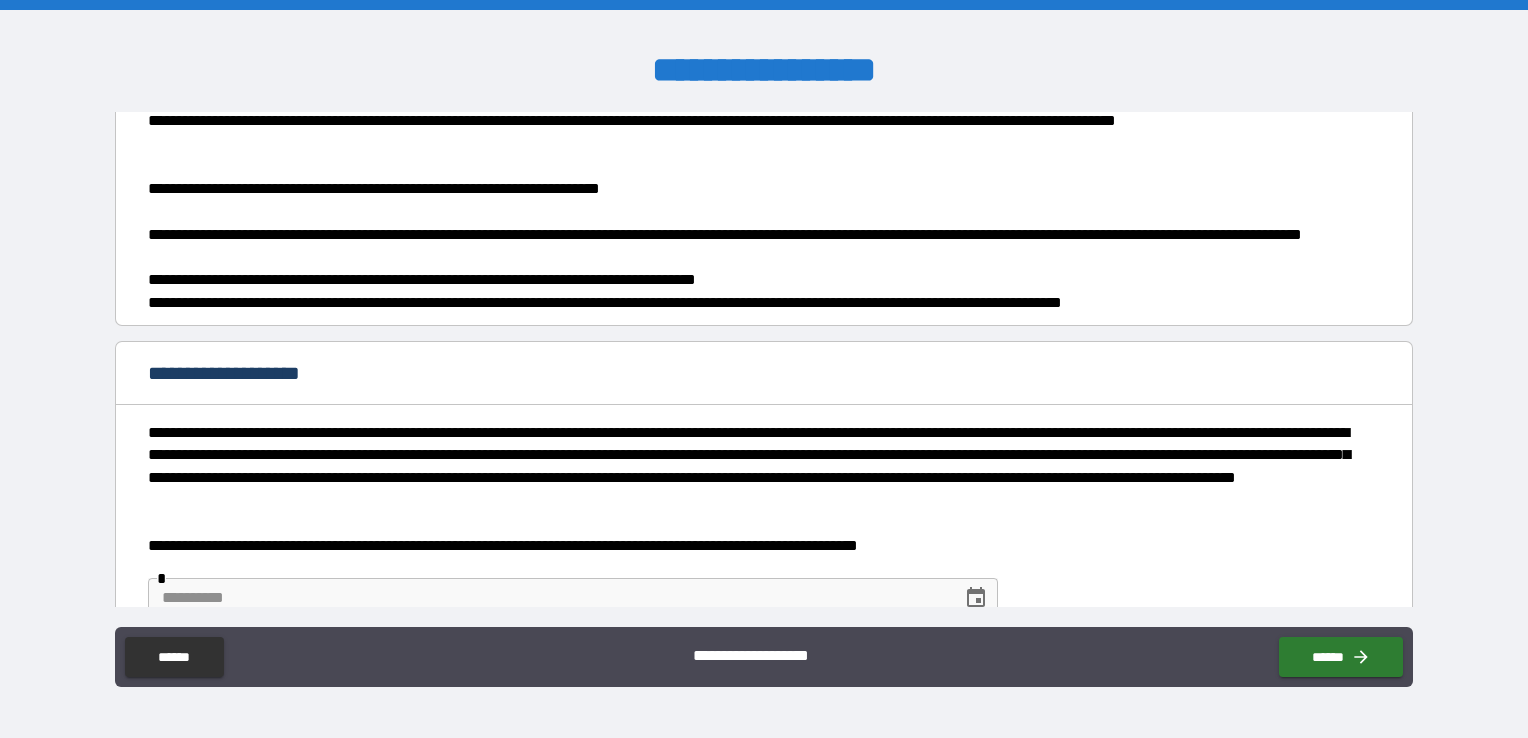 scroll, scrollTop: 280, scrollLeft: 0, axis: vertical 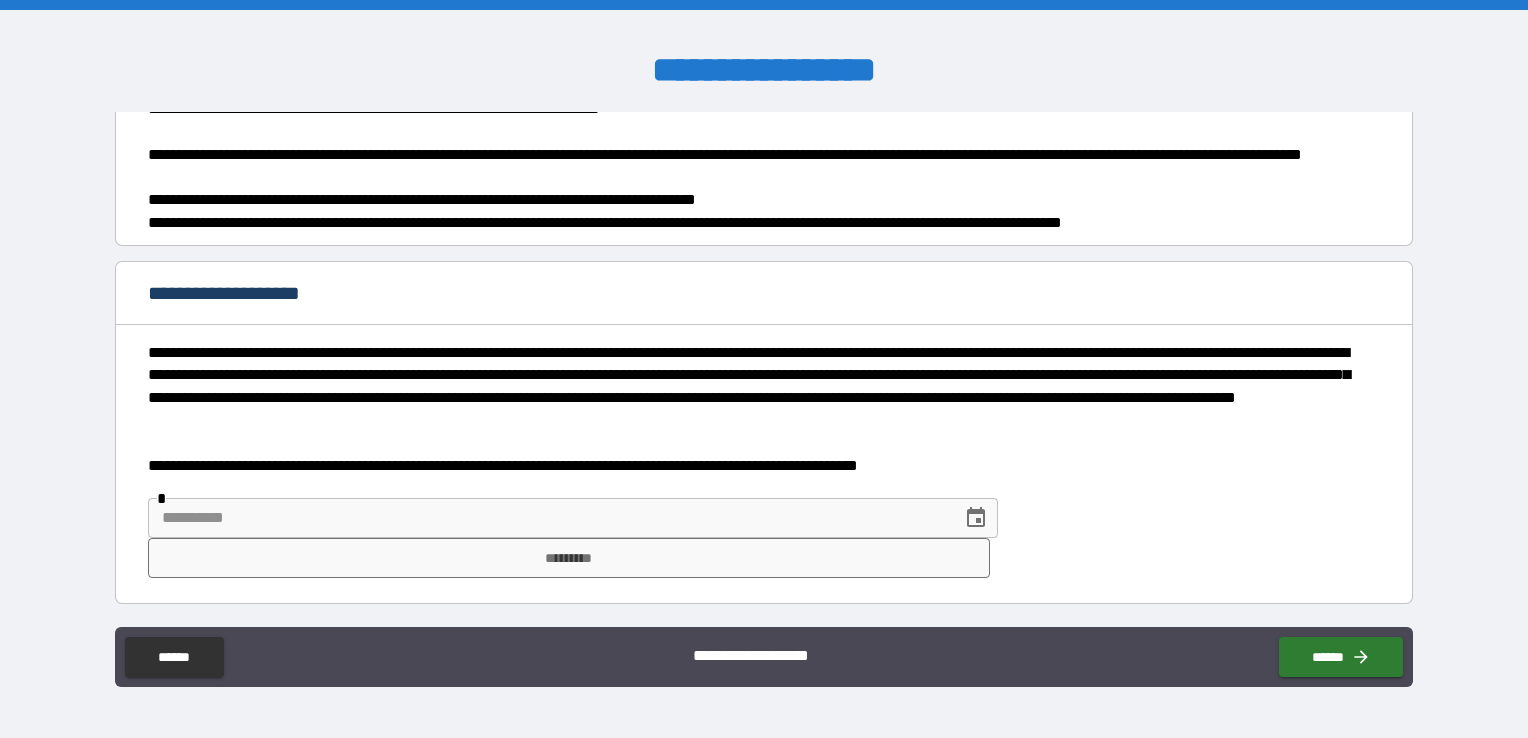 click at bounding box center [548, 518] 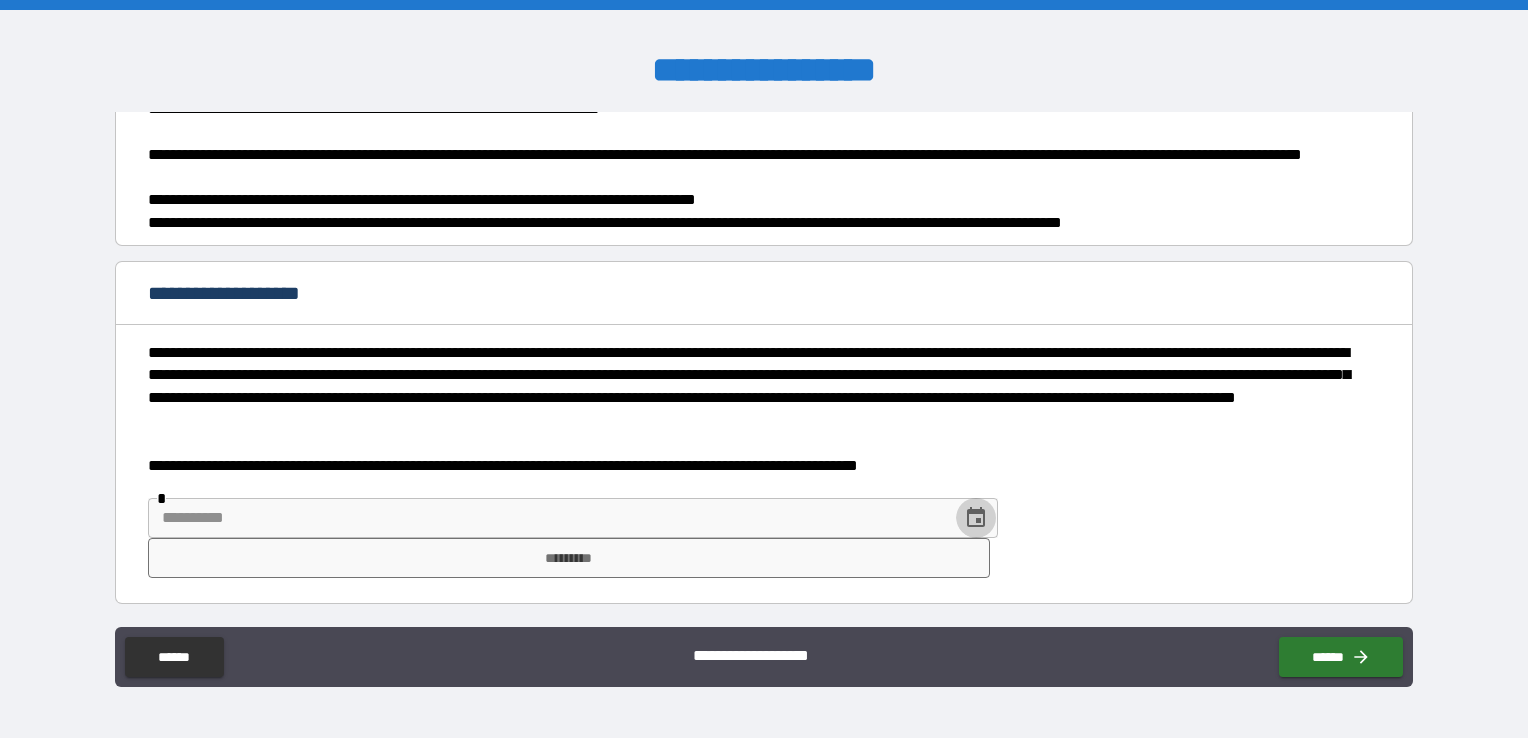 click 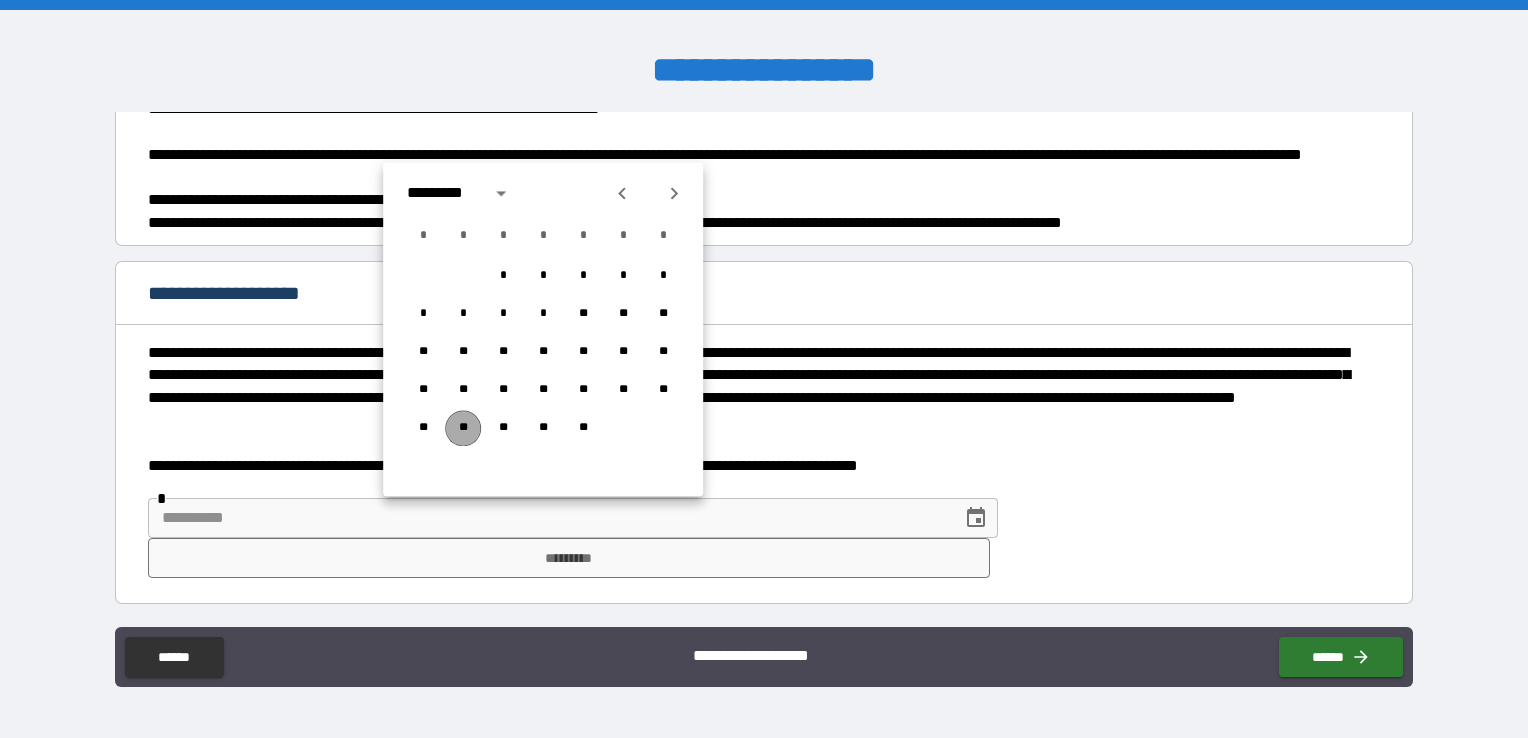 click on "**" at bounding box center (463, 428) 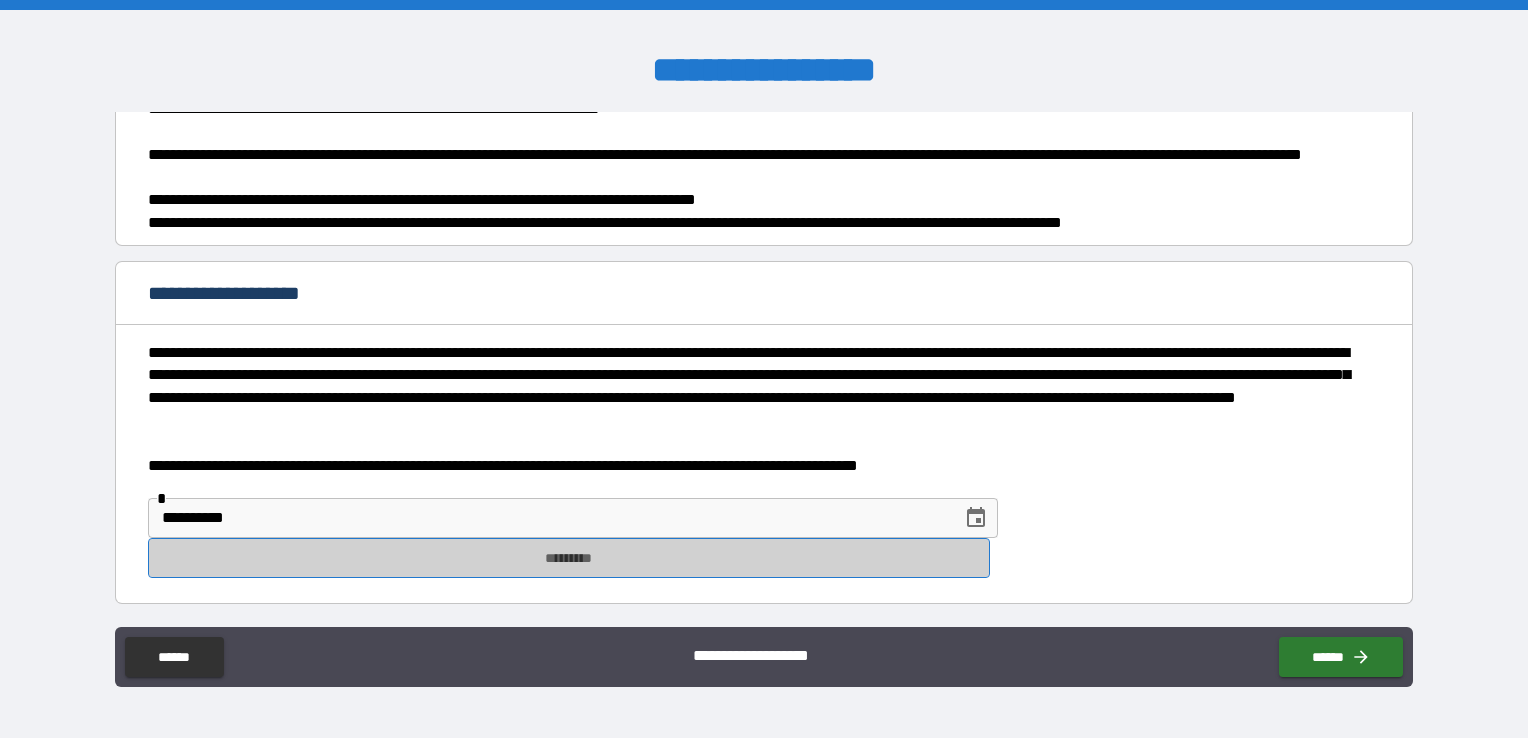 click on "*********" at bounding box center [569, 558] 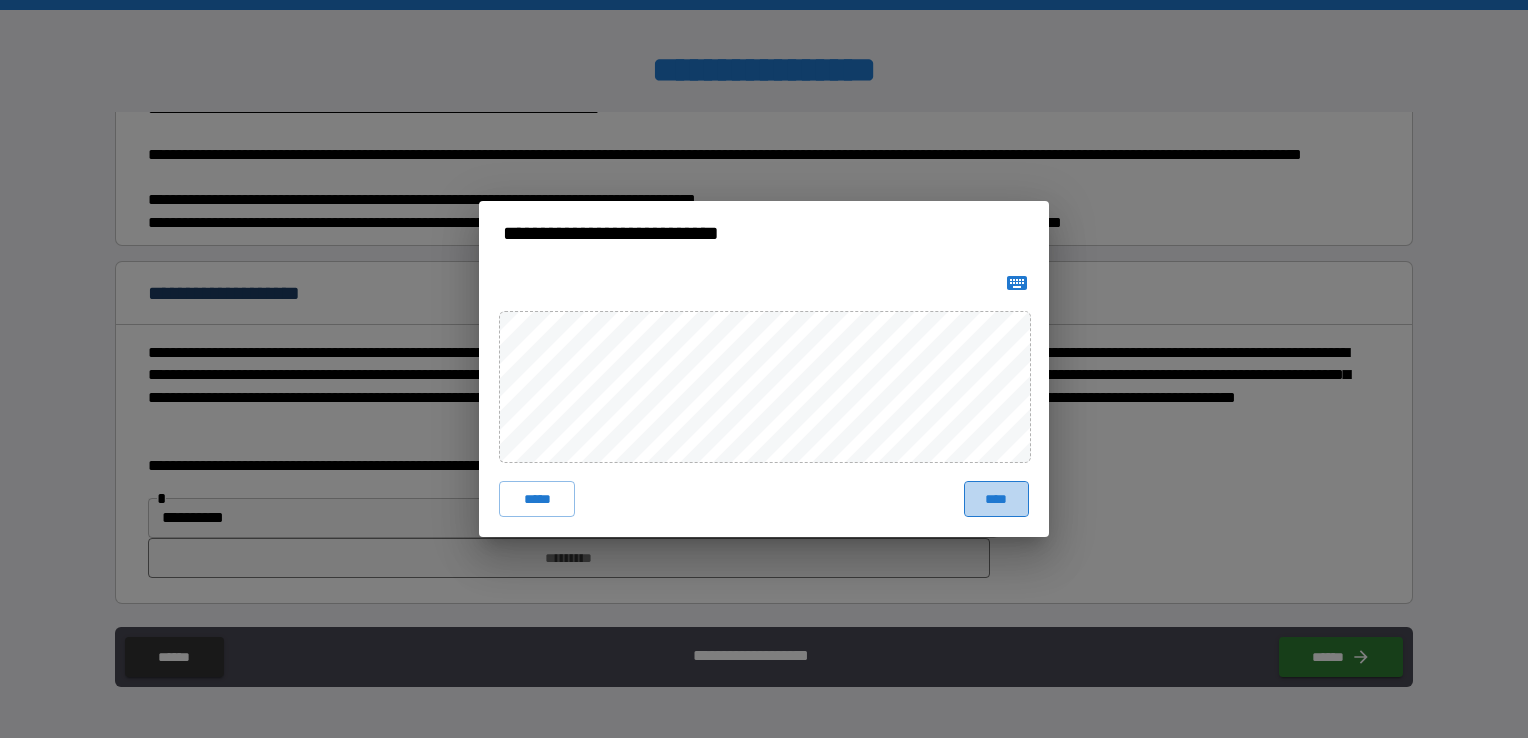 click on "****" at bounding box center [996, 499] 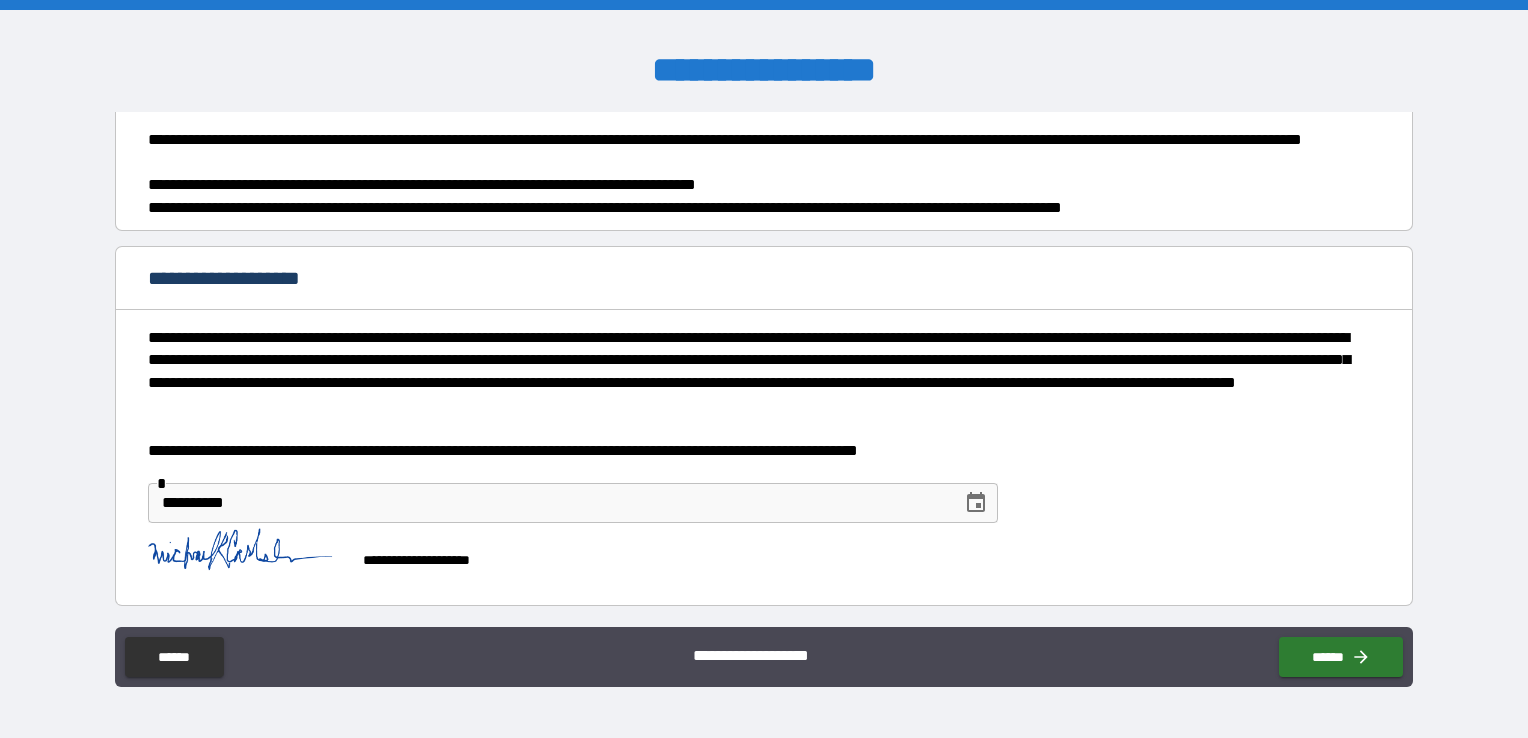 scroll, scrollTop: 298, scrollLeft: 0, axis: vertical 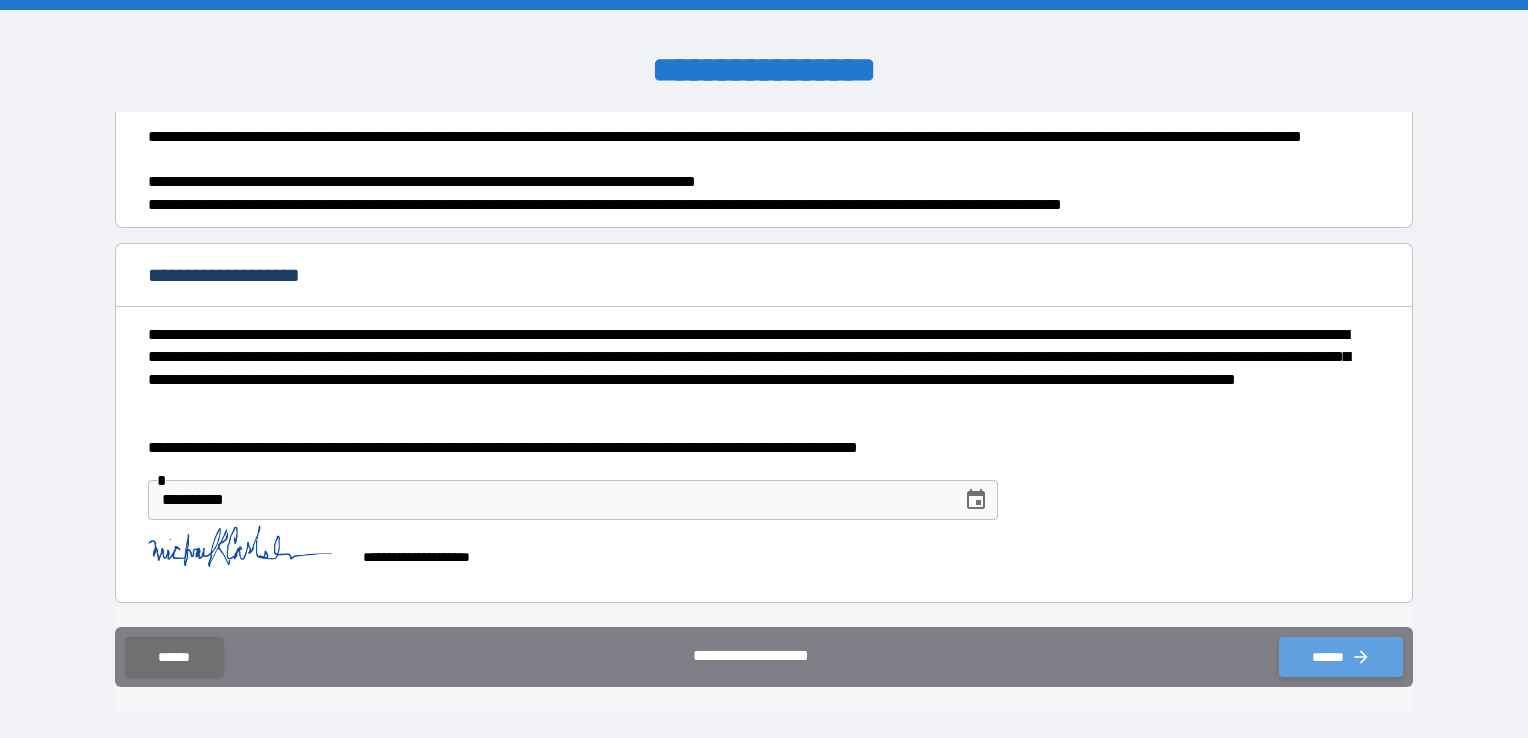 click on "******" at bounding box center (1341, 657) 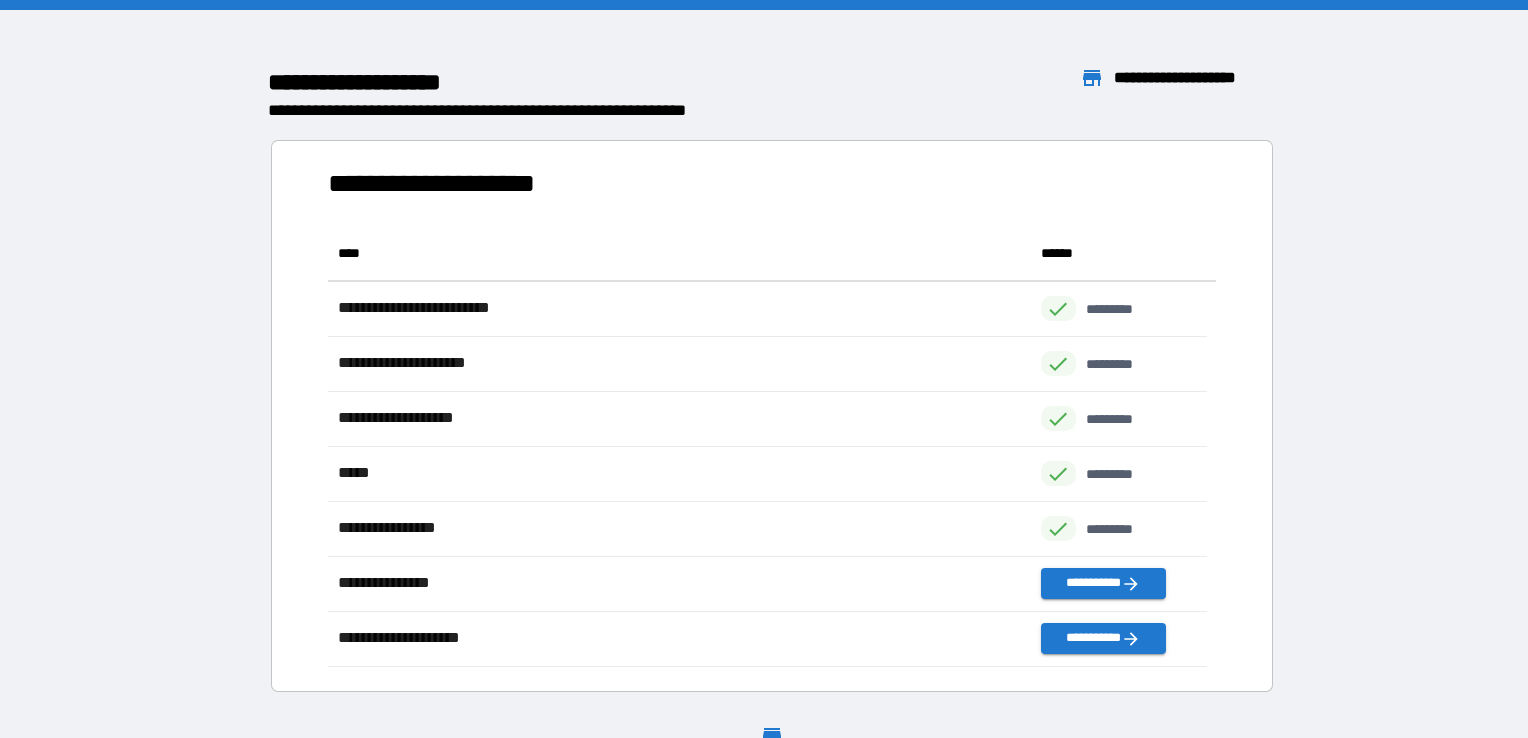 scroll, scrollTop: 16, scrollLeft: 16, axis: both 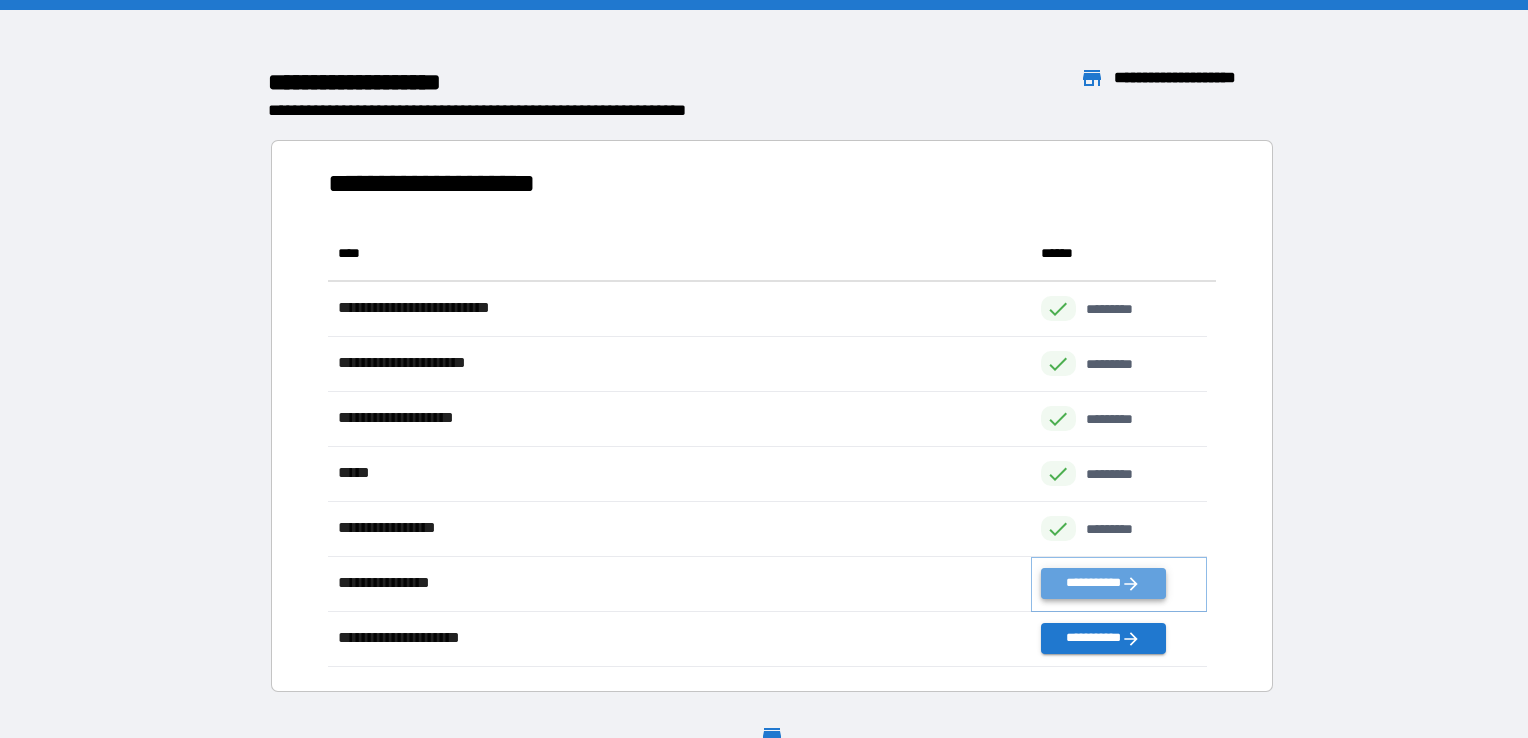 click on "**********" at bounding box center (1103, 583) 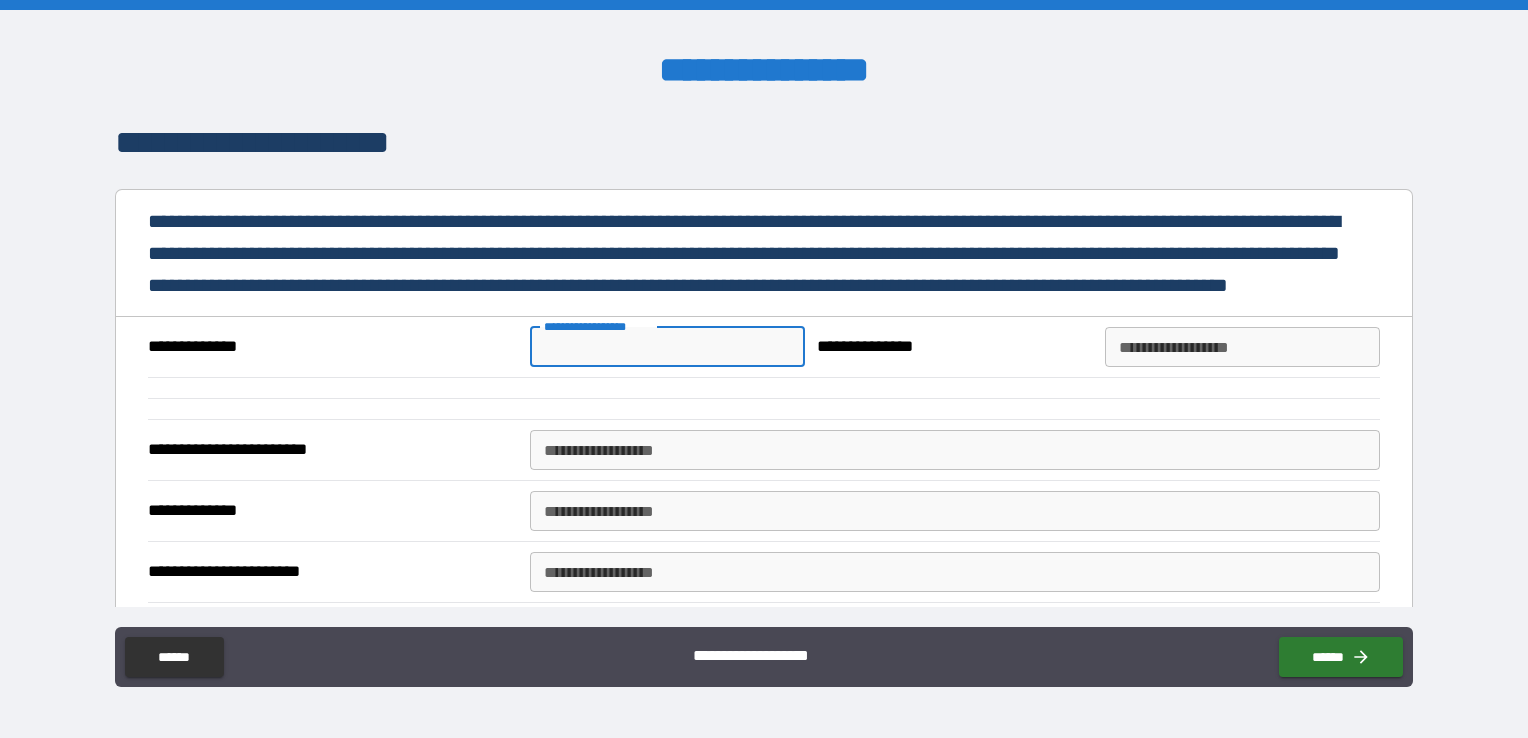 click on "**********" at bounding box center [667, 347] 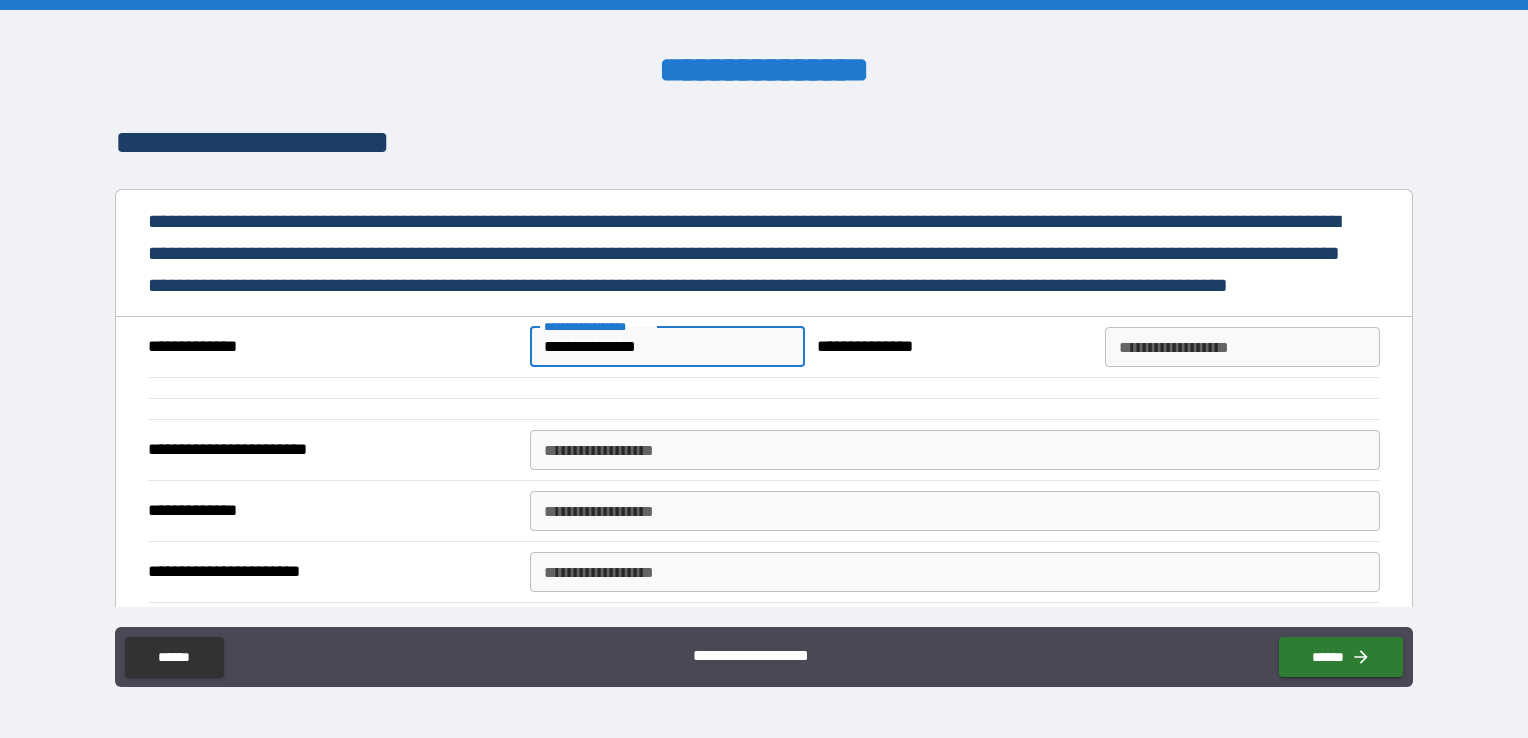 type on "**********" 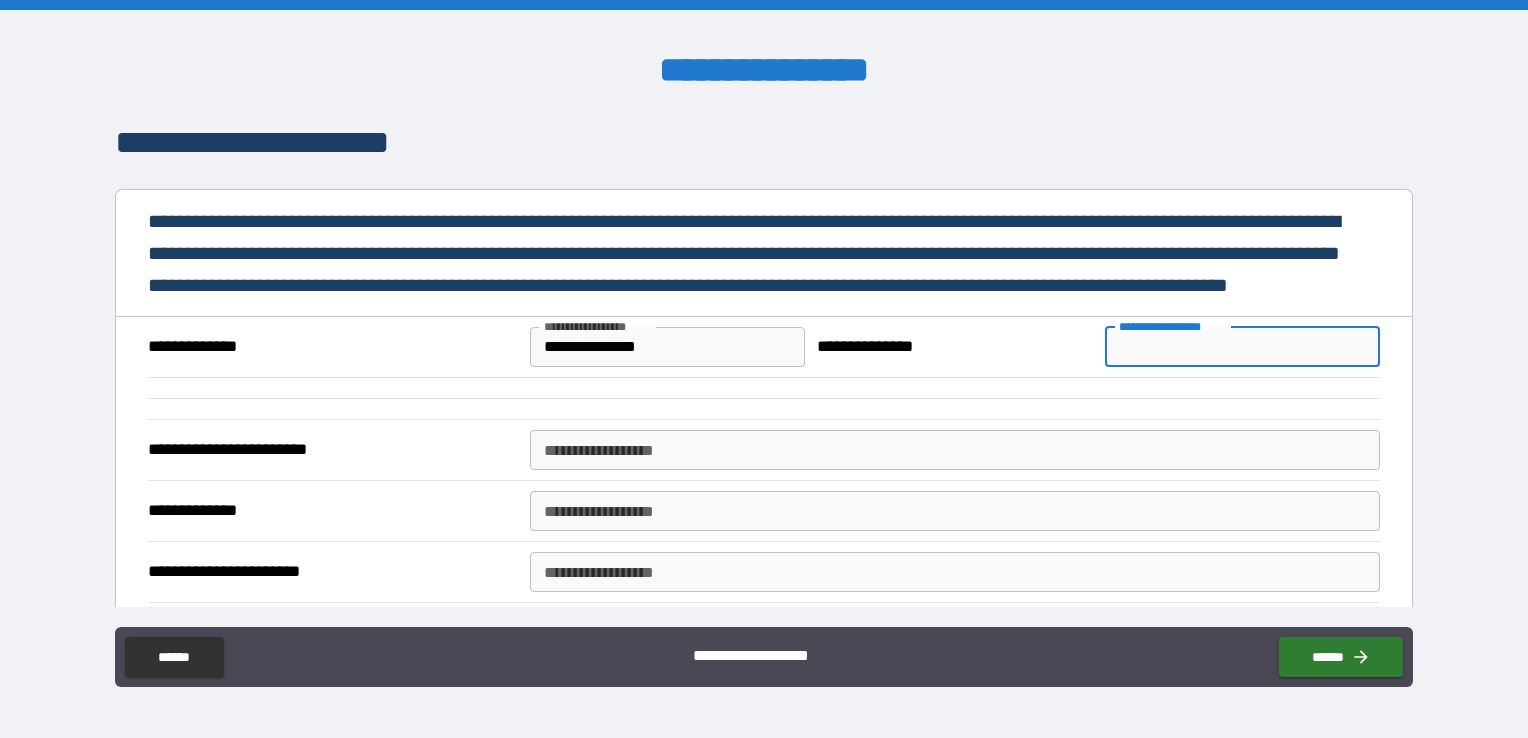 click on "**********" at bounding box center (1242, 347) 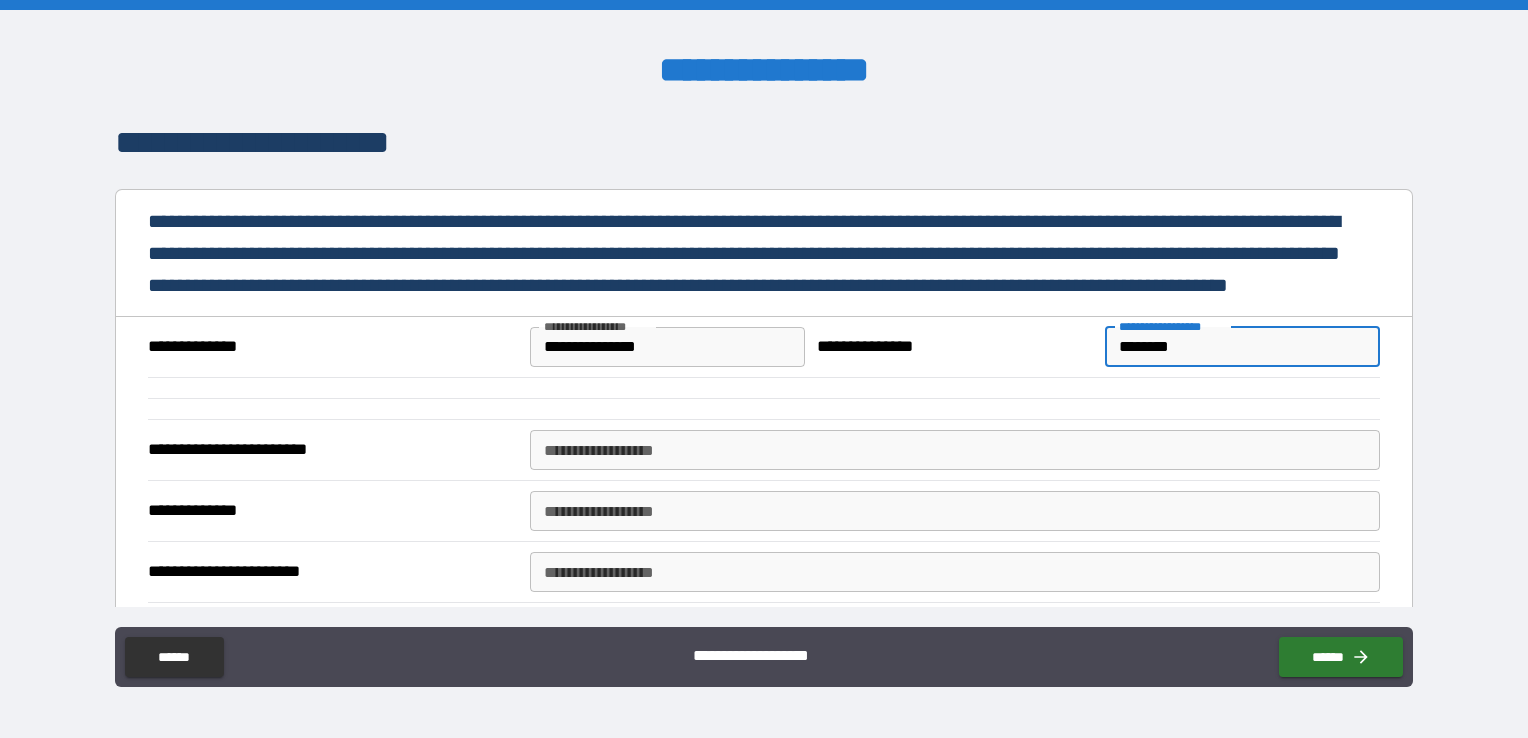 type on "********" 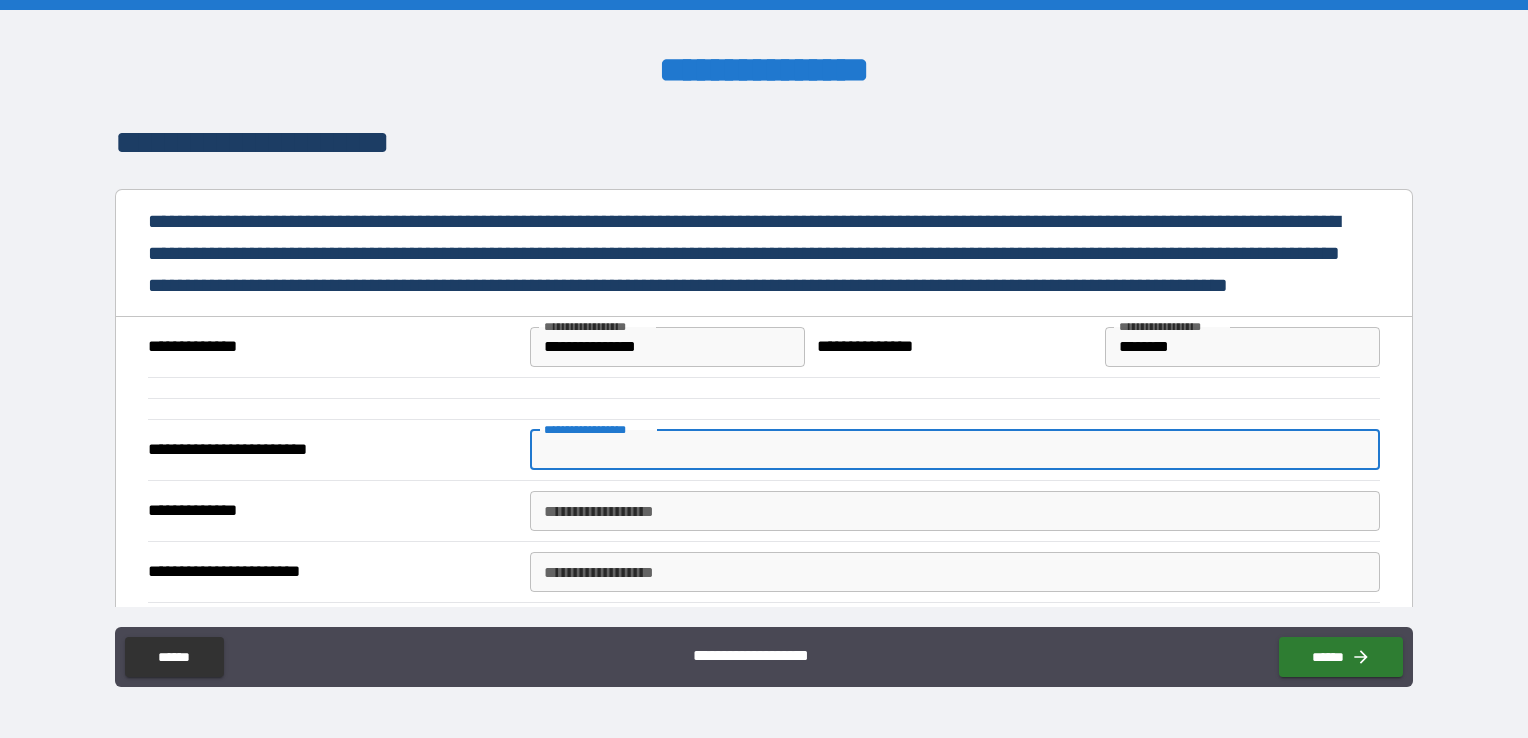 click on "**********" at bounding box center [955, 450] 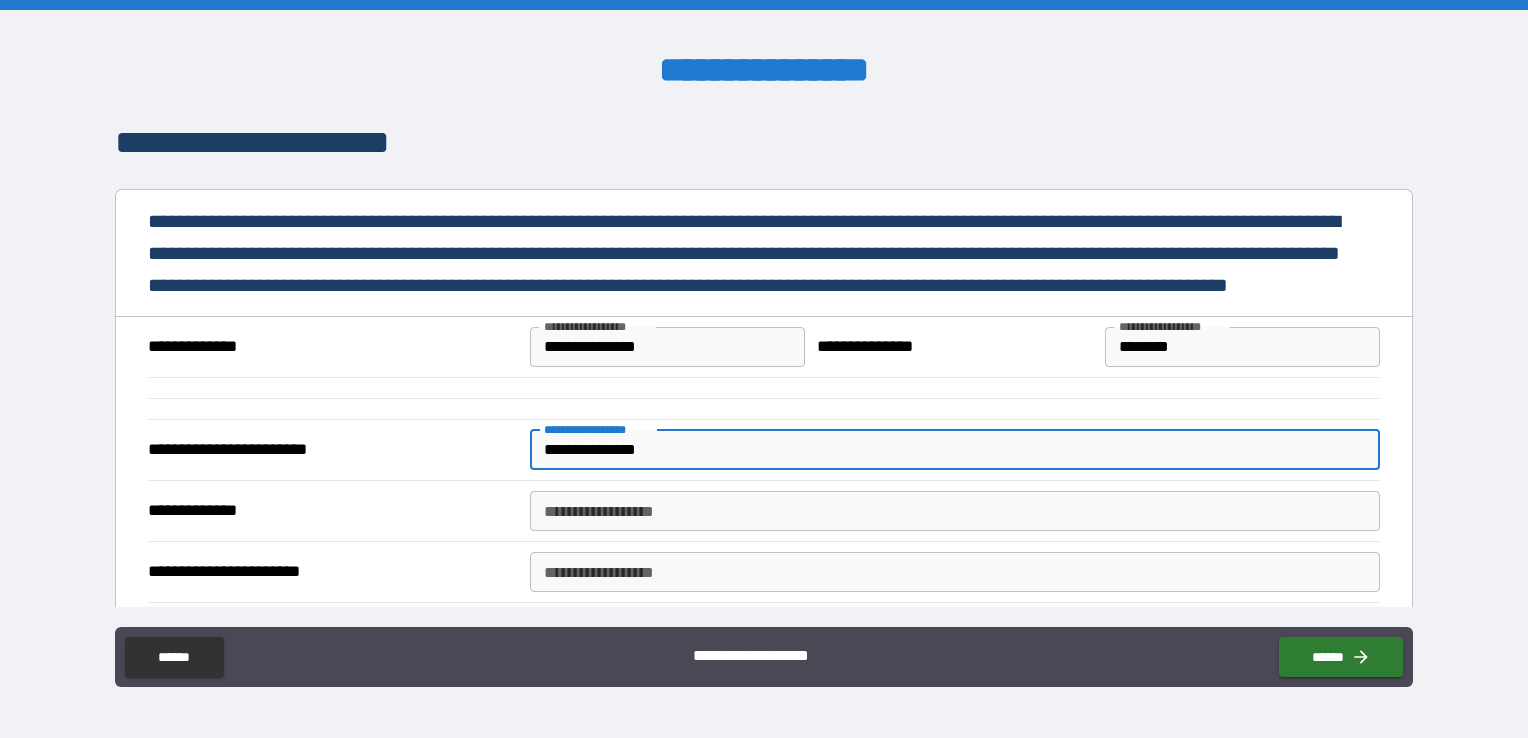 type on "**********" 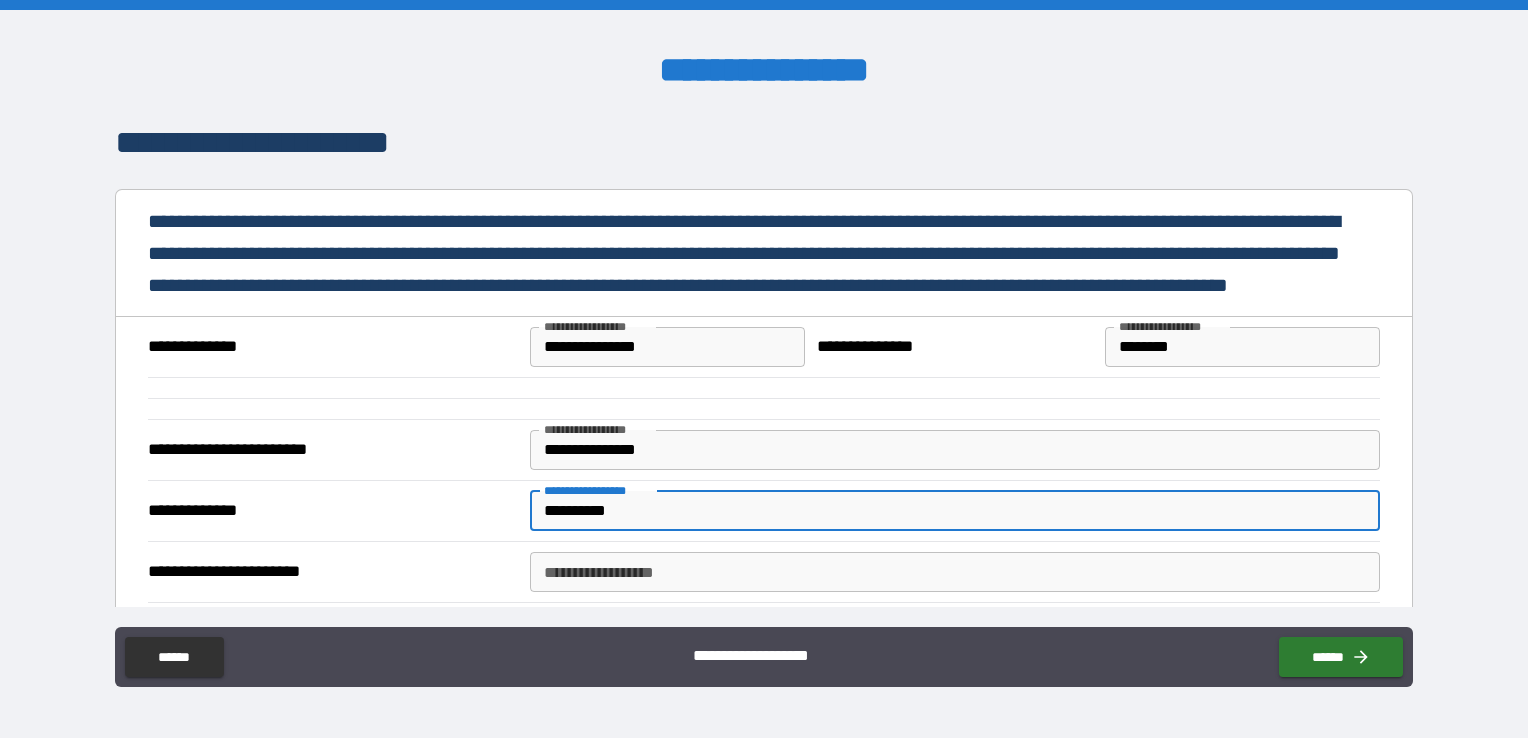 type on "**********" 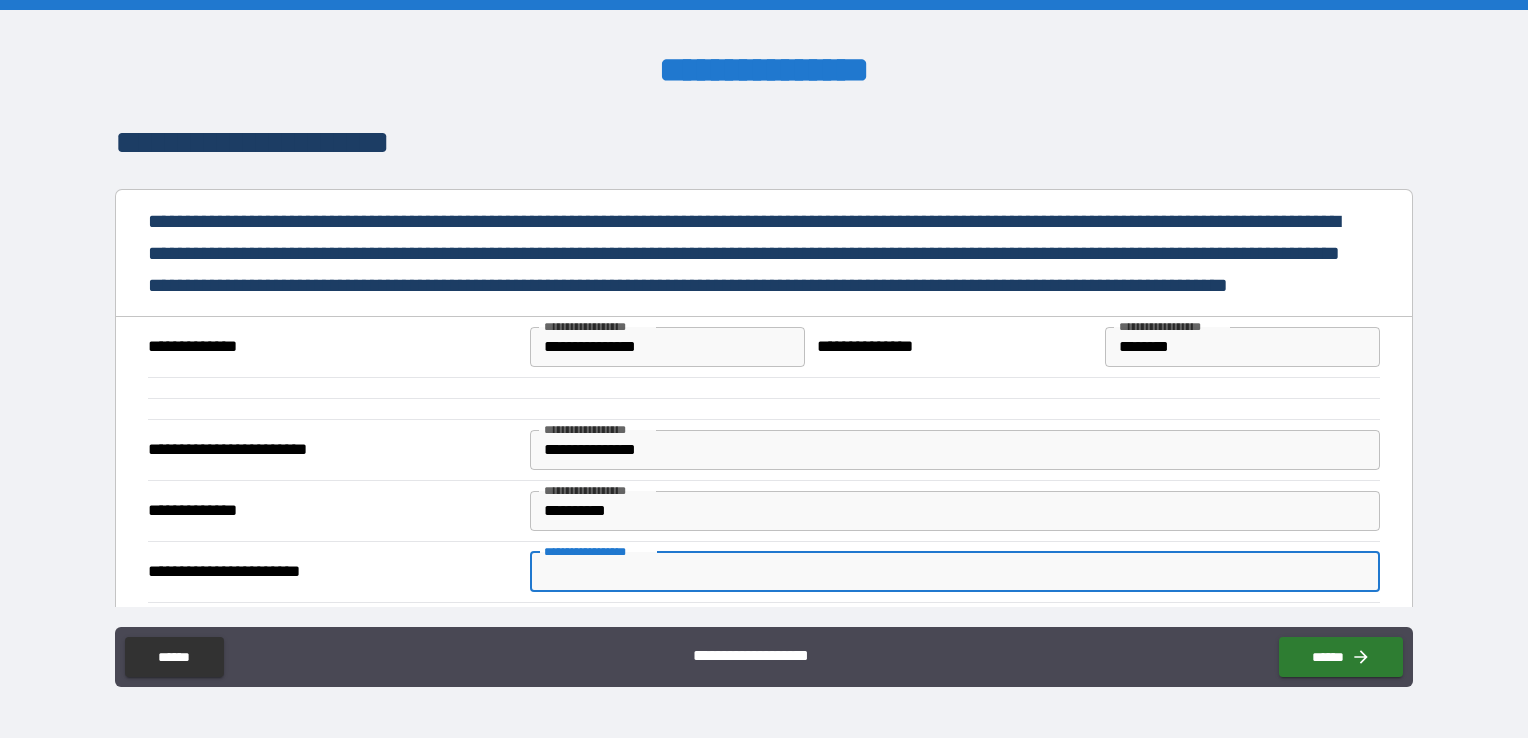 click on "**********" at bounding box center (955, 572) 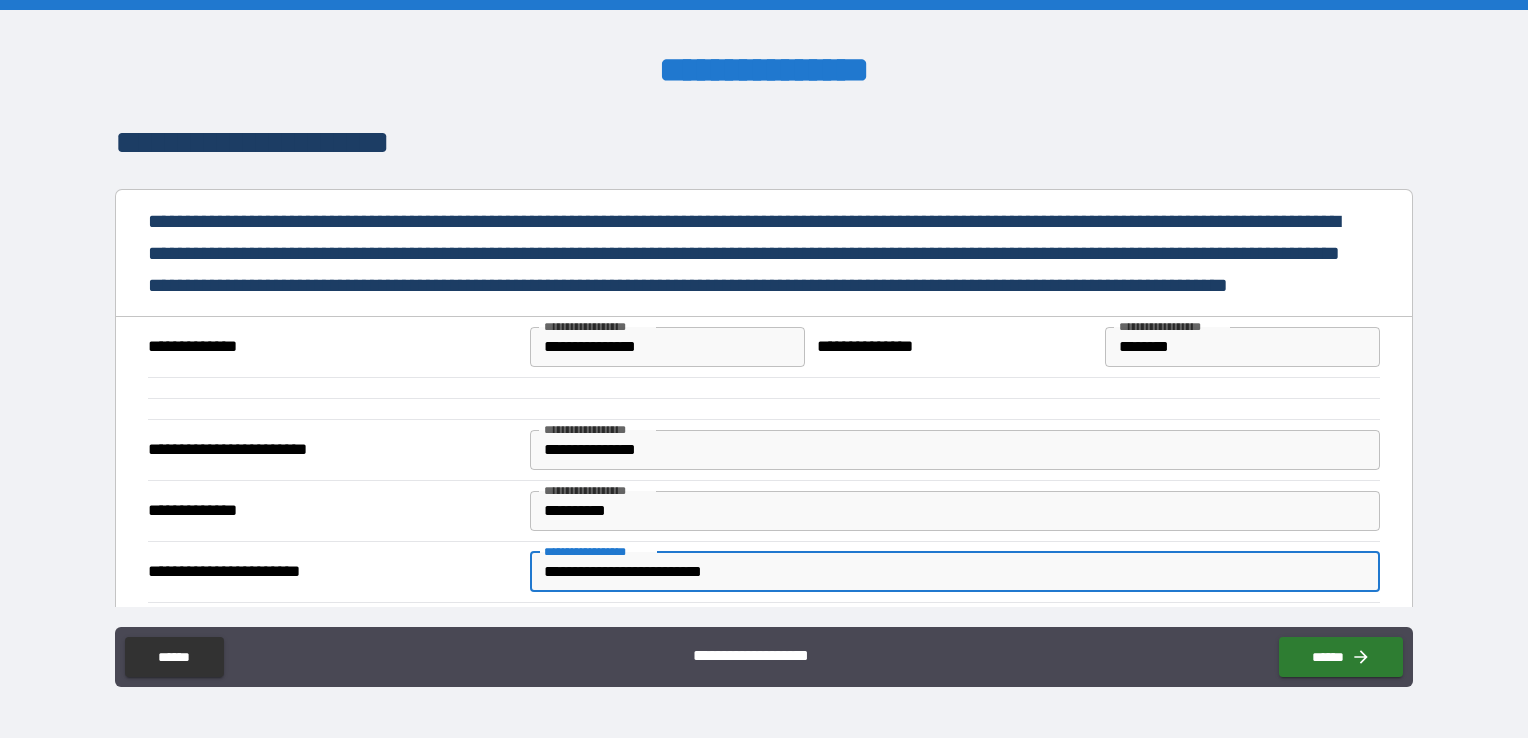 type on "**********" 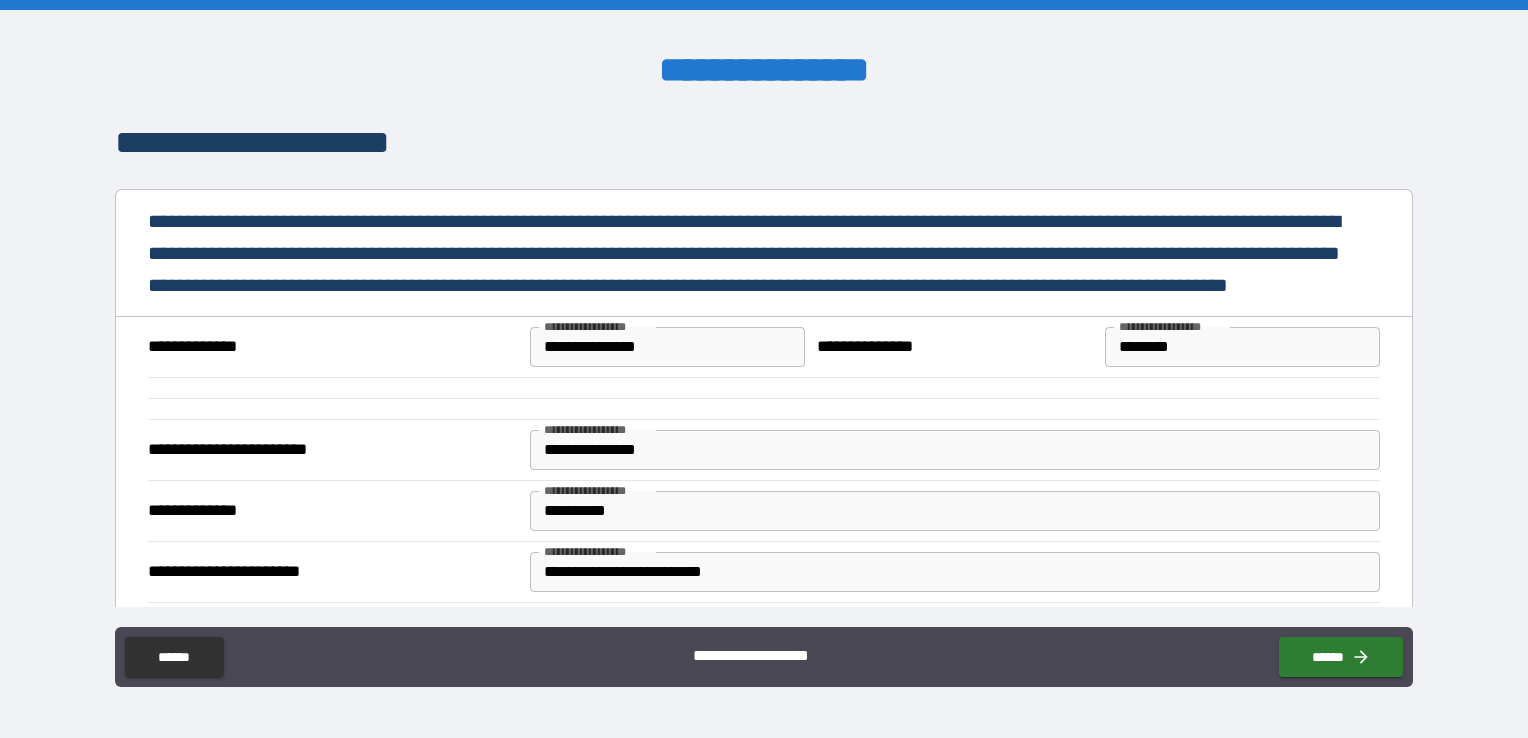 click at bounding box center (764, 408) 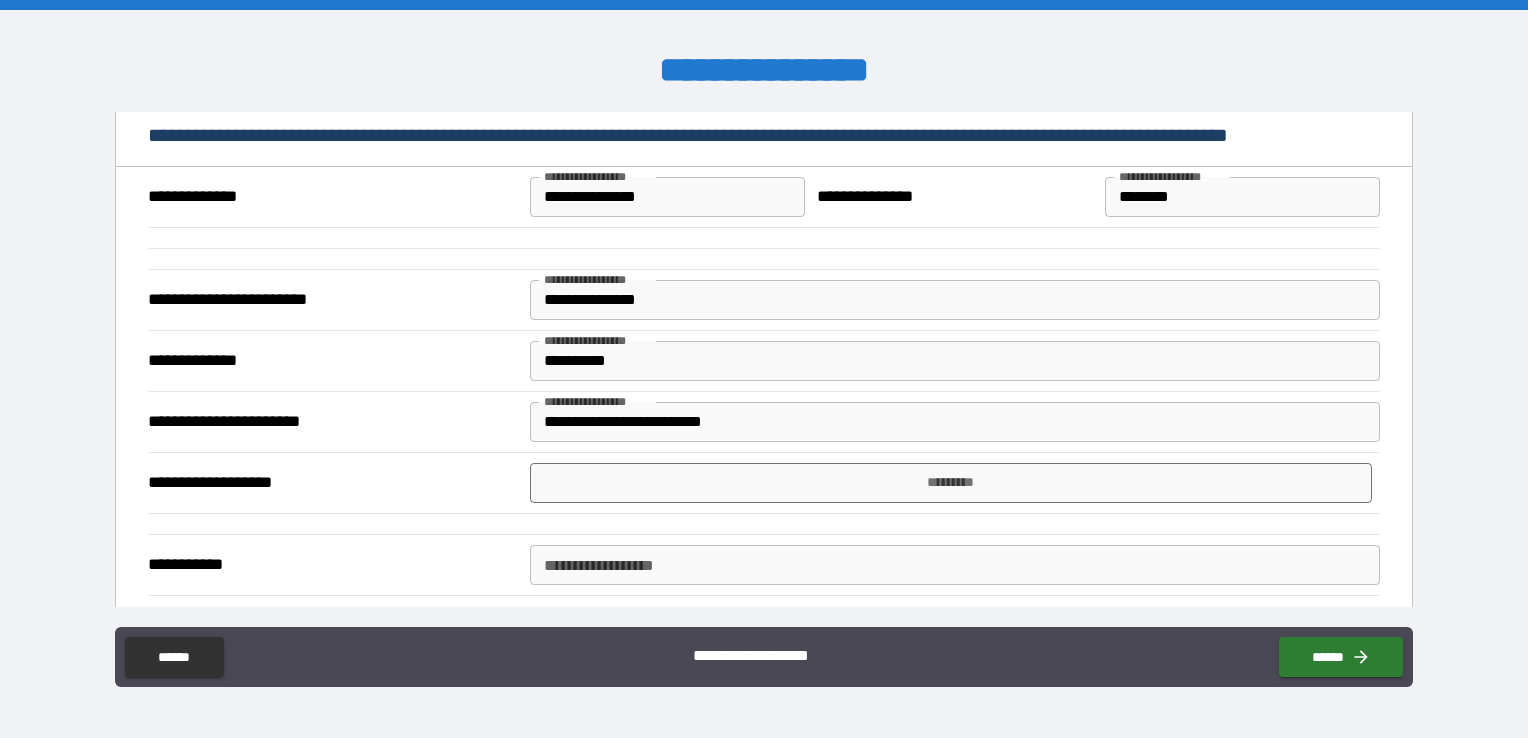 scroll, scrollTop: 177, scrollLeft: 0, axis: vertical 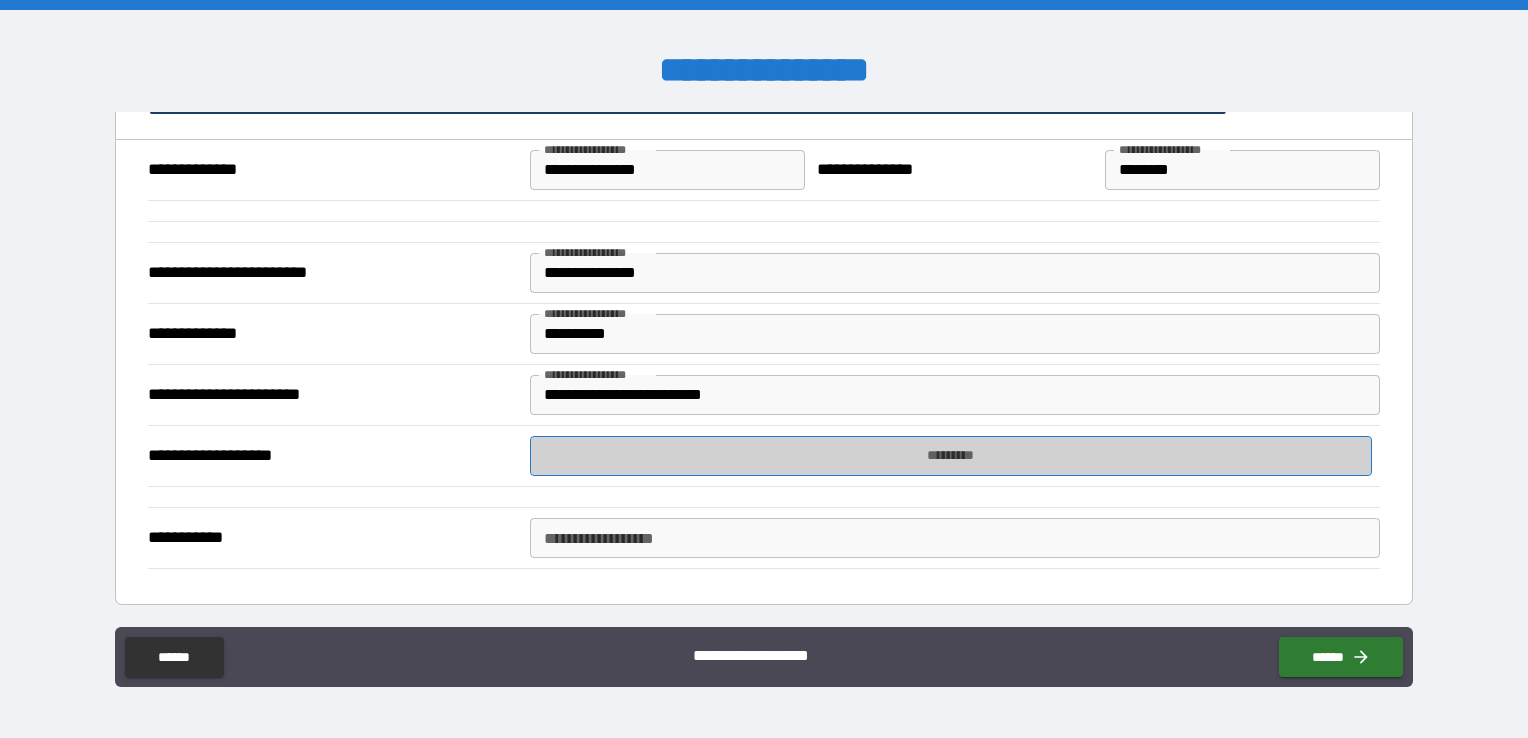 click on "*********" at bounding box center [951, 456] 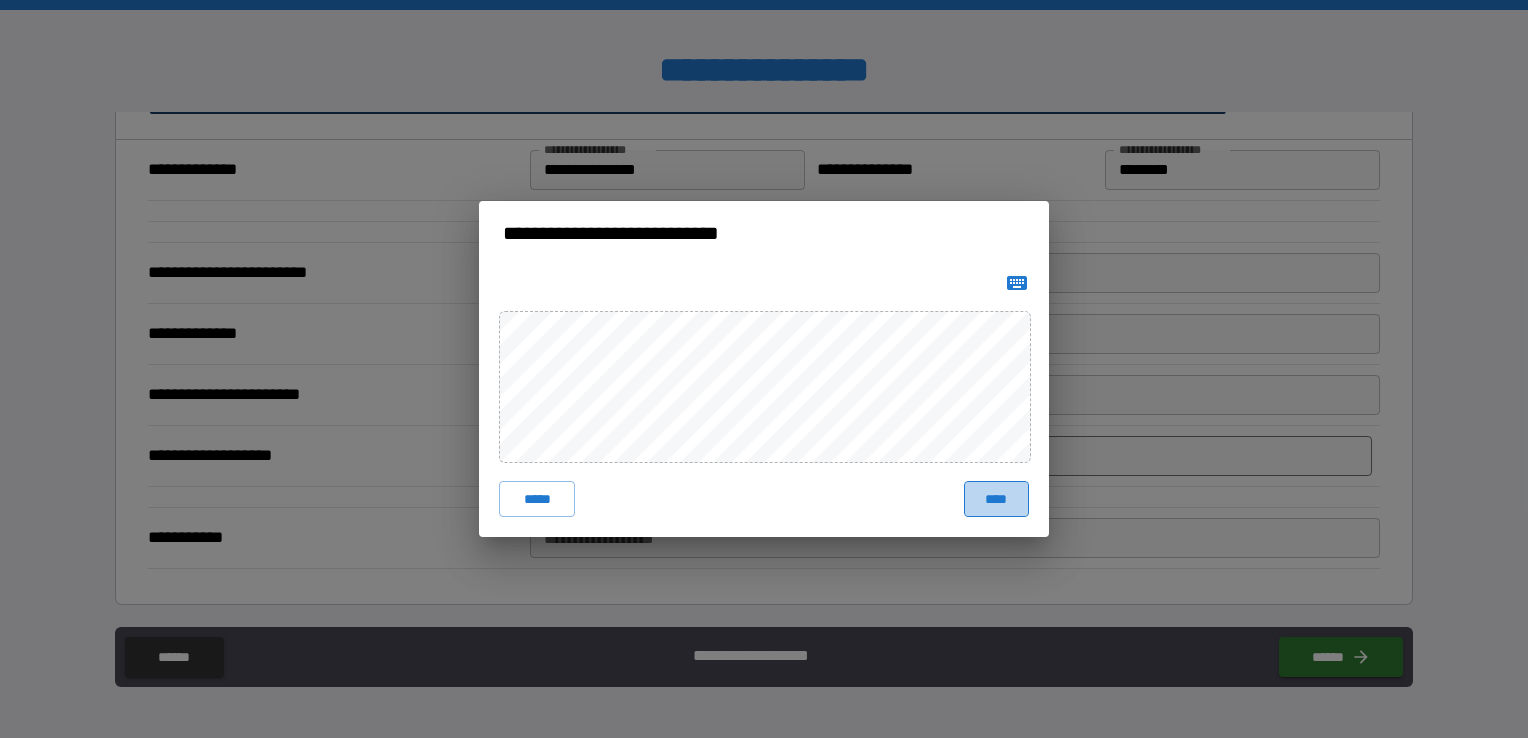 click on "****" at bounding box center (996, 499) 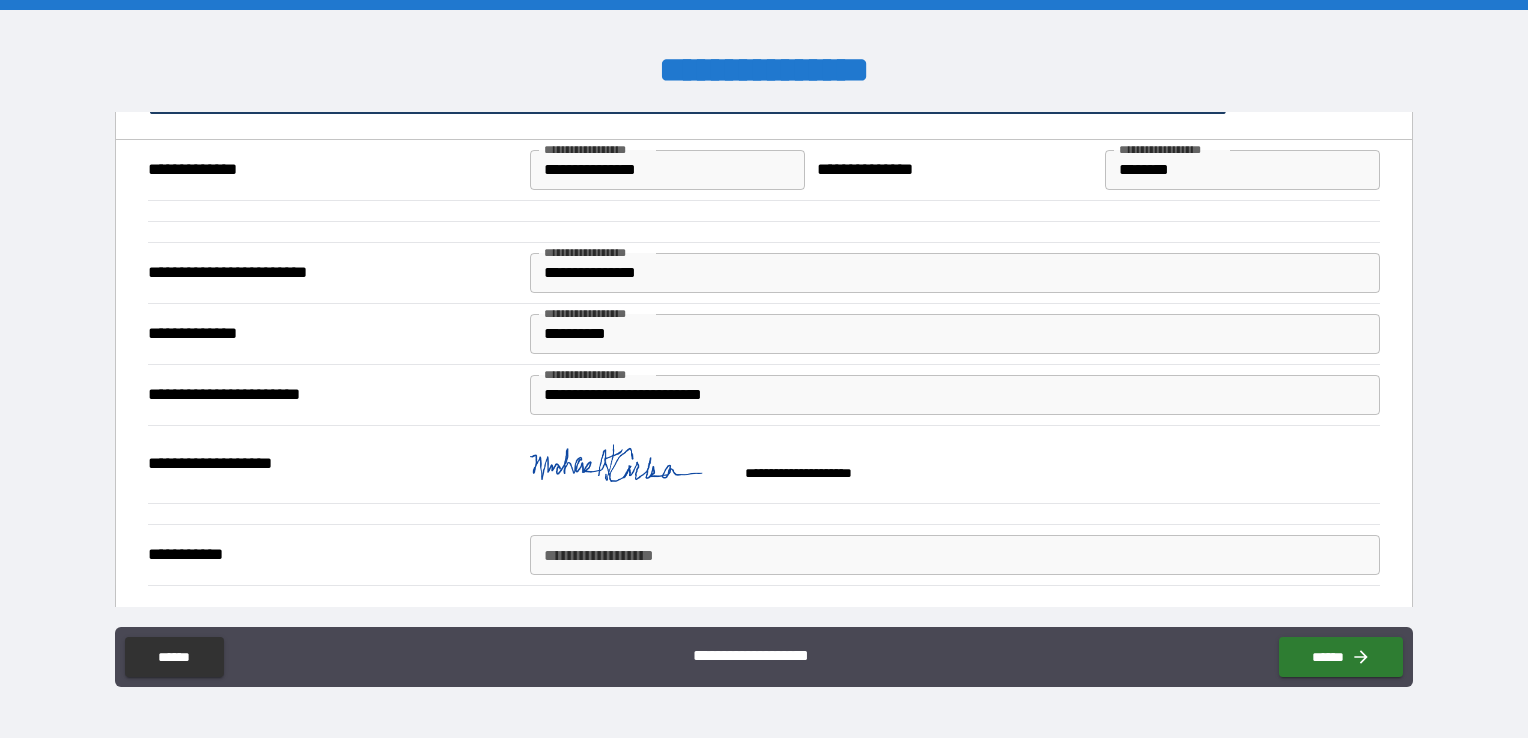 click on "**********" at bounding box center (955, 555) 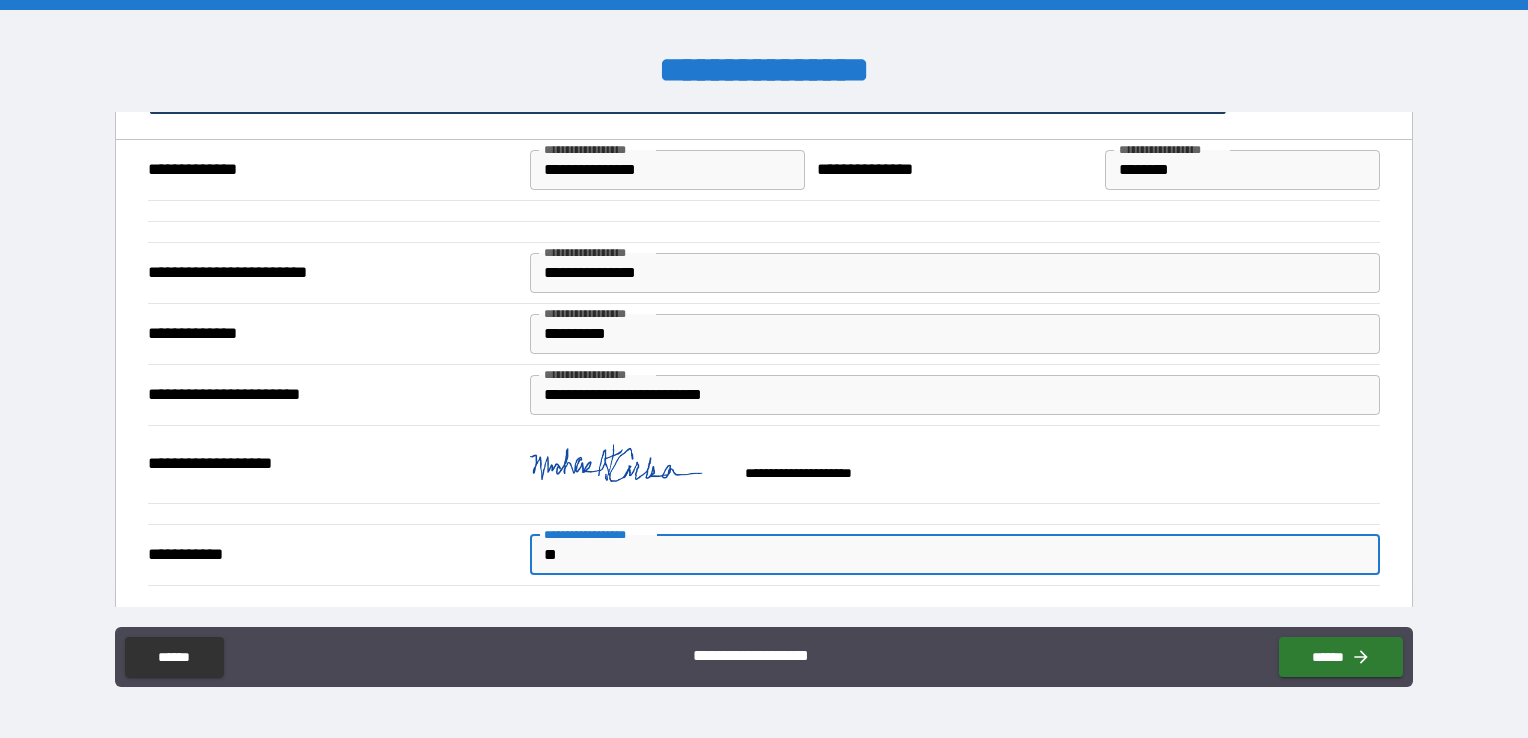 type on "*" 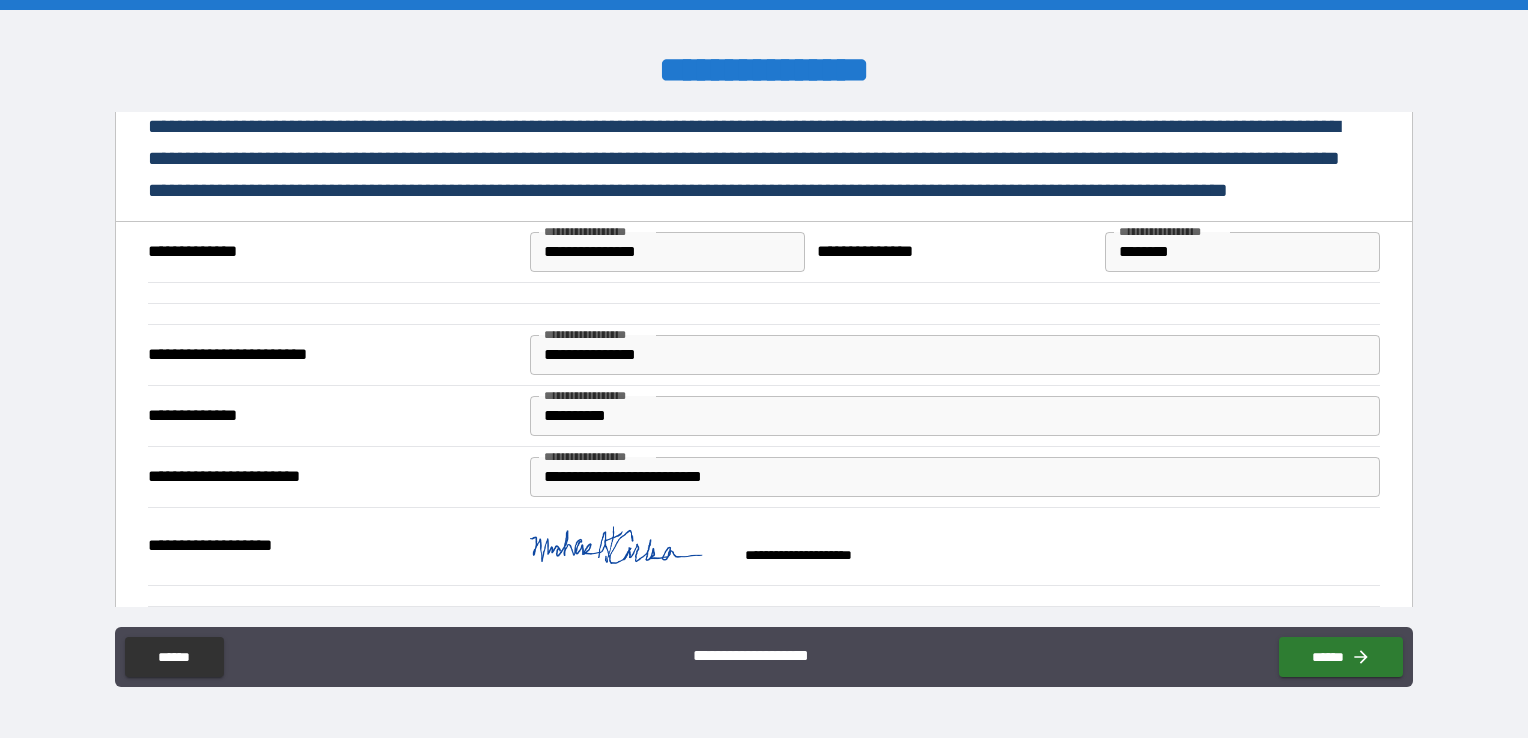 scroll, scrollTop: 194, scrollLeft: 0, axis: vertical 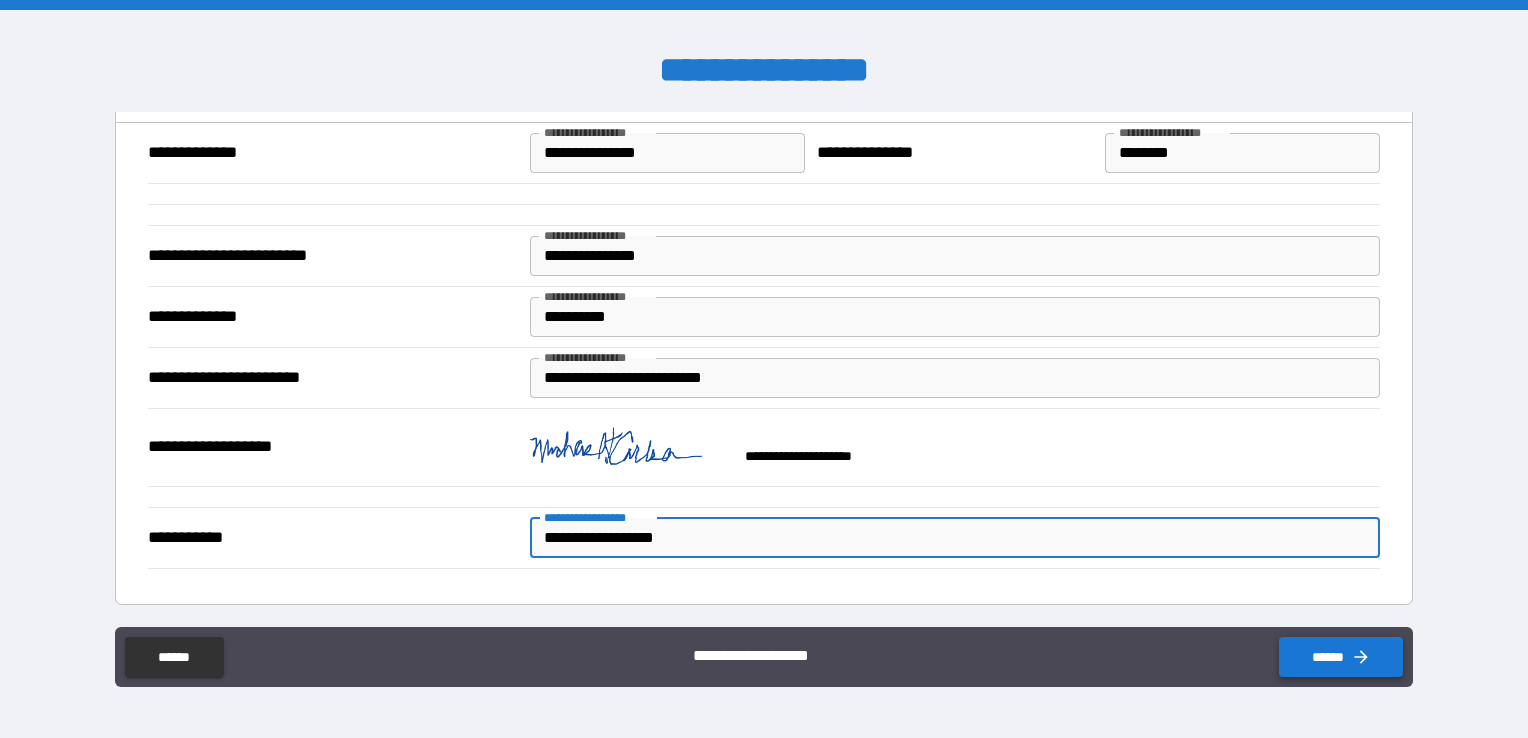 type on "**********" 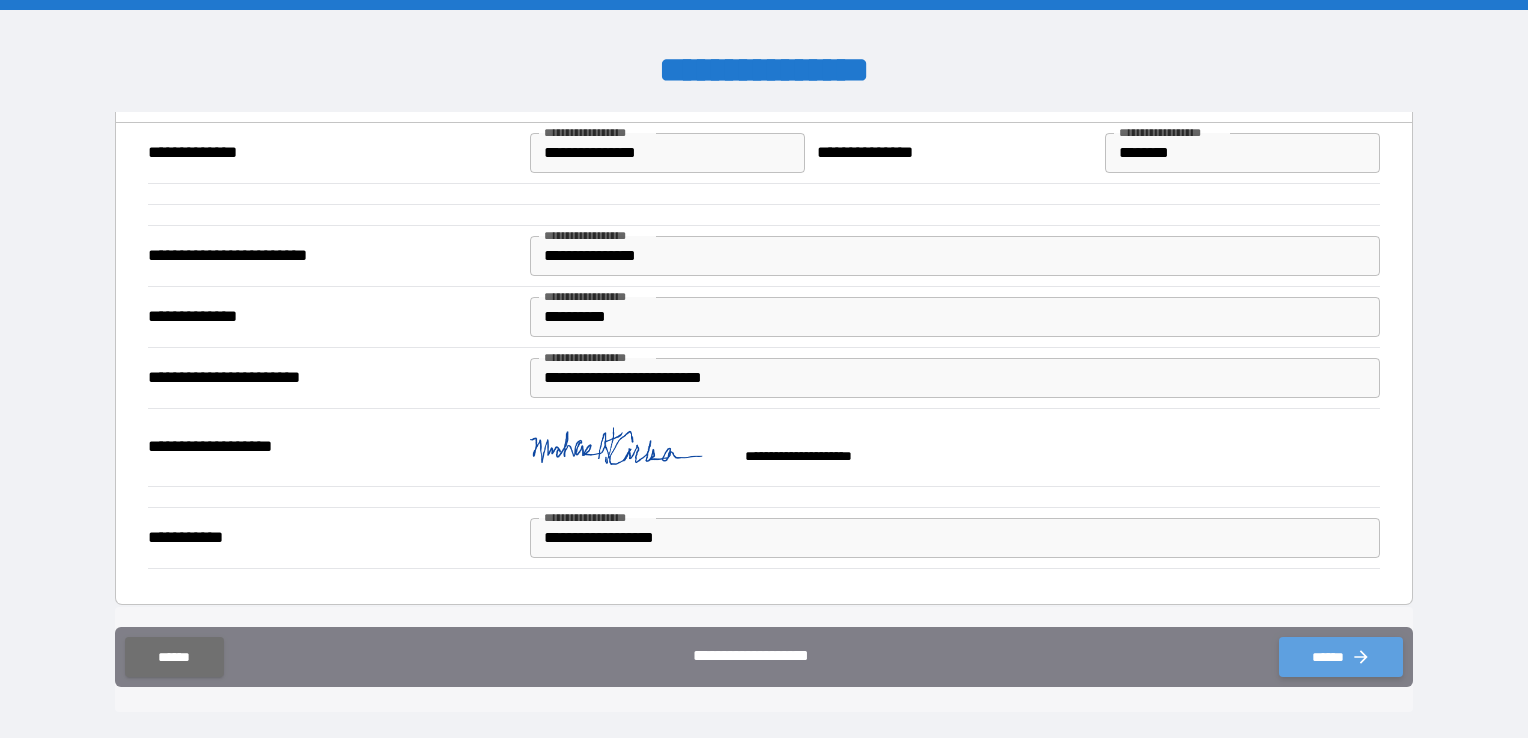click on "******" at bounding box center (1341, 657) 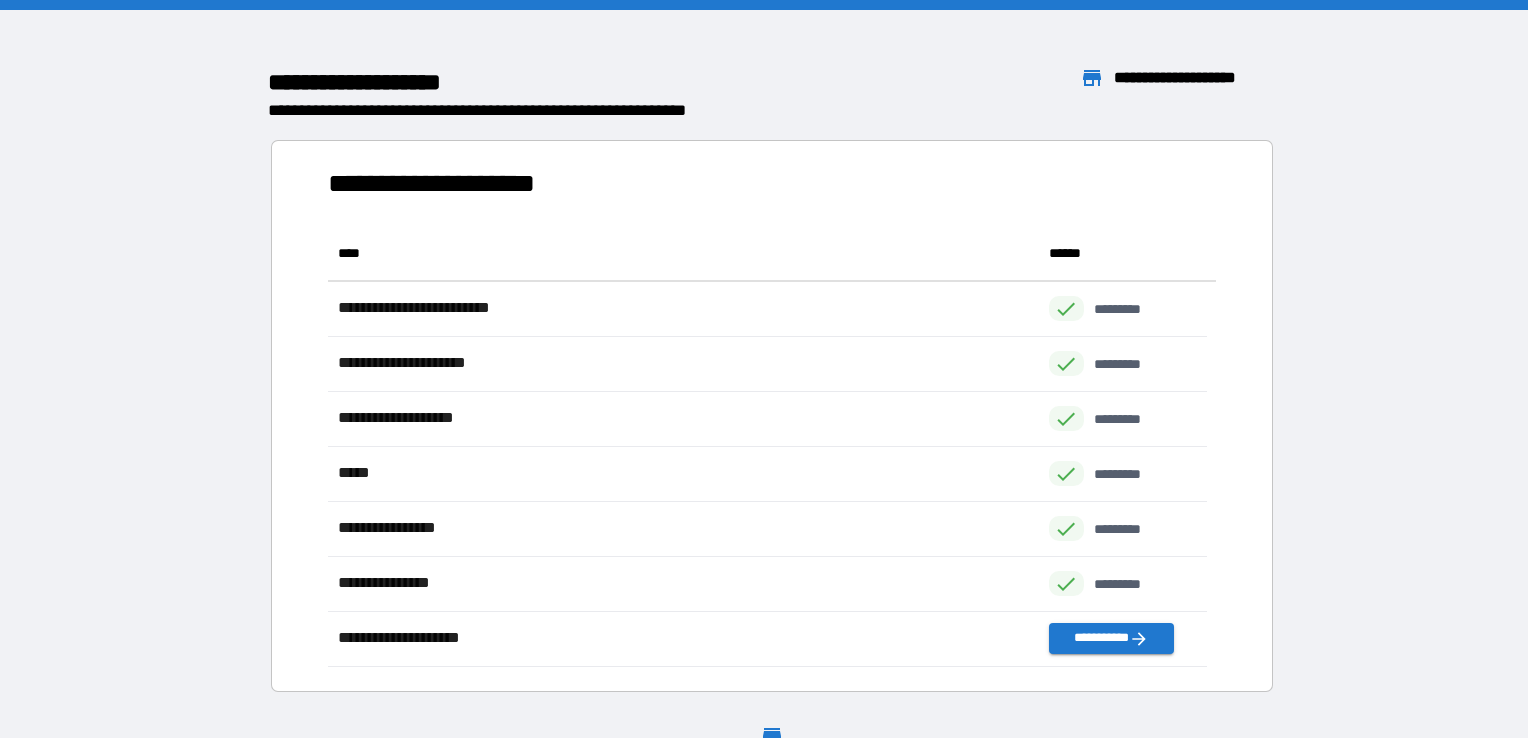 scroll, scrollTop: 16, scrollLeft: 16, axis: both 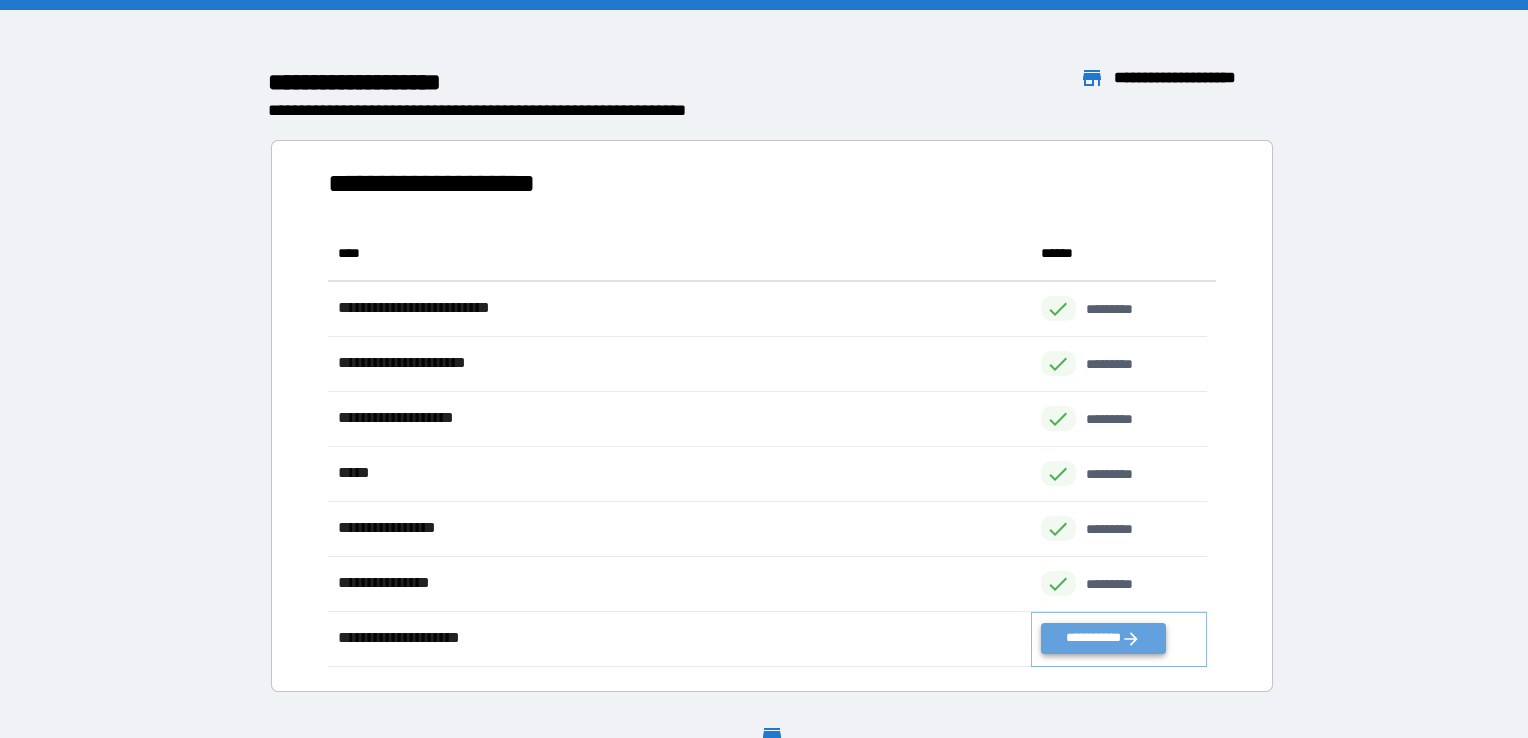 click on "**********" at bounding box center [1103, 638] 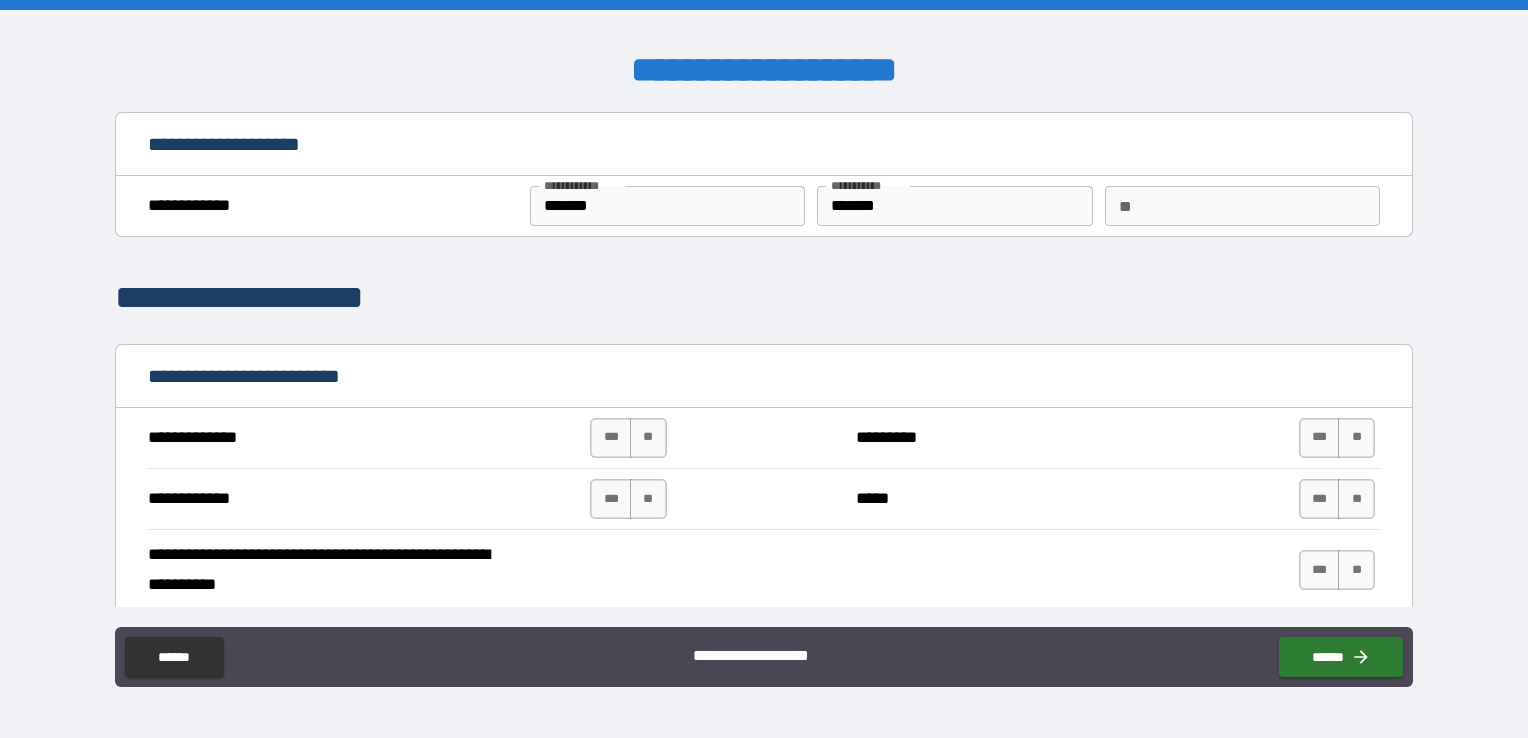 scroll, scrollTop: 0, scrollLeft: 0, axis: both 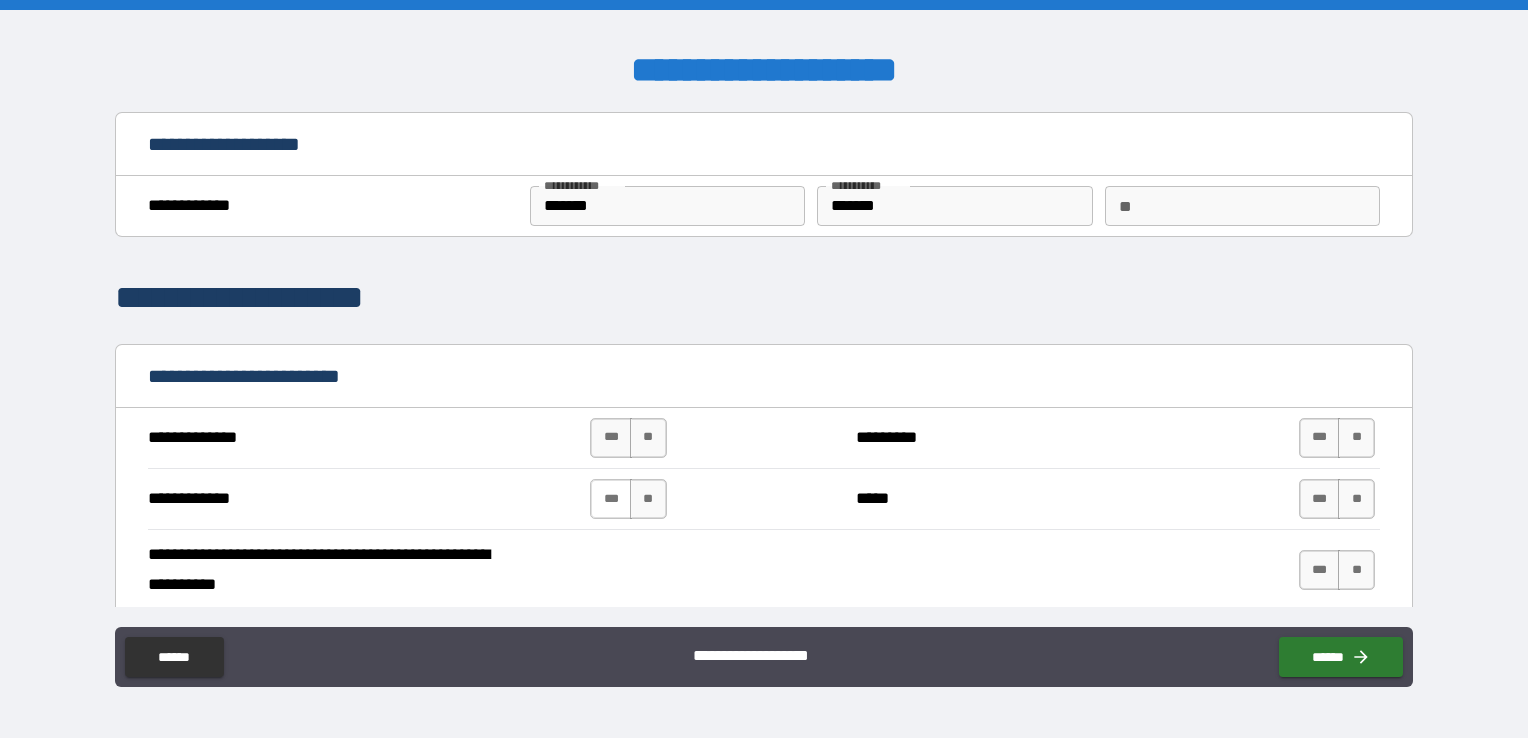 click on "***" at bounding box center [611, 499] 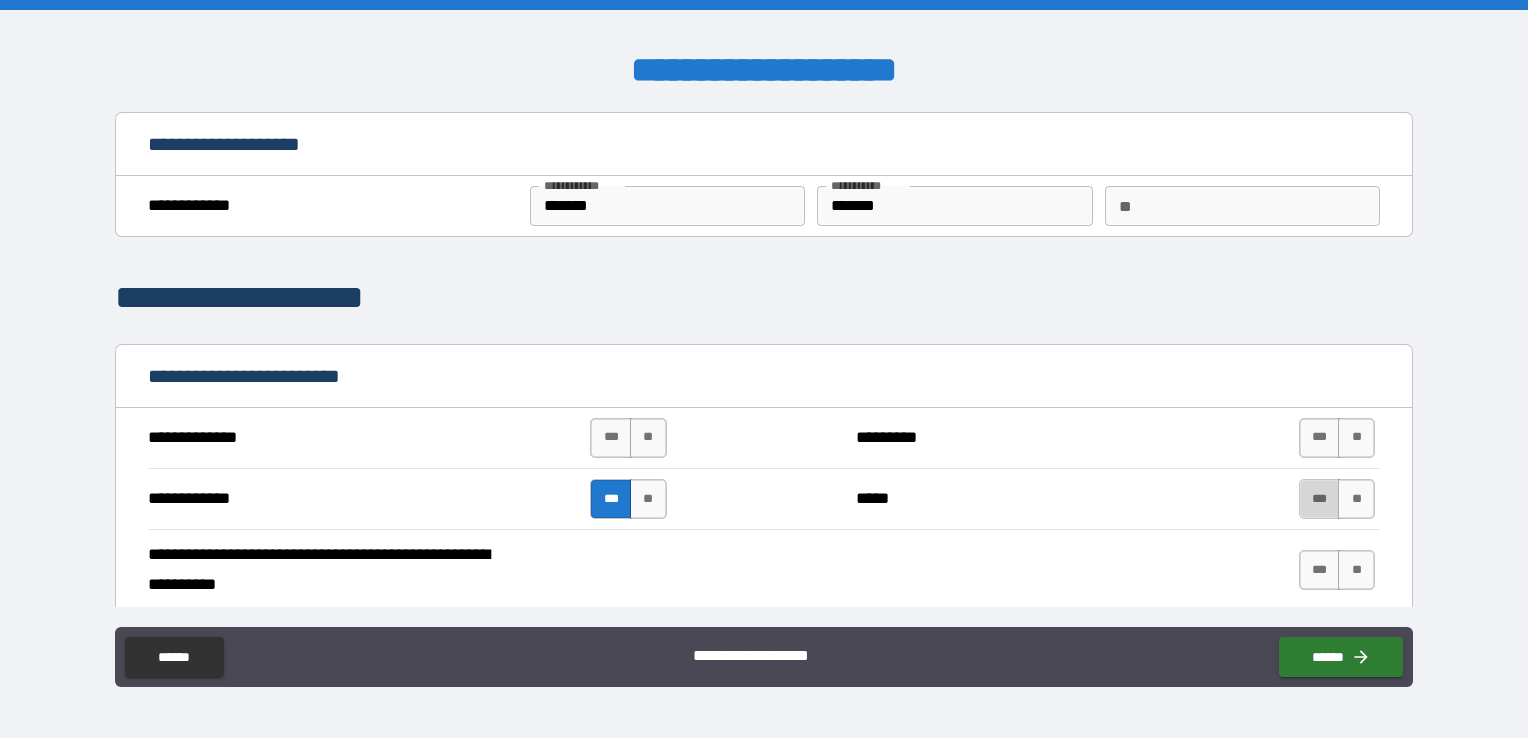 click on "***" at bounding box center [1320, 499] 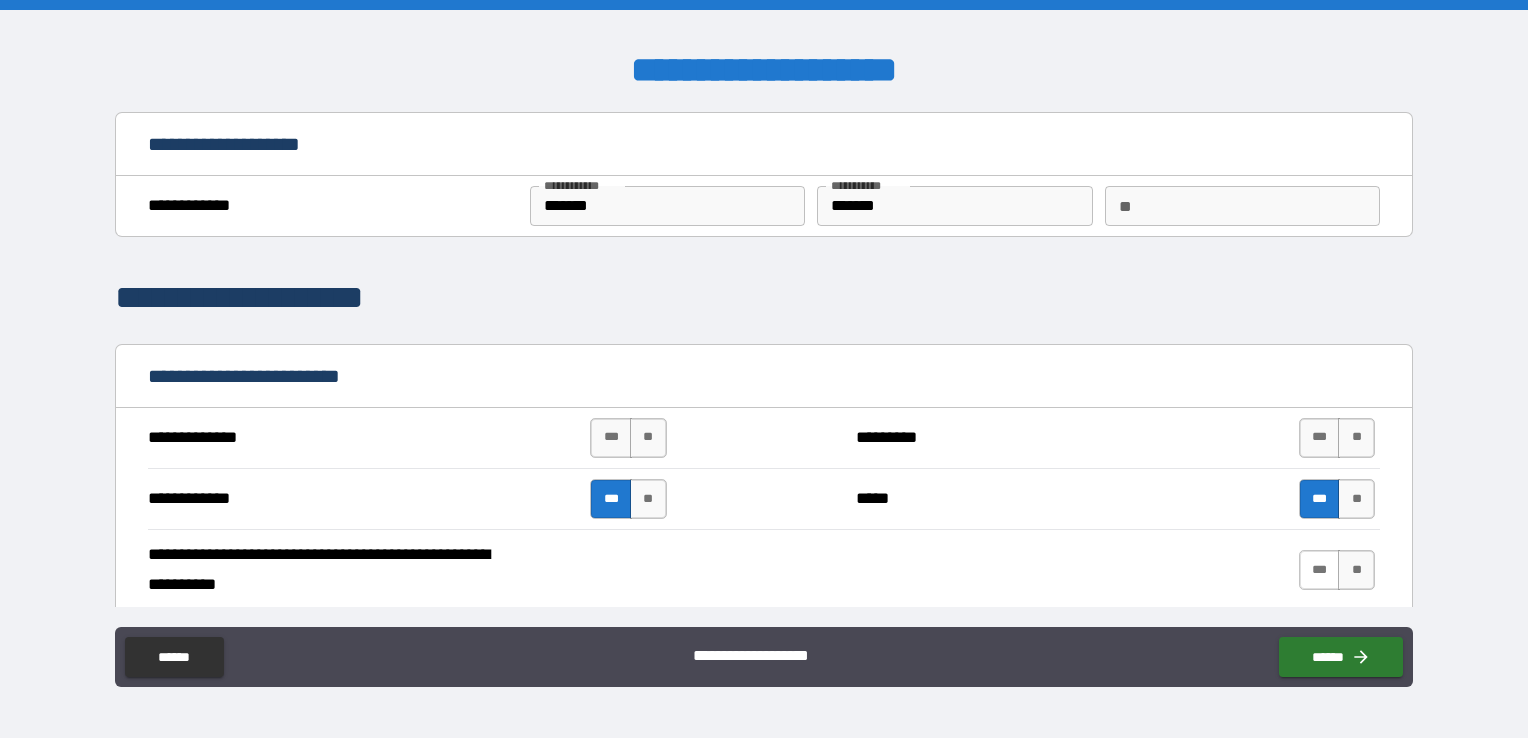 click on "***" at bounding box center (1320, 570) 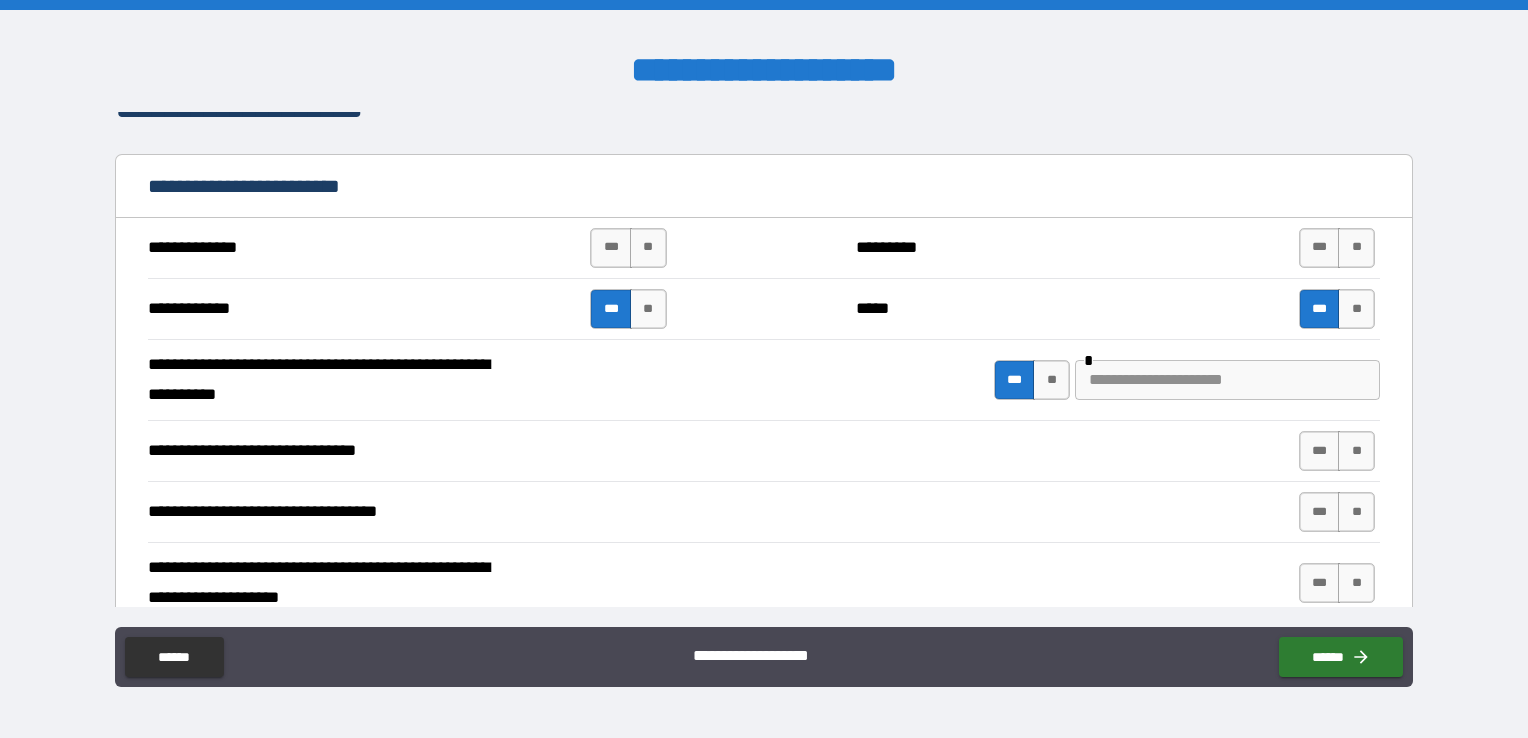 scroll, scrollTop: 200, scrollLeft: 0, axis: vertical 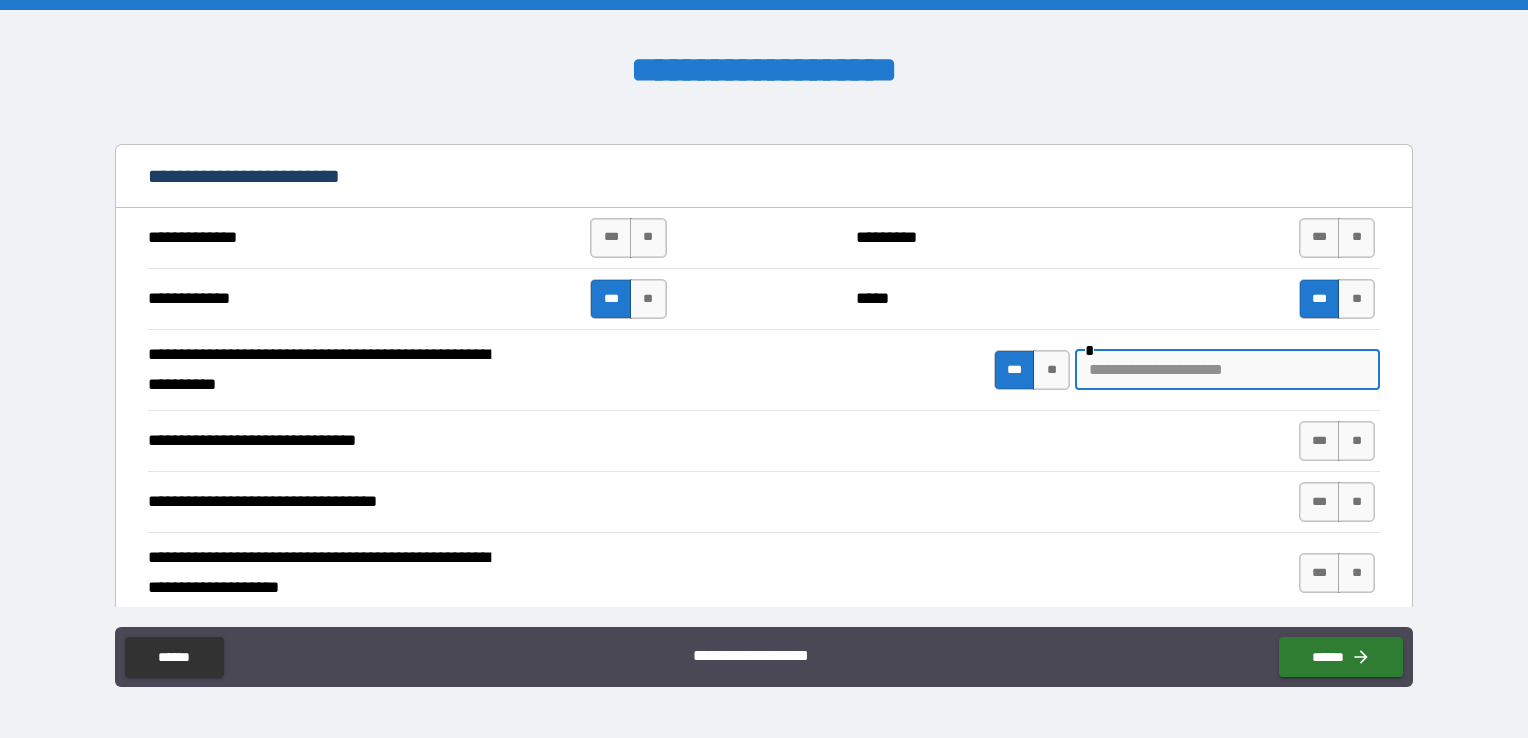 click at bounding box center (1227, 370) 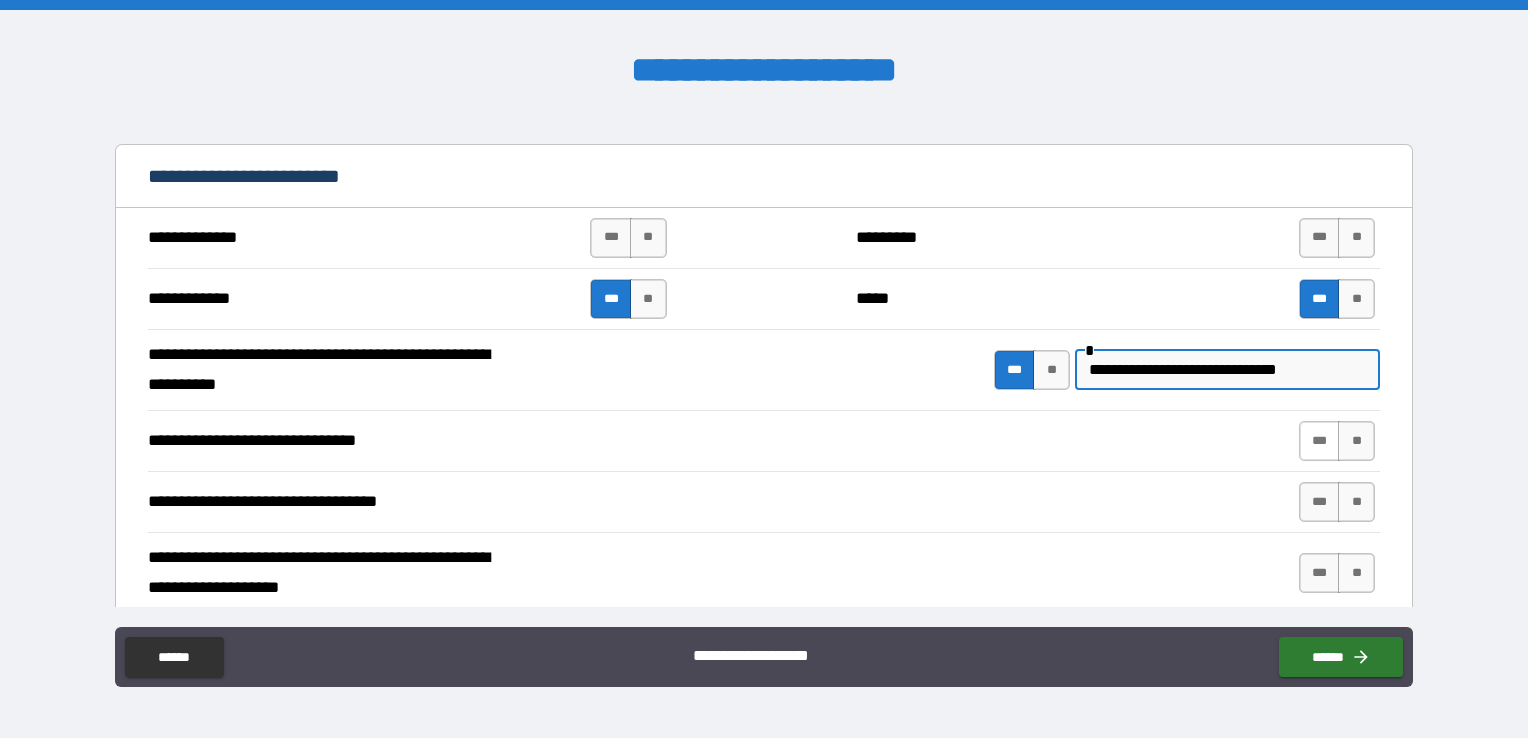 type on "**********" 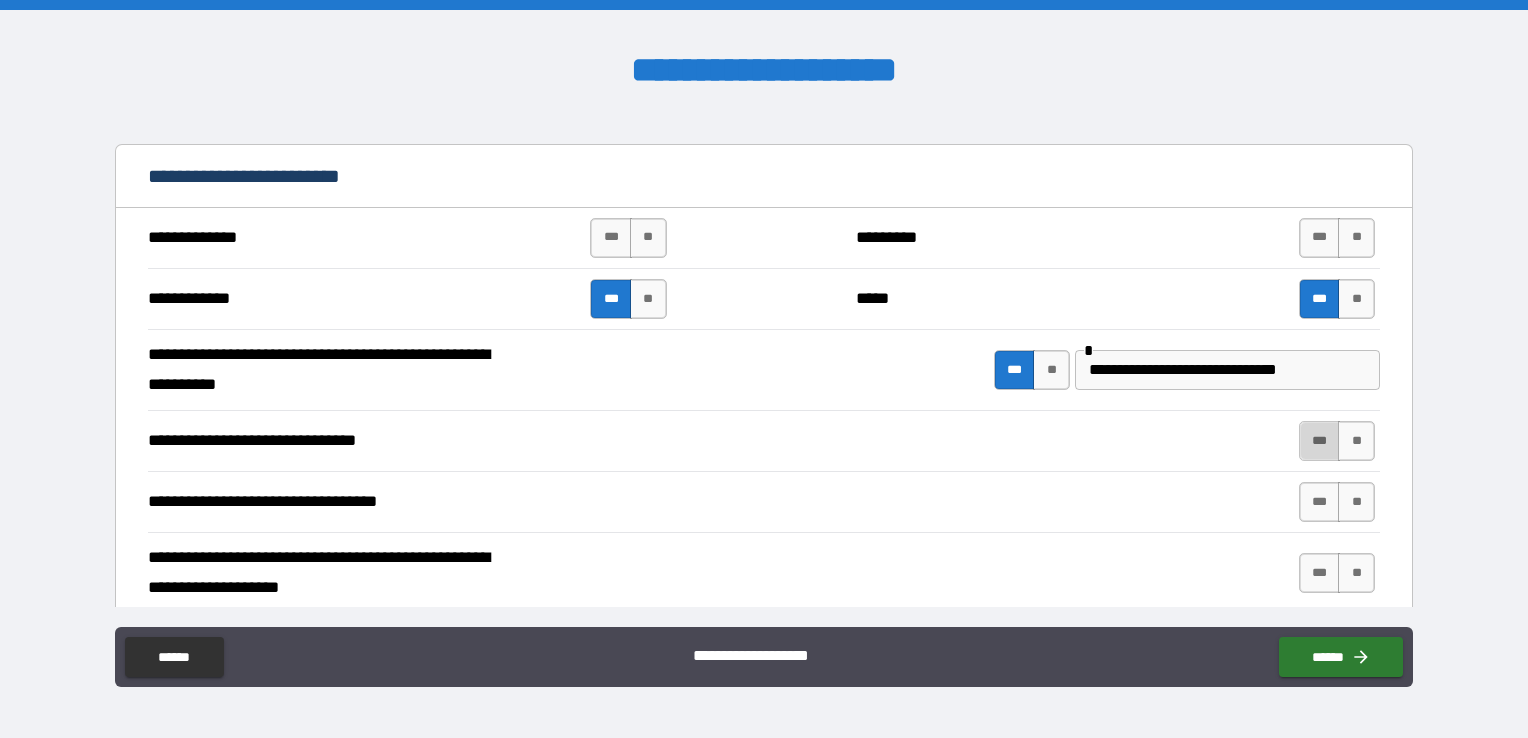 click on "***" at bounding box center [1320, 441] 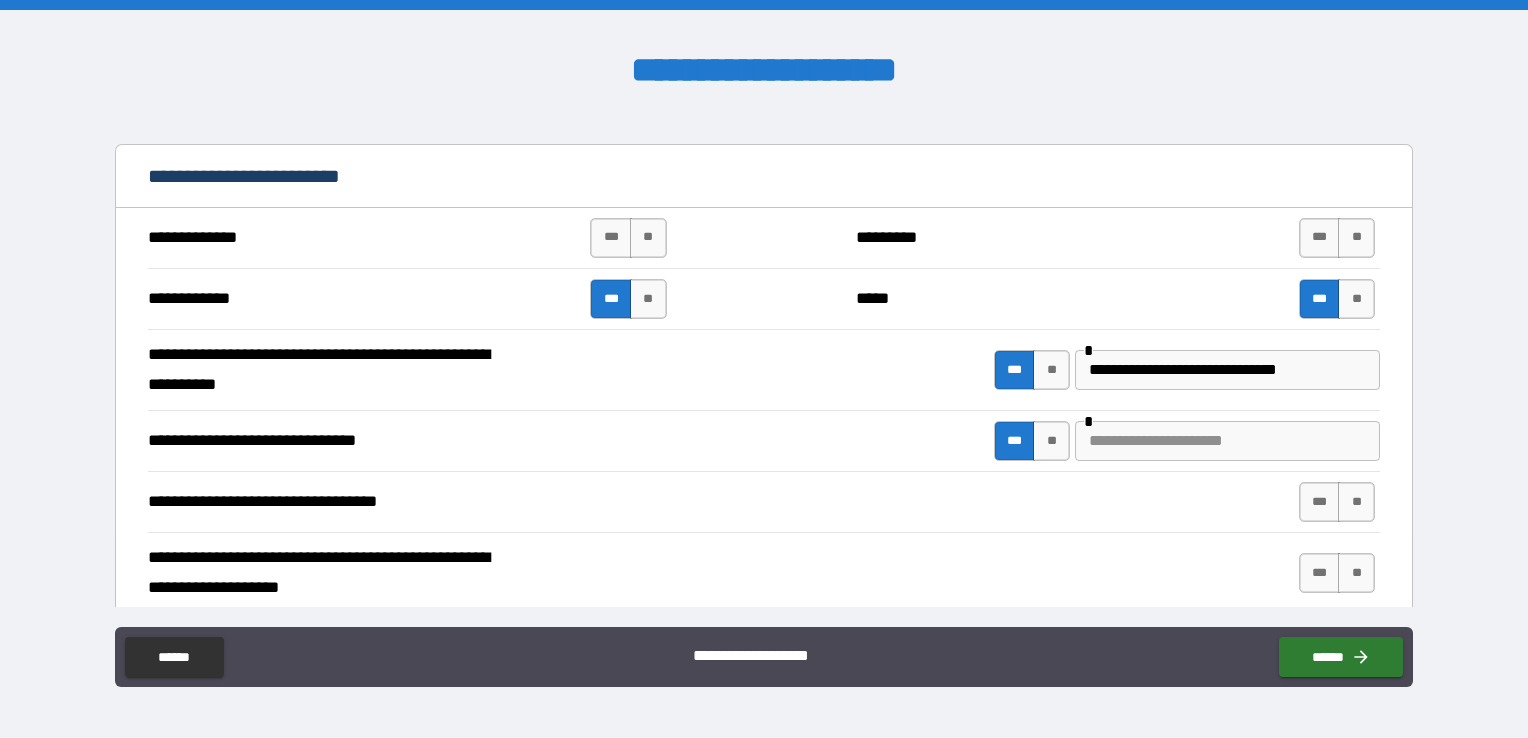 click at bounding box center (1227, 441) 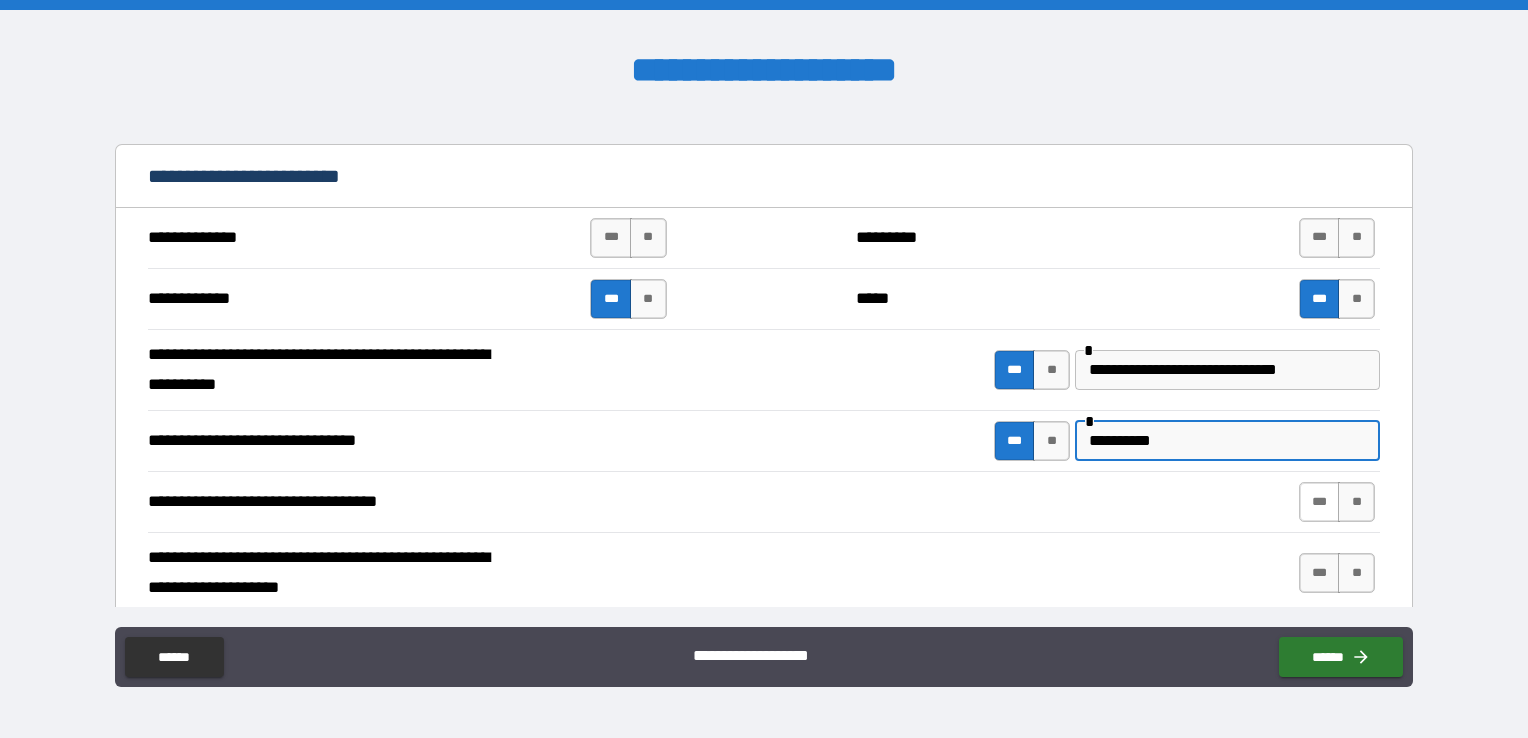 type on "**********" 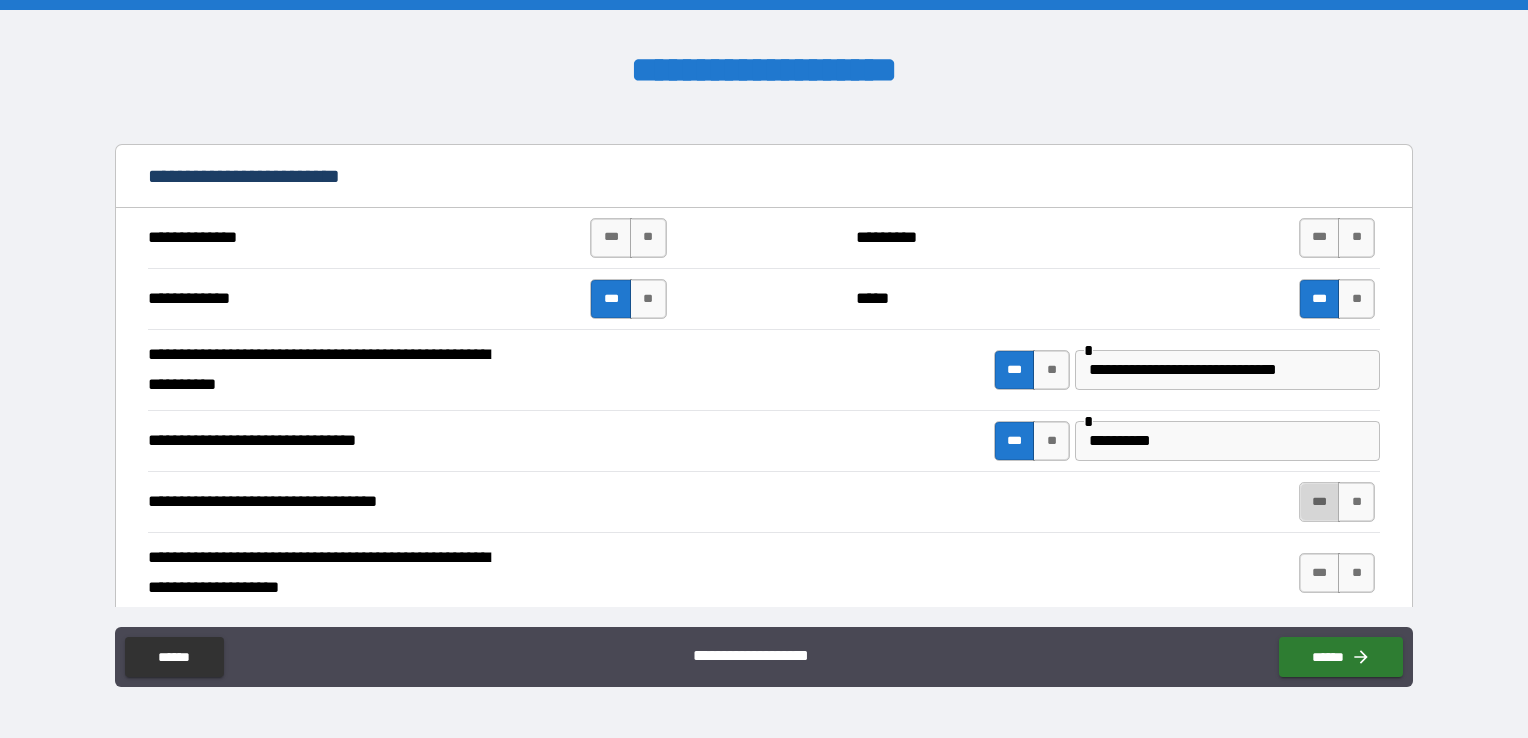 click on "***" at bounding box center (1320, 502) 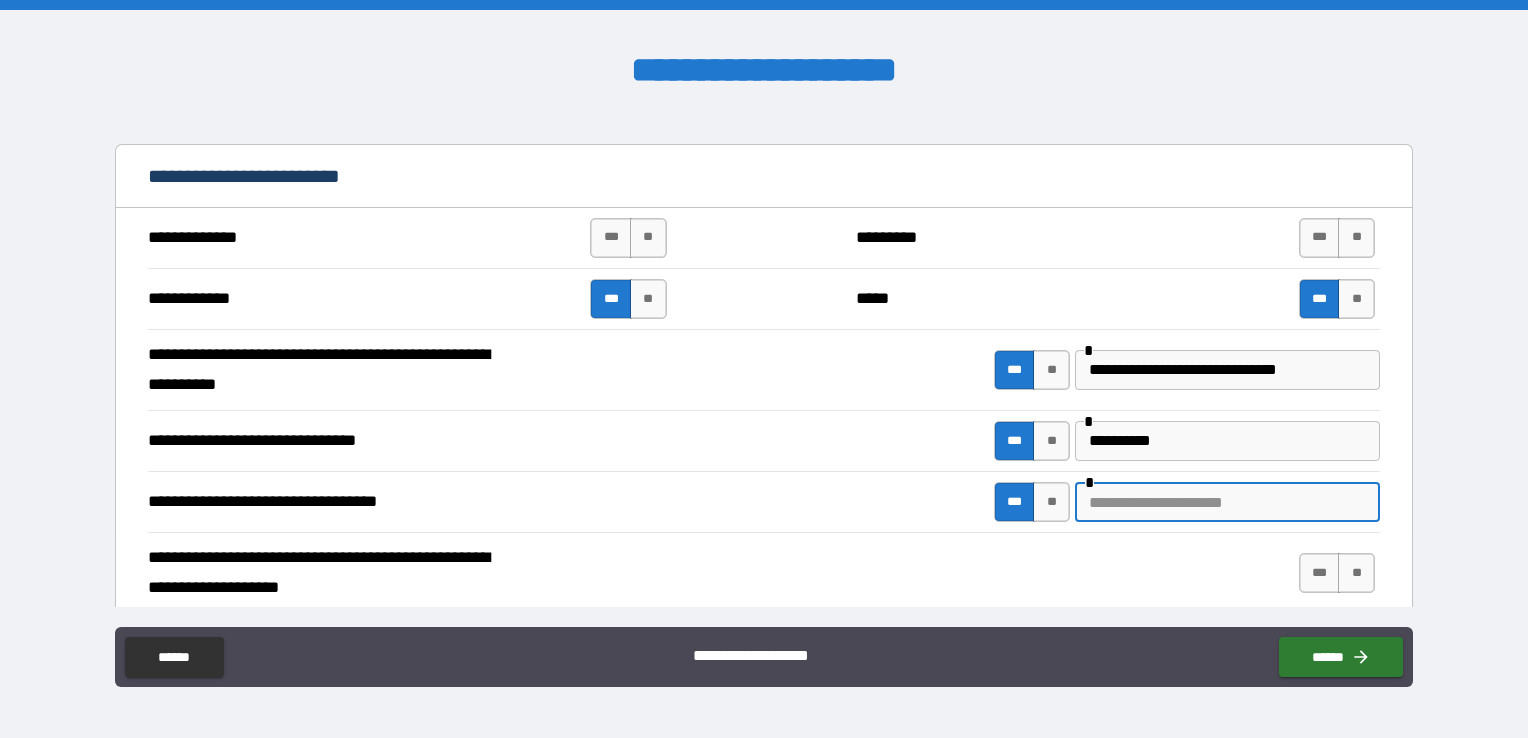 click at bounding box center (1227, 502) 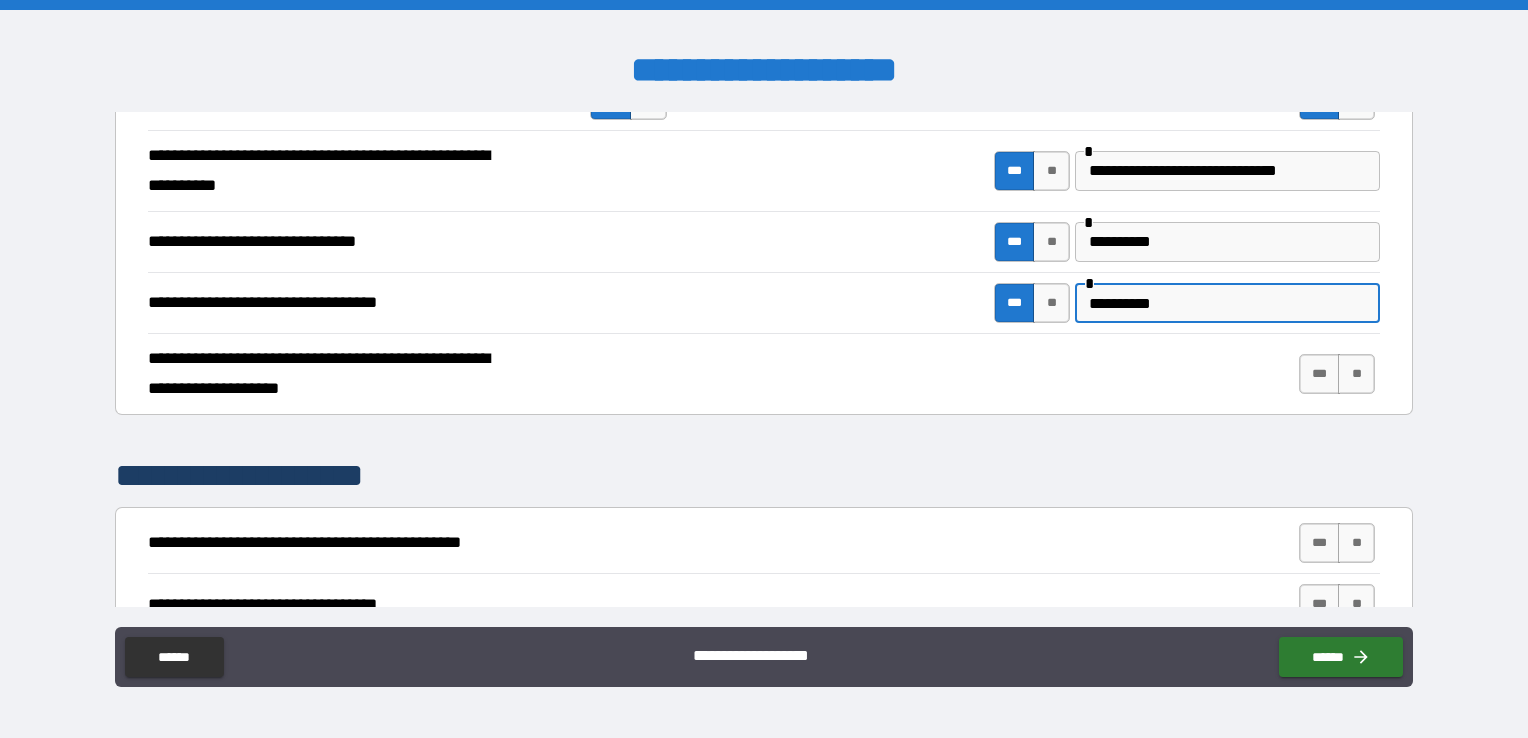 scroll, scrollTop: 400, scrollLeft: 0, axis: vertical 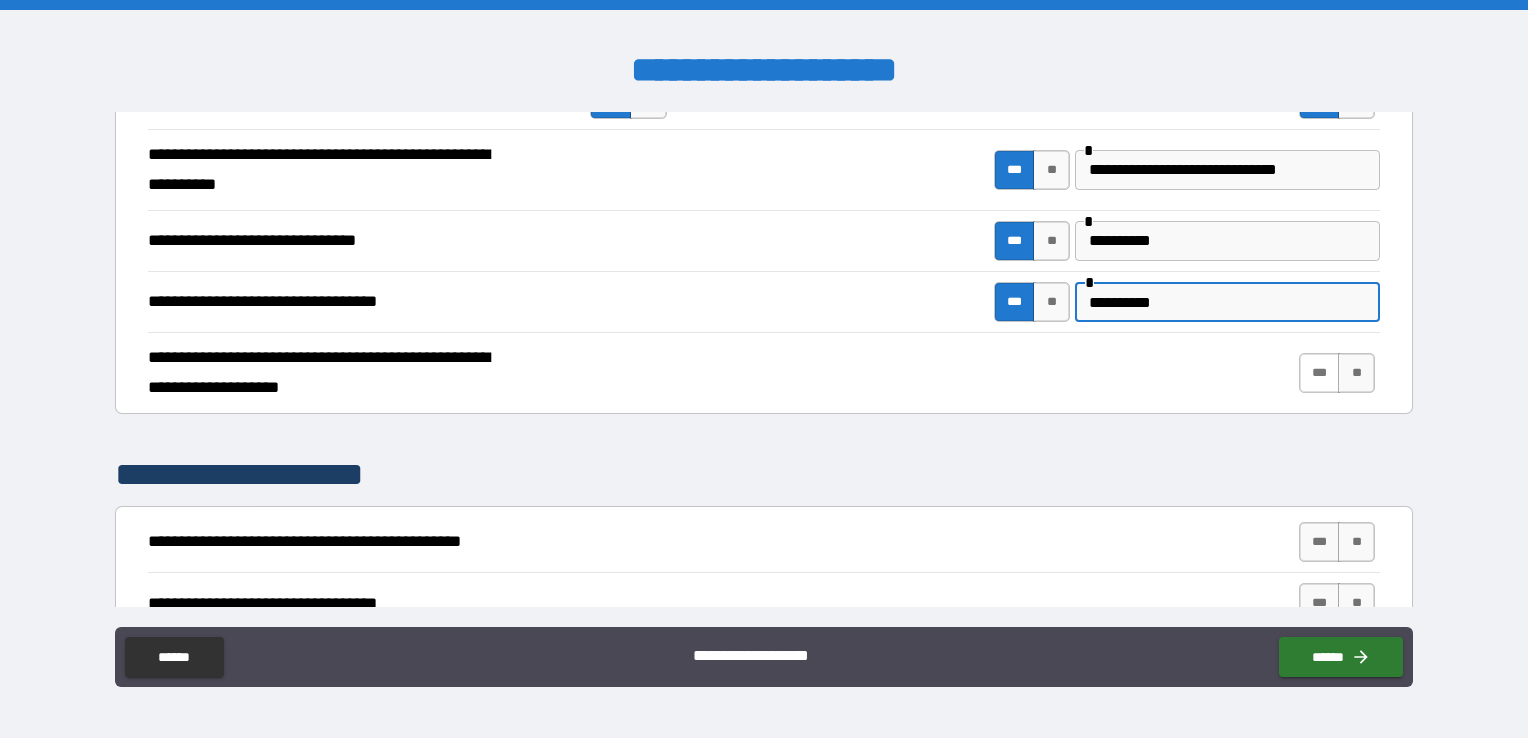 type on "**********" 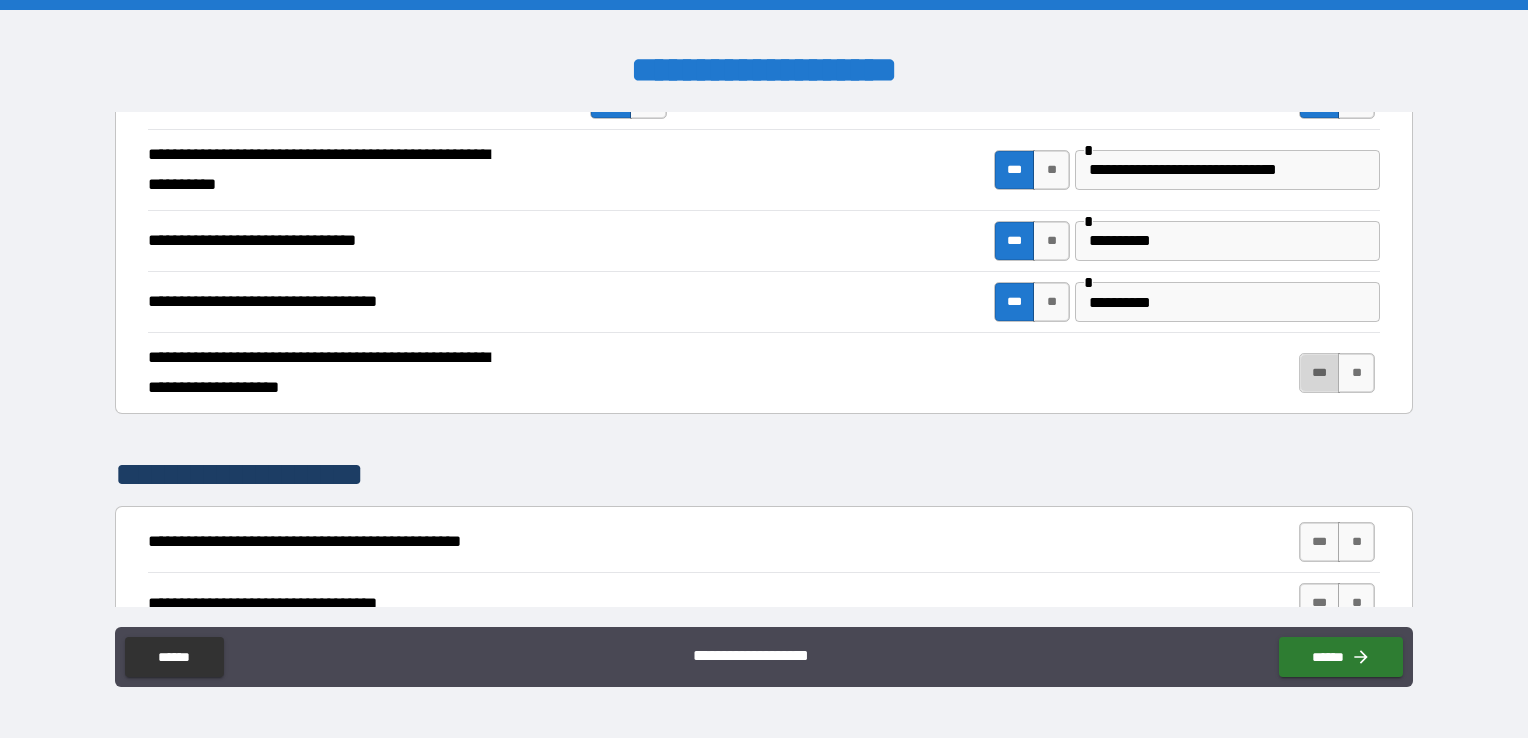 click on "***" at bounding box center [1320, 373] 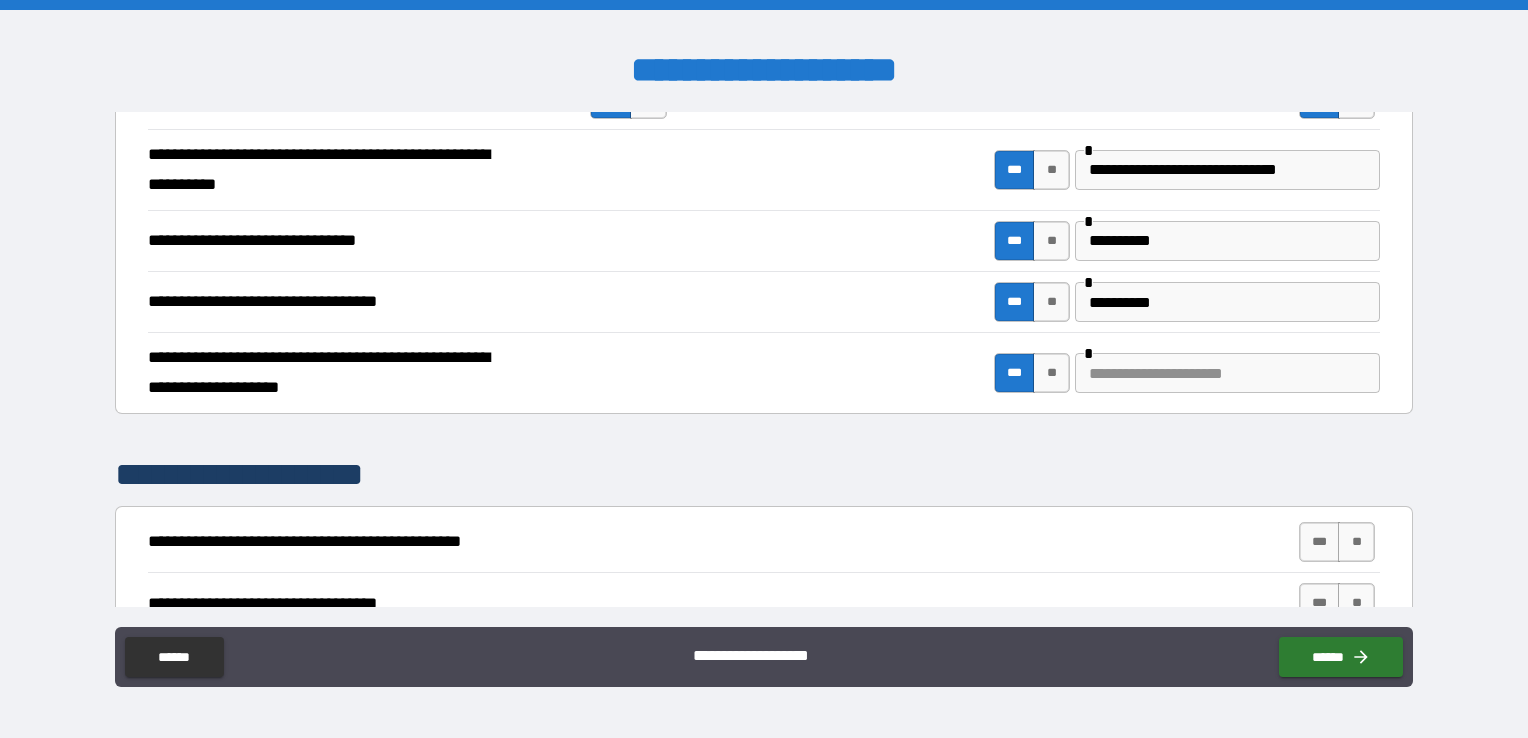click at bounding box center (1227, 373) 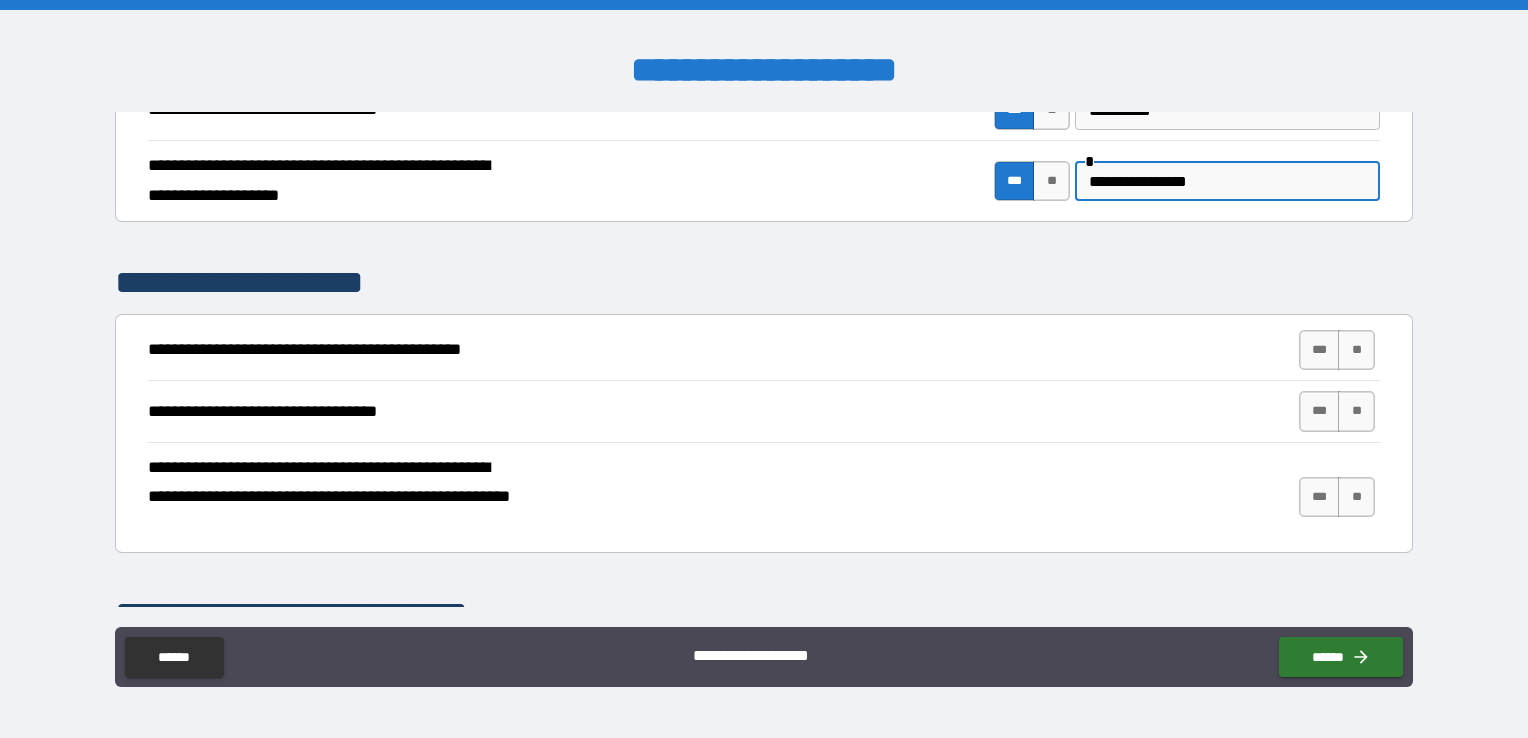scroll, scrollTop: 600, scrollLeft: 0, axis: vertical 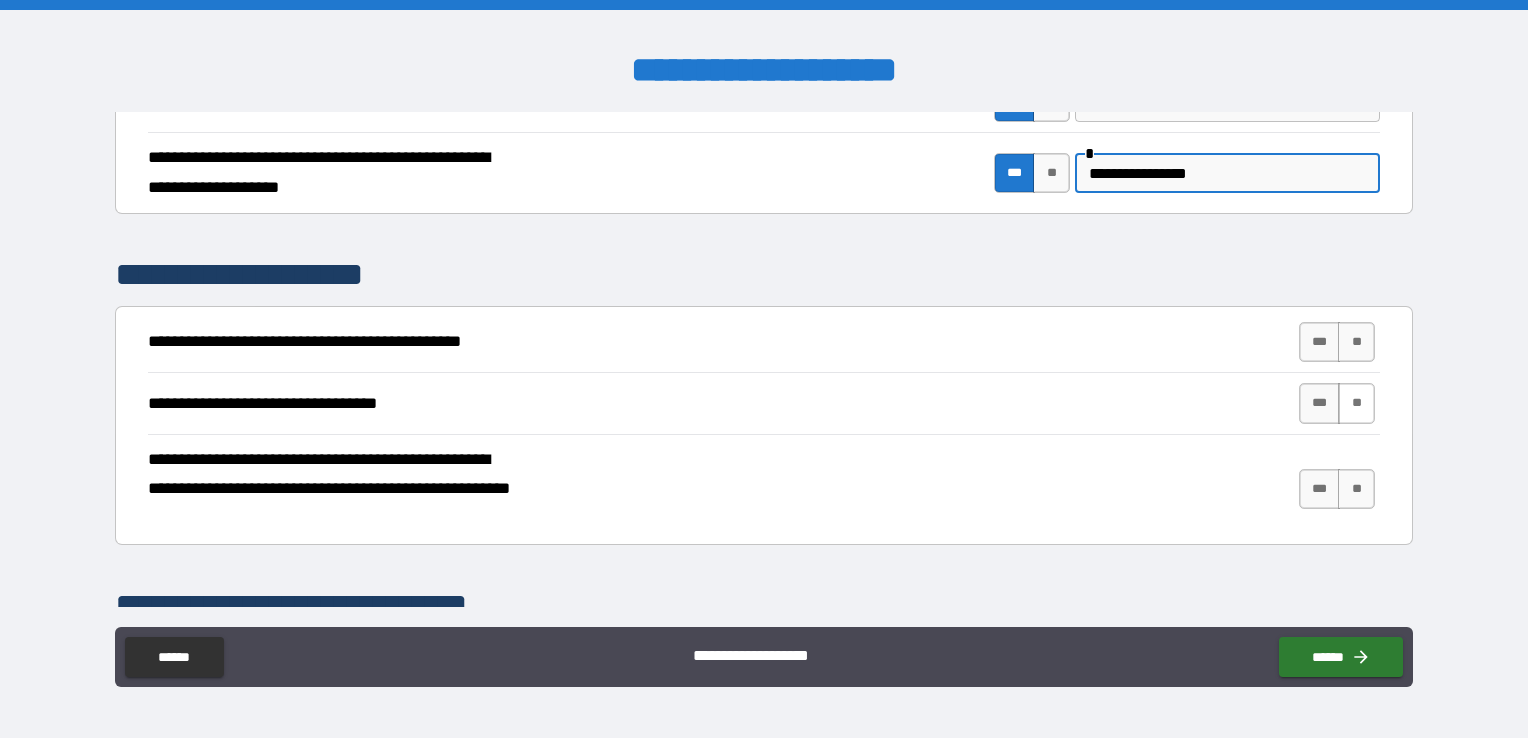 type on "**********" 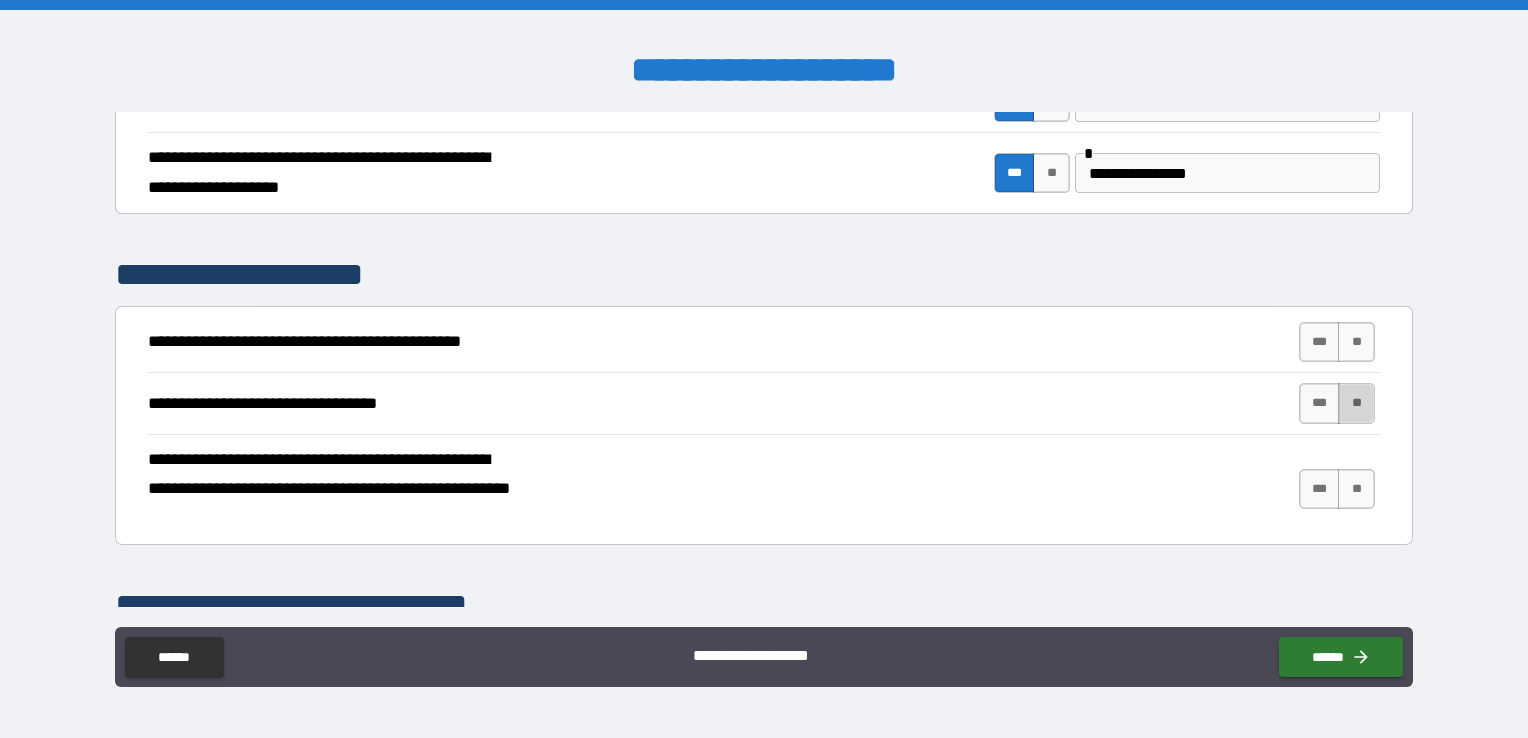 click on "**" at bounding box center (1356, 403) 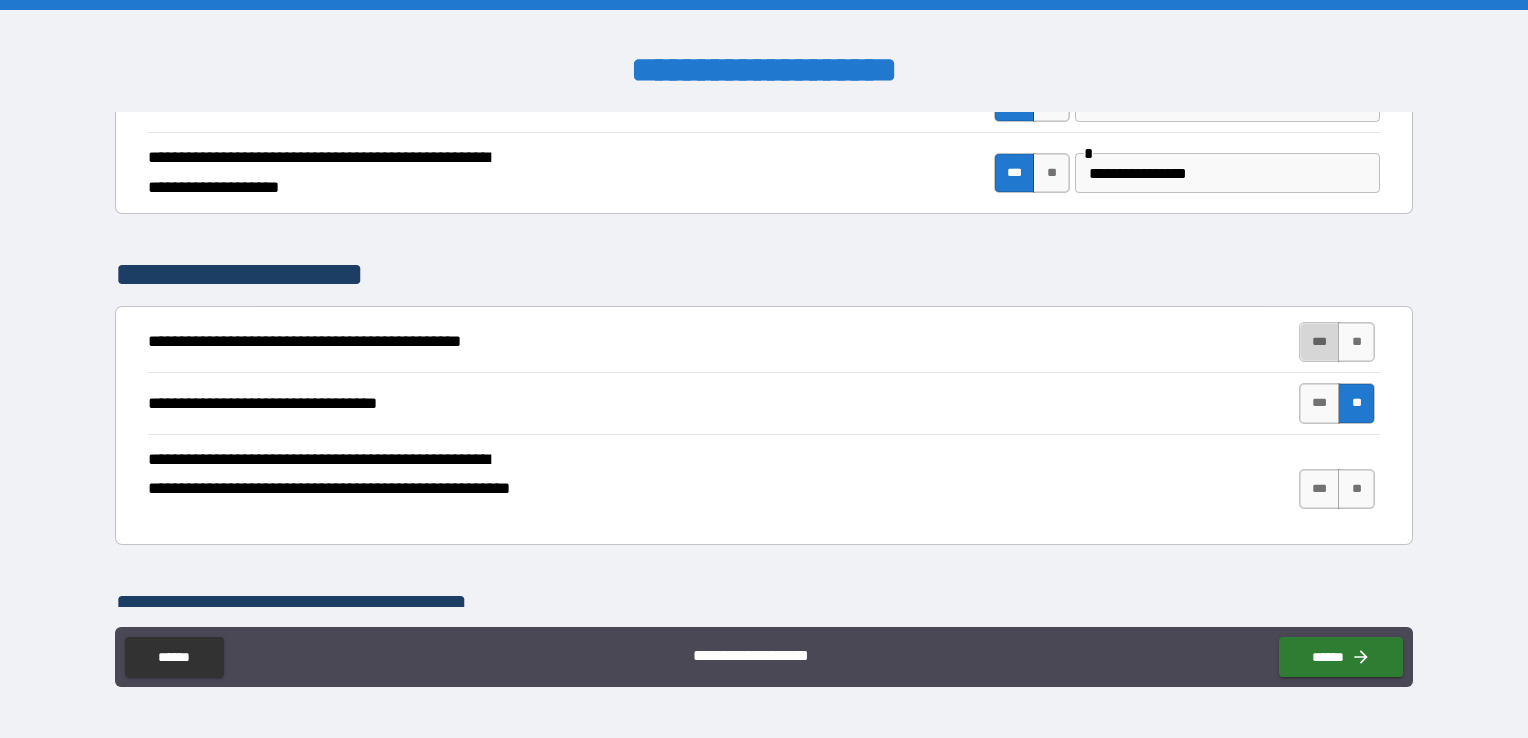 click on "***" at bounding box center (1320, 342) 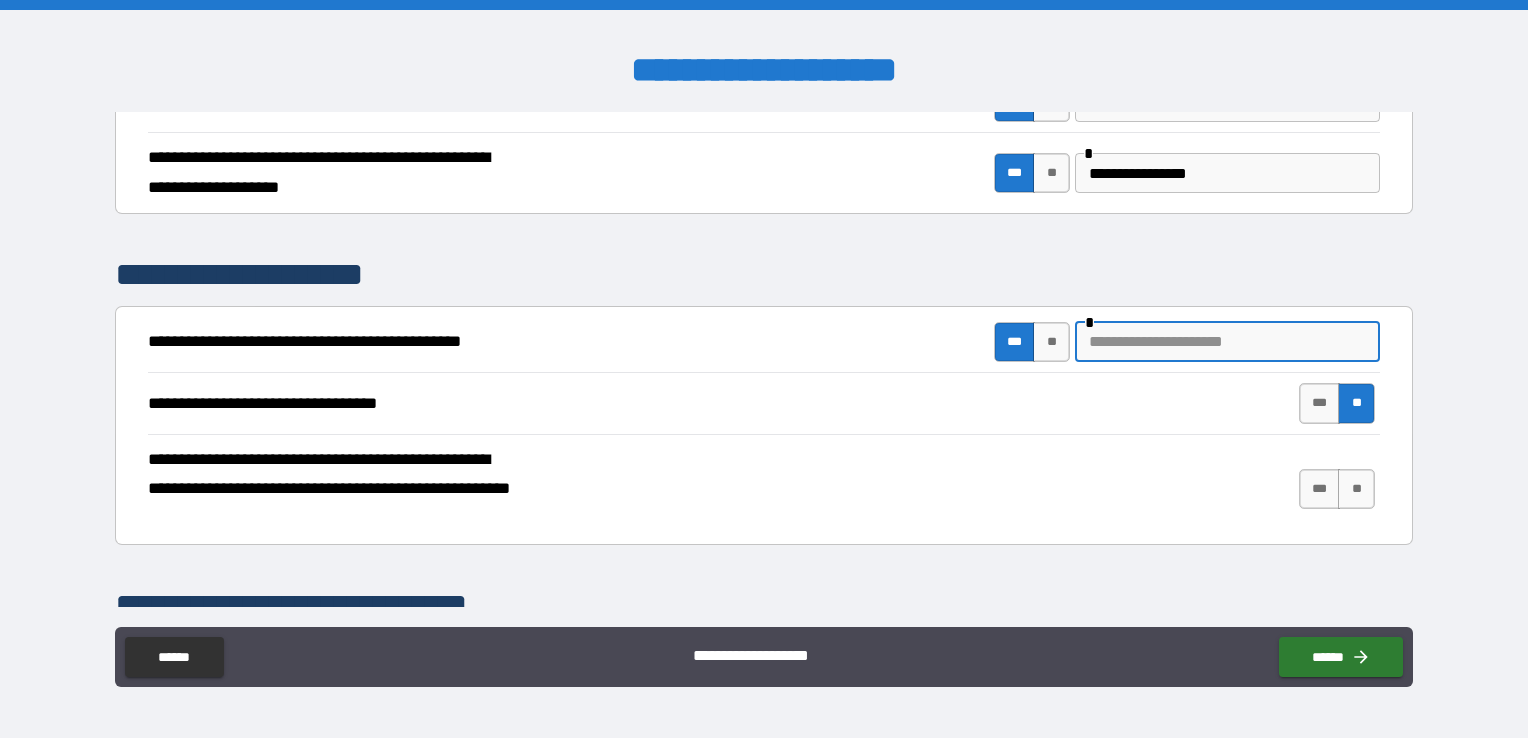 drag, startPoint x: 1079, startPoint y: 336, endPoint x: 1100, endPoint y: 370, distance: 39.962482 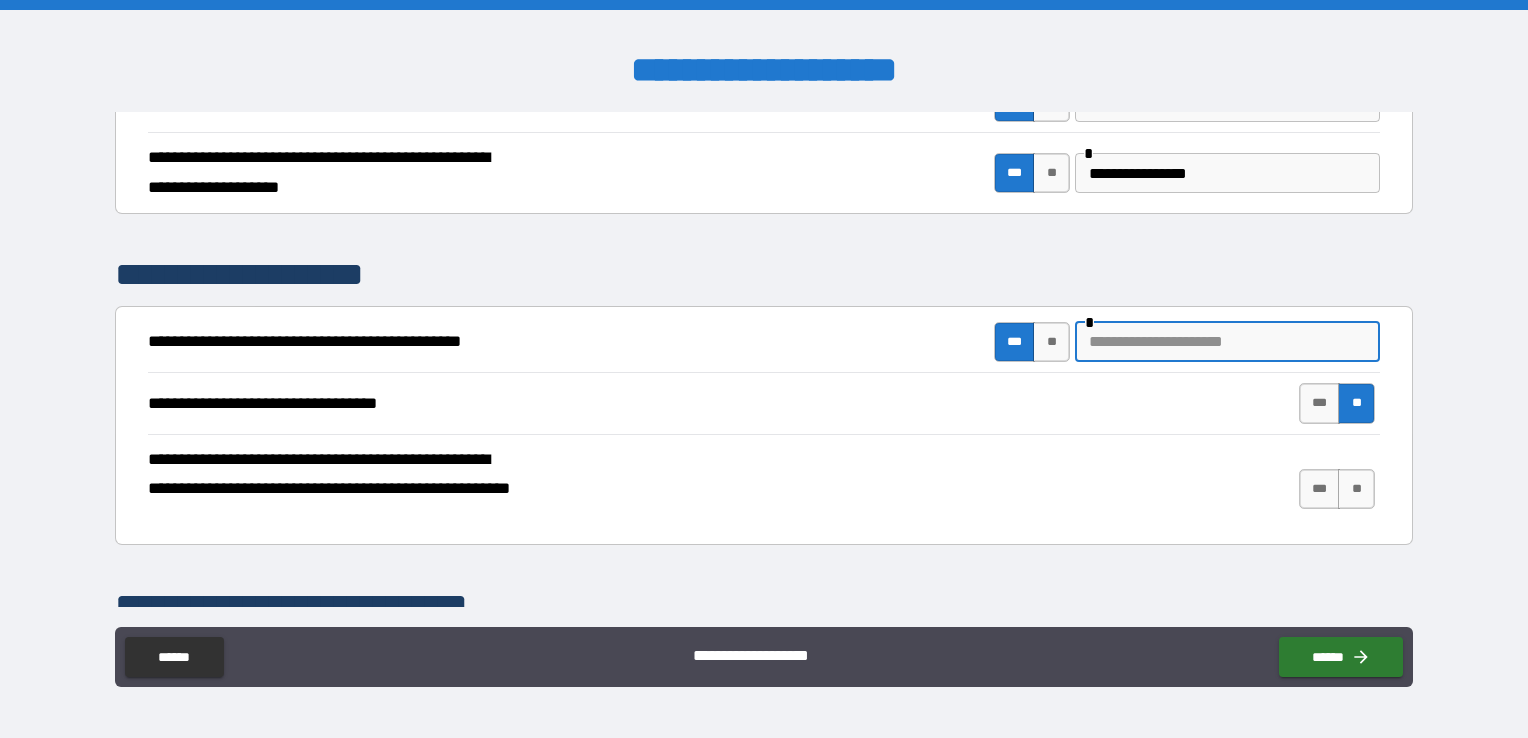 click at bounding box center (1227, 342) 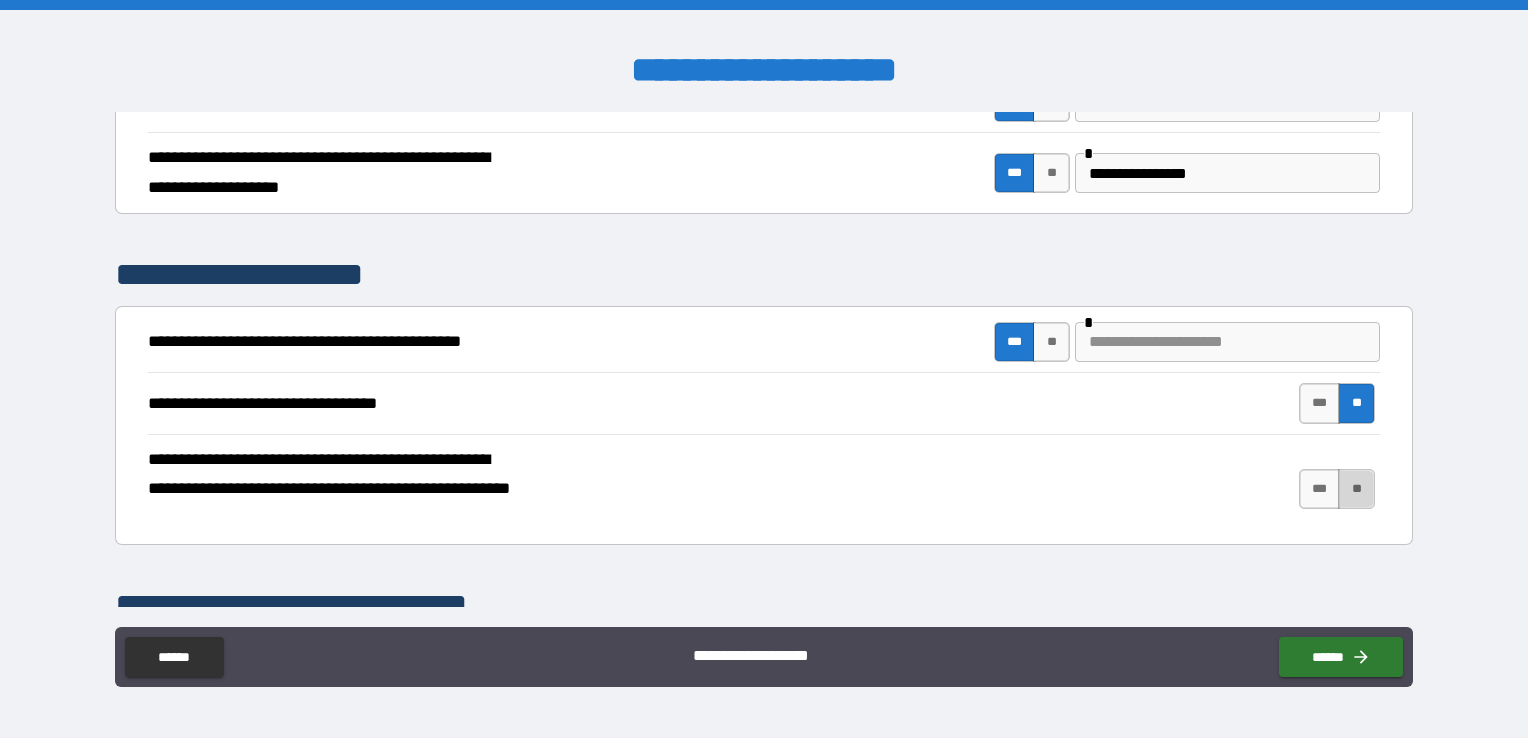 click on "**" at bounding box center [1356, 489] 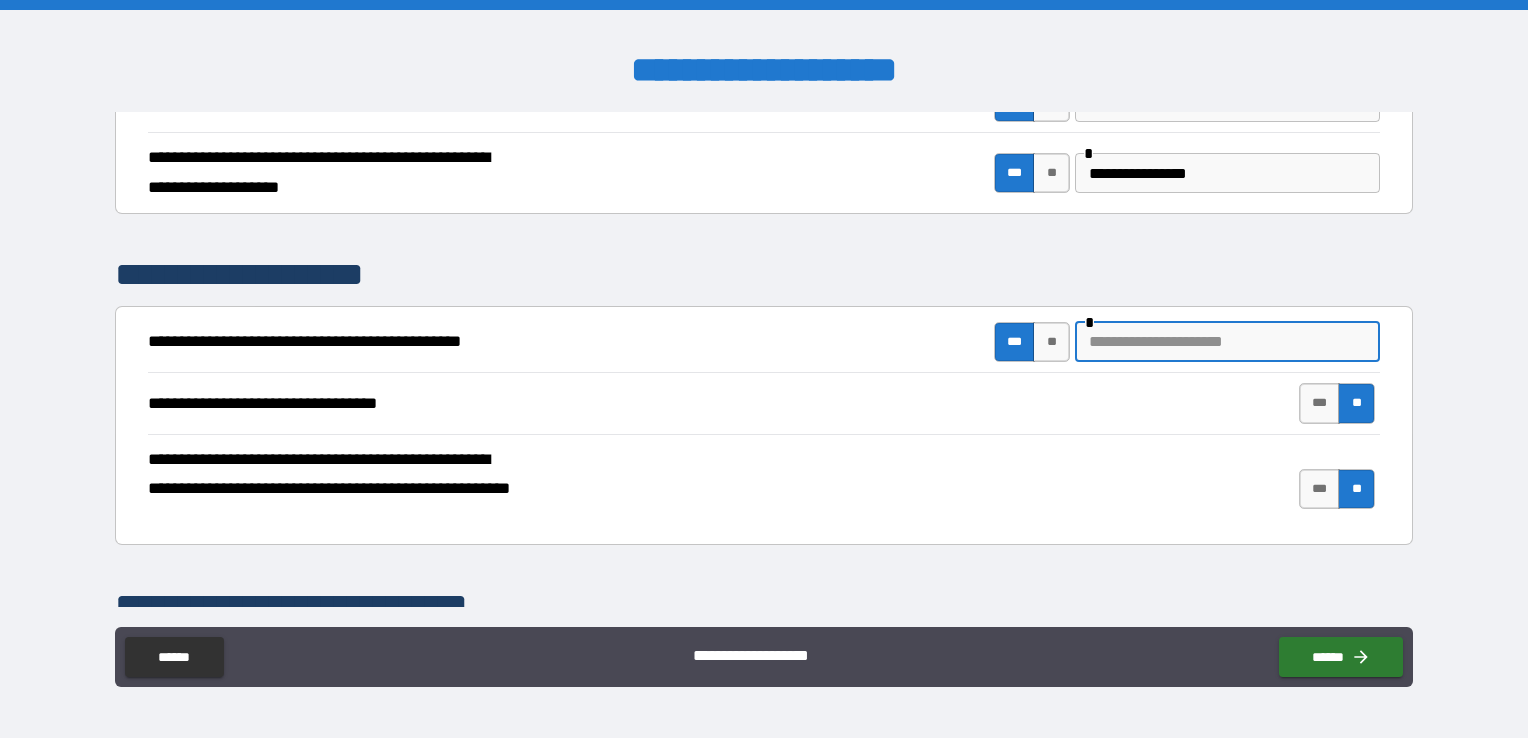 click at bounding box center [1227, 342] 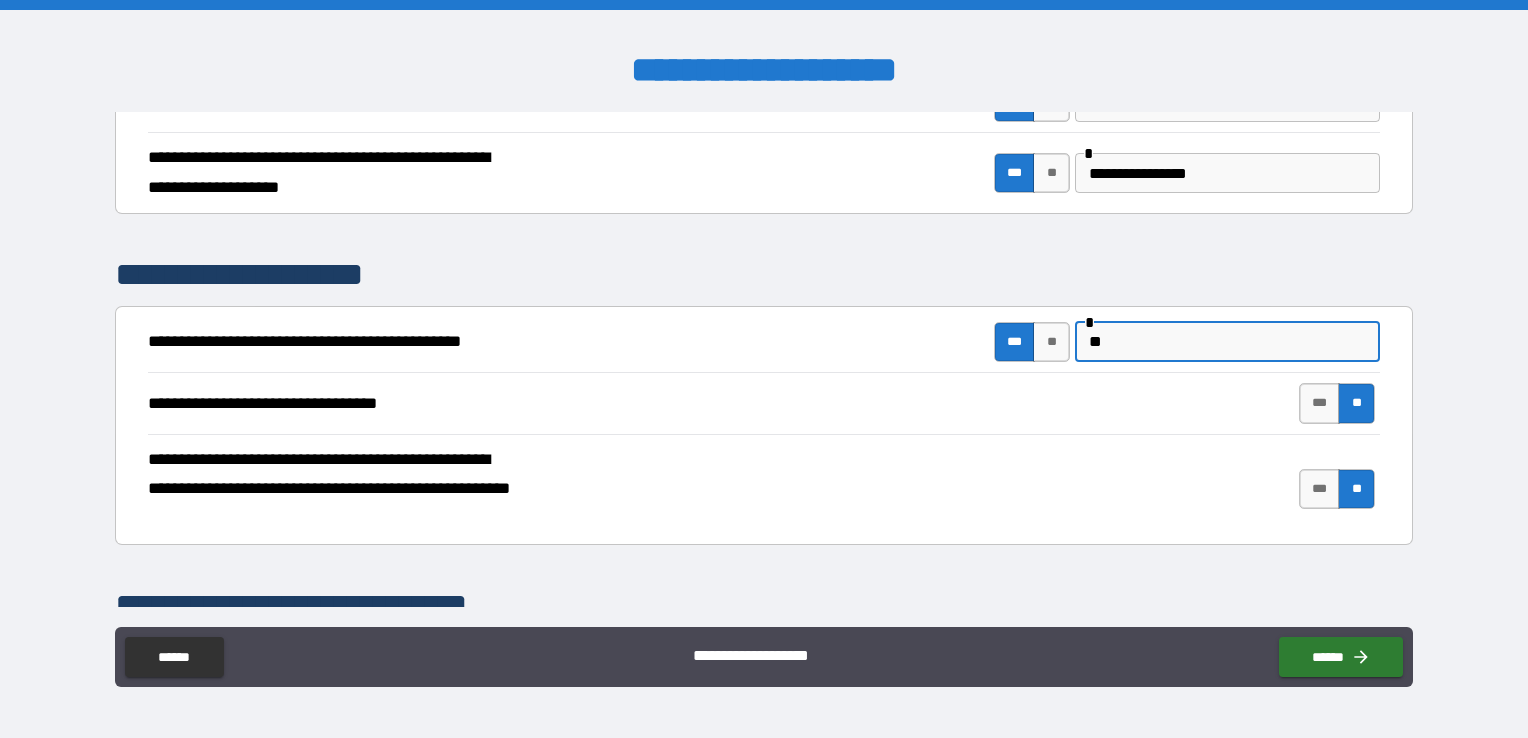 type on "*" 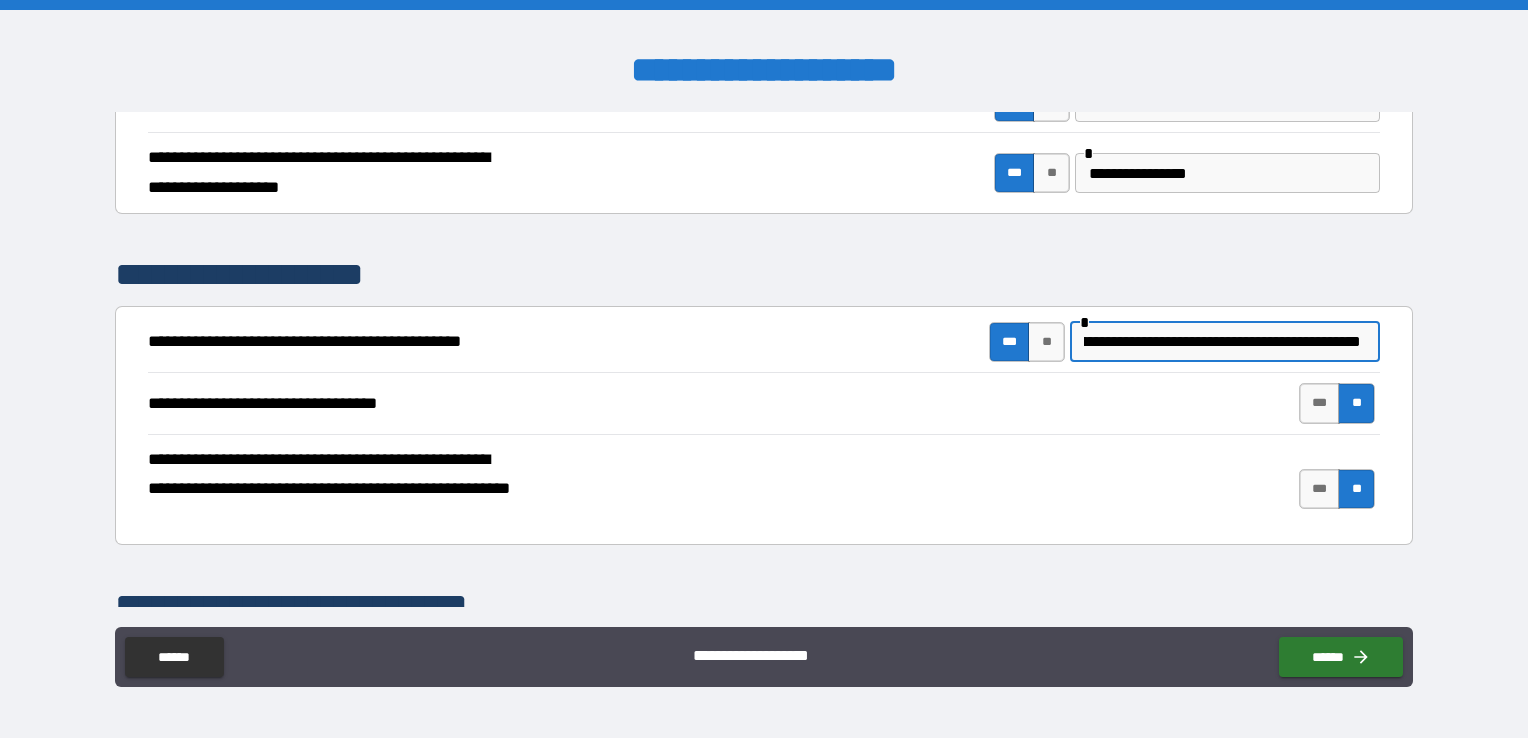 scroll, scrollTop: 0, scrollLeft: 260, axis: horizontal 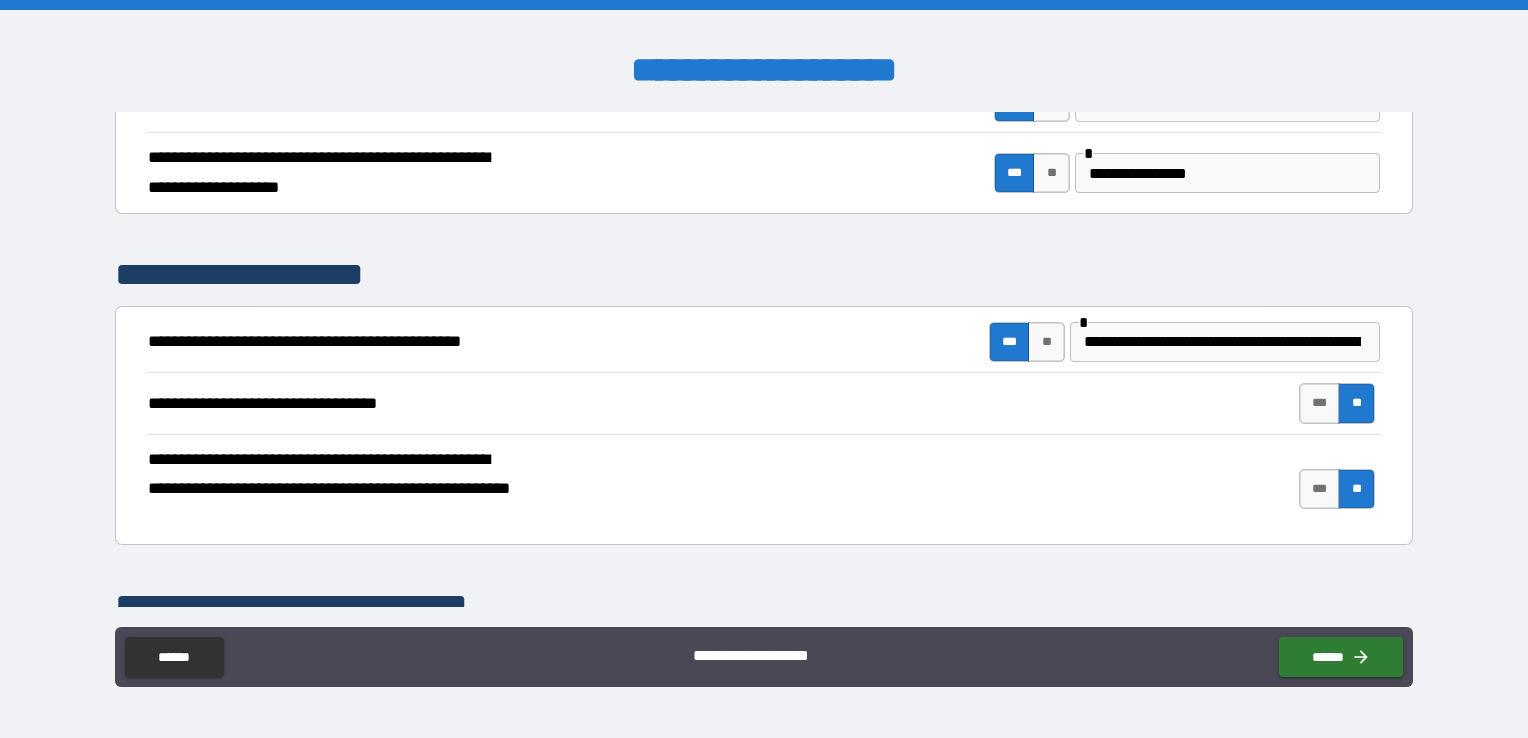 click on "**********" at bounding box center (764, 342) 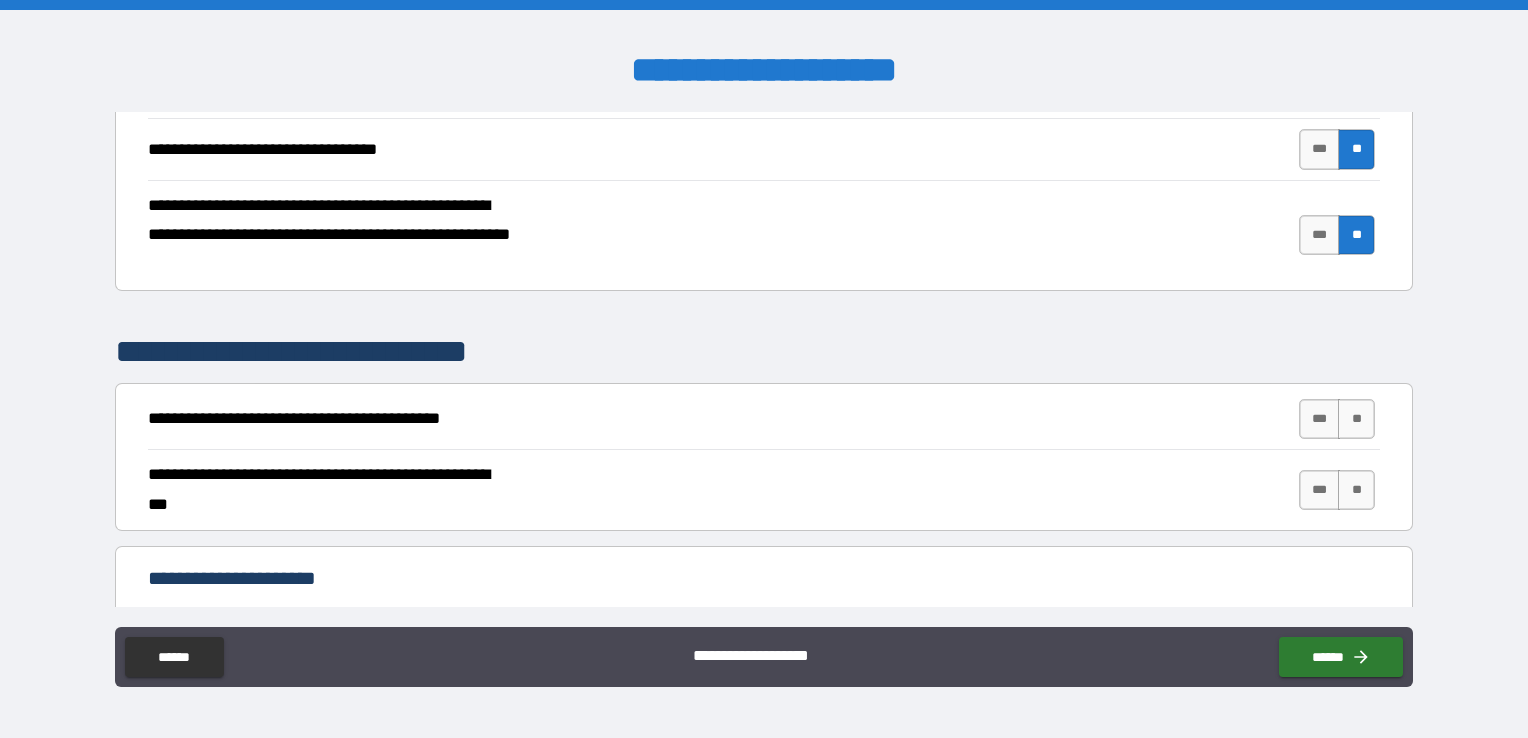 scroll, scrollTop: 900, scrollLeft: 0, axis: vertical 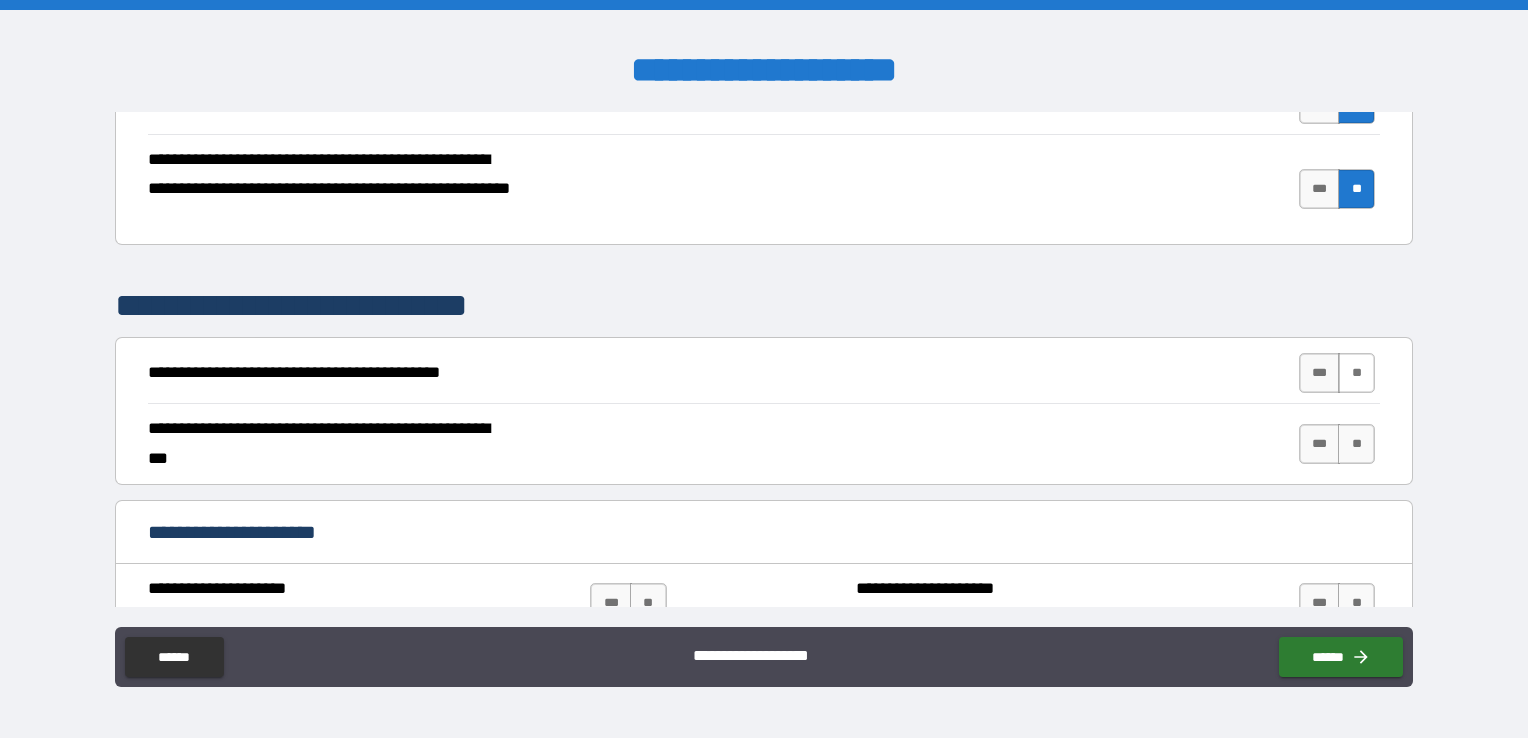 click on "**" at bounding box center (1356, 373) 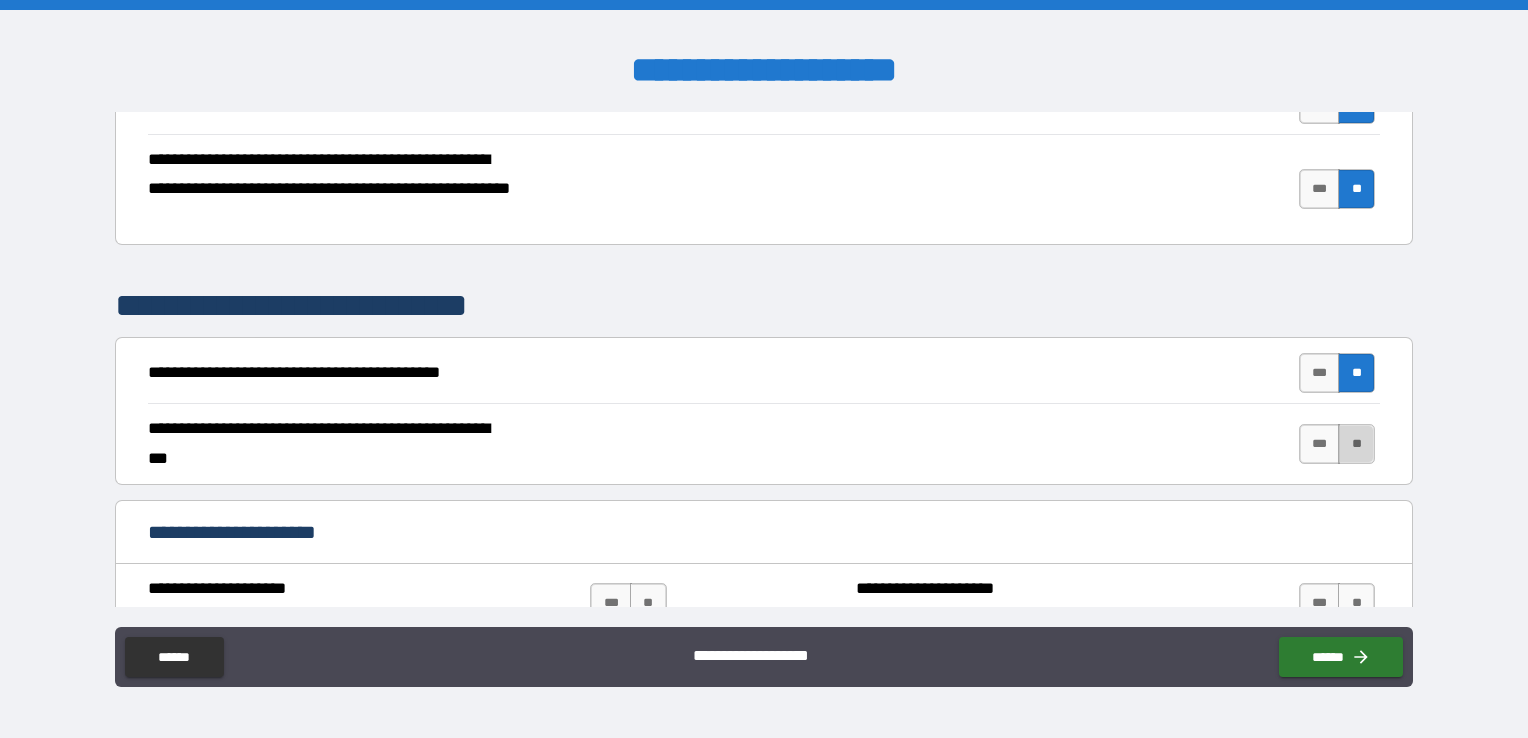 click on "**" at bounding box center (1356, 444) 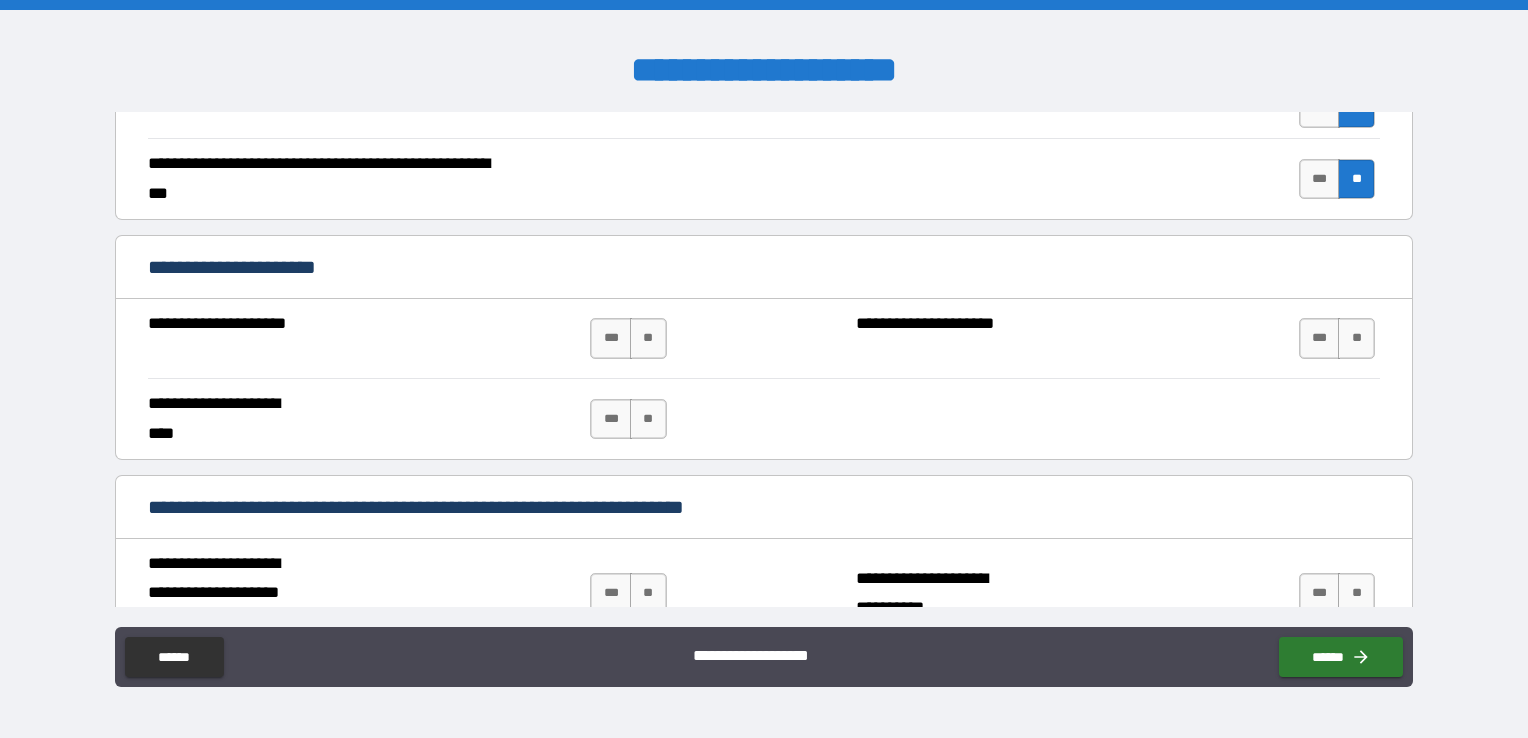 scroll, scrollTop: 1200, scrollLeft: 0, axis: vertical 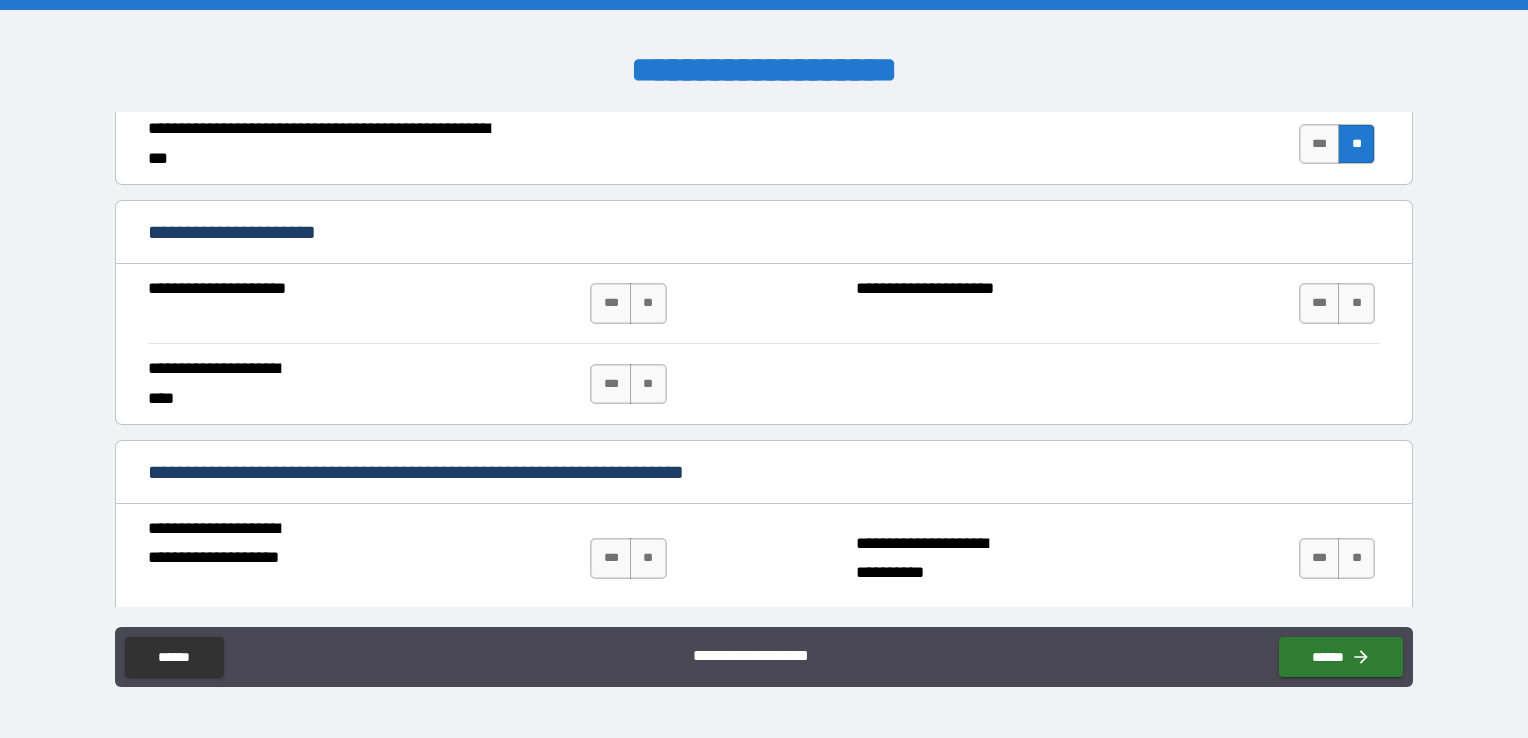 click on "*** **" at bounding box center [630, 303] 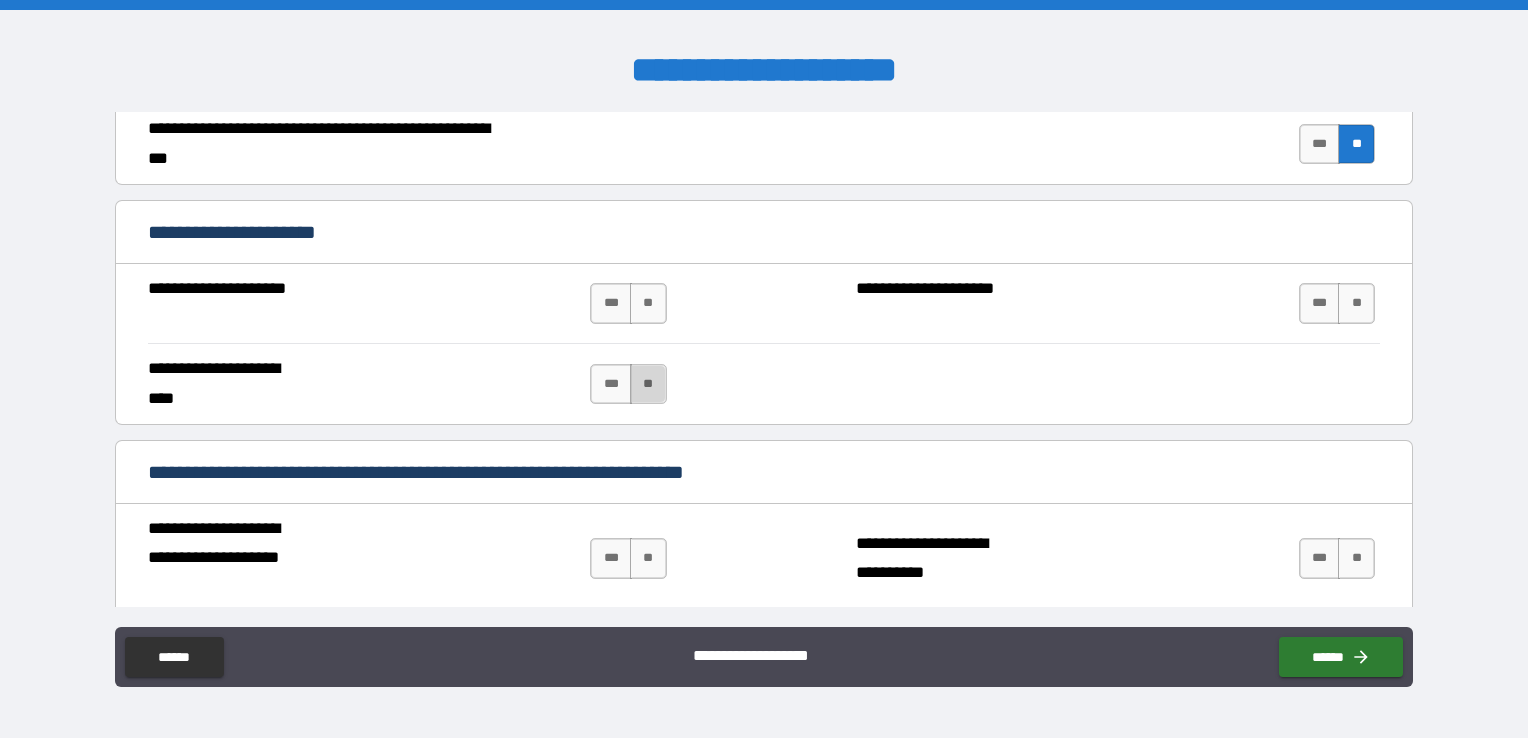 click on "**" at bounding box center (648, 384) 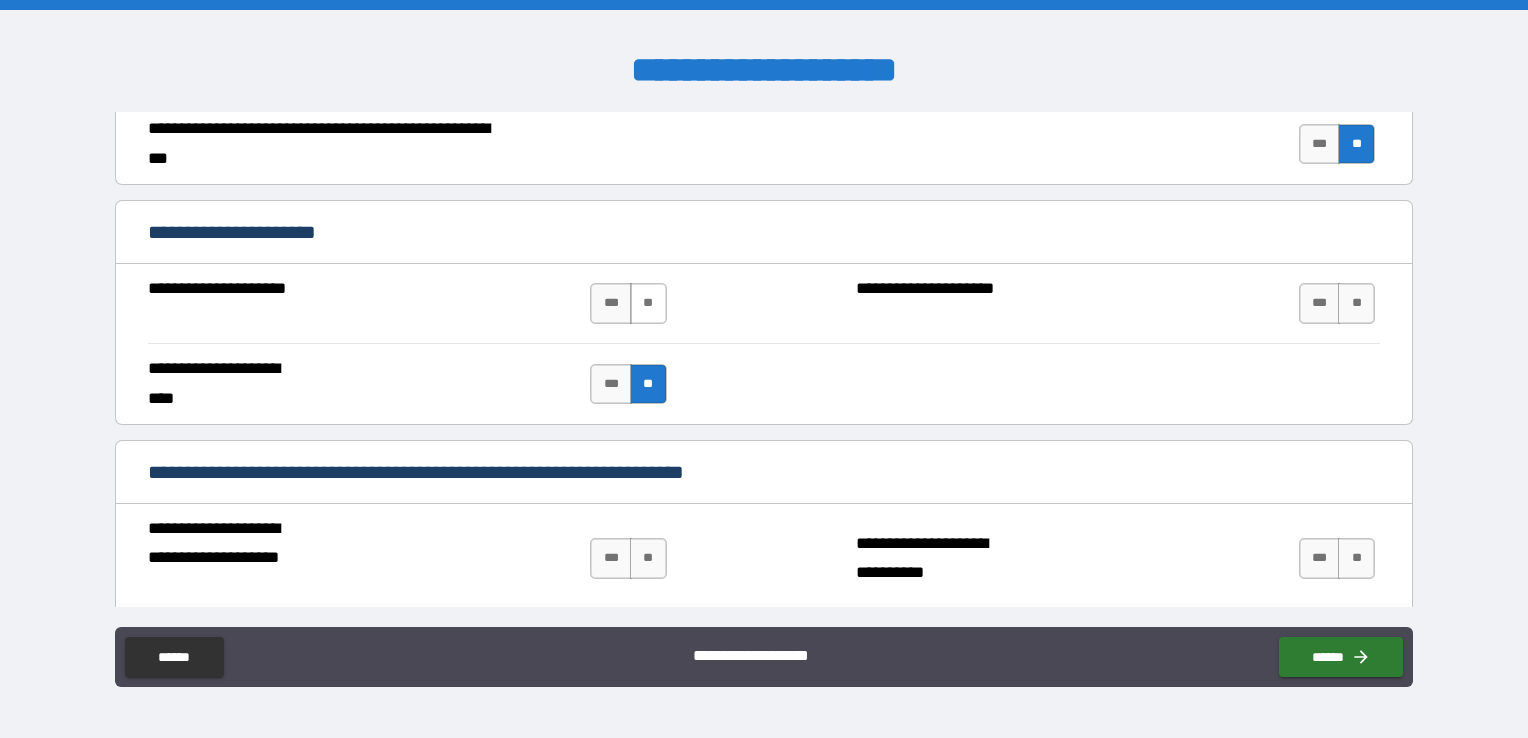 click on "**" at bounding box center (648, 303) 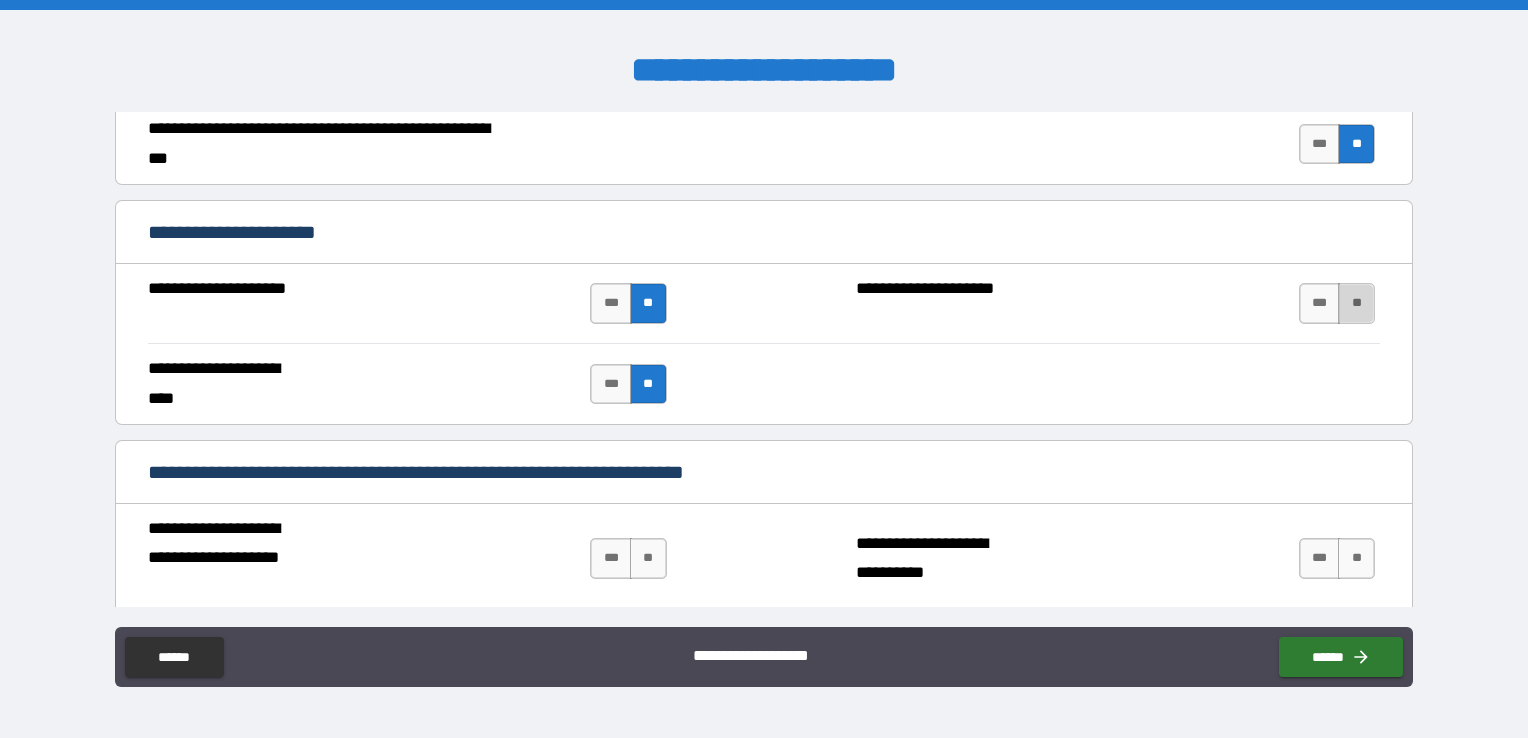 click on "**" at bounding box center (1356, 303) 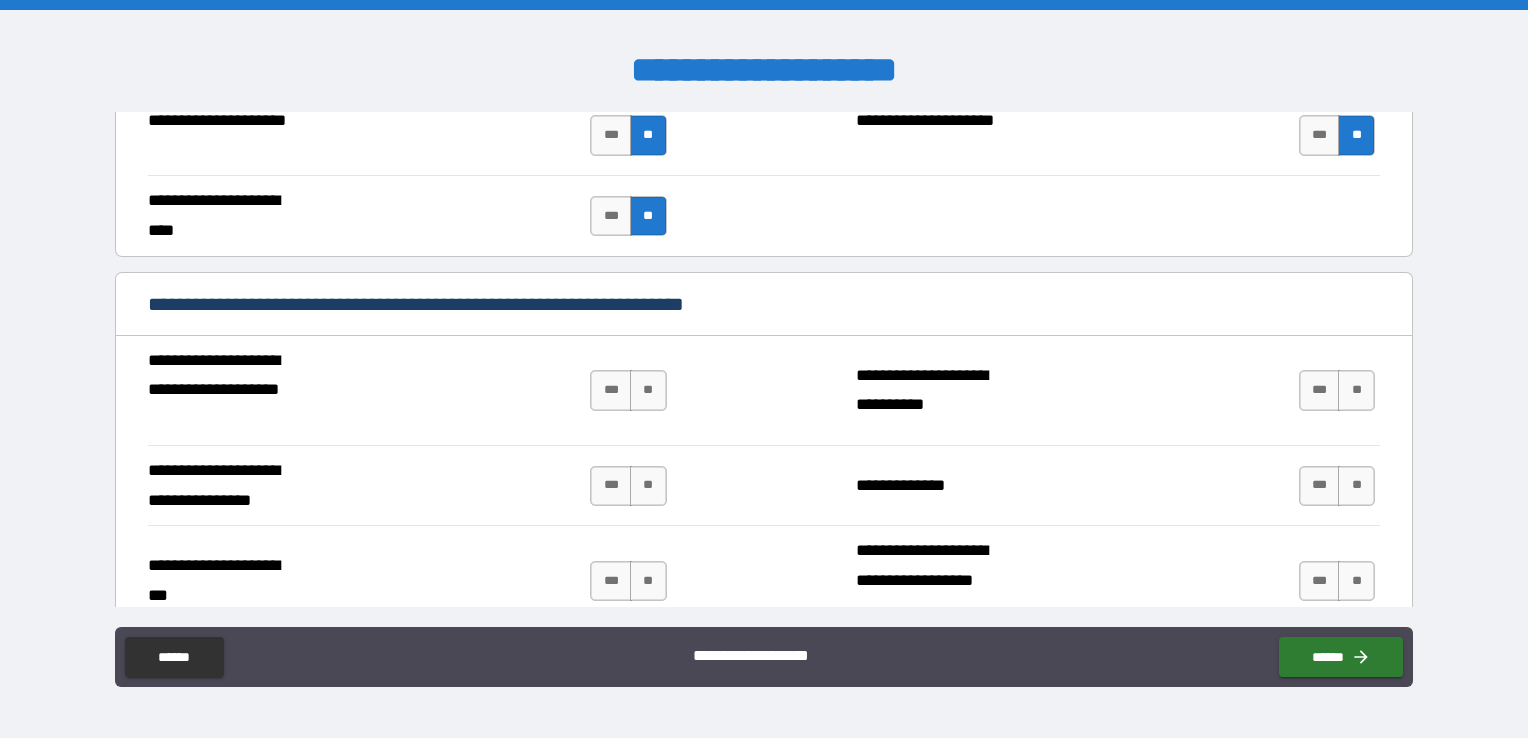 scroll, scrollTop: 1400, scrollLeft: 0, axis: vertical 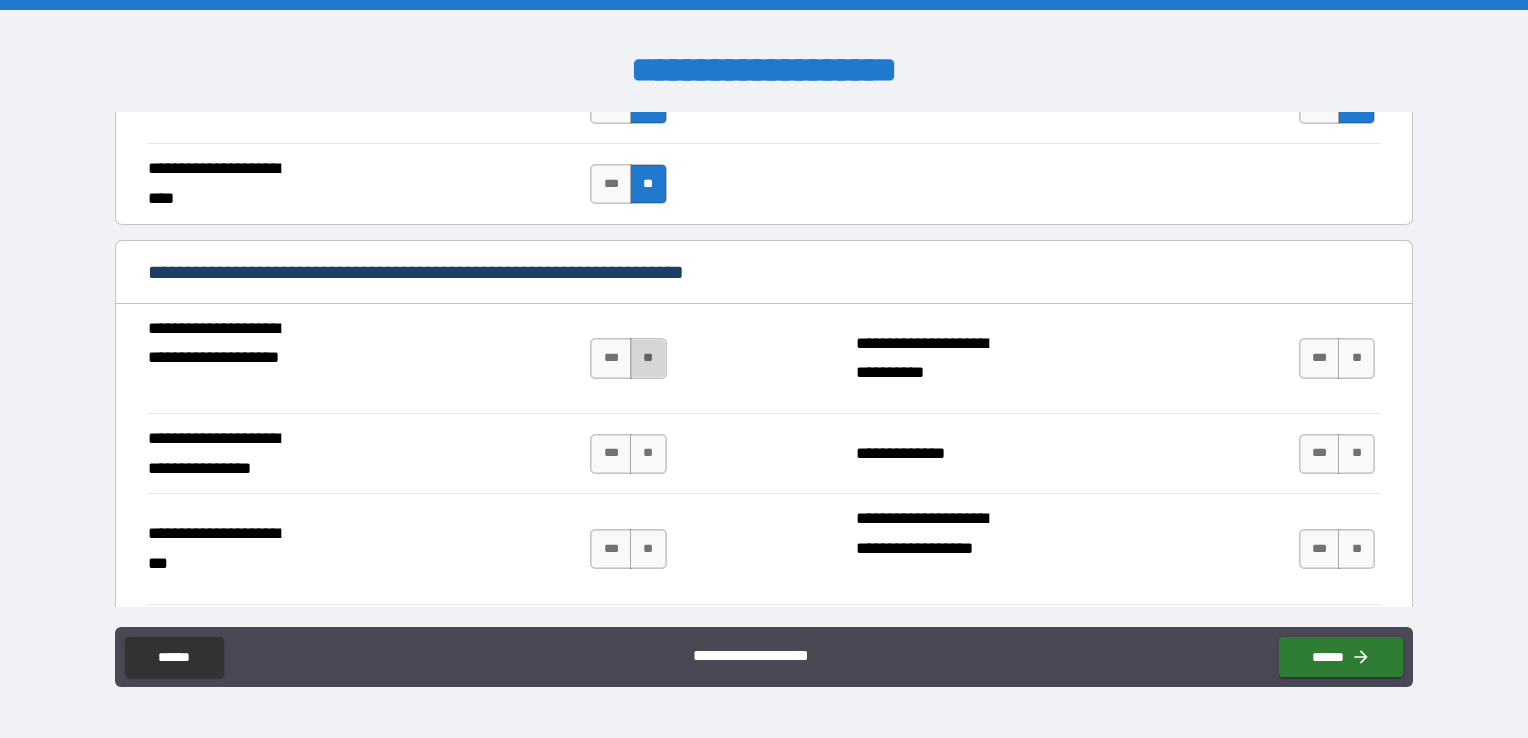 click on "**" at bounding box center [648, 358] 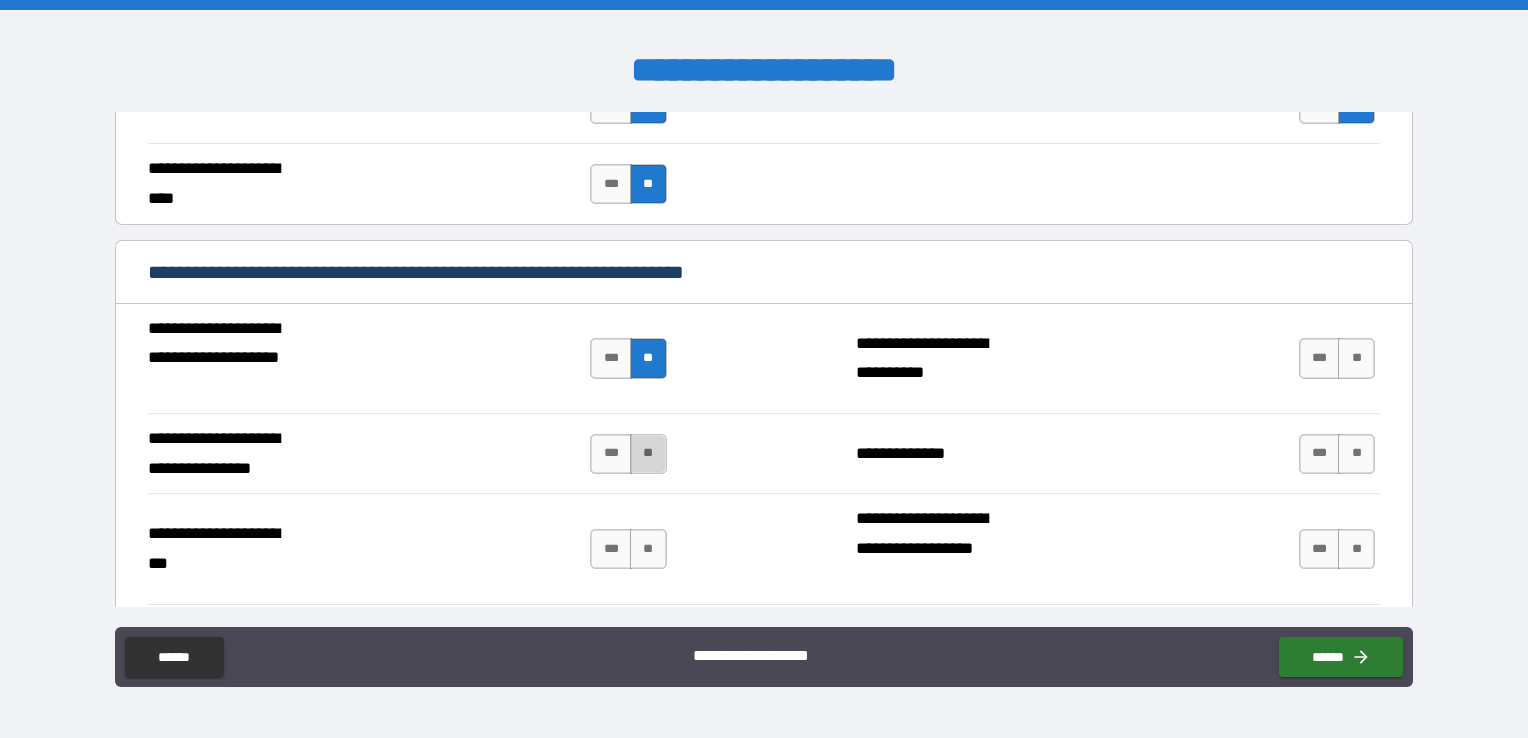 click on "**" at bounding box center [648, 454] 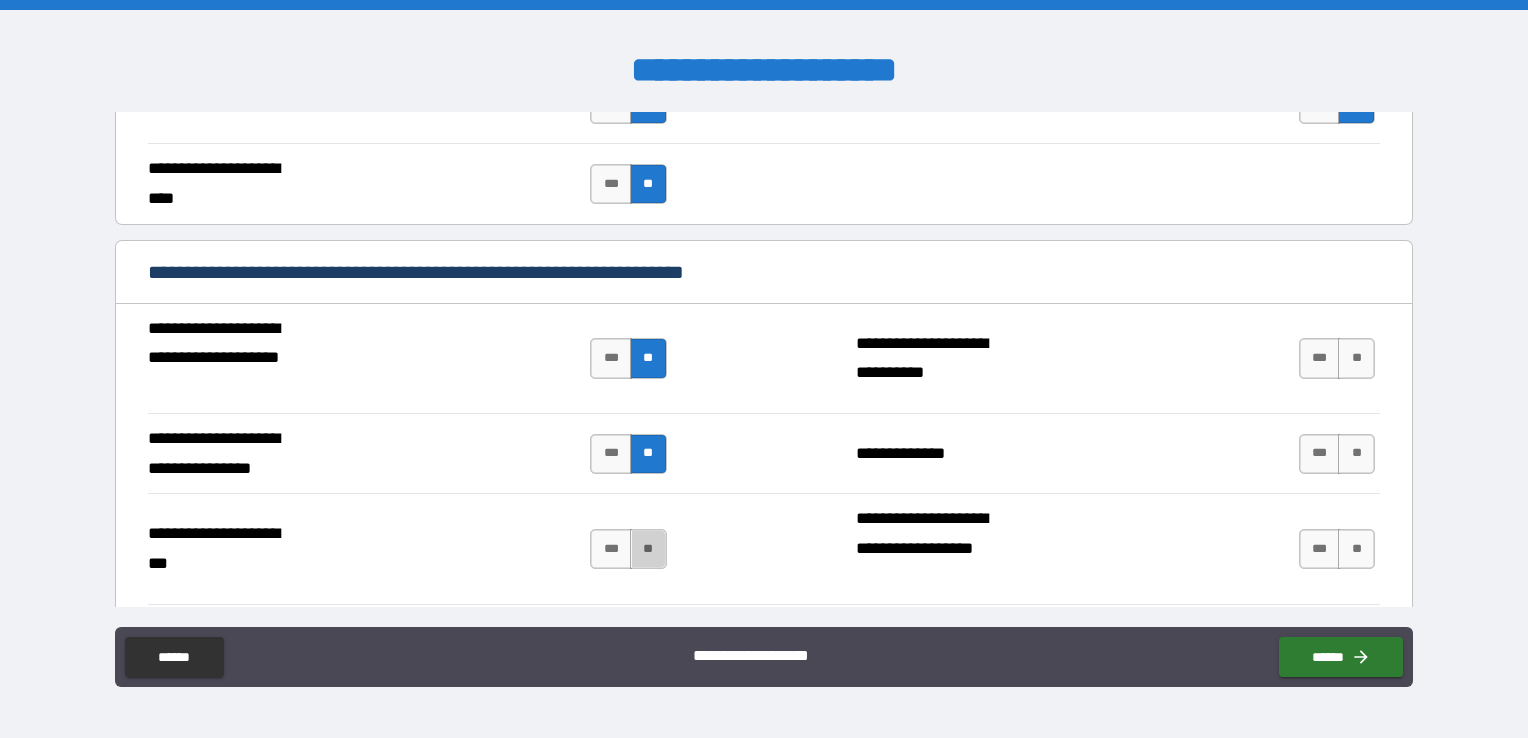 drag, startPoint x: 642, startPoint y: 542, endPoint x: 738, endPoint y: 425, distance: 151.34398 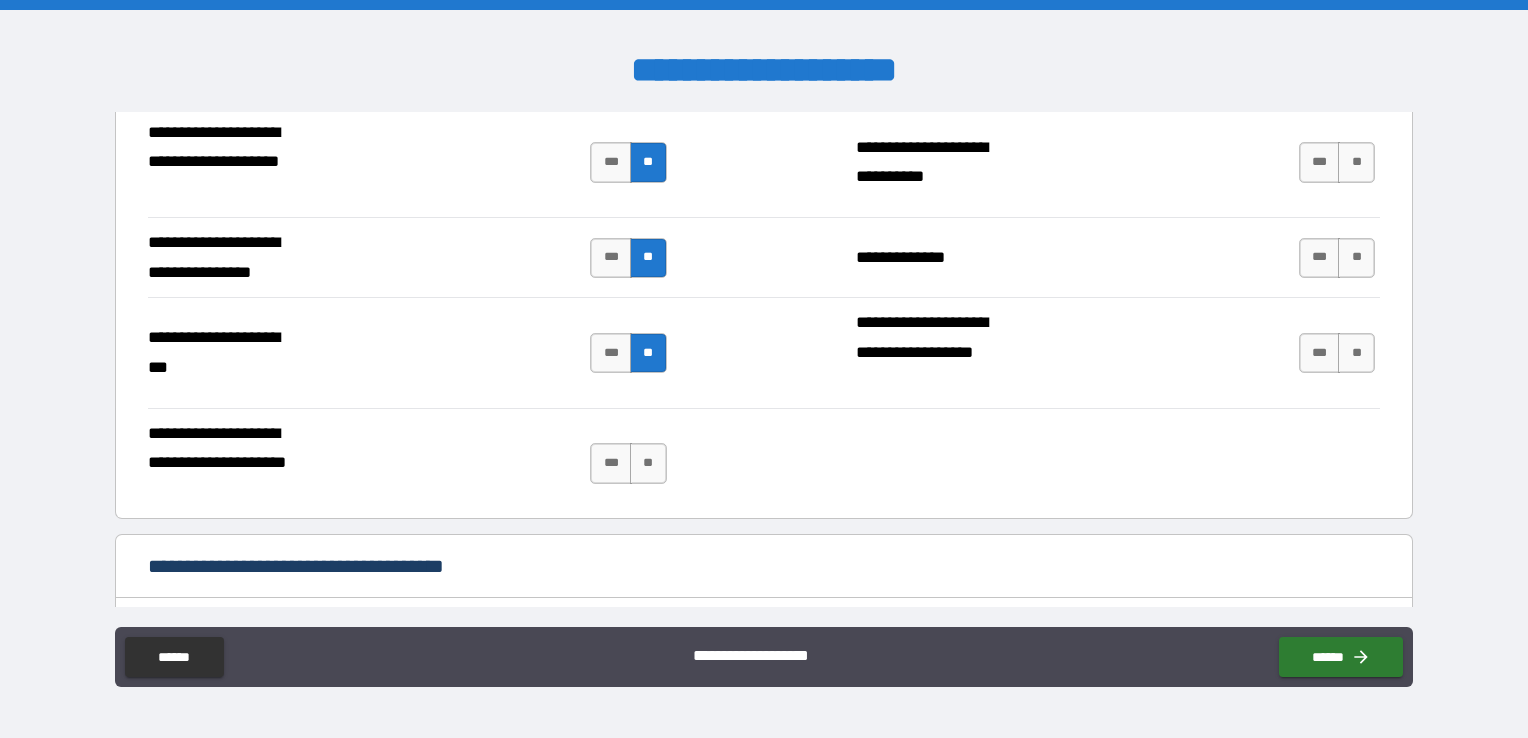 scroll, scrollTop: 1600, scrollLeft: 0, axis: vertical 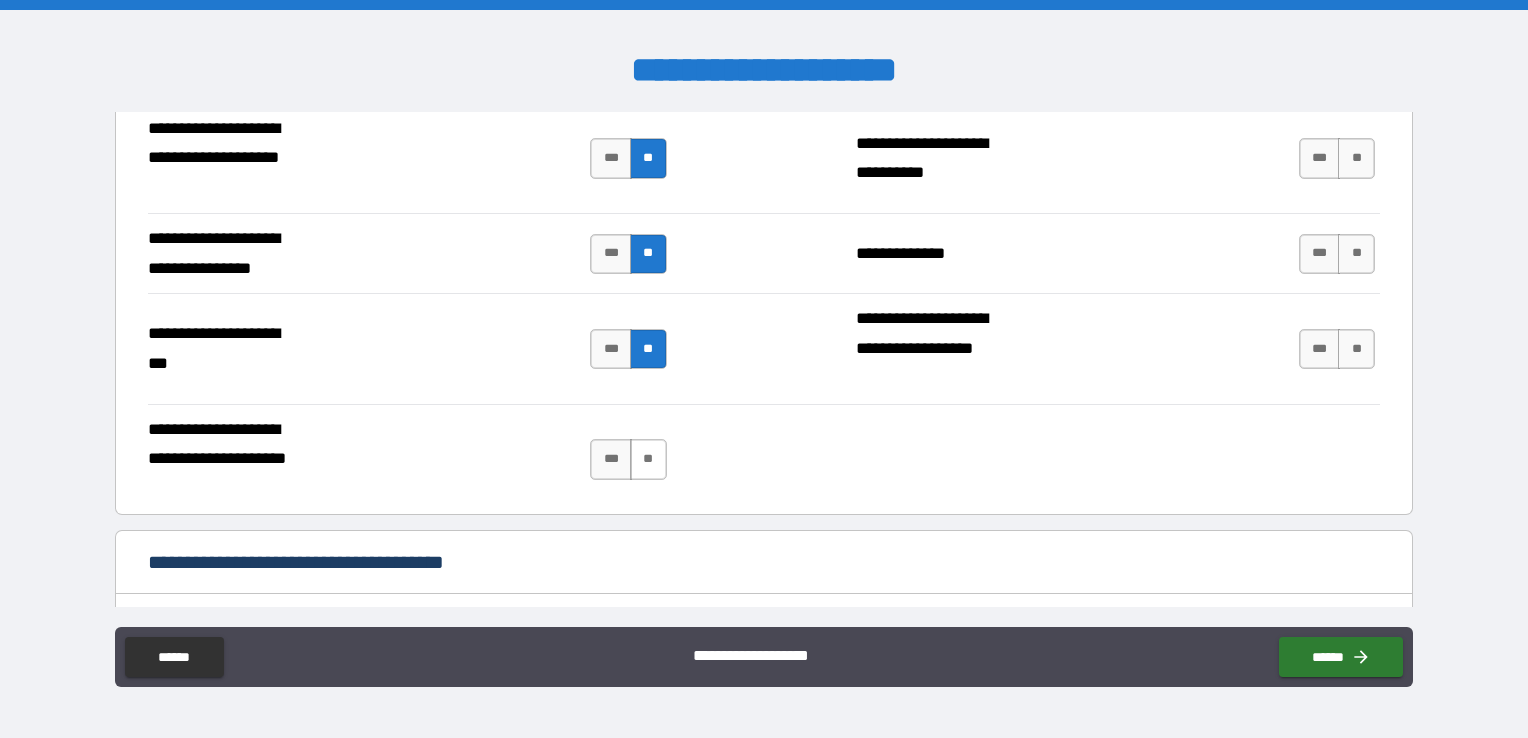 click on "**" at bounding box center (648, 459) 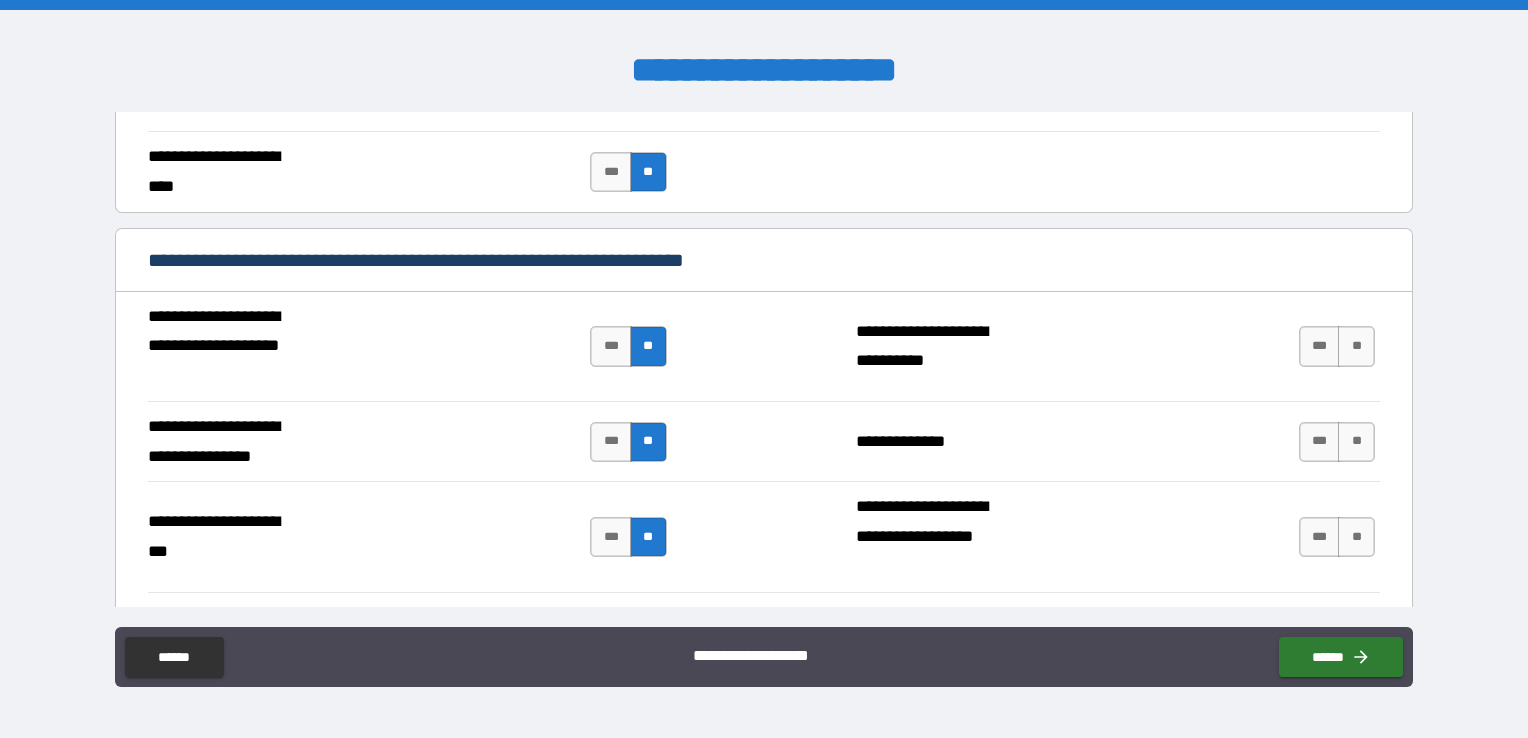 scroll, scrollTop: 1400, scrollLeft: 0, axis: vertical 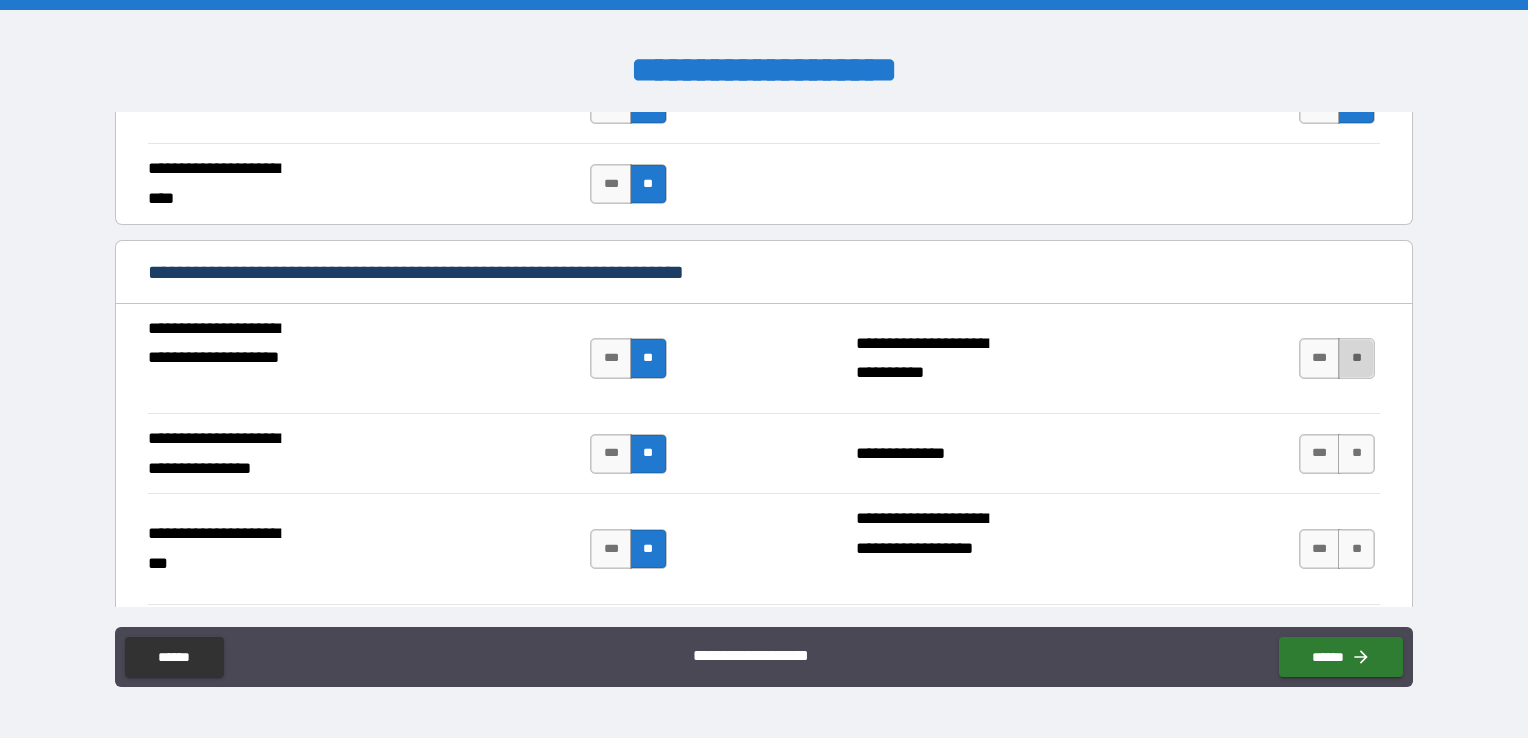 click on "**" at bounding box center [1356, 358] 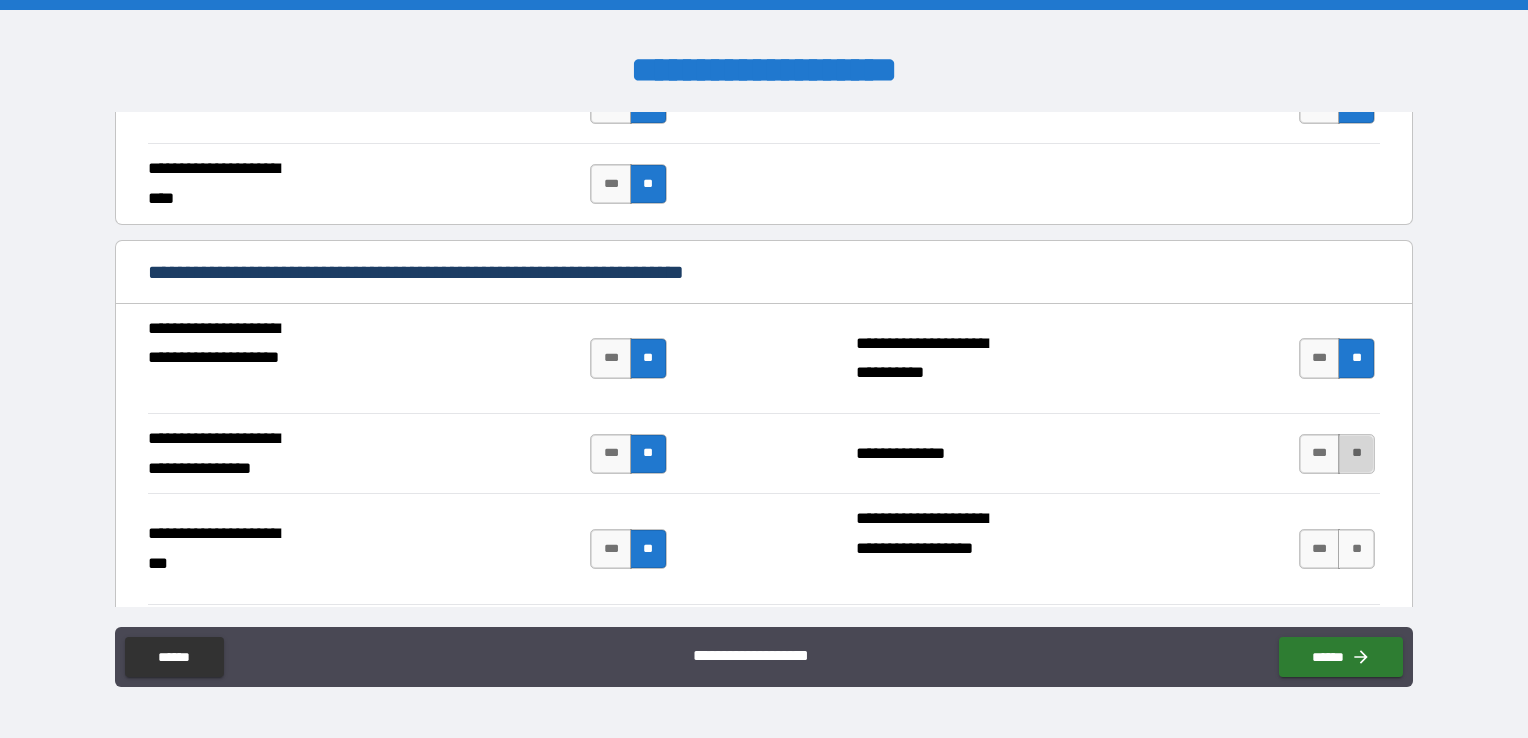 click on "**" at bounding box center (1356, 454) 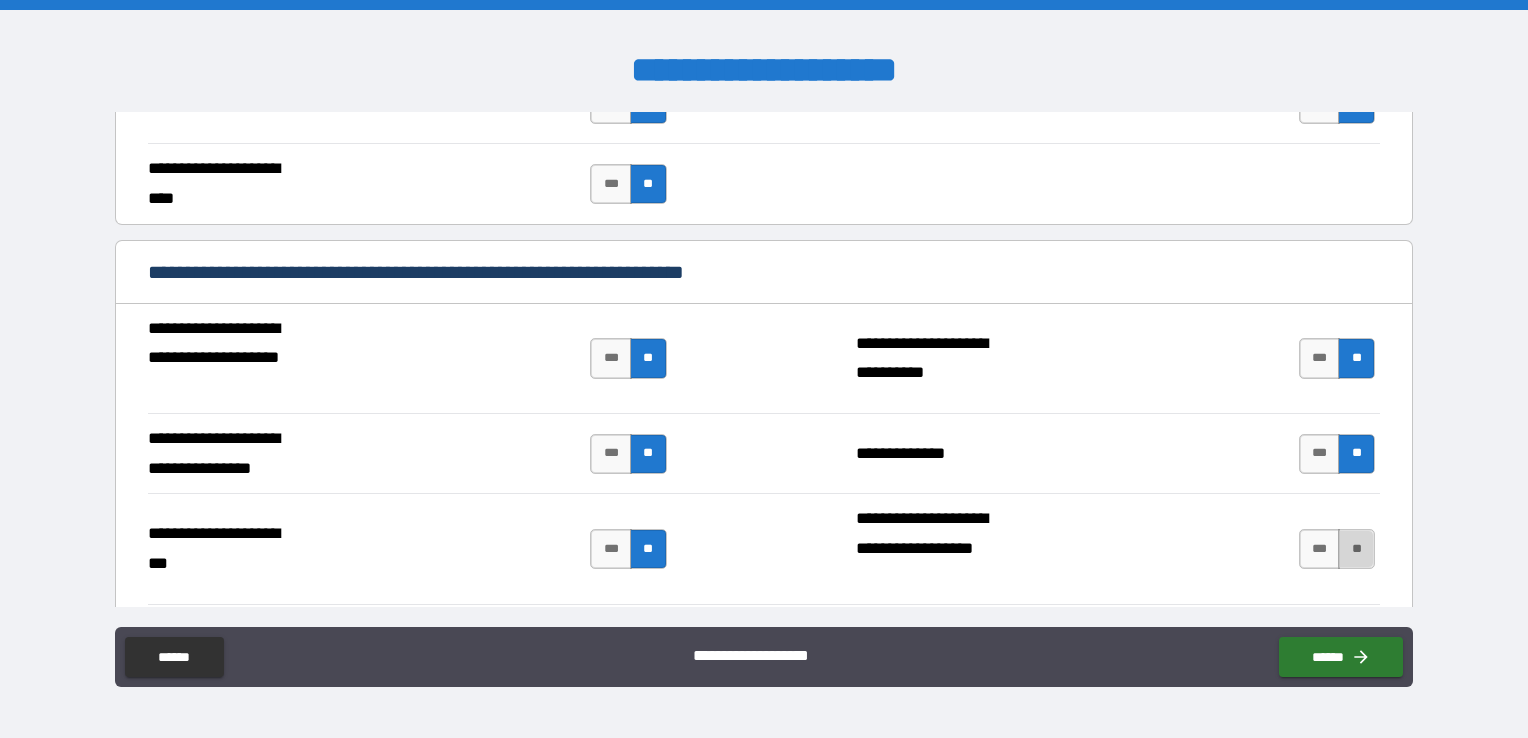 click on "**" at bounding box center [1356, 549] 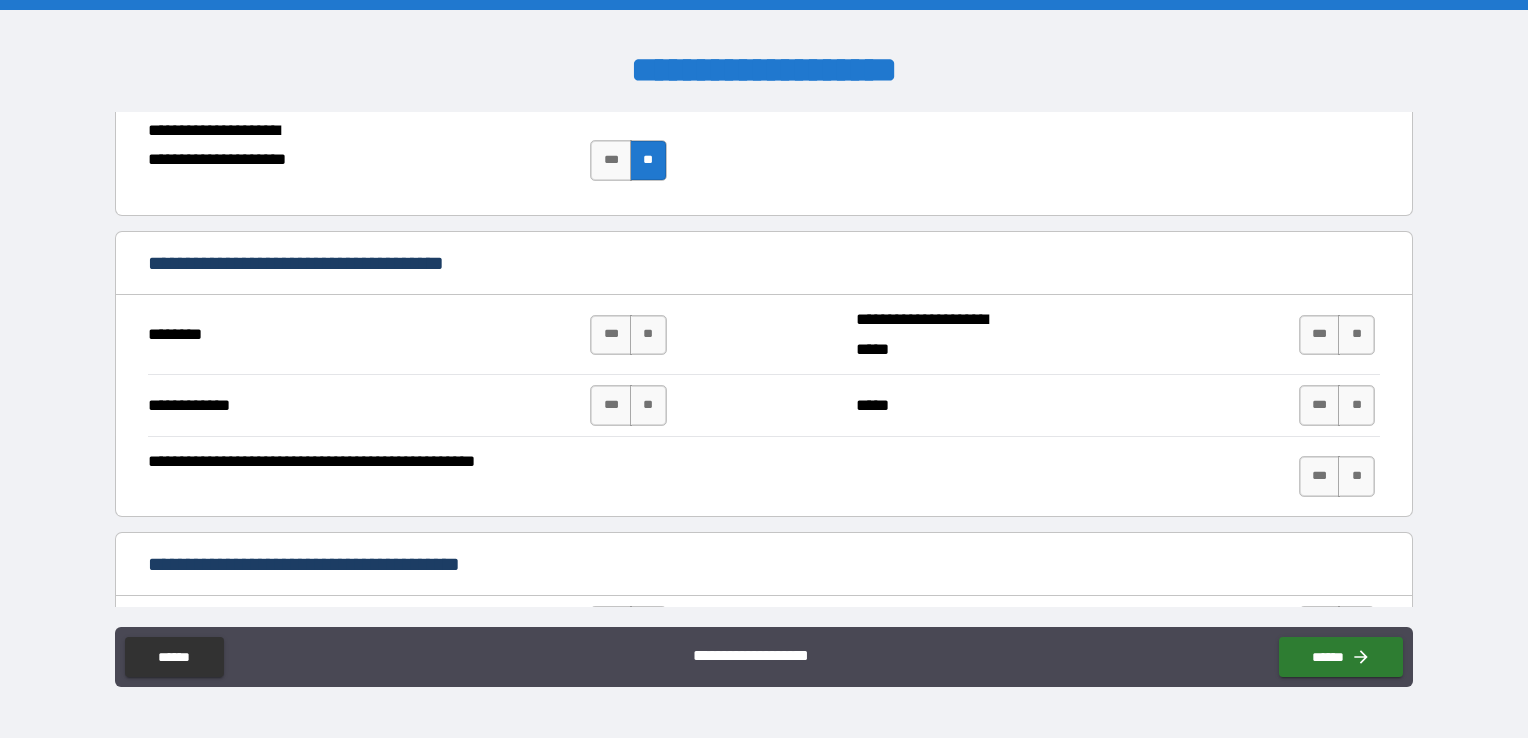 scroll, scrollTop: 1900, scrollLeft: 0, axis: vertical 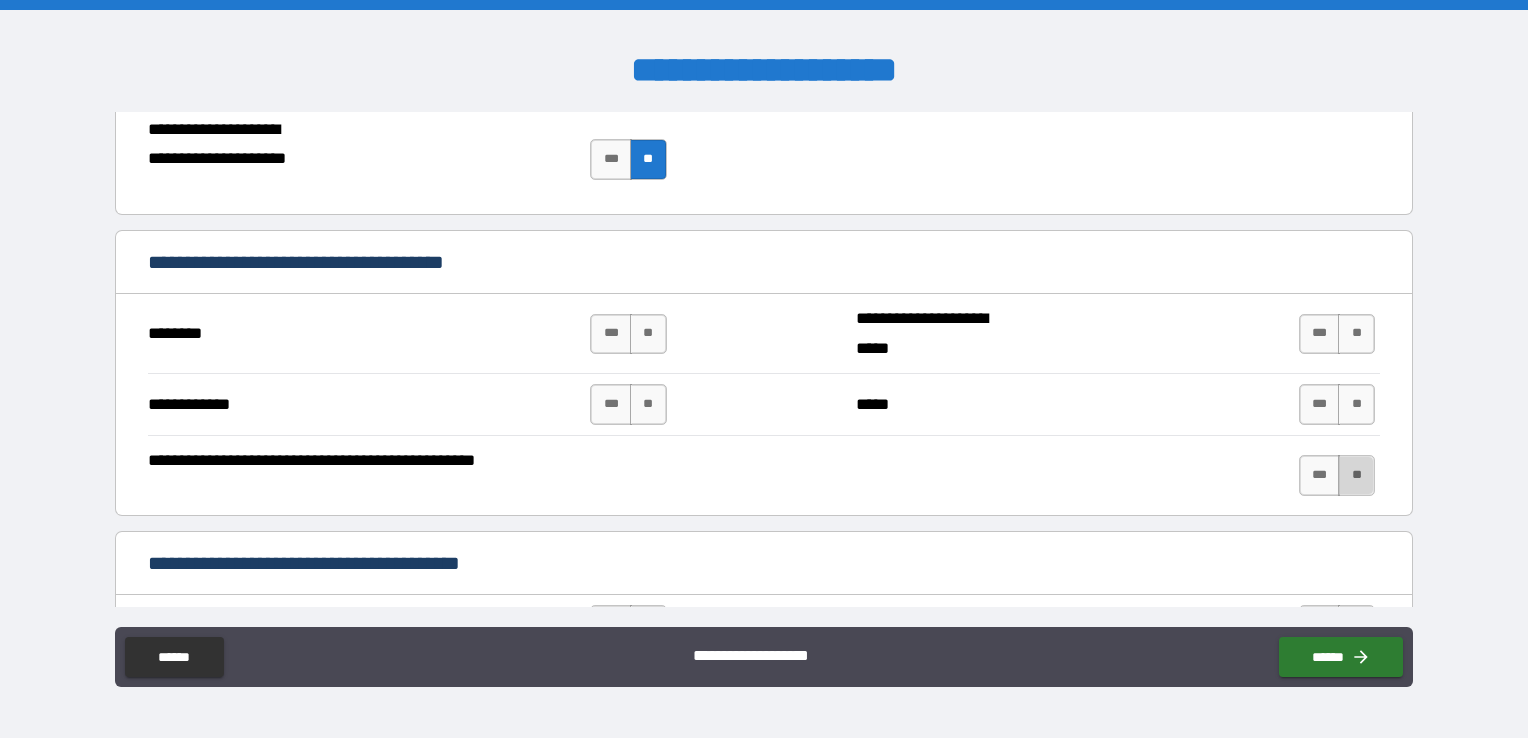 click on "**" at bounding box center (1356, 475) 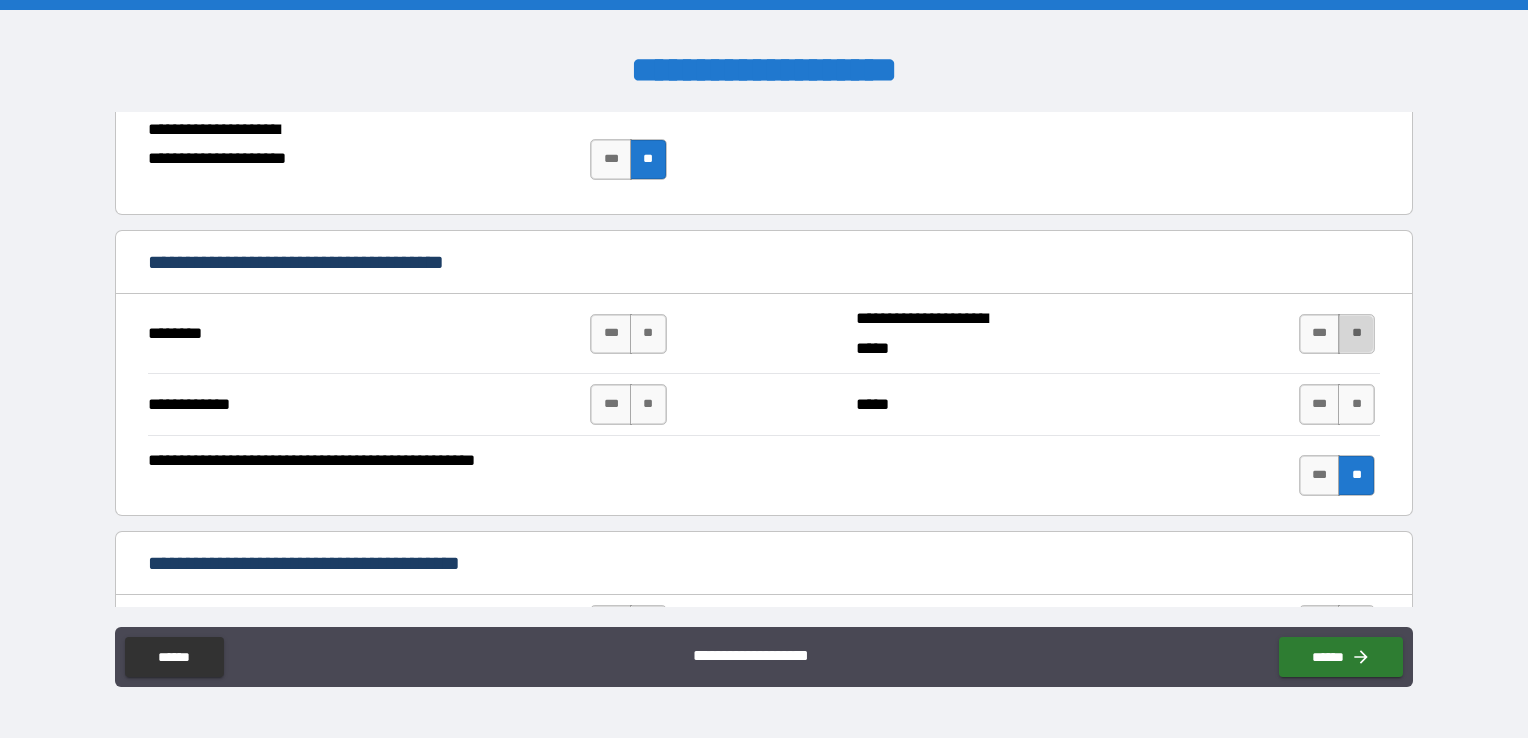 click on "**" at bounding box center (1356, 334) 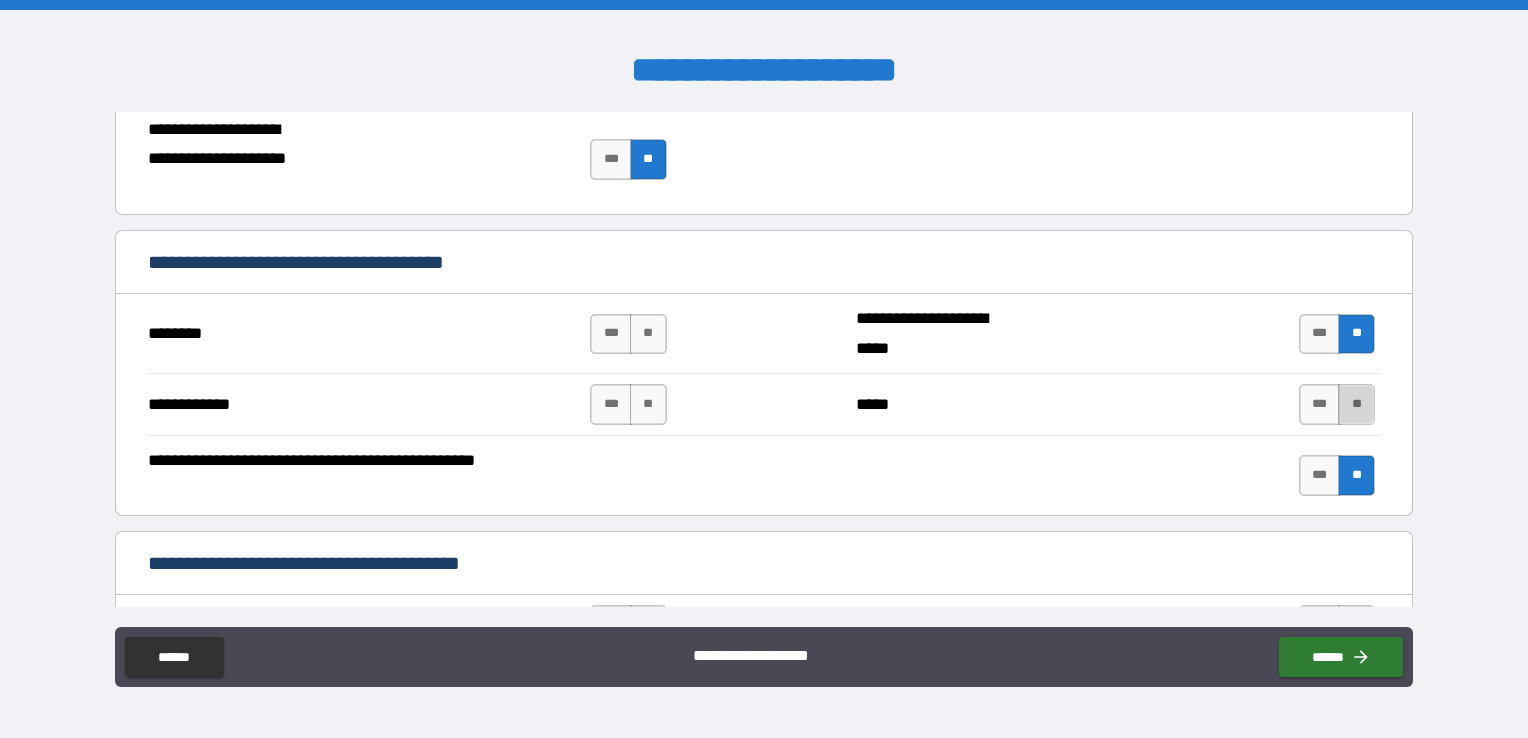 click on "**" at bounding box center (1356, 404) 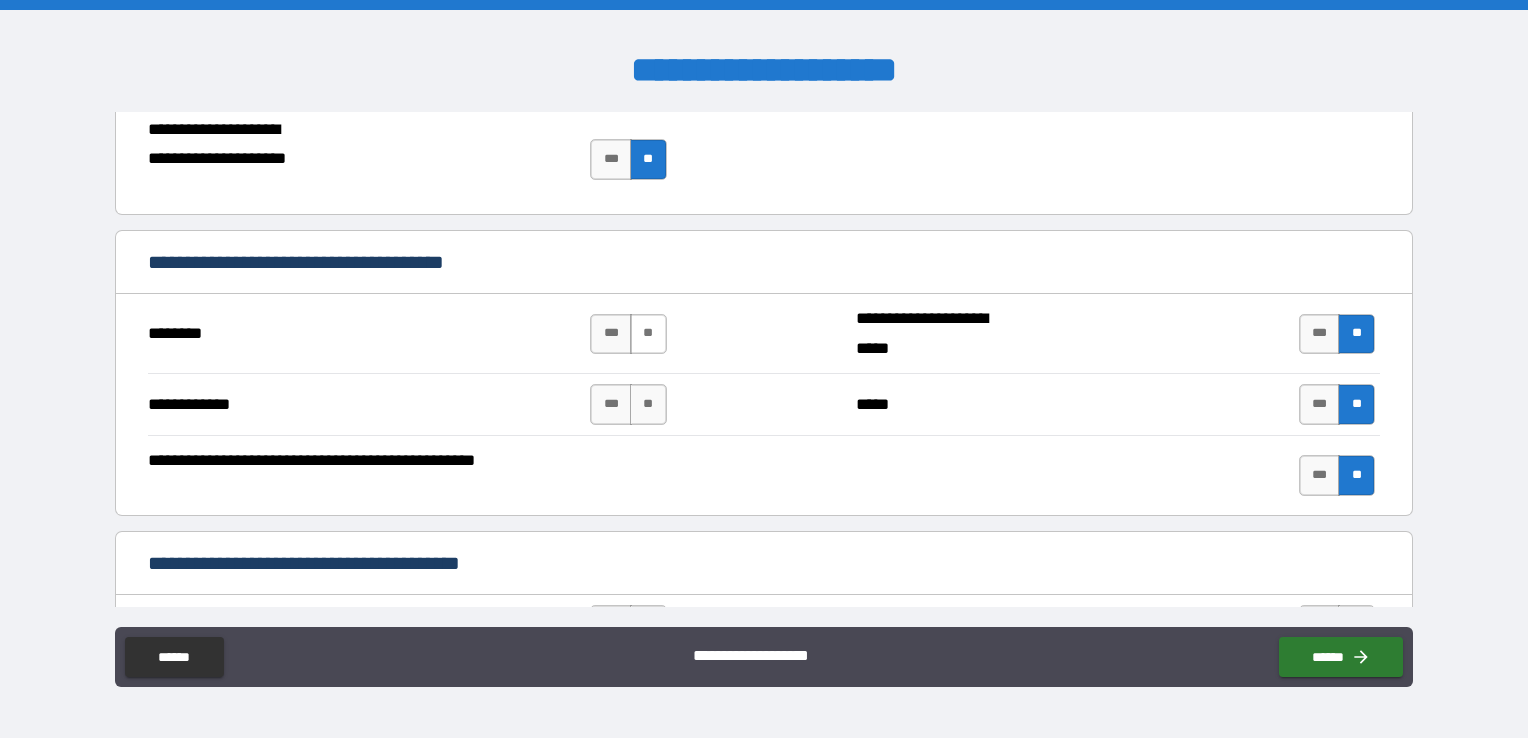 click on "**" at bounding box center (648, 334) 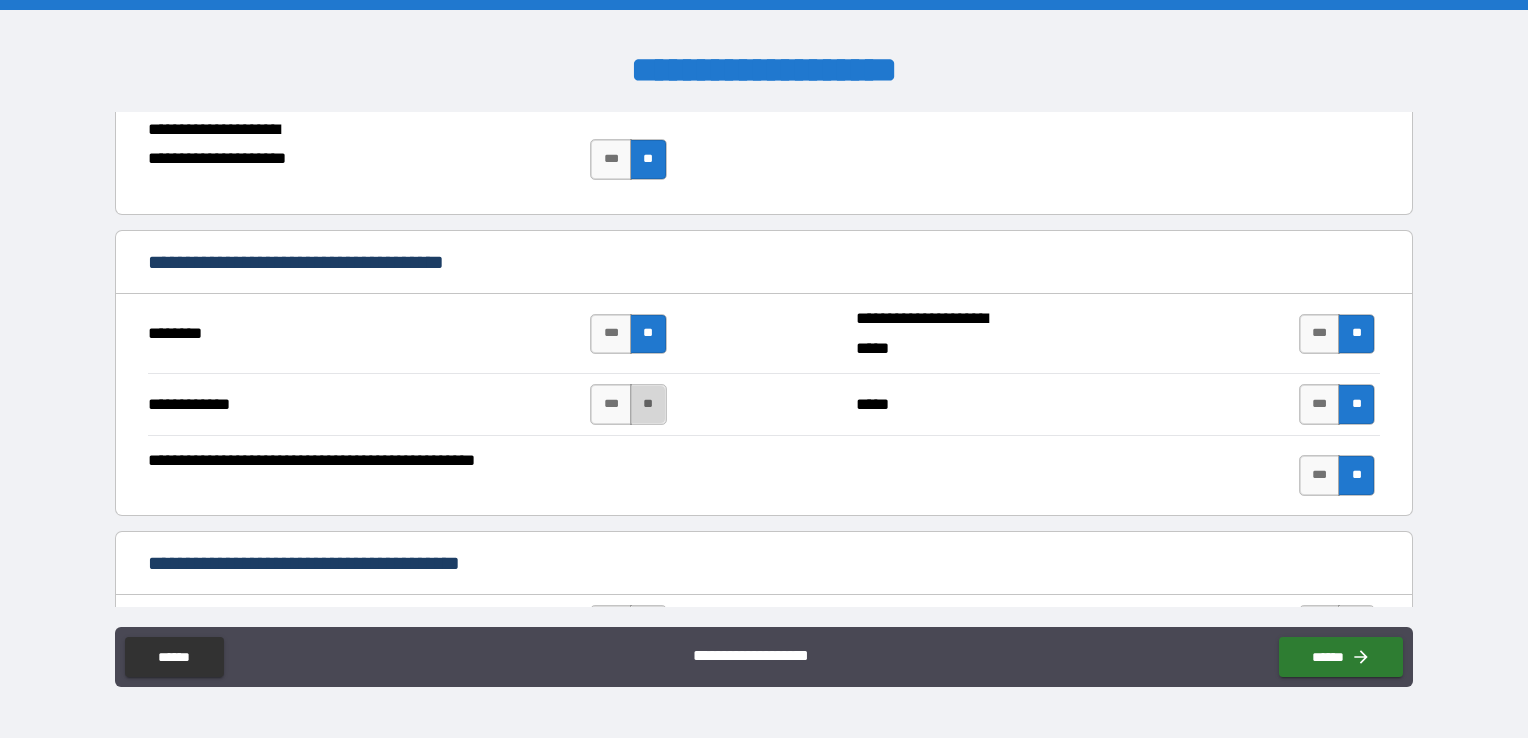 click on "**" at bounding box center (648, 404) 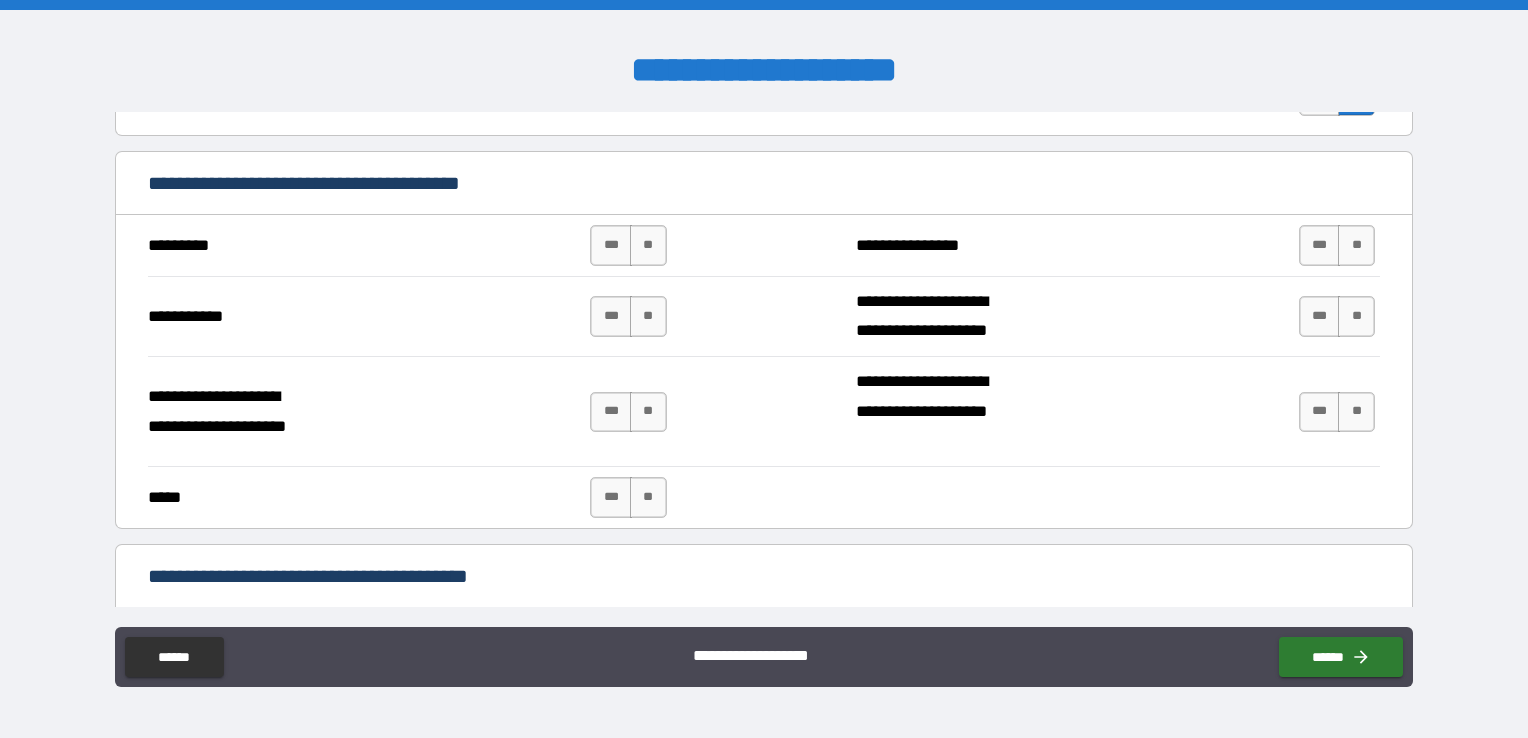 scroll, scrollTop: 2300, scrollLeft: 0, axis: vertical 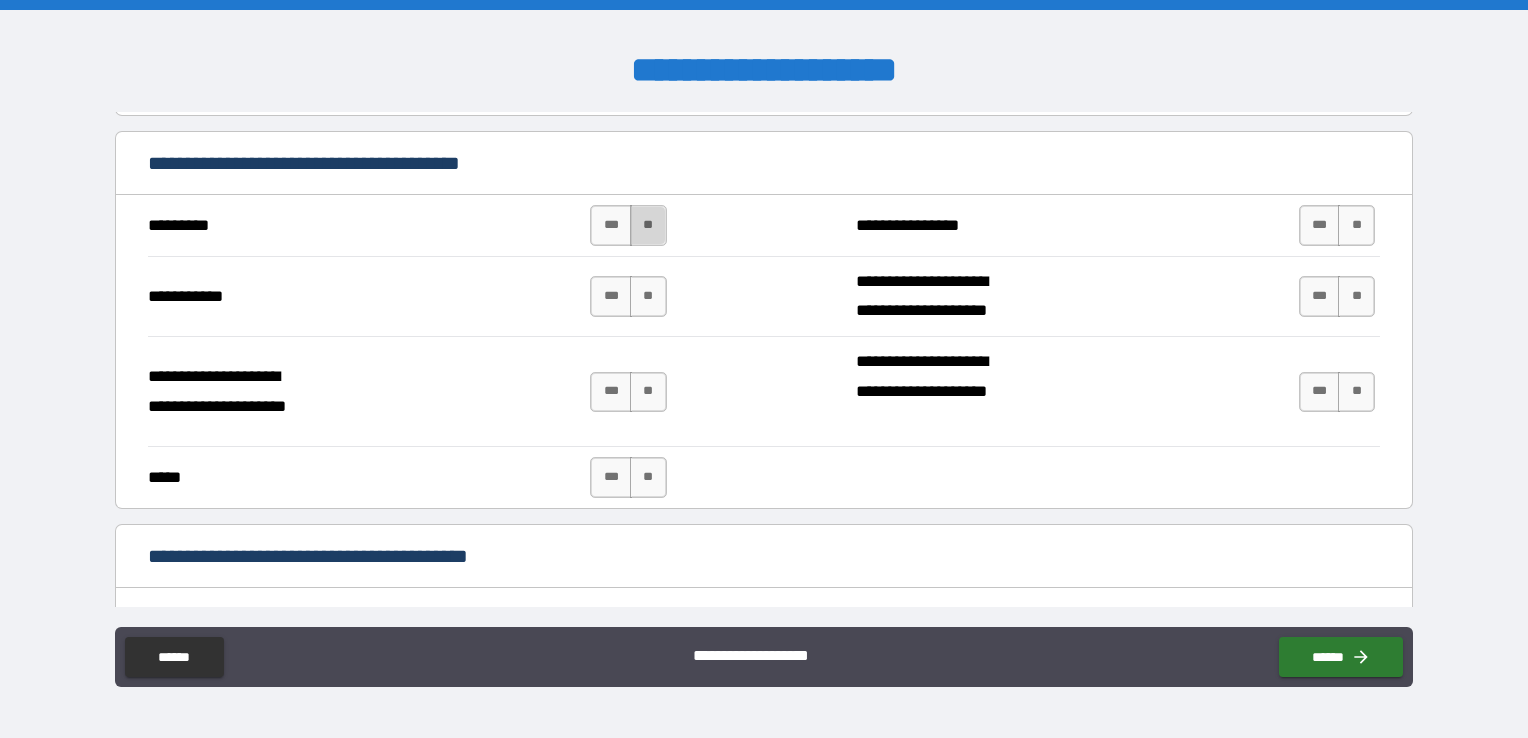 click on "**" at bounding box center [648, 225] 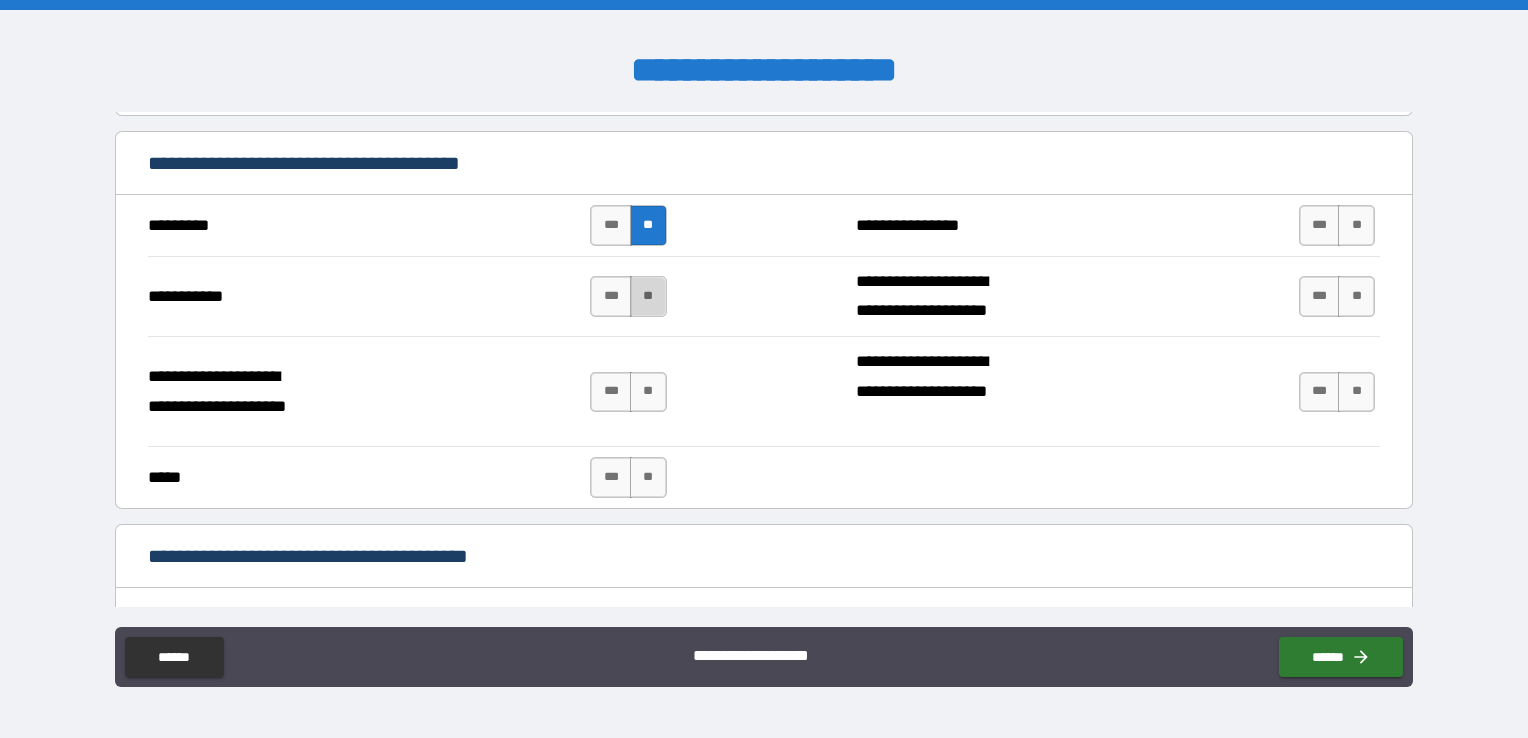 click on "**" at bounding box center (648, 296) 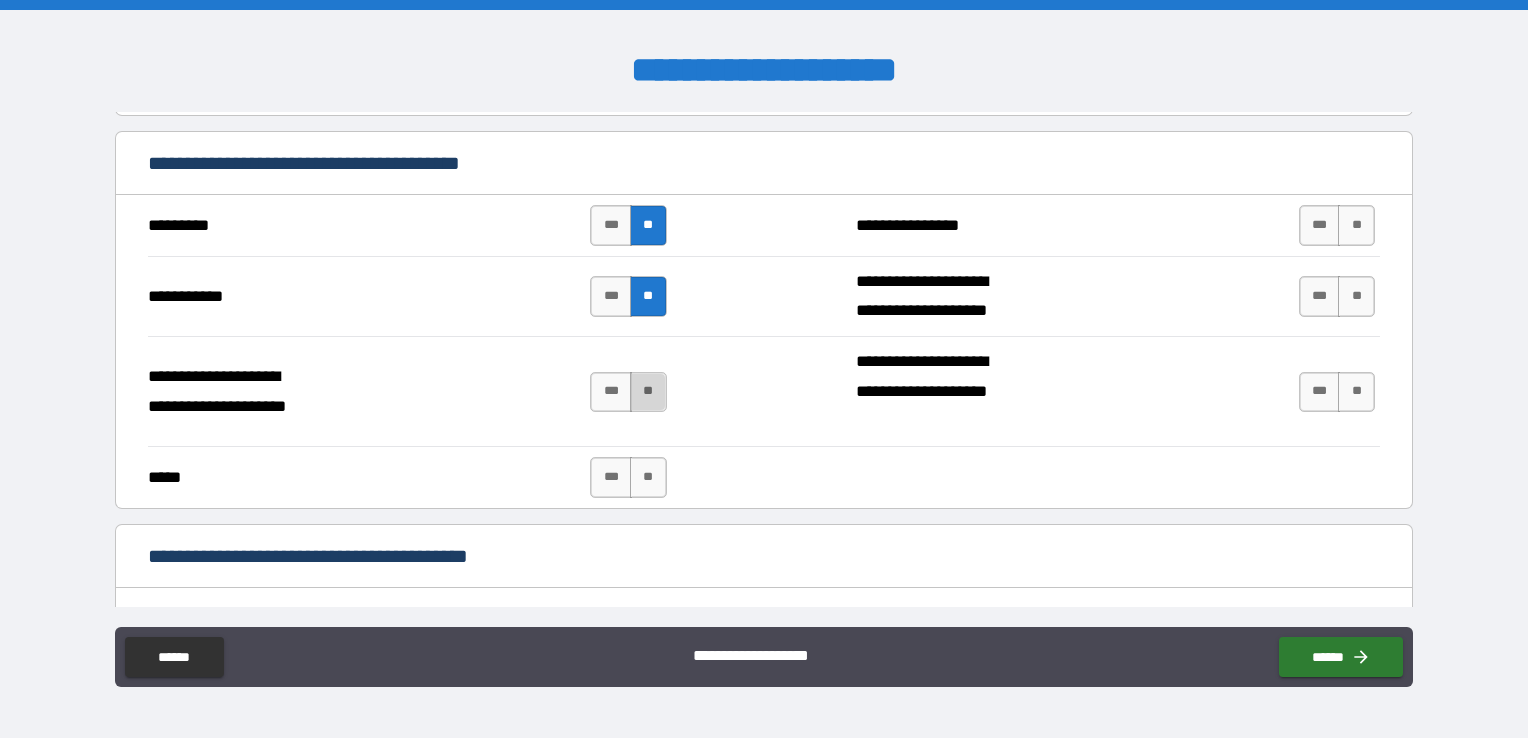 click on "**" at bounding box center (648, 392) 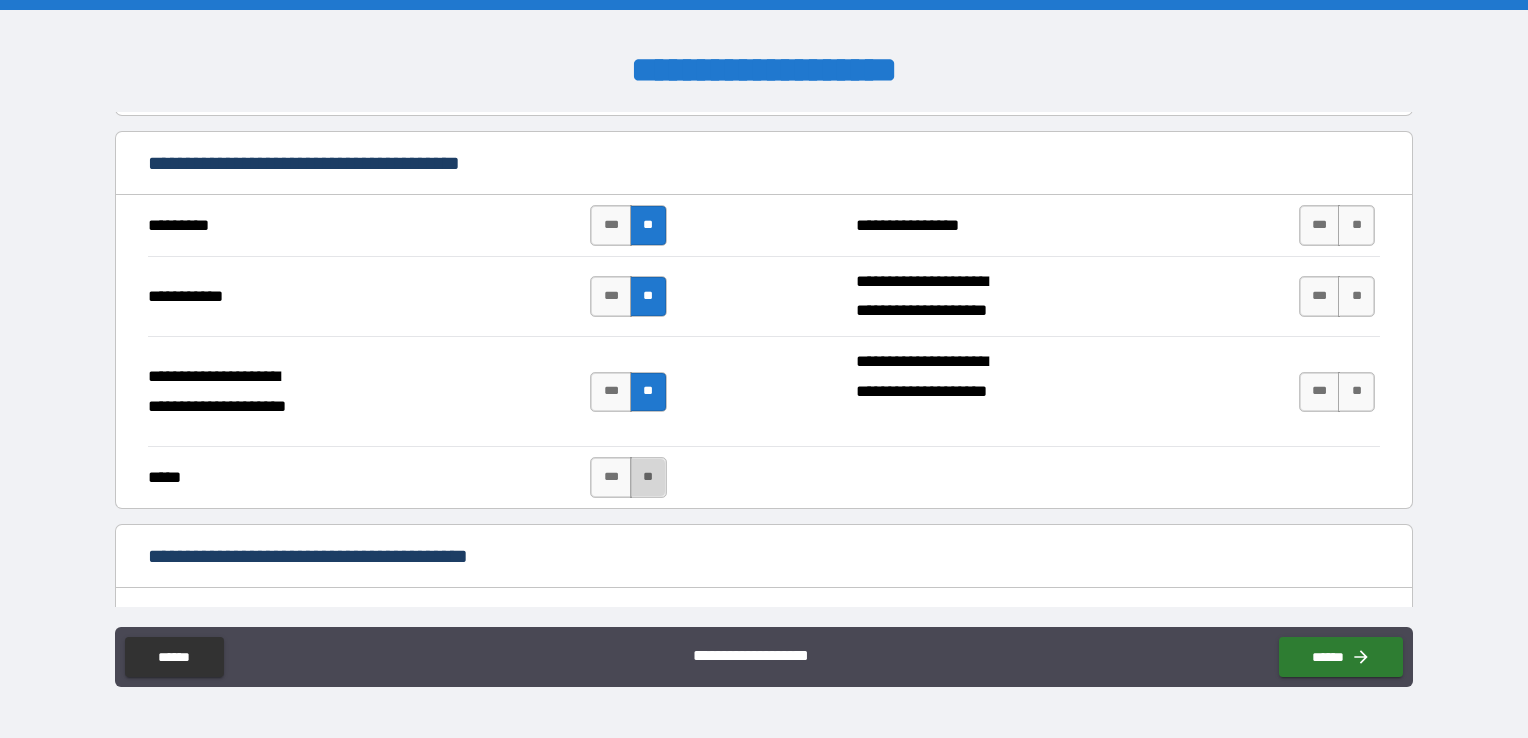 click on "**" at bounding box center (648, 477) 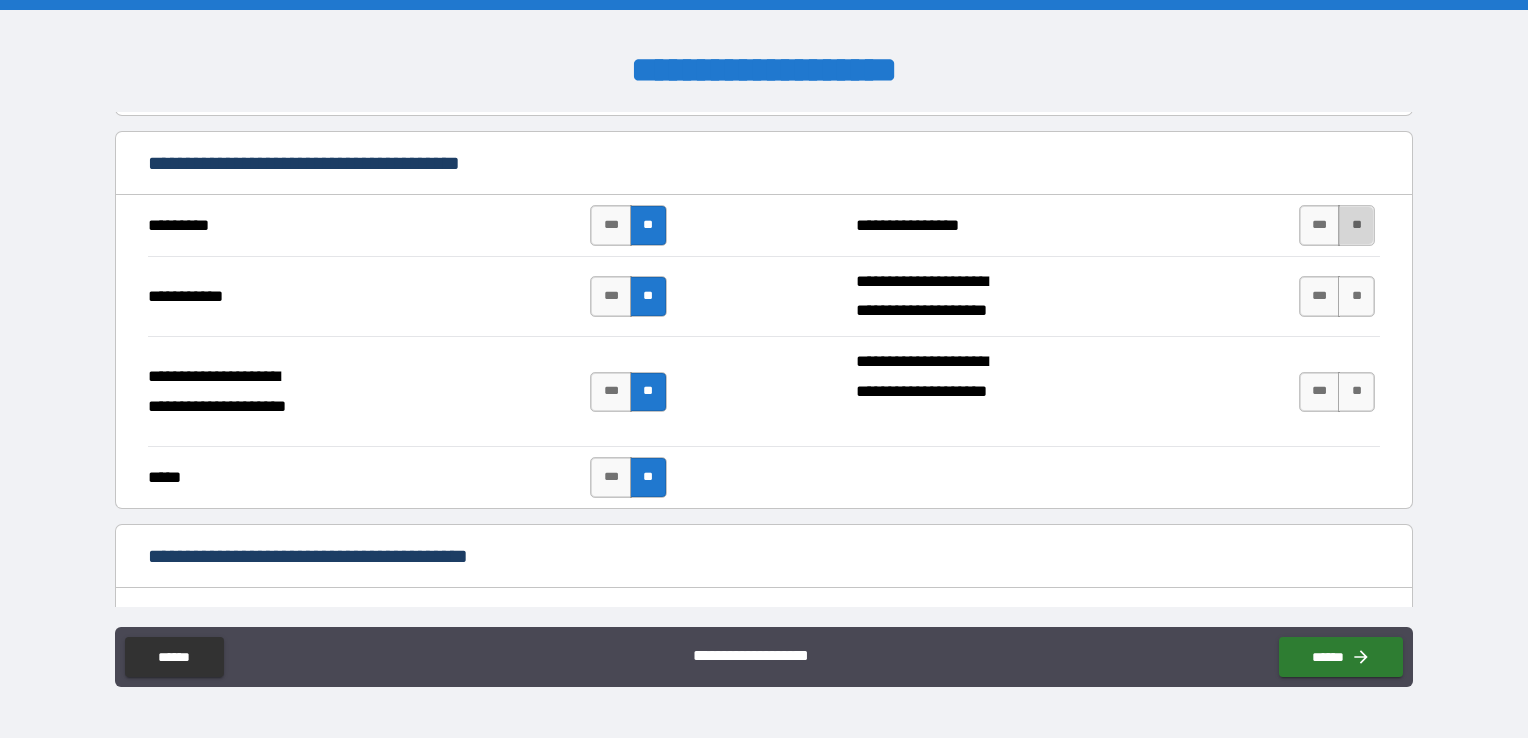 click on "**" at bounding box center (1356, 225) 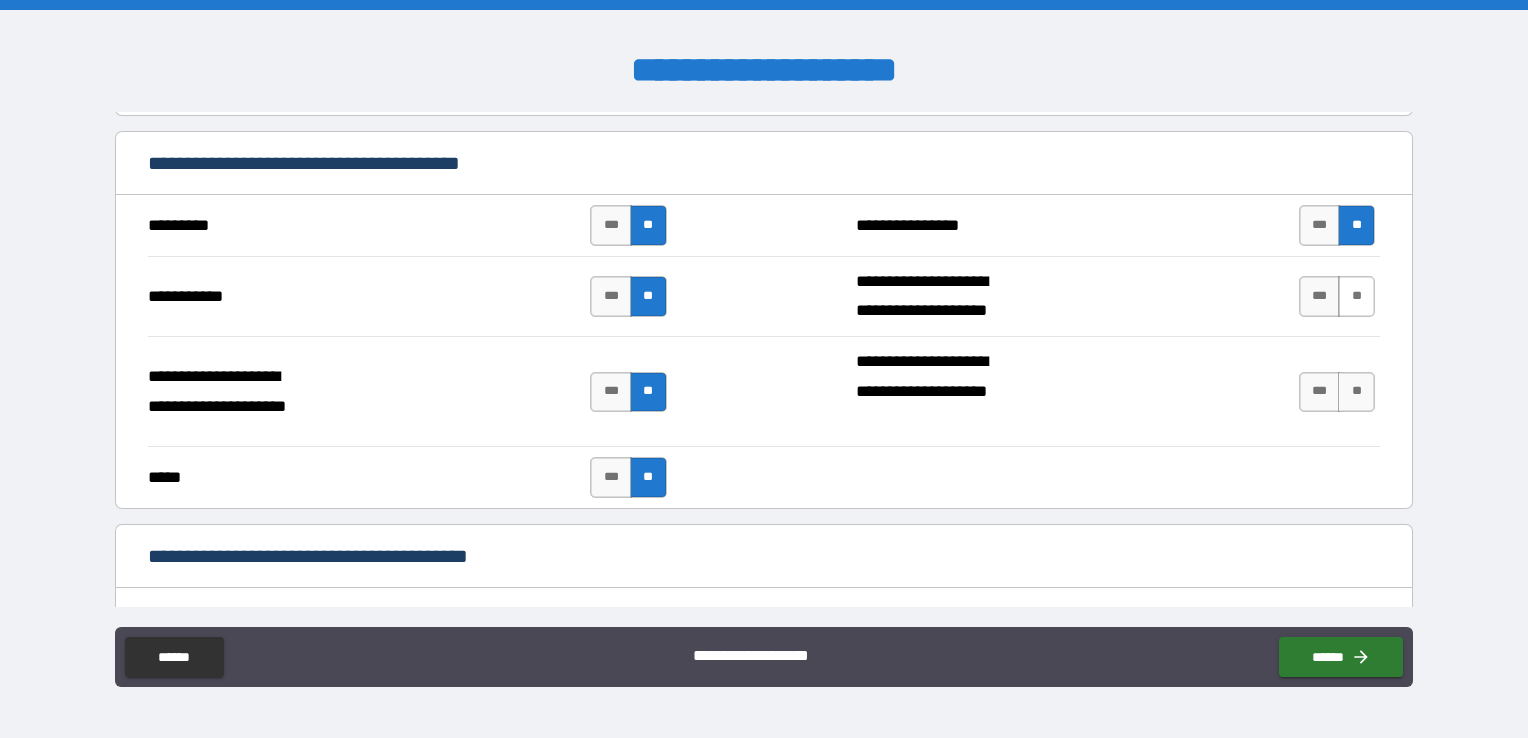 click on "**" at bounding box center (1356, 296) 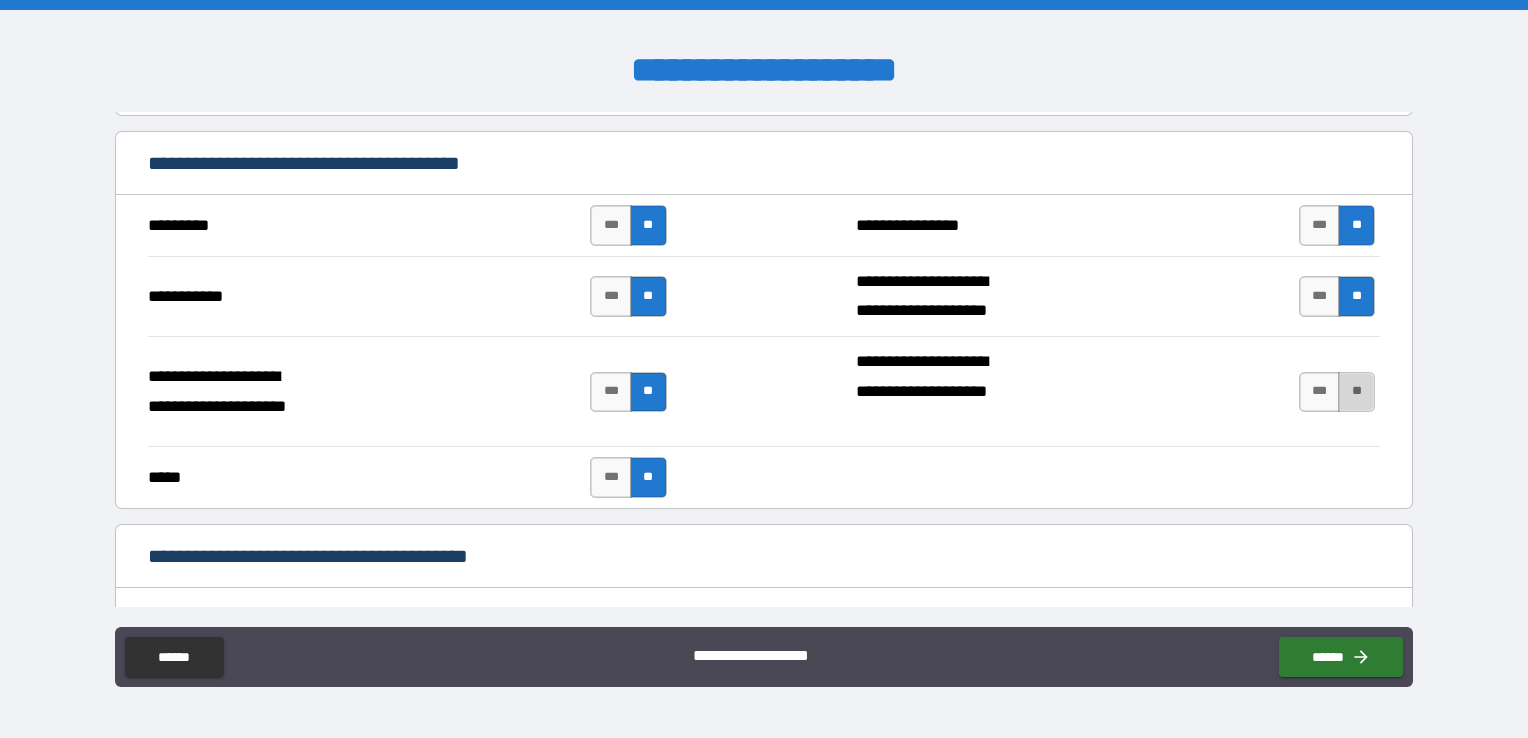 click on "**" at bounding box center (1356, 392) 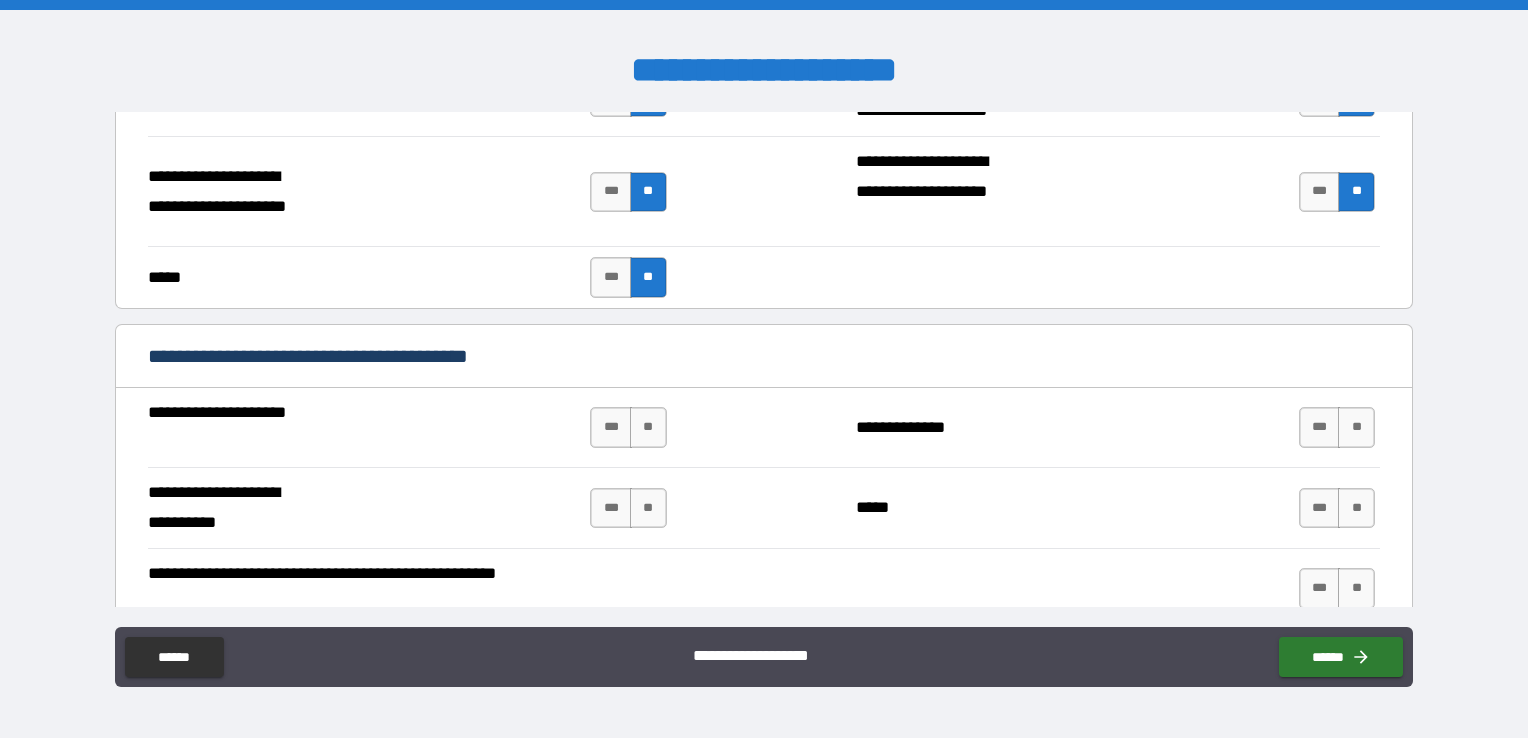 scroll, scrollTop: 2600, scrollLeft: 0, axis: vertical 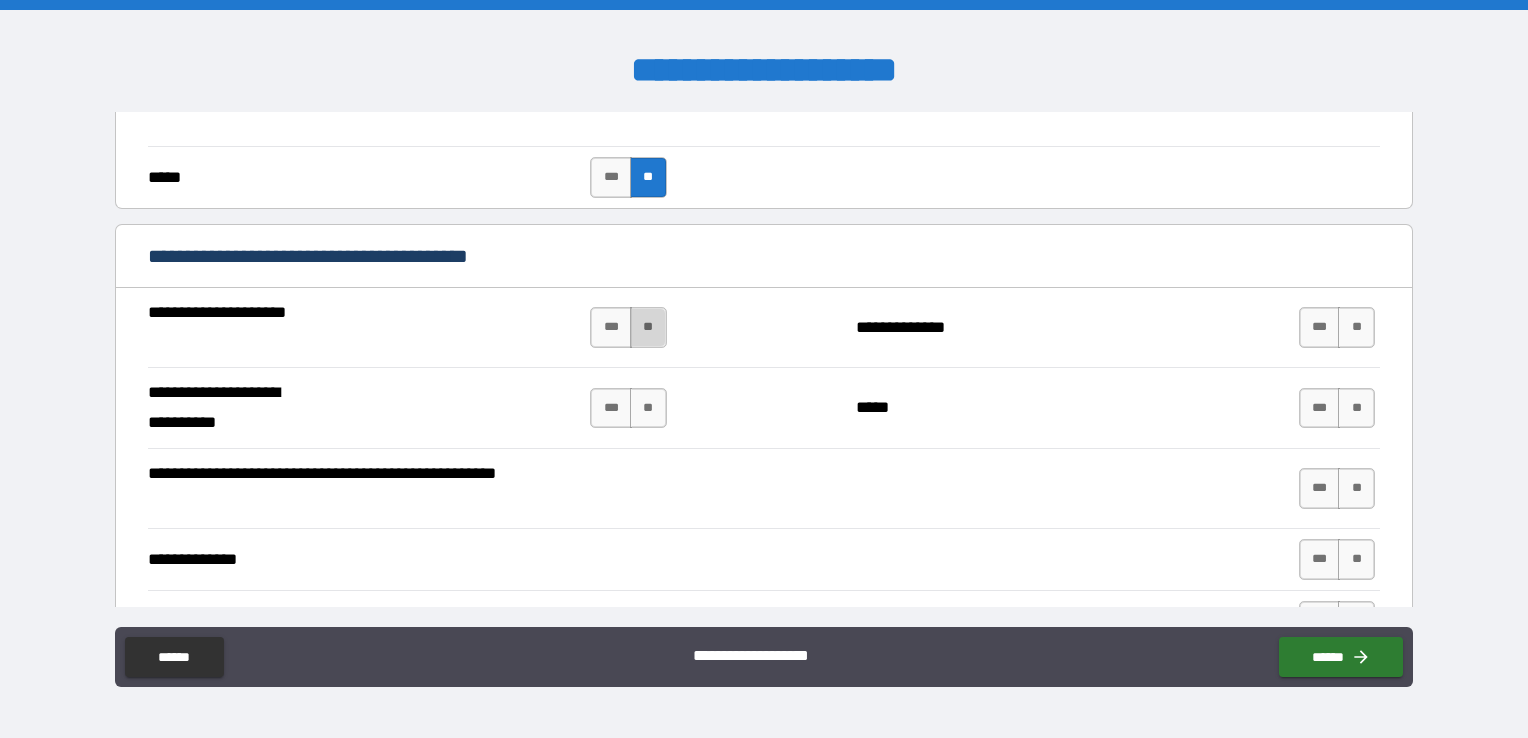 click on "**" at bounding box center (648, 327) 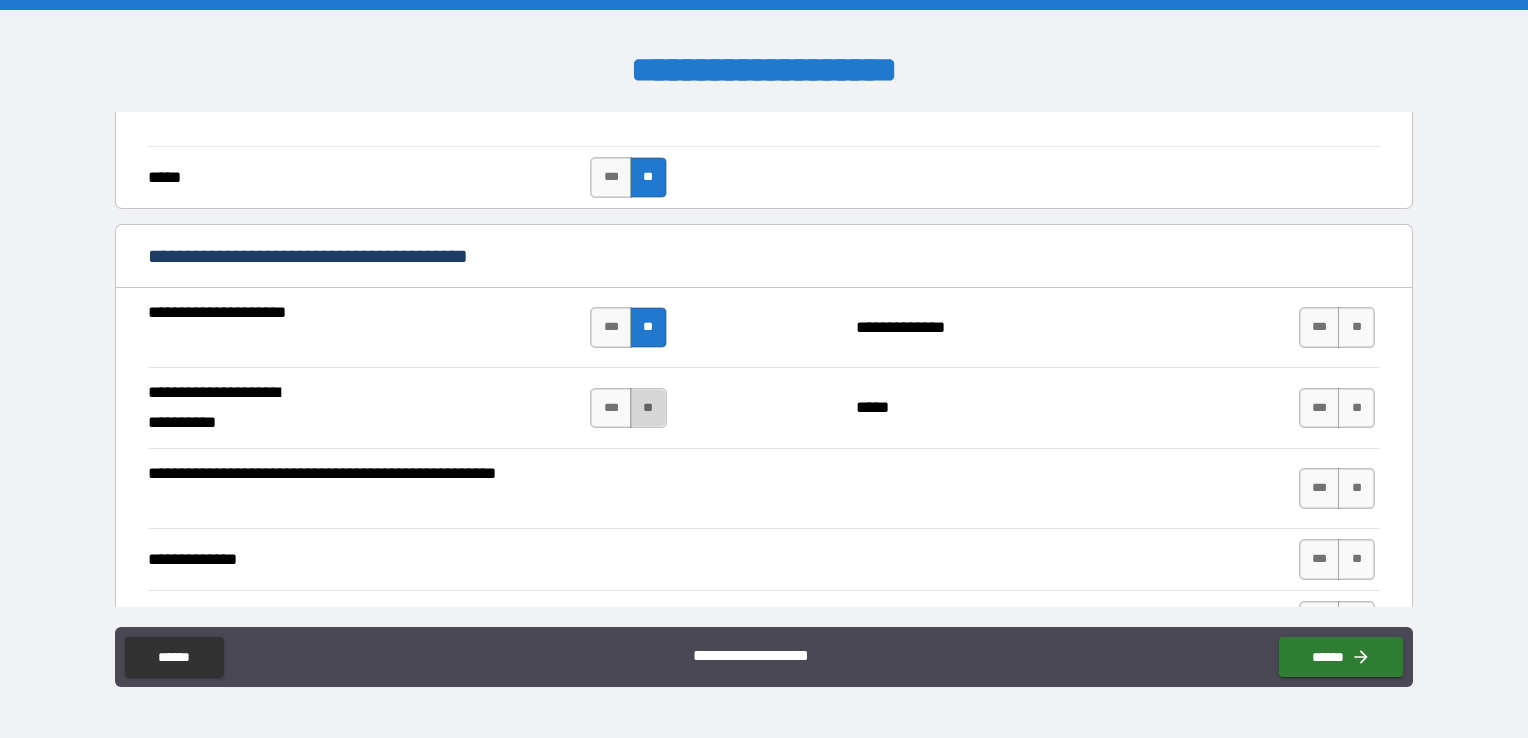 click on "**" at bounding box center [648, 408] 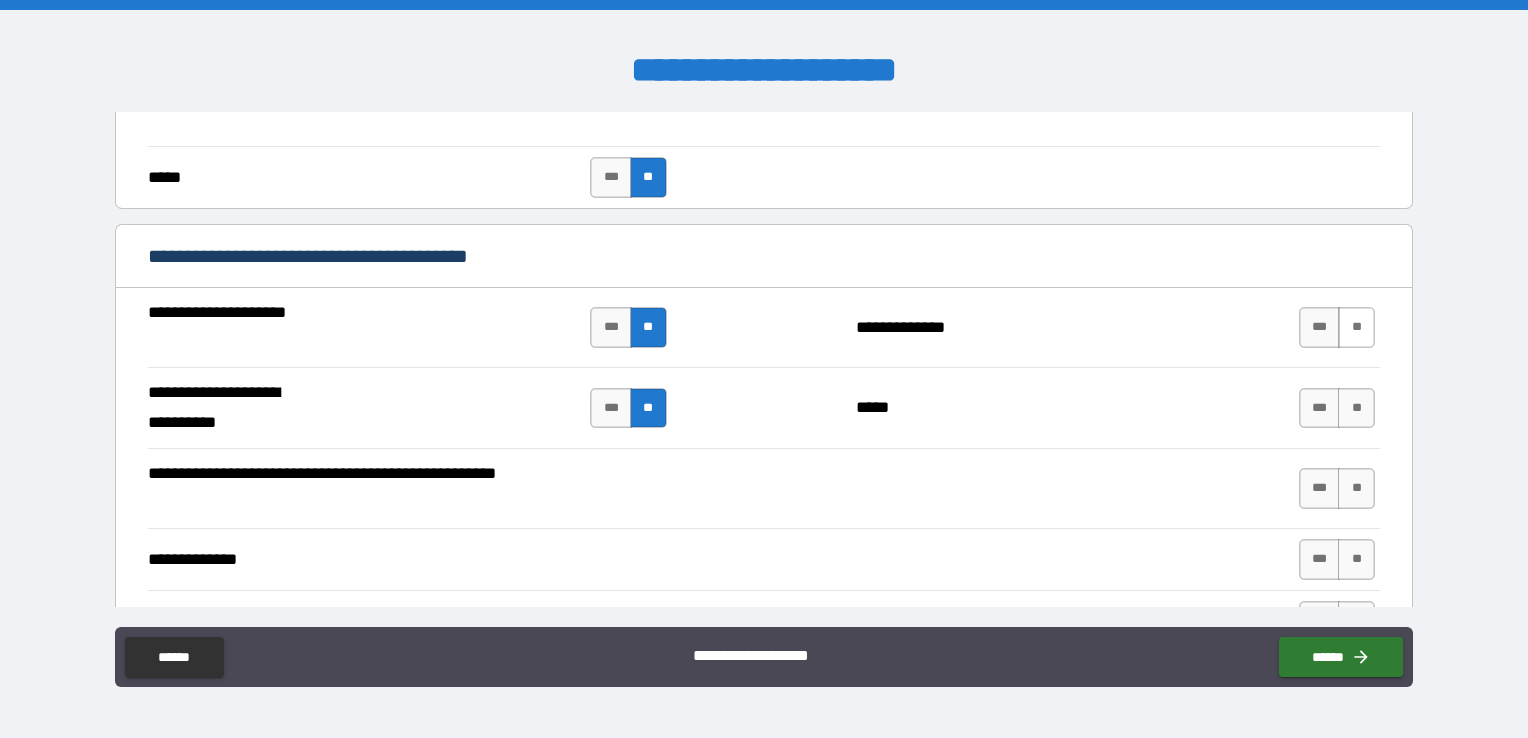 click on "**" at bounding box center (1356, 327) 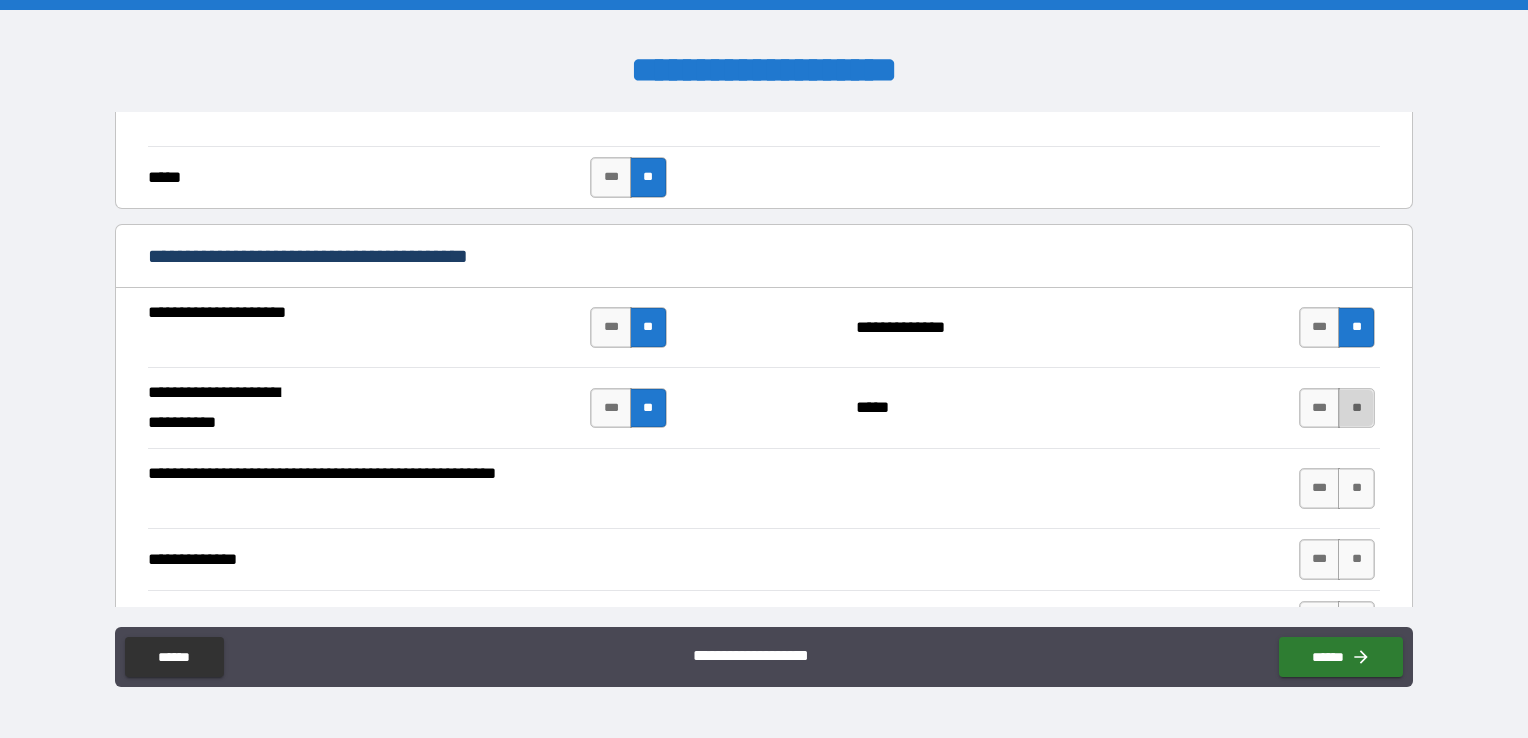 click on "**" at bounding box center [1356, 408] 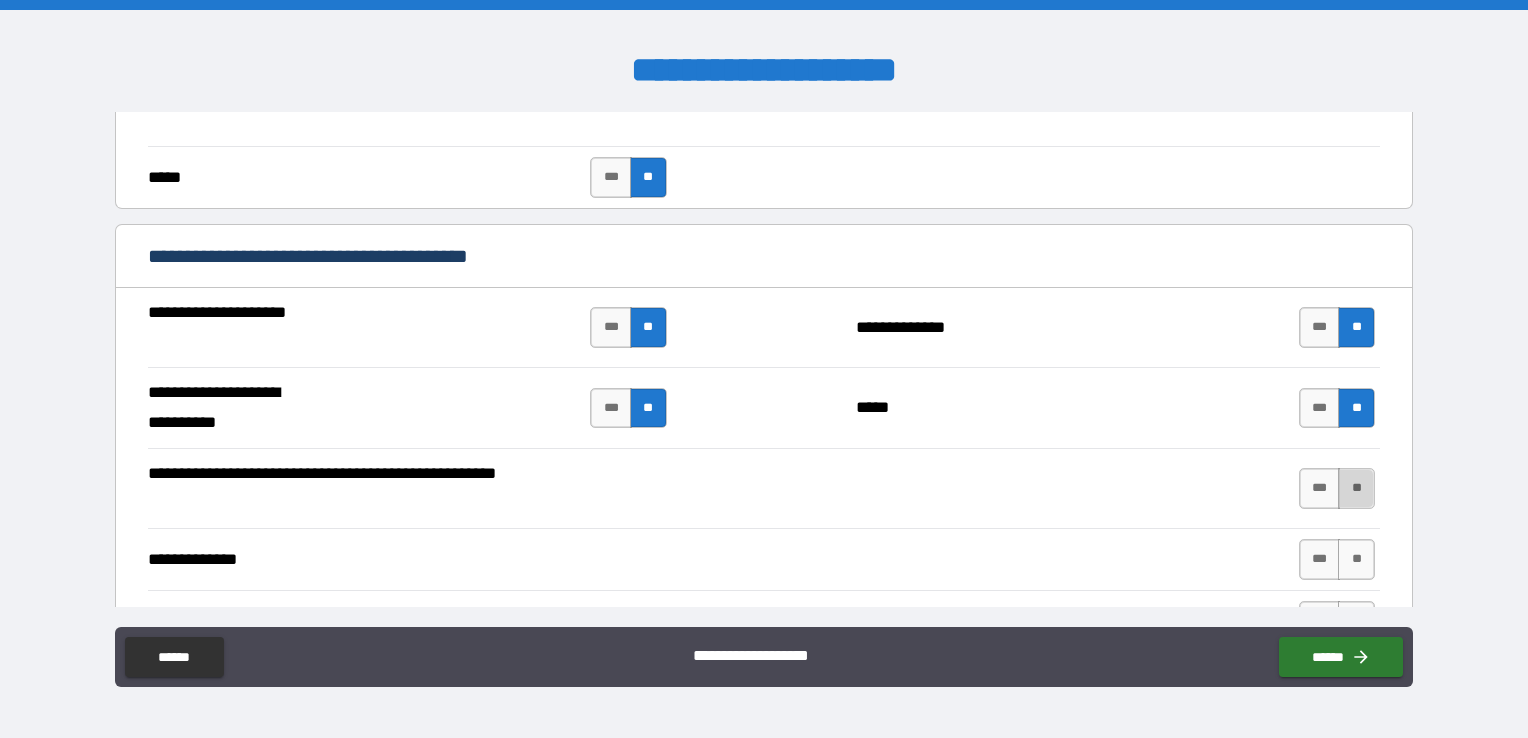 click on "**" at bounding box center [1356, 488] 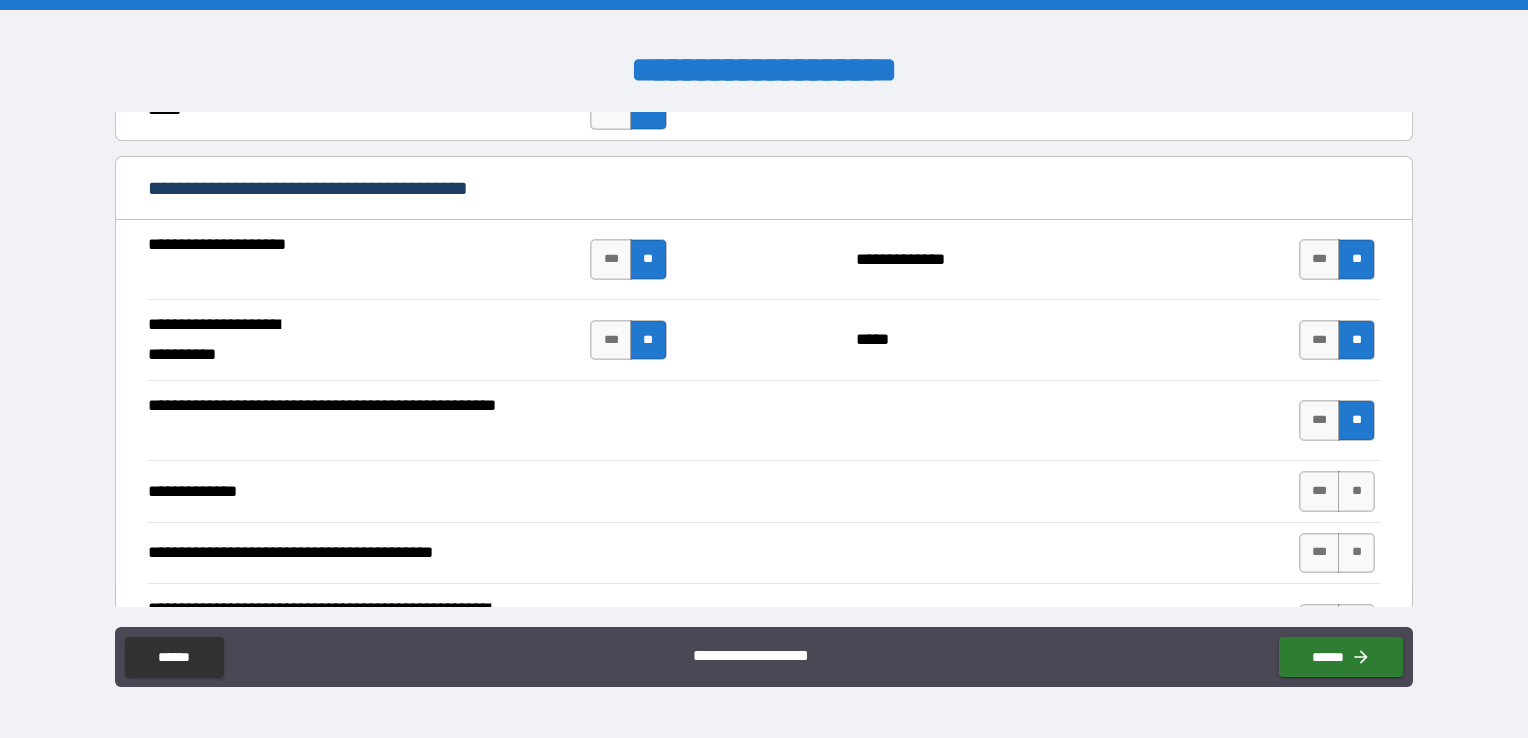 scroll, scrollTop: 2700, scrollLeft: 0, axis: vertical 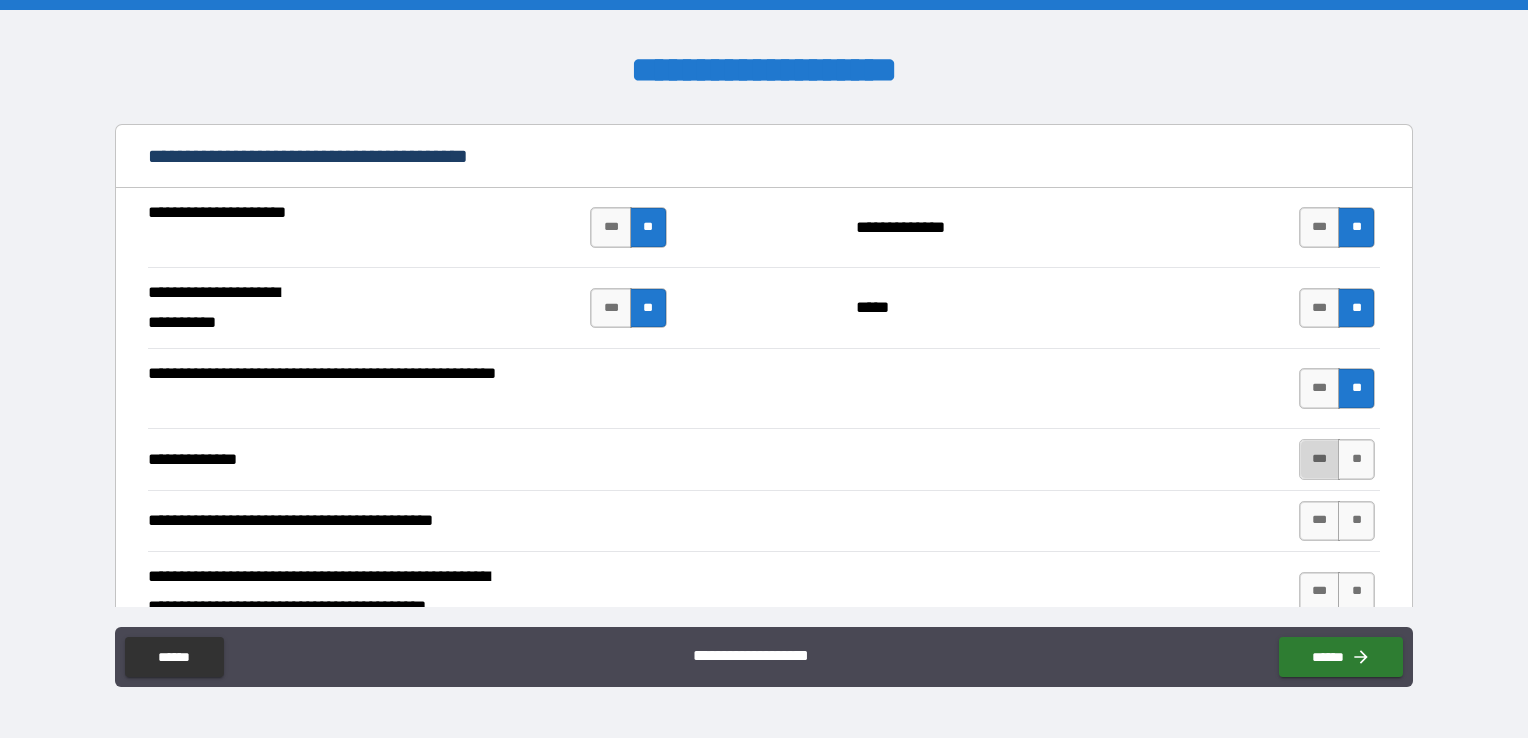 click on "***" at bounding box center (1320, 459) 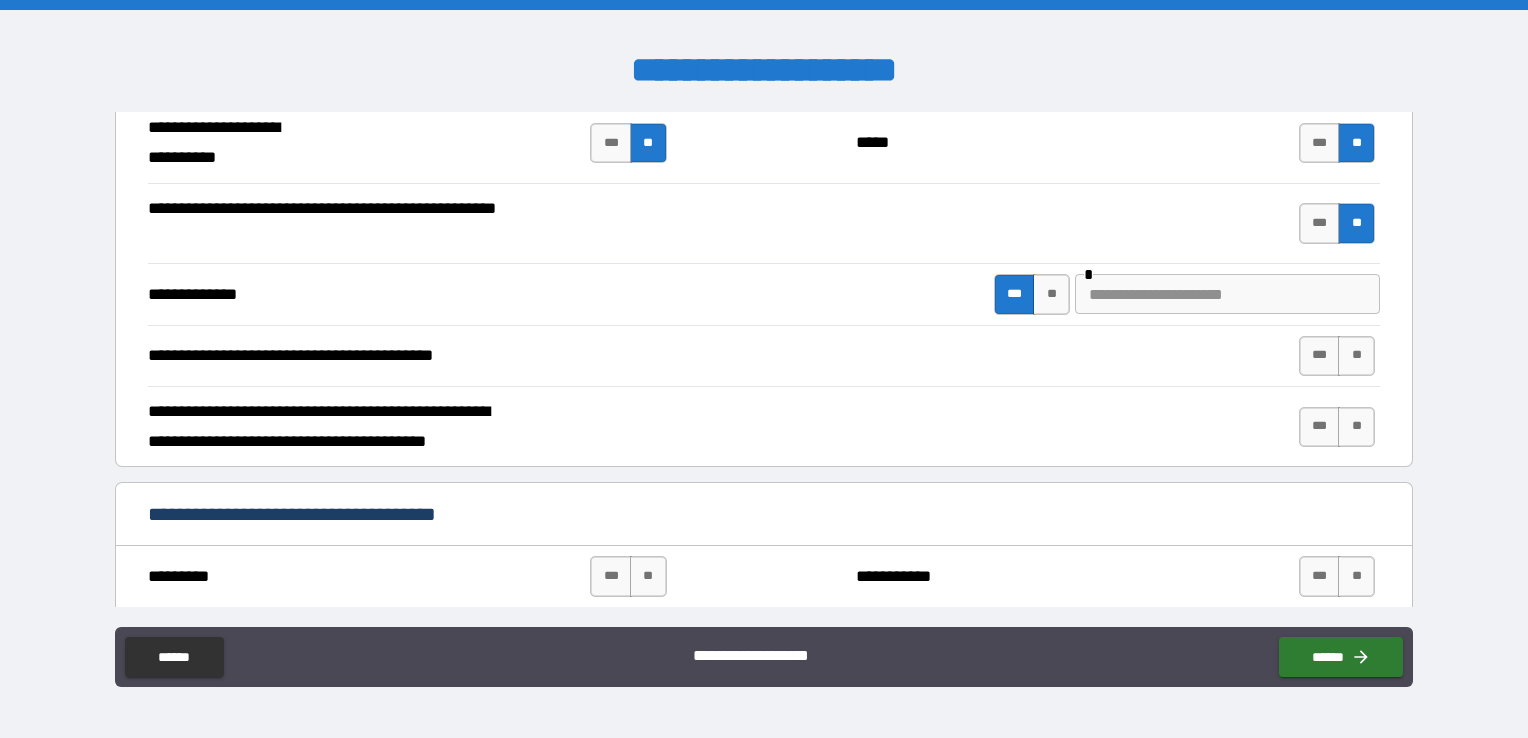 scroll, scrollTop: 2900, scrollLeft: 0, axis: vertical 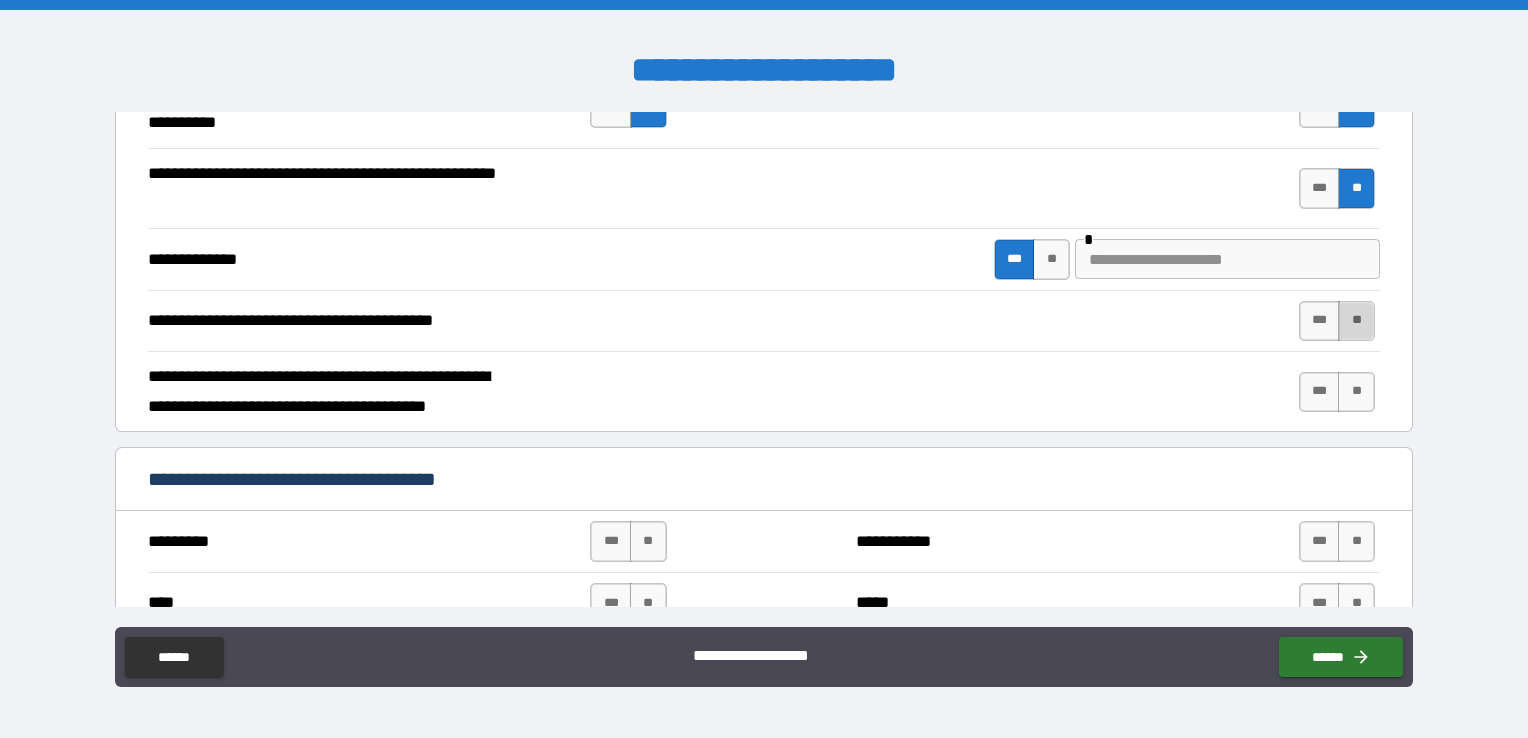 click on "**" at bounding box center [1356, 321] 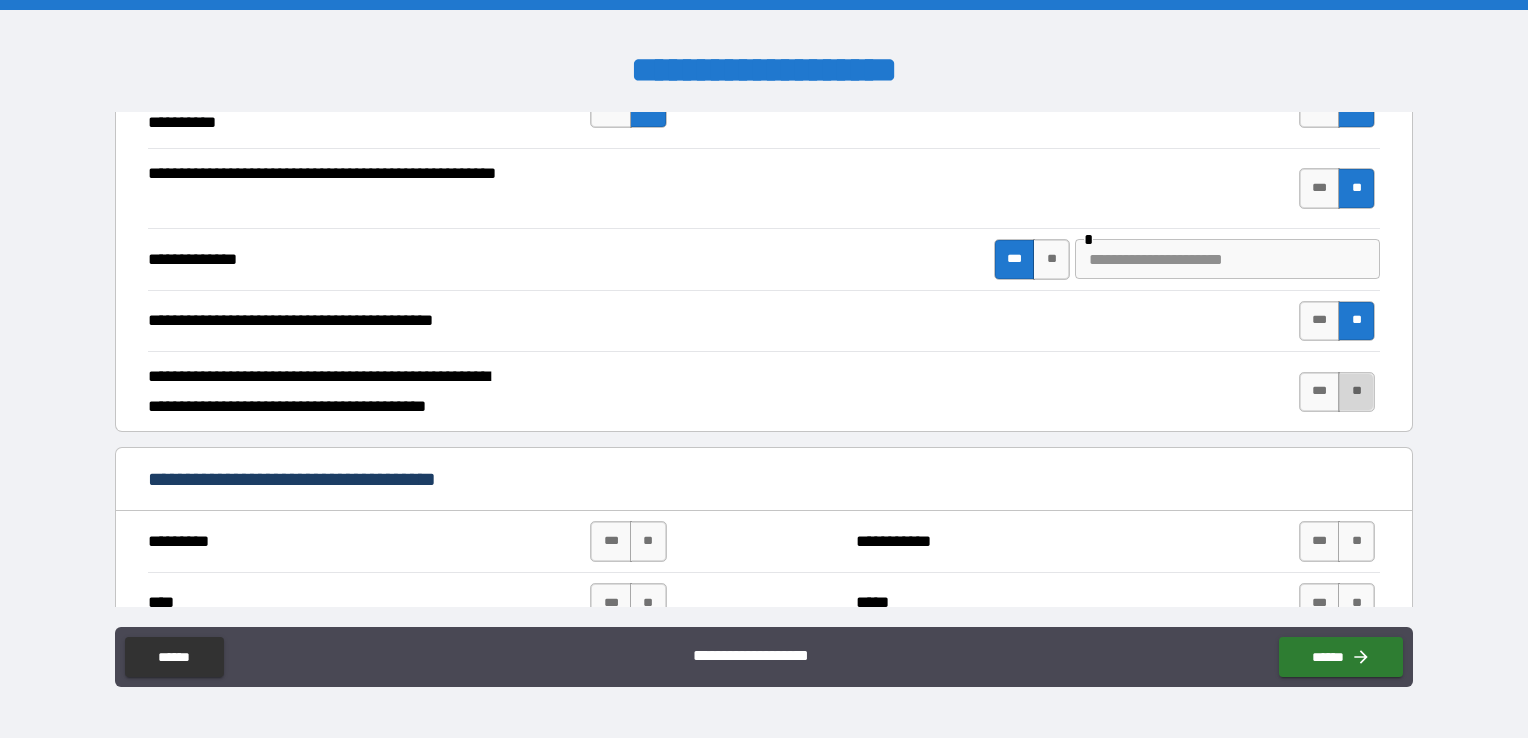click on "**" at bounding box center [1356, 392] 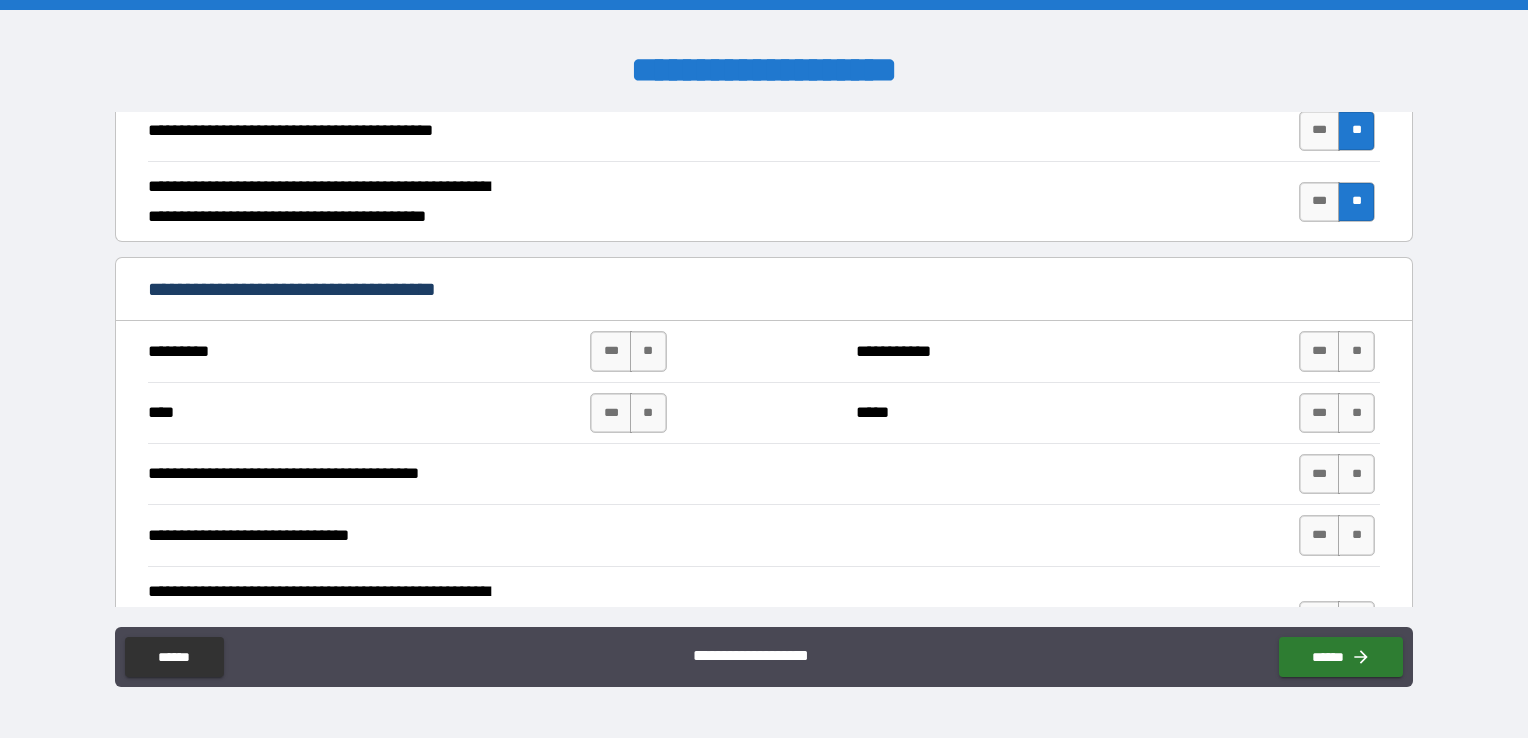 scroll, scrollTop: 3100, scrollLeft: 0, axis: vertical 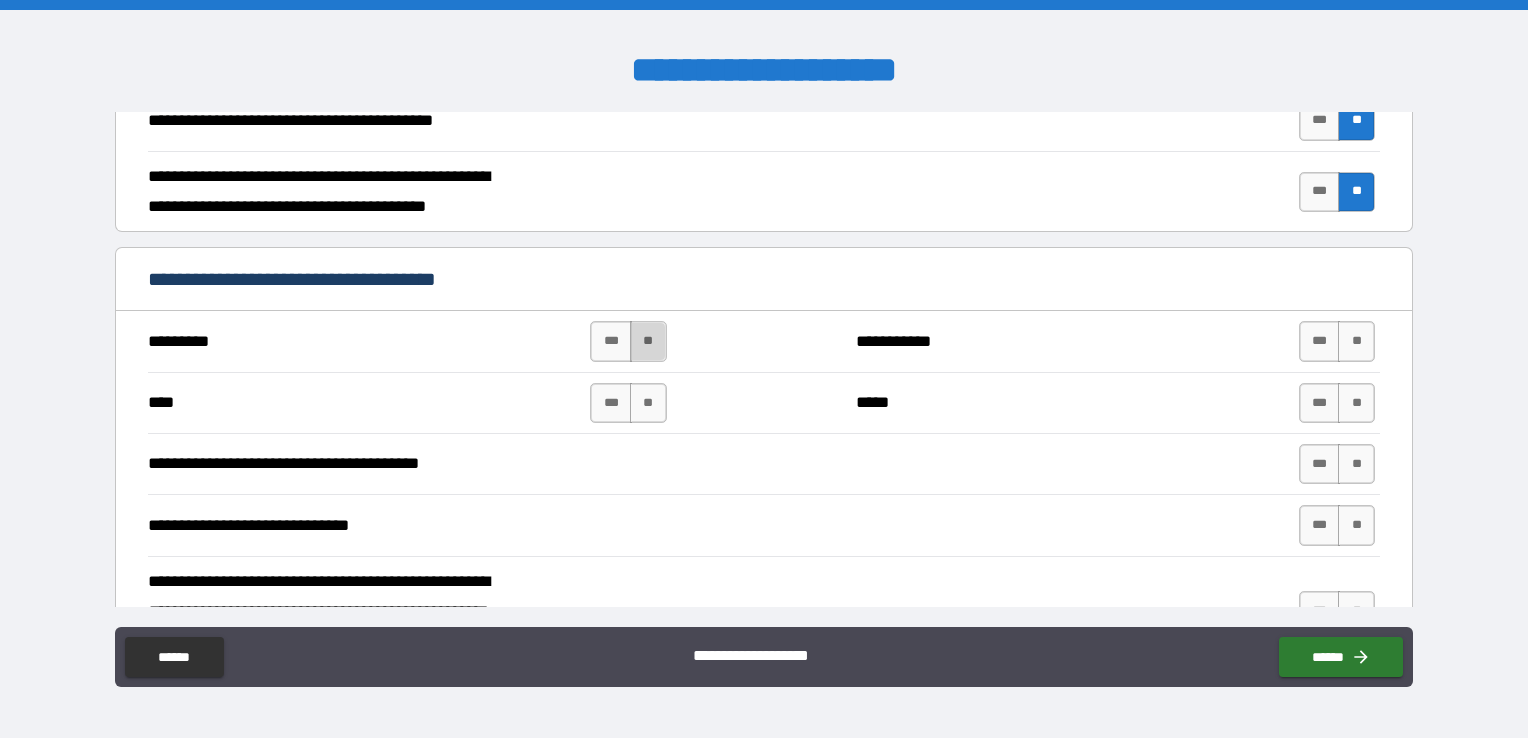 click on "**" at bounding box center (648, 341) 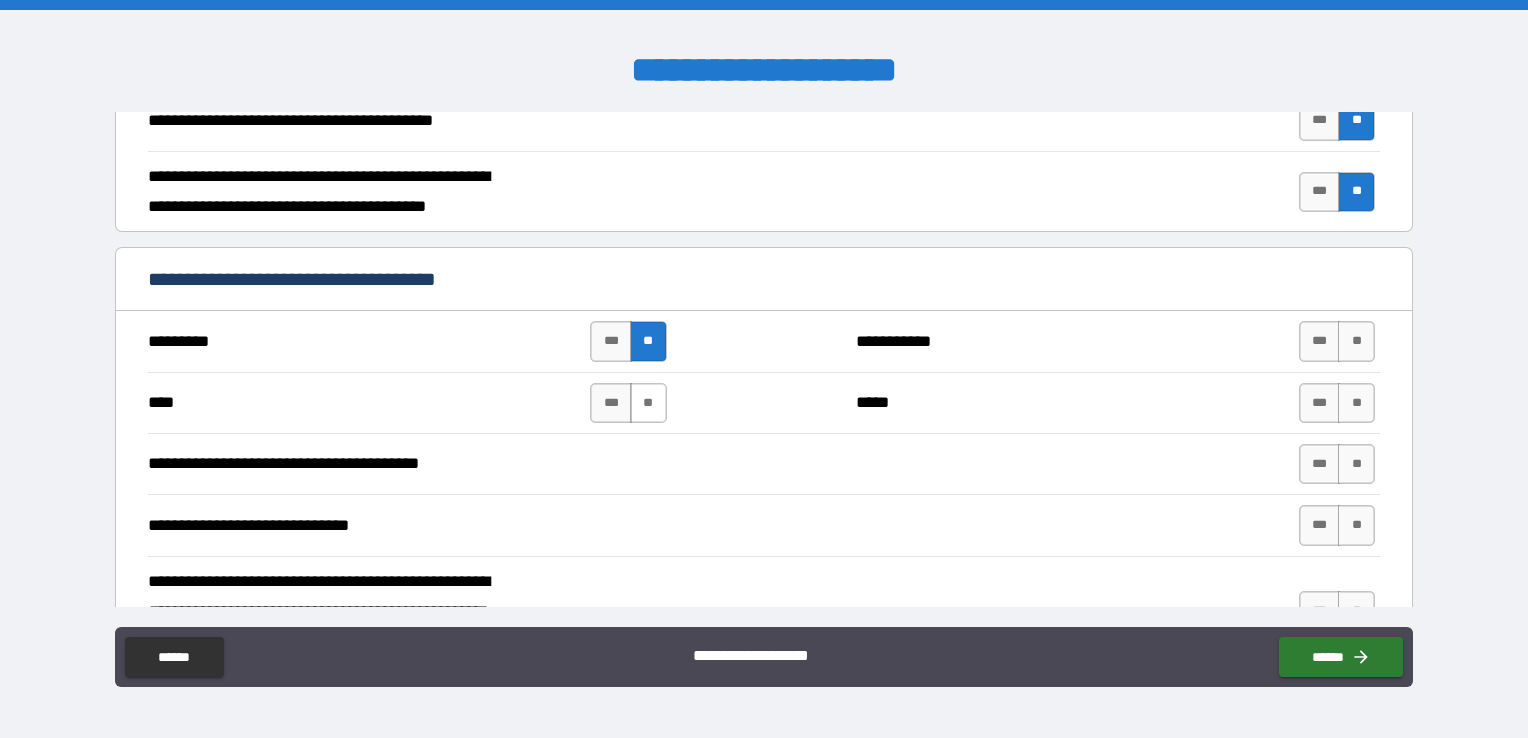 click on "**" at bounding box center (648, 403) 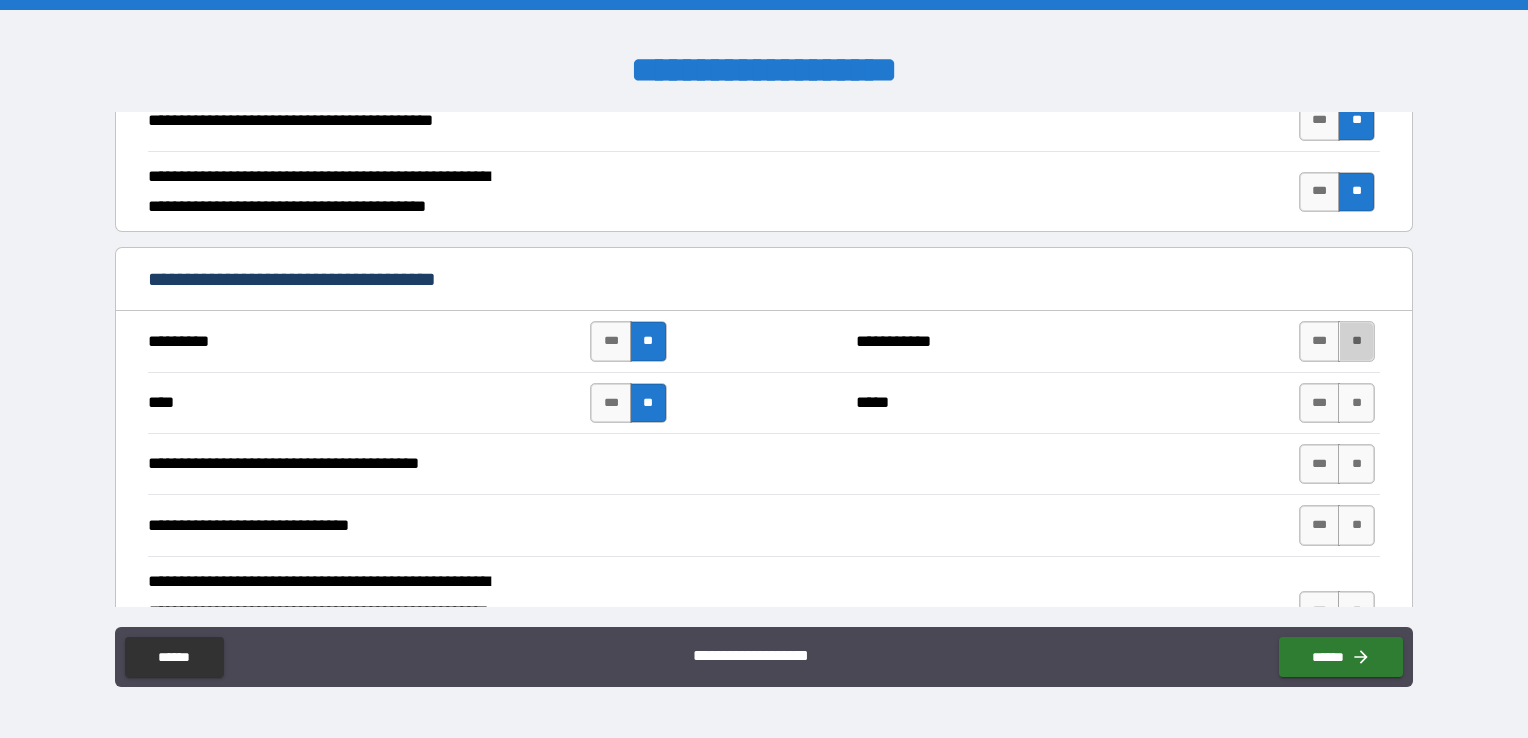 drag, startPoint x: 1348, startPoint y: 325, endPoint x: 1327, endPoint y: 363, distance: 43.416588 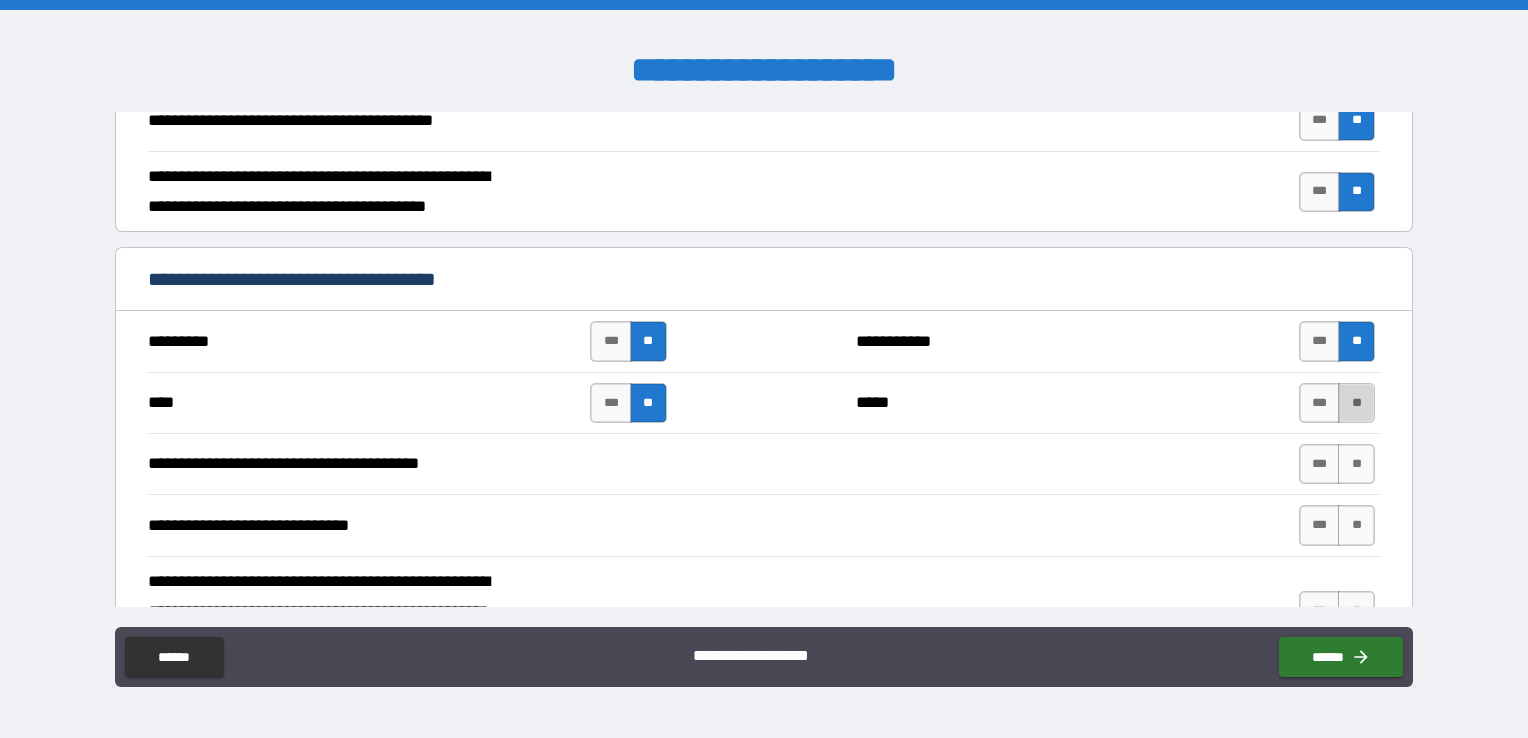 click on "**" at bounding box center [1356, 403] 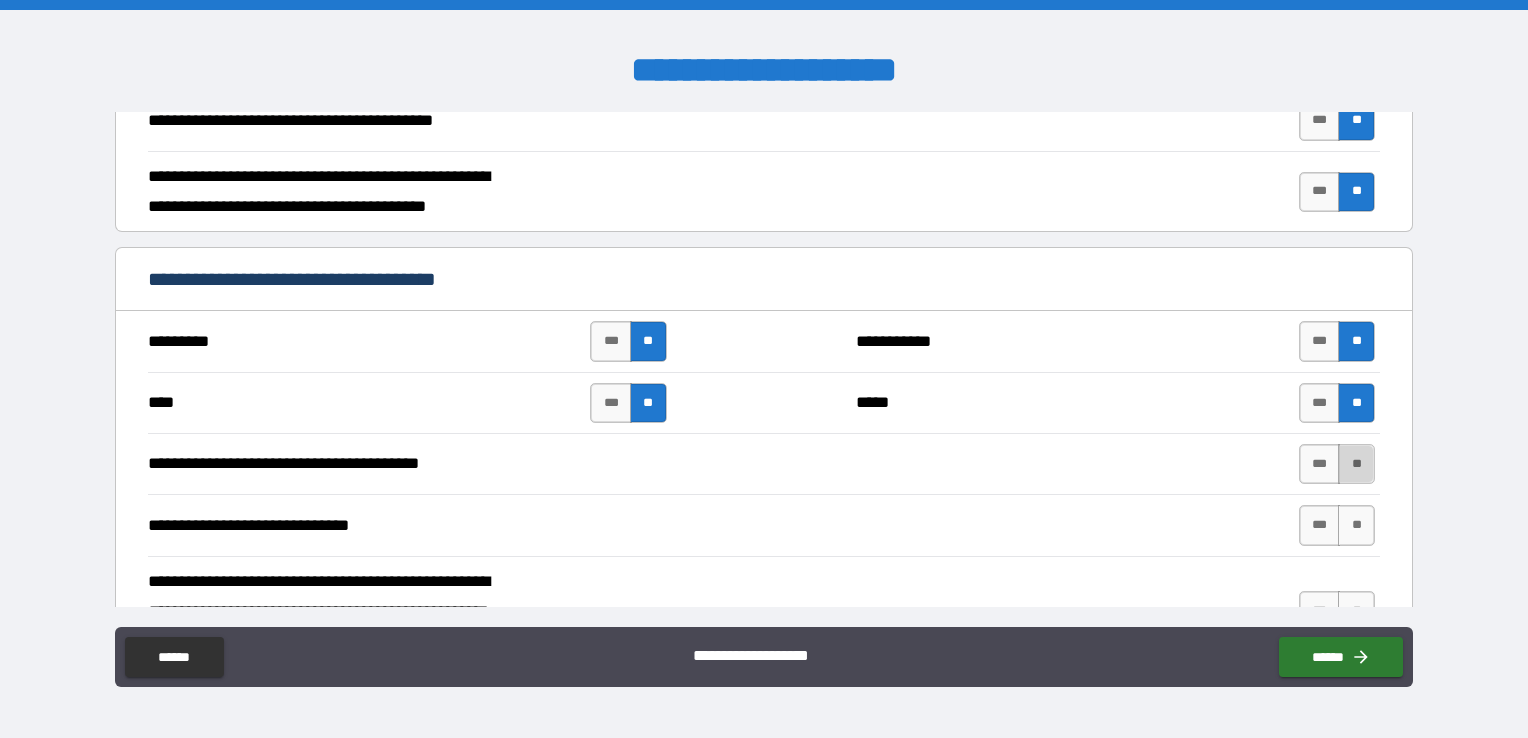click on "**" at bounding box center (1356, 464) 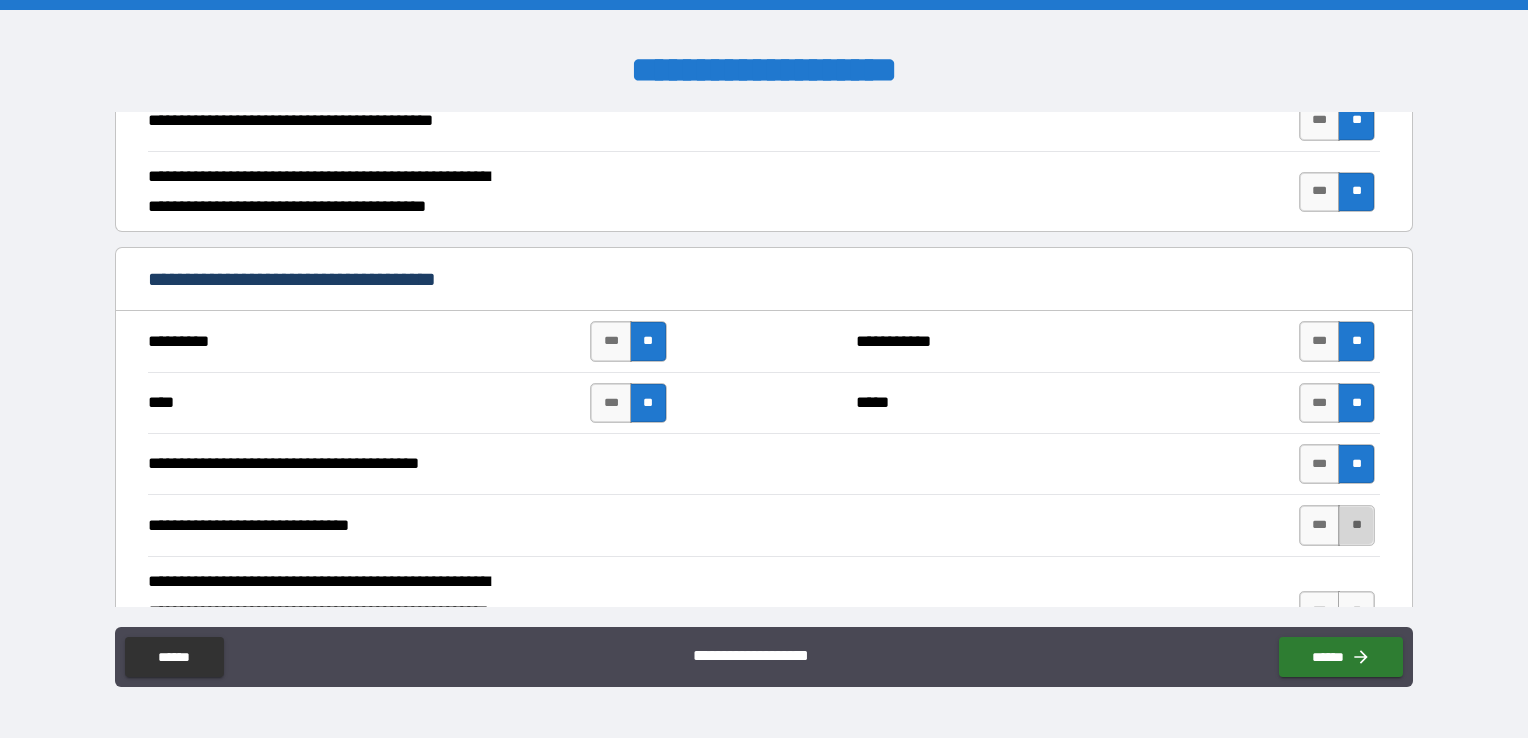 click on "**" at bounding box center (1356, 525) 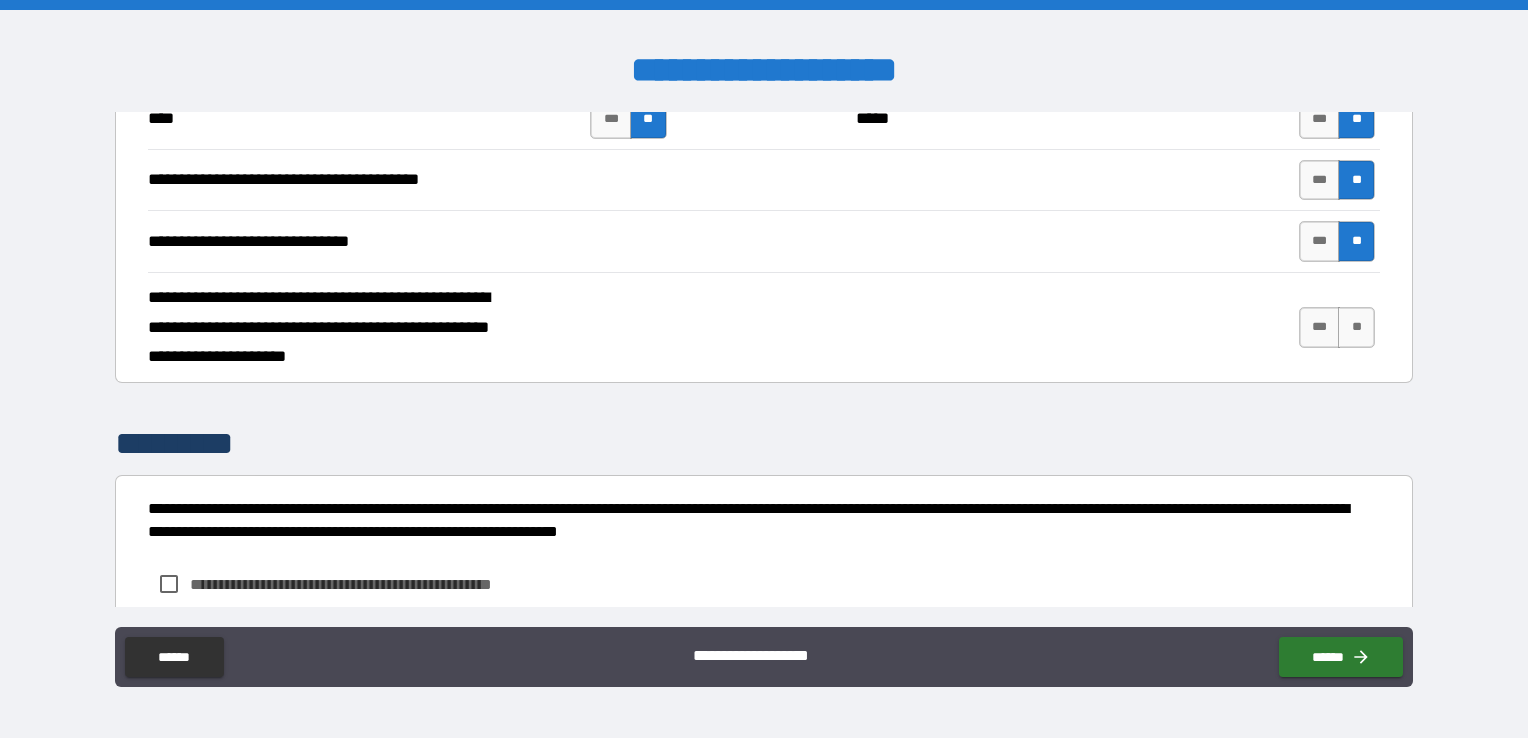 scroll, scrollTop: 3400, scrollLeft: 0, axis: vertical 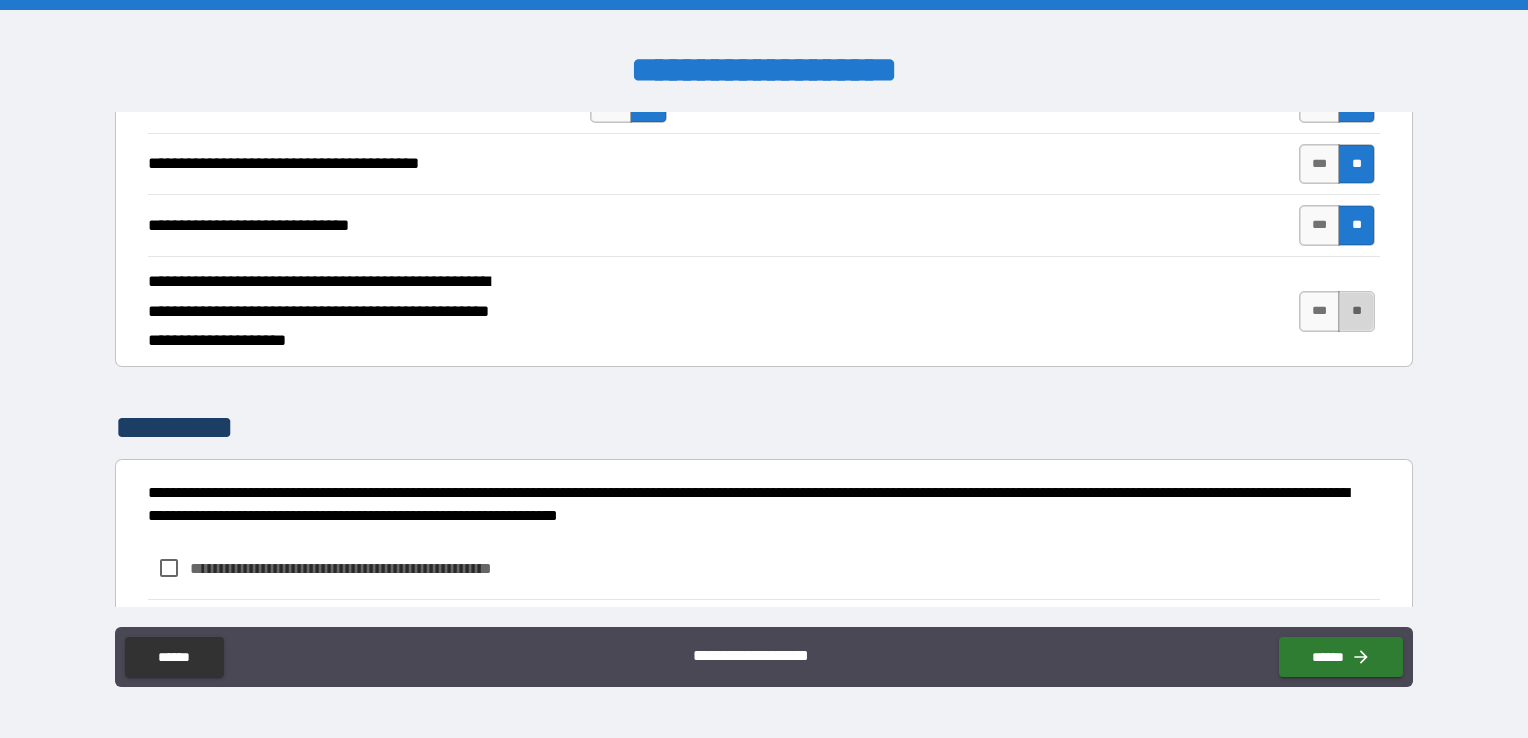 click on "**" at bounding box center (1356, 311) 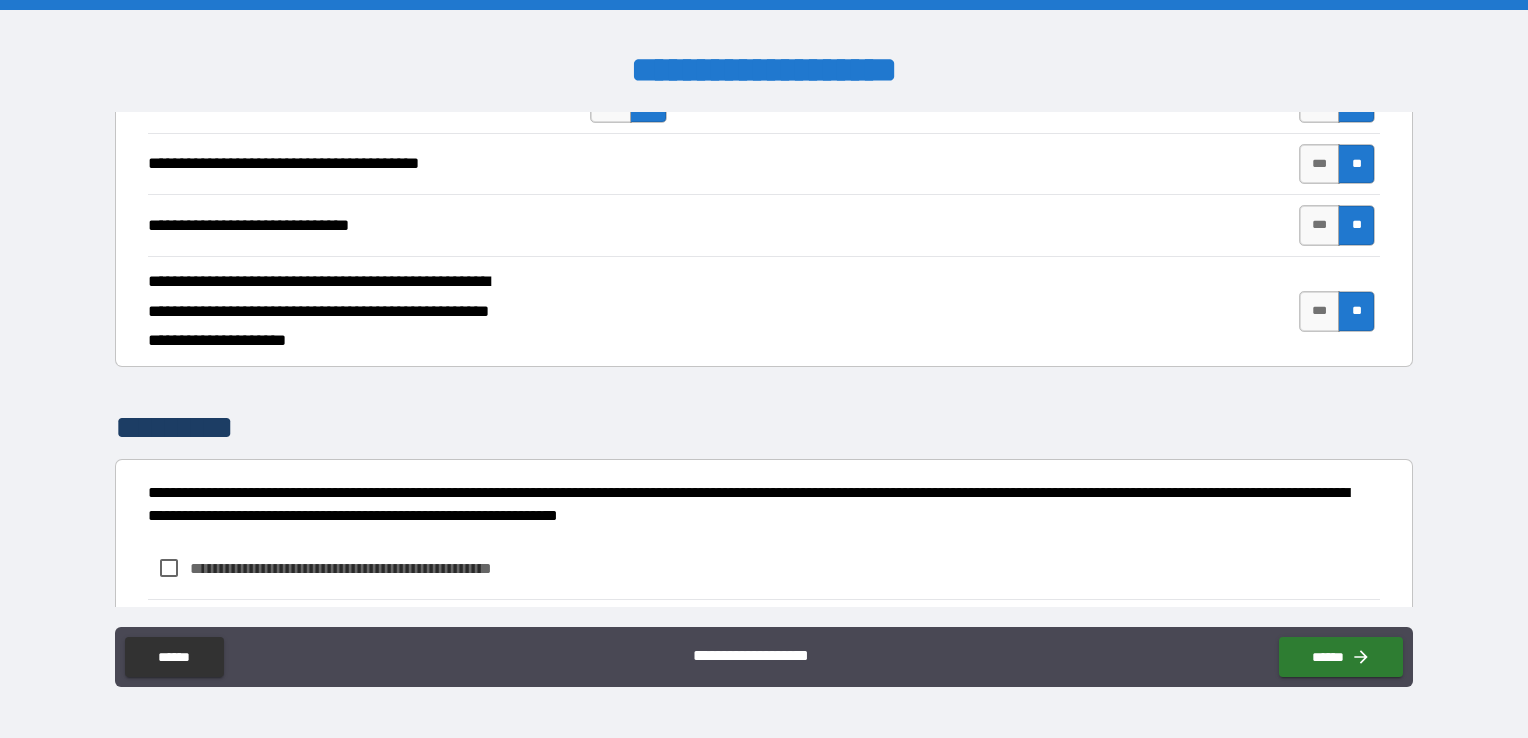 scroll, scrollTop: 3503, scrollLeft: 0, axis: vertical 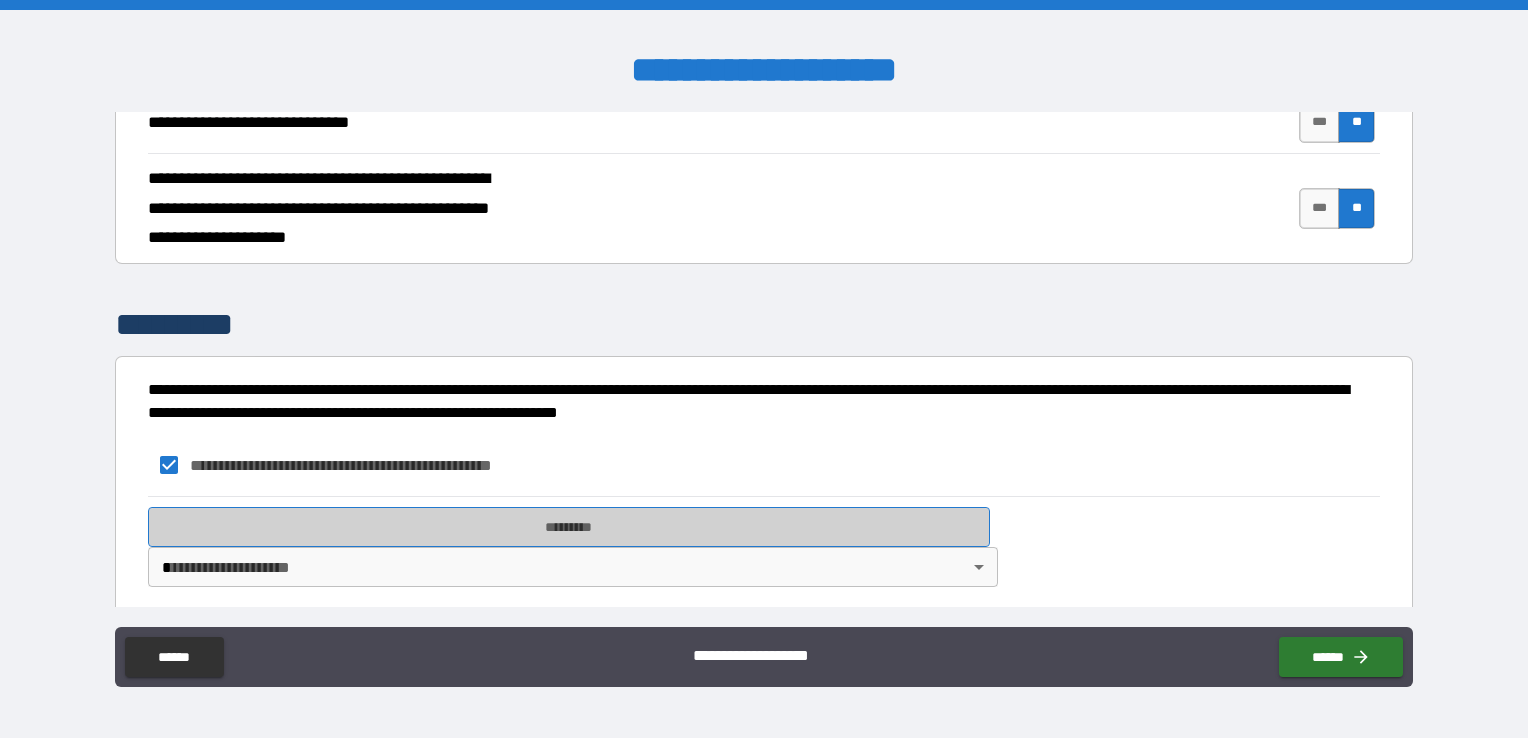 click on "*********" at bounding box center [569, 527] 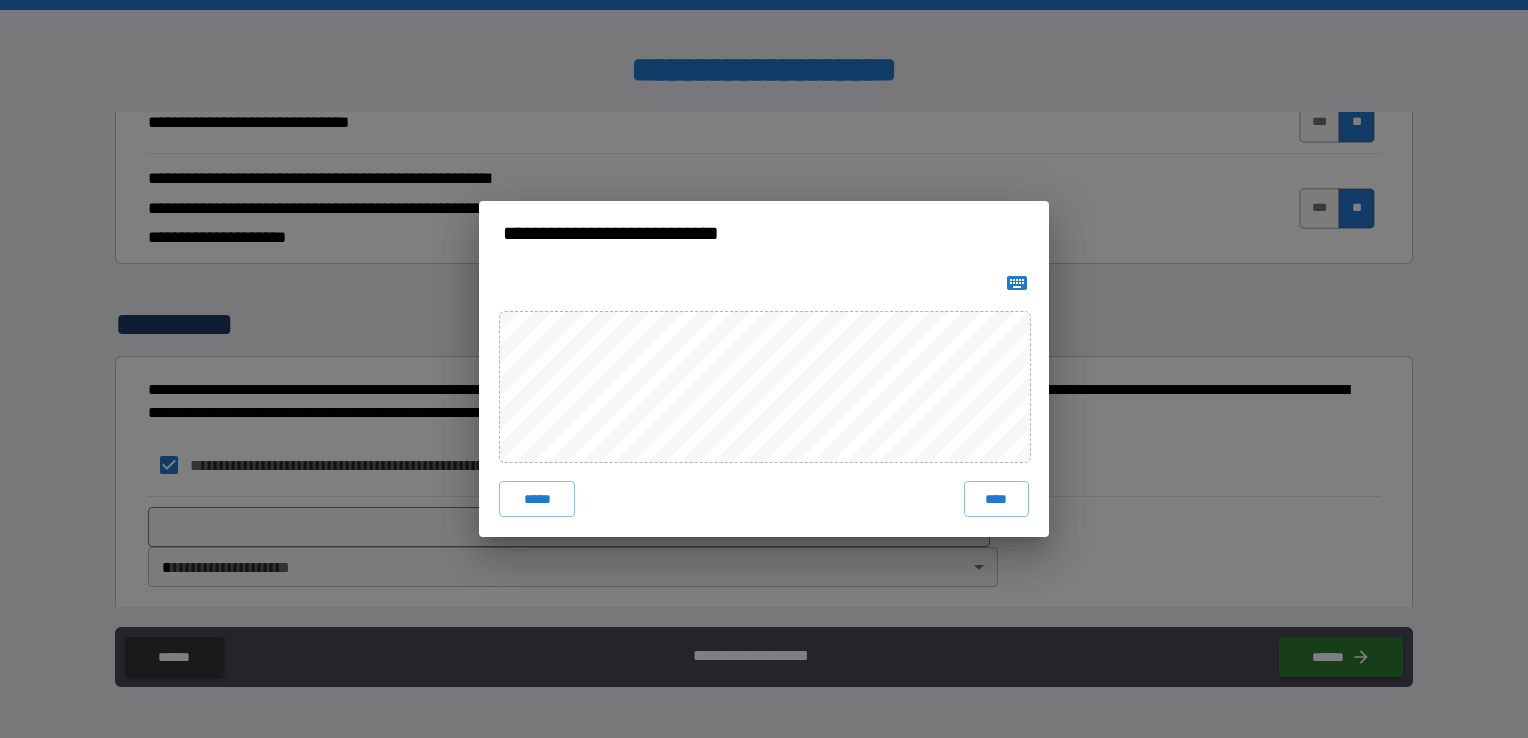 click on "**********" at bounding box center [764, 369] 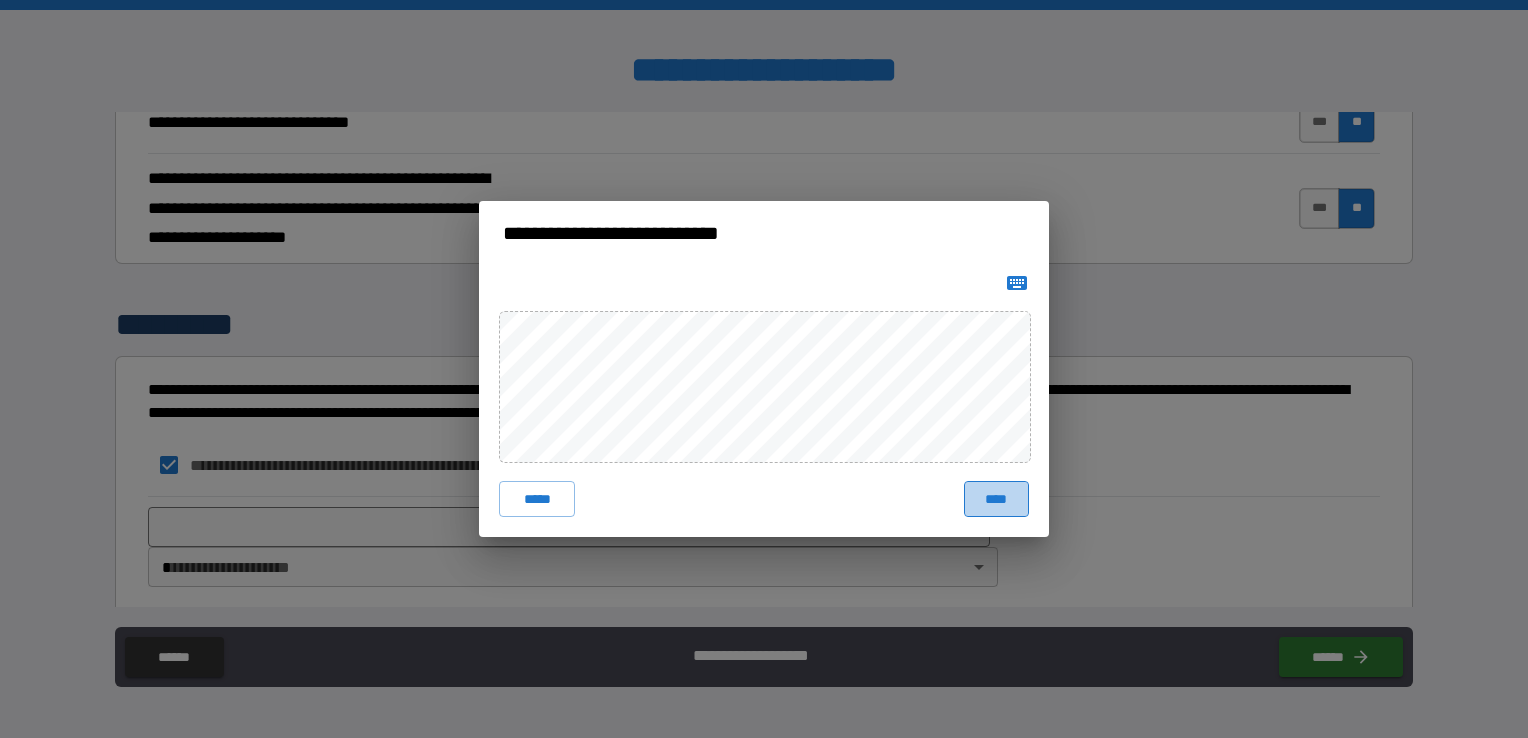 click on "****" at bounding box center [996, 499] 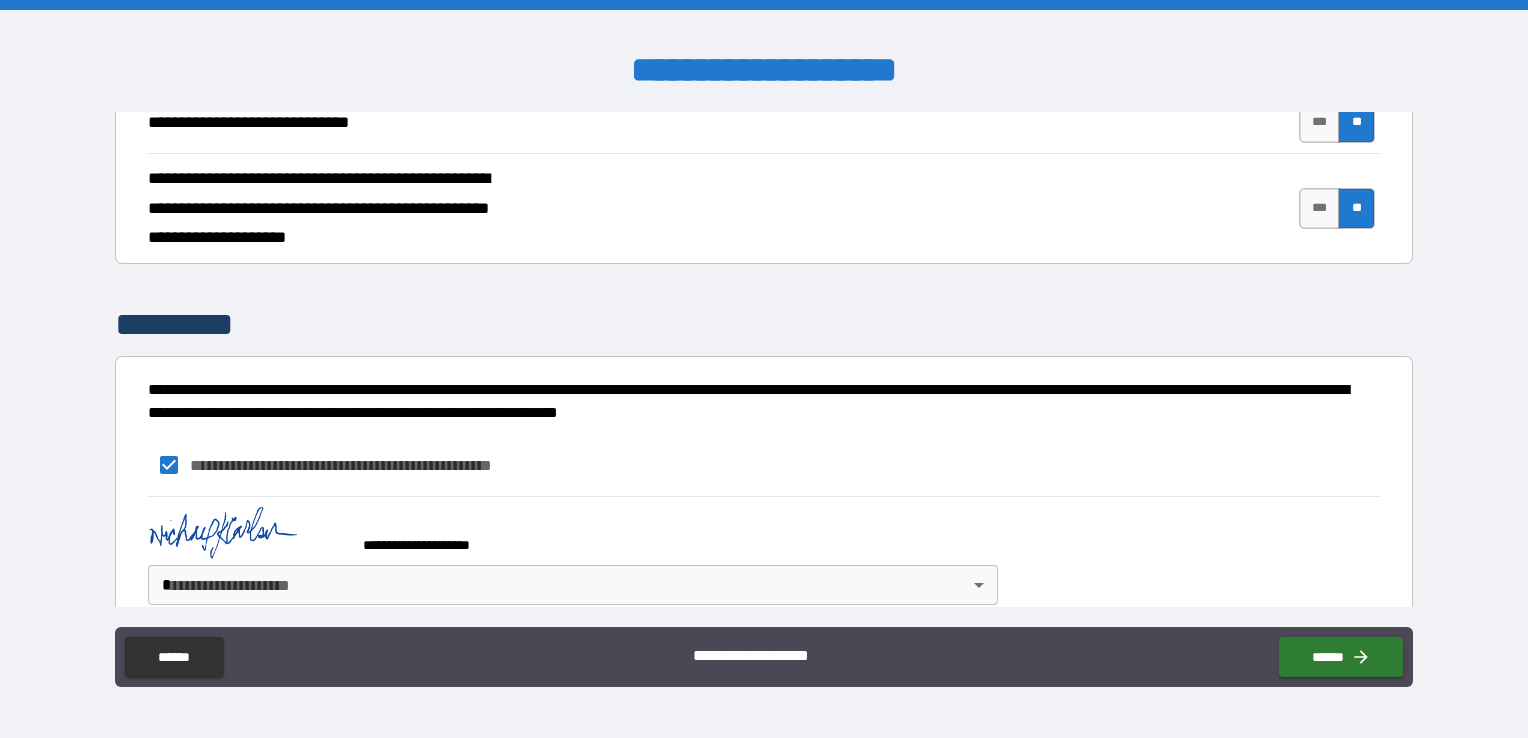 click on "**********" at bounding box center [764, 369] 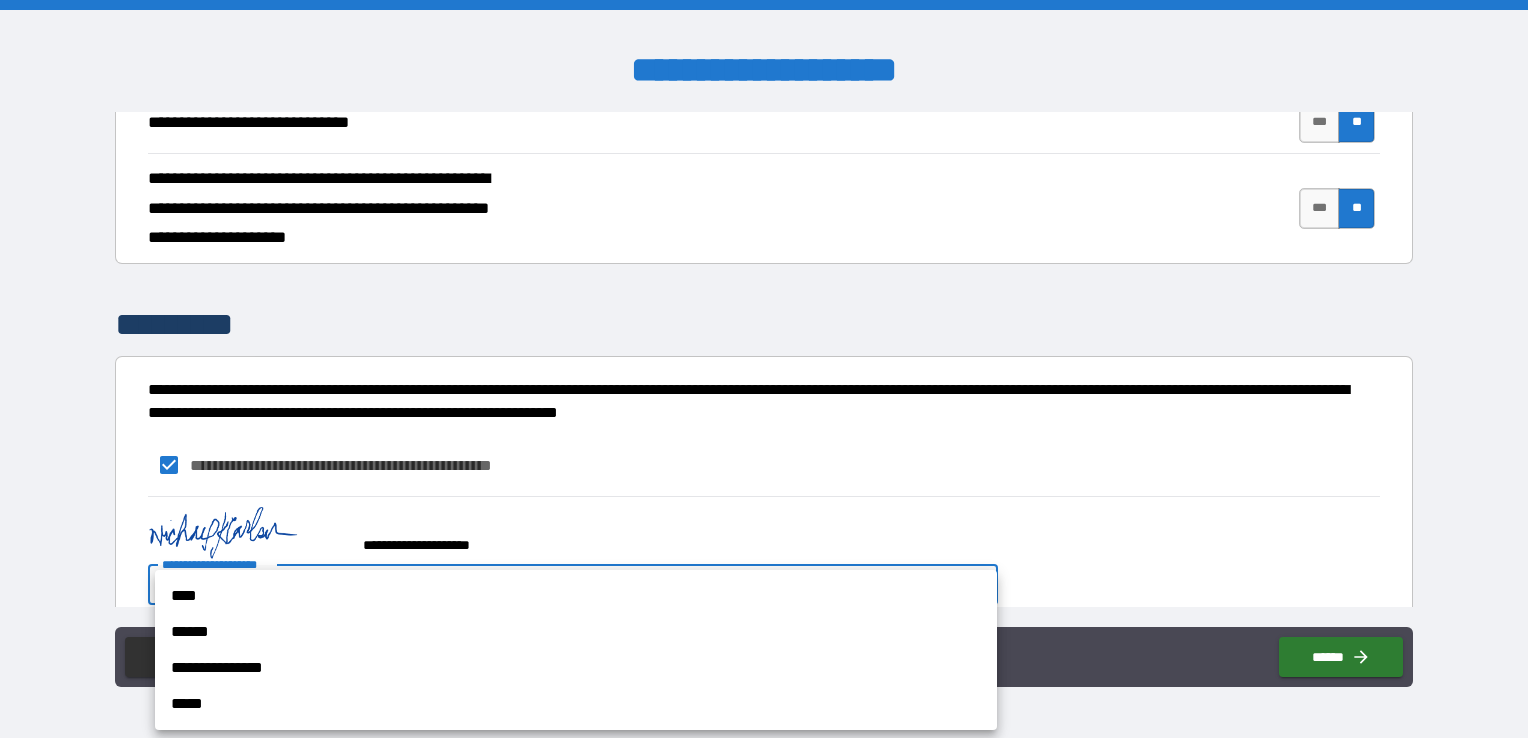click on "****" at bounding box center (576, 596) 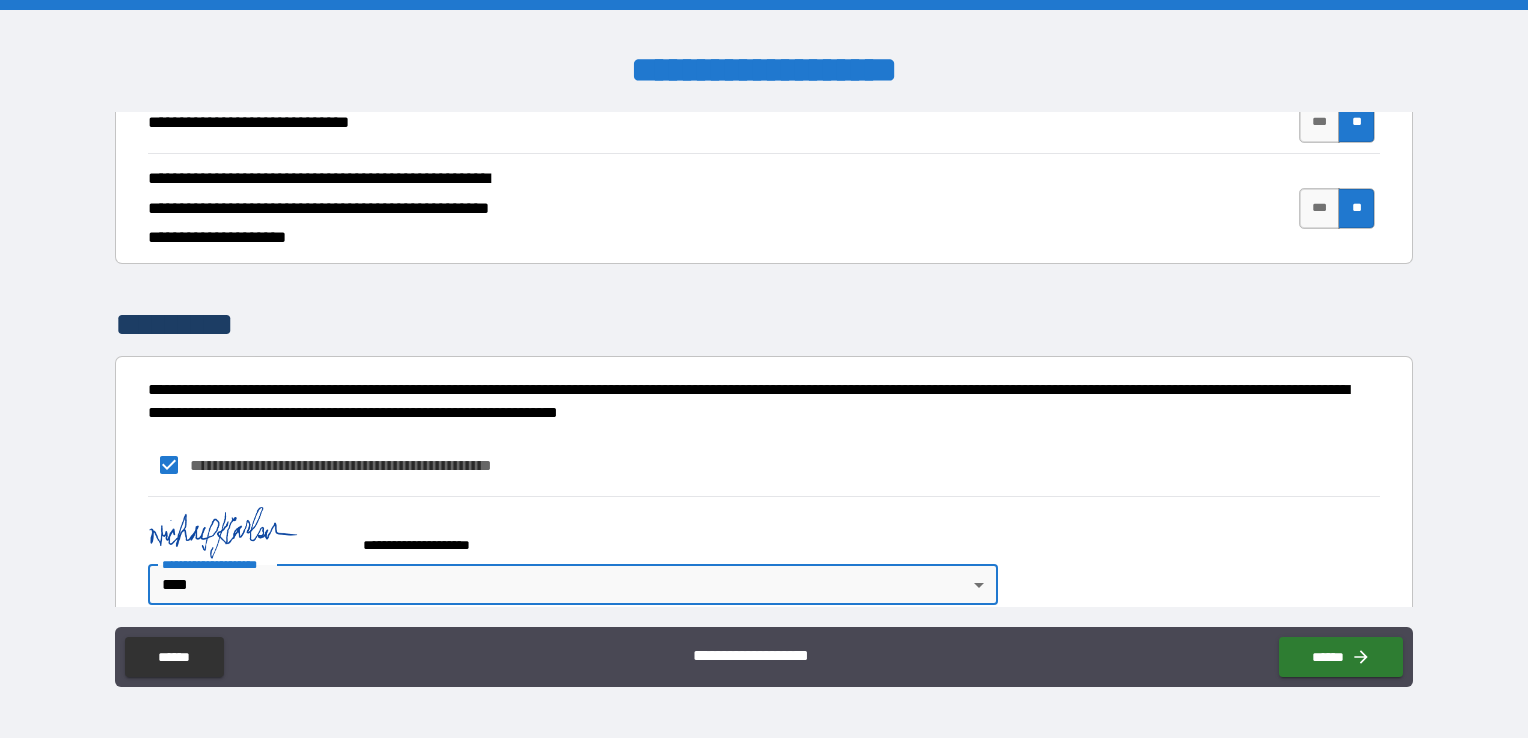 drag, startPoint x: 840, startPoint y: 454, endPoint x: 909, endPoint y: 441, distance: 70.21396 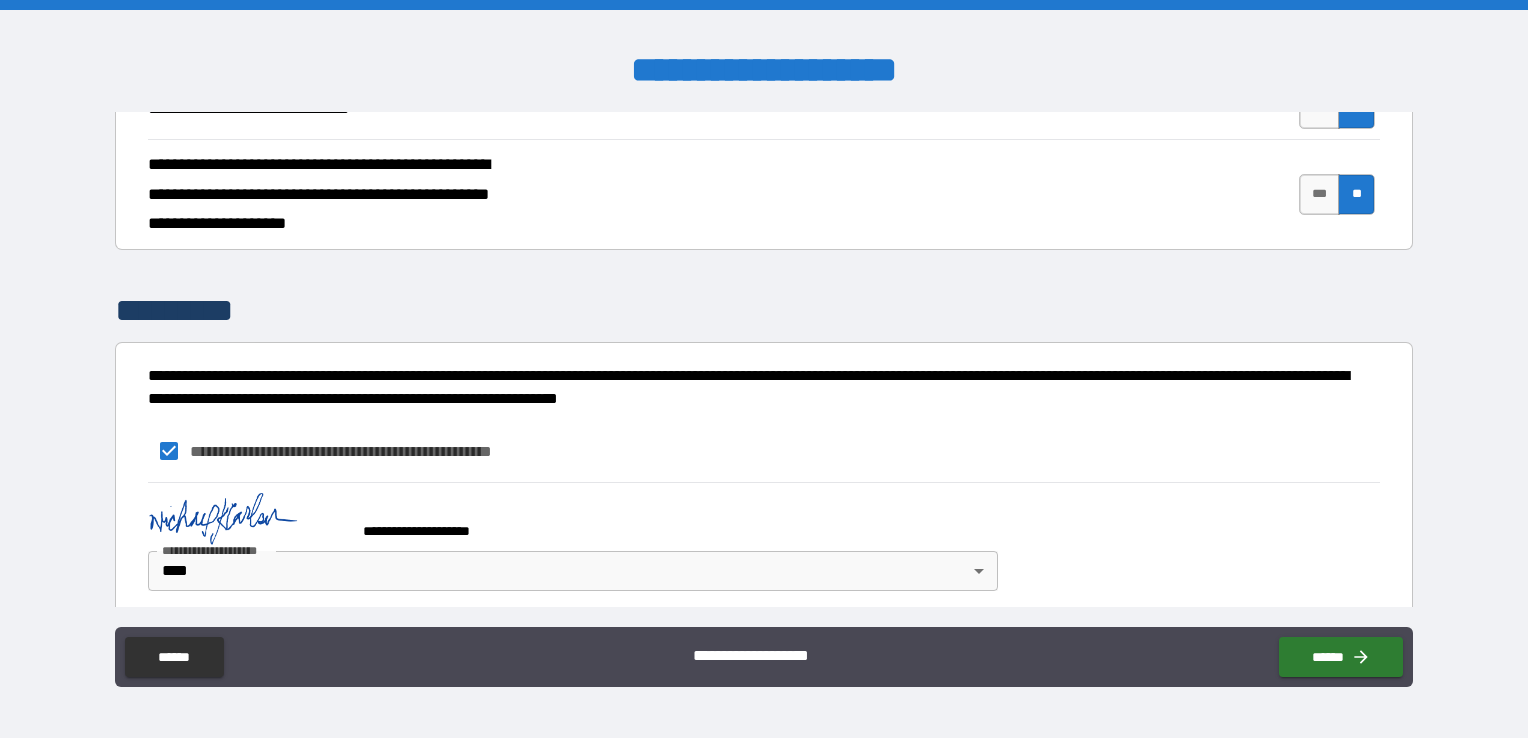 scroll, scrollTop: 3520, scrollLeft: 0, axis: vertical 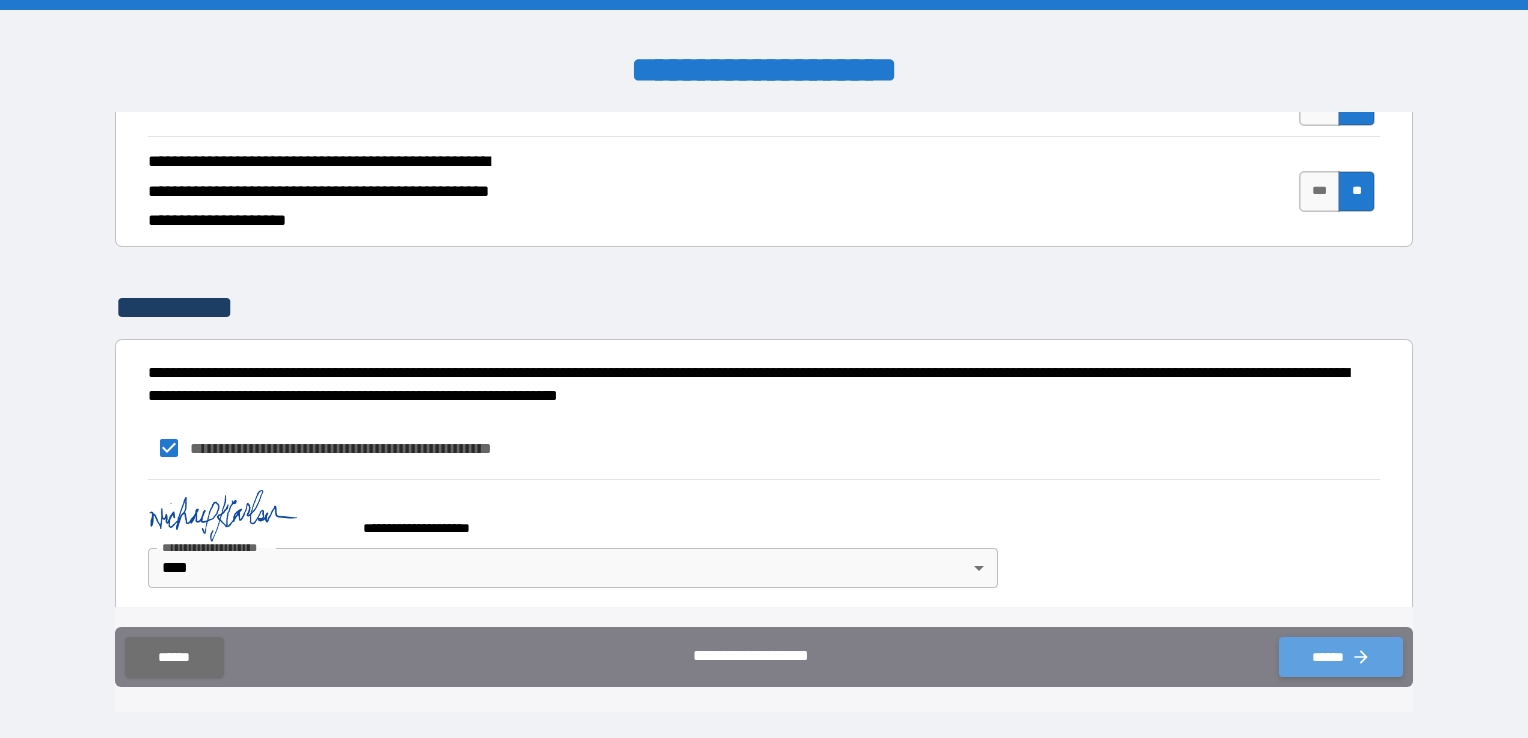 click on "******" at bounding box center [1341, 657] 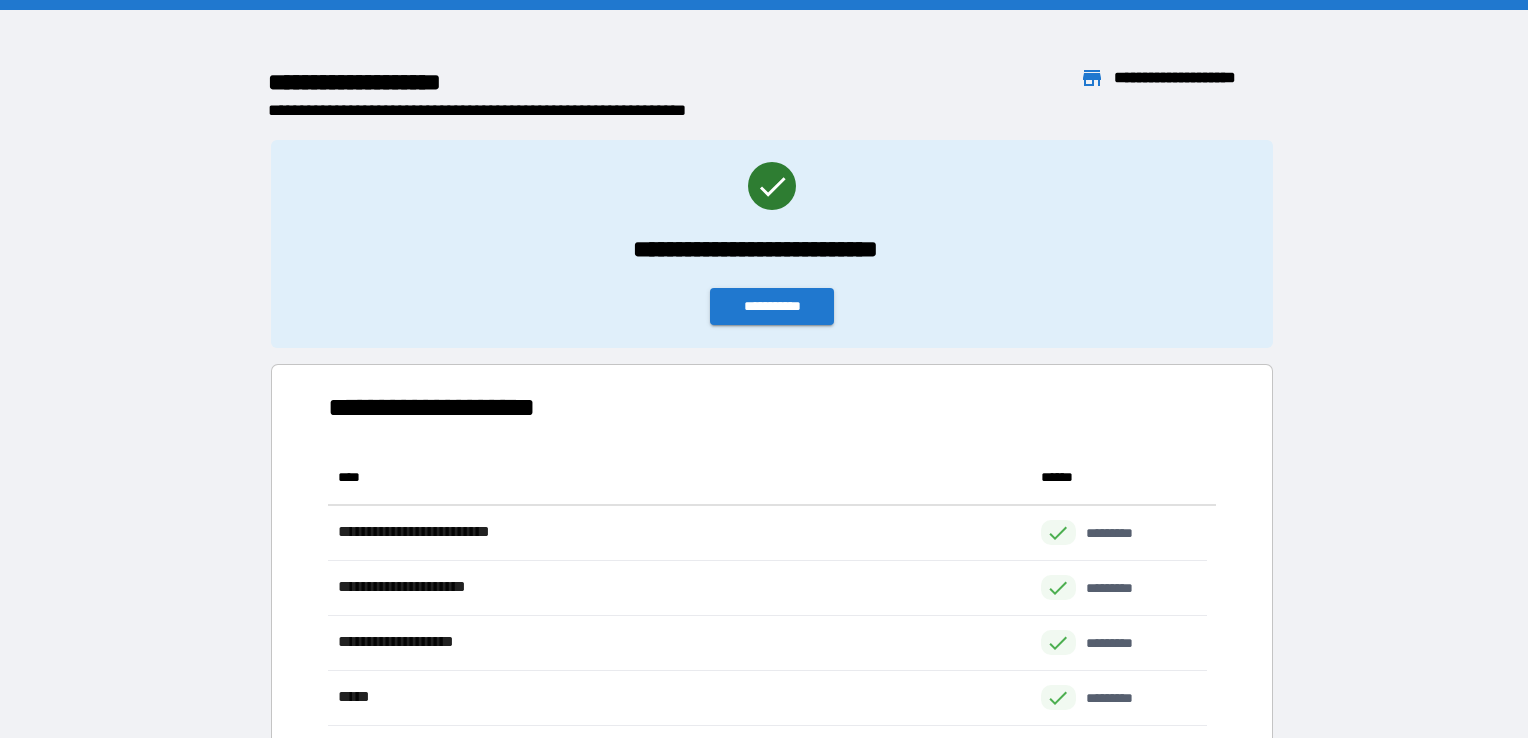 scroll, scrollTop: 16, scrollLeft: 16, axis: both 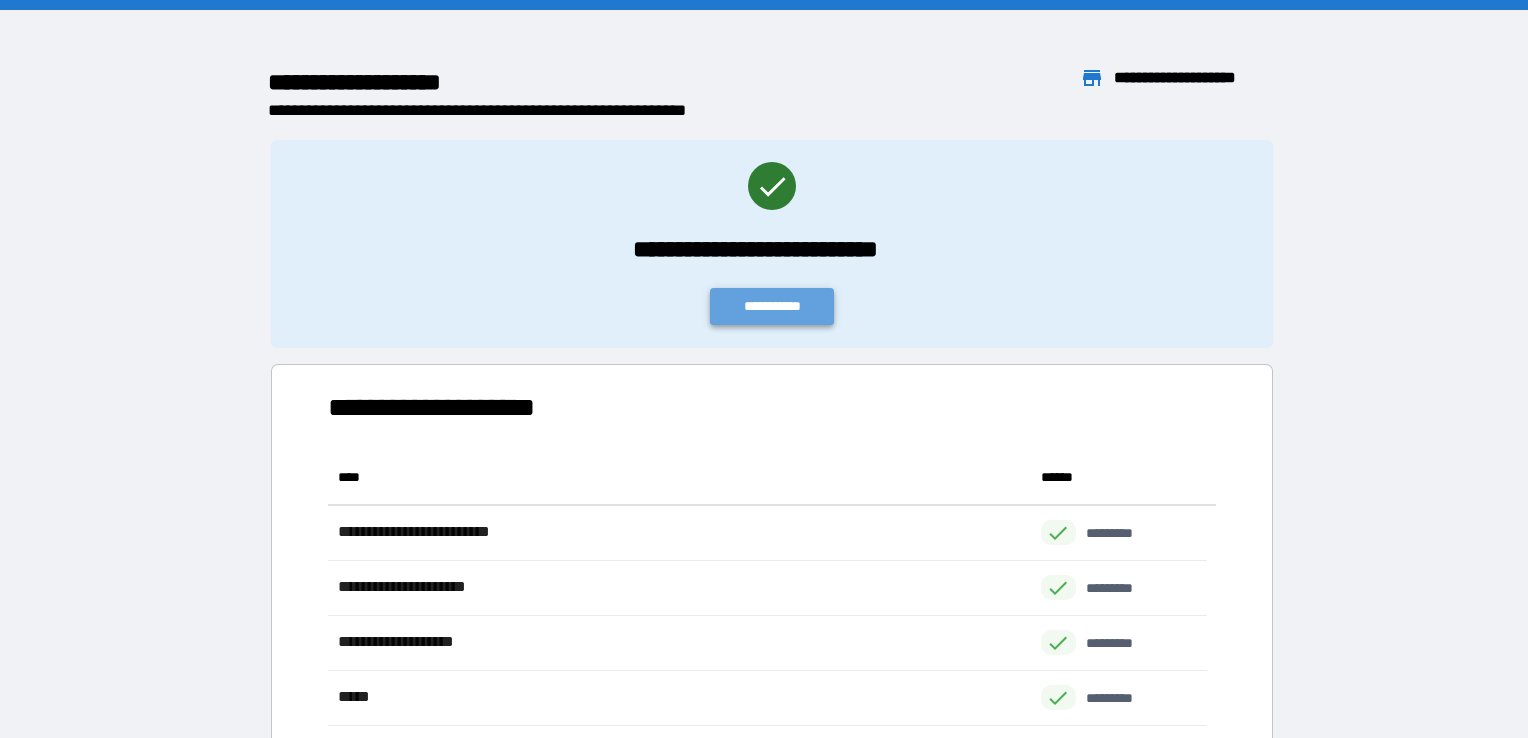 click on "**********" at bounding box center (772, 306) 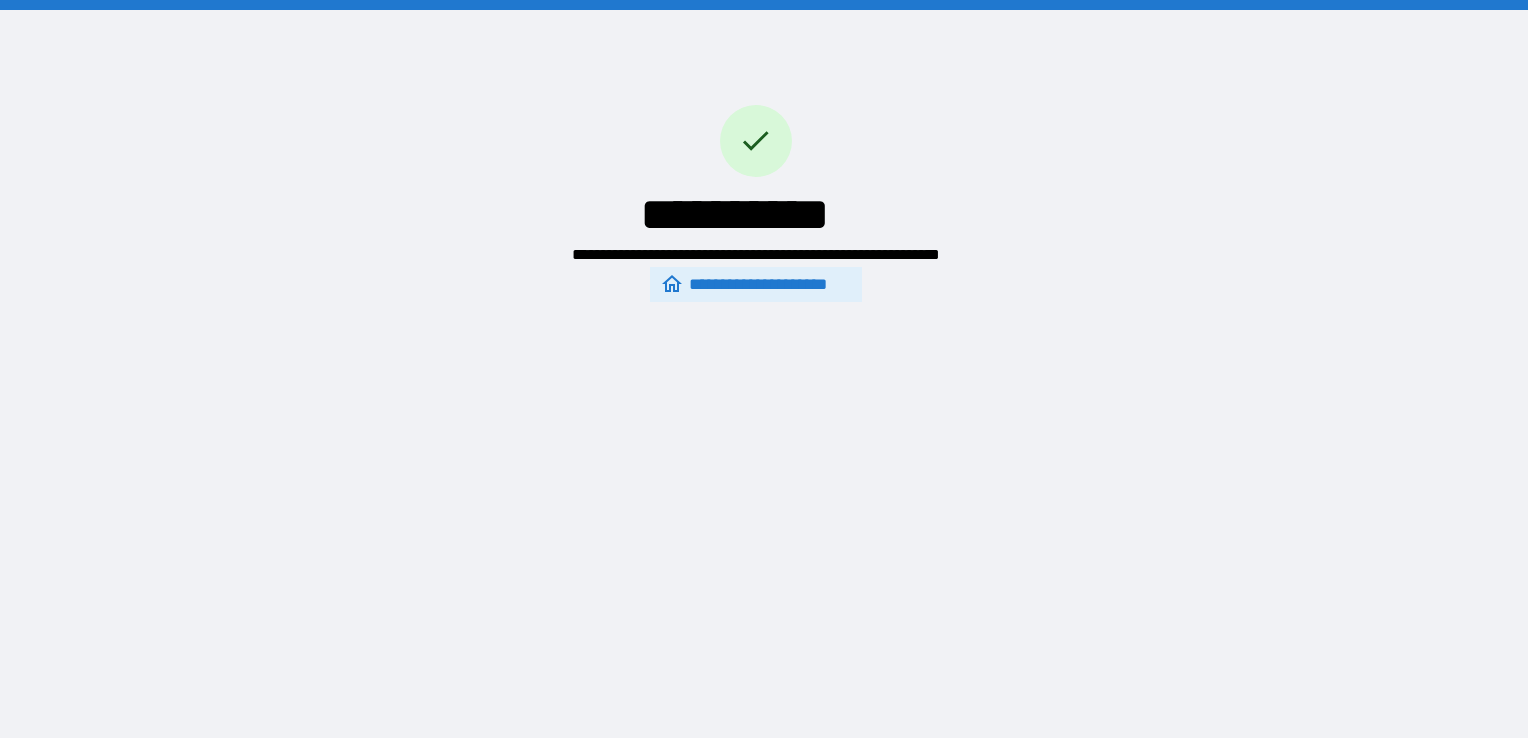 click on "**********" at bounding box center [755, 285] 